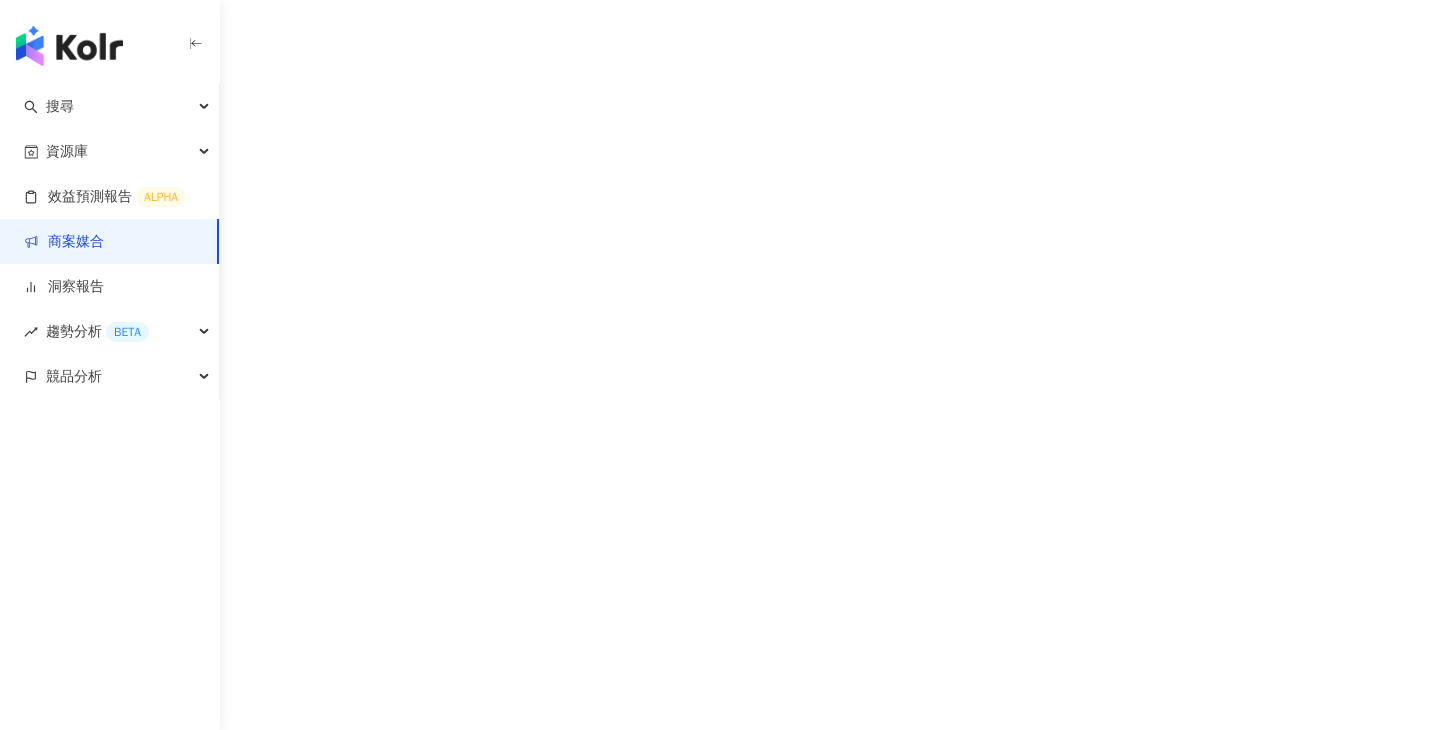 scroll, scrollTop: 0, scrollLeft: 0, axis: both 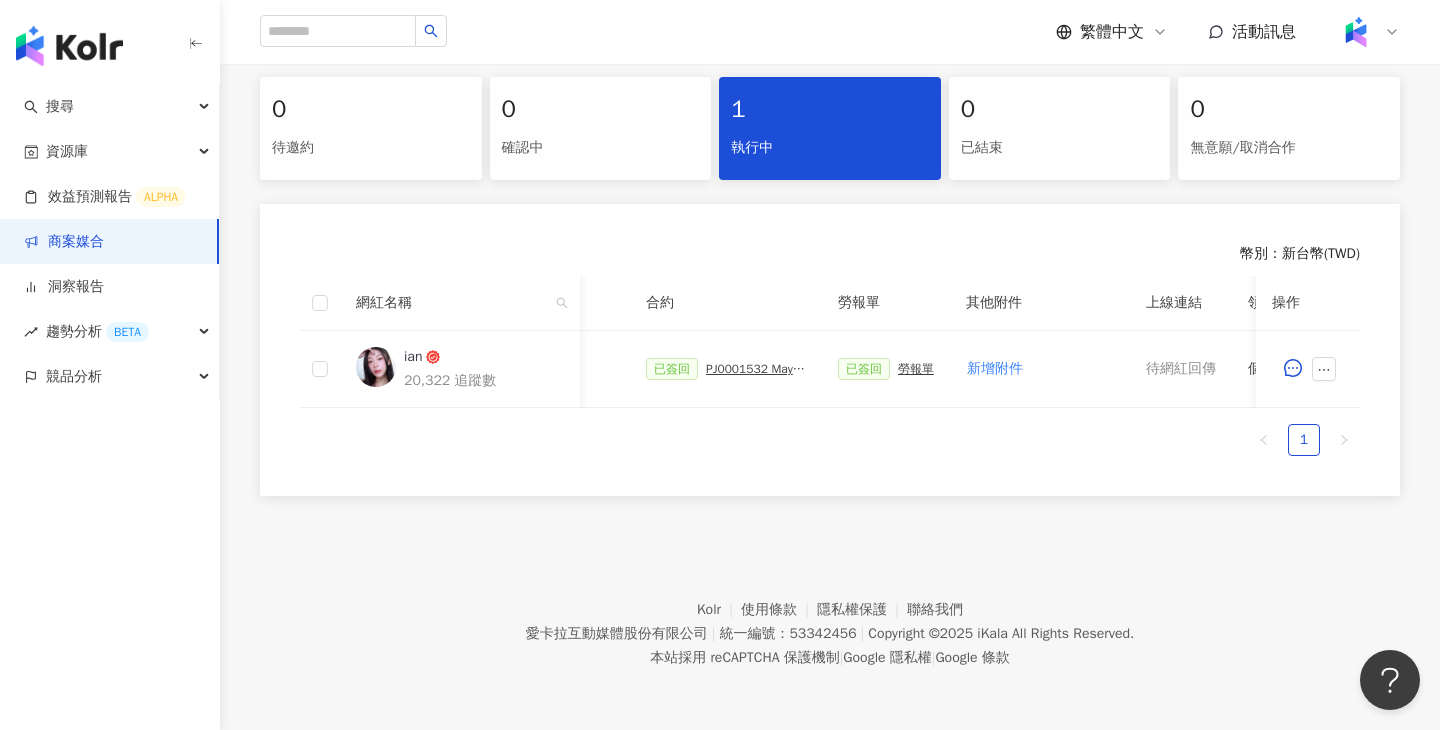click on "Kolr 使用條款 隱私權保護 聯絡我們 愛卡拉互動媒體股份有限公司  |  統一編號：53342456  |  Copyright ©  2025   iKala   All Rights Reserved. 本站採用 reCAPTCHA 保護機制  |  Google 隱私權  |  Google 條款" at bounding box center (830, 619) 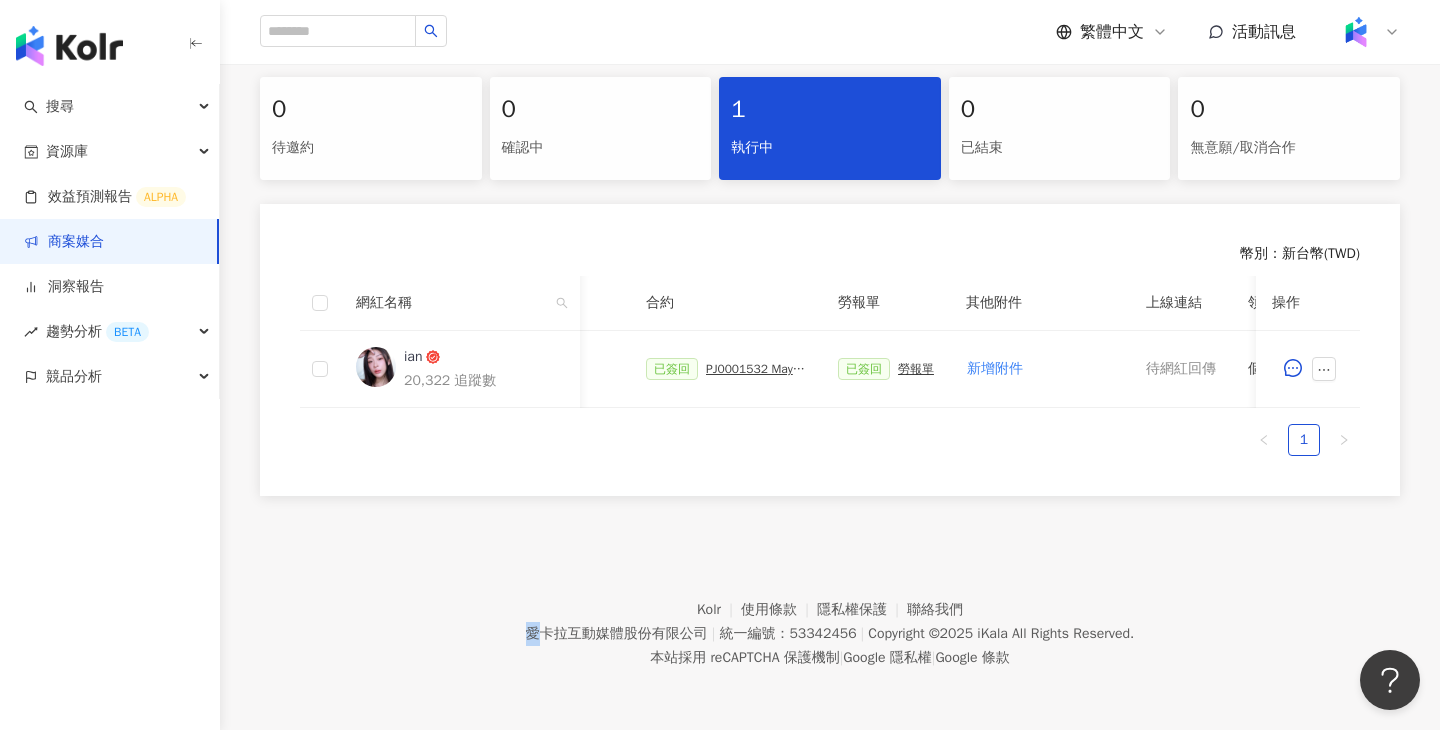 click on "Kolr 使用條款 隱私權保護 聯絡我們 愛卡拉互動媒體股份有限公司  |  統一編號：53342456  |  Copyright ©  2025   iKala   All Rights Reserved. 本站採用 reCAPTCHA 保護機制  |  Google 隱私權  |  Google 條款" at bounding box center [830, 619] 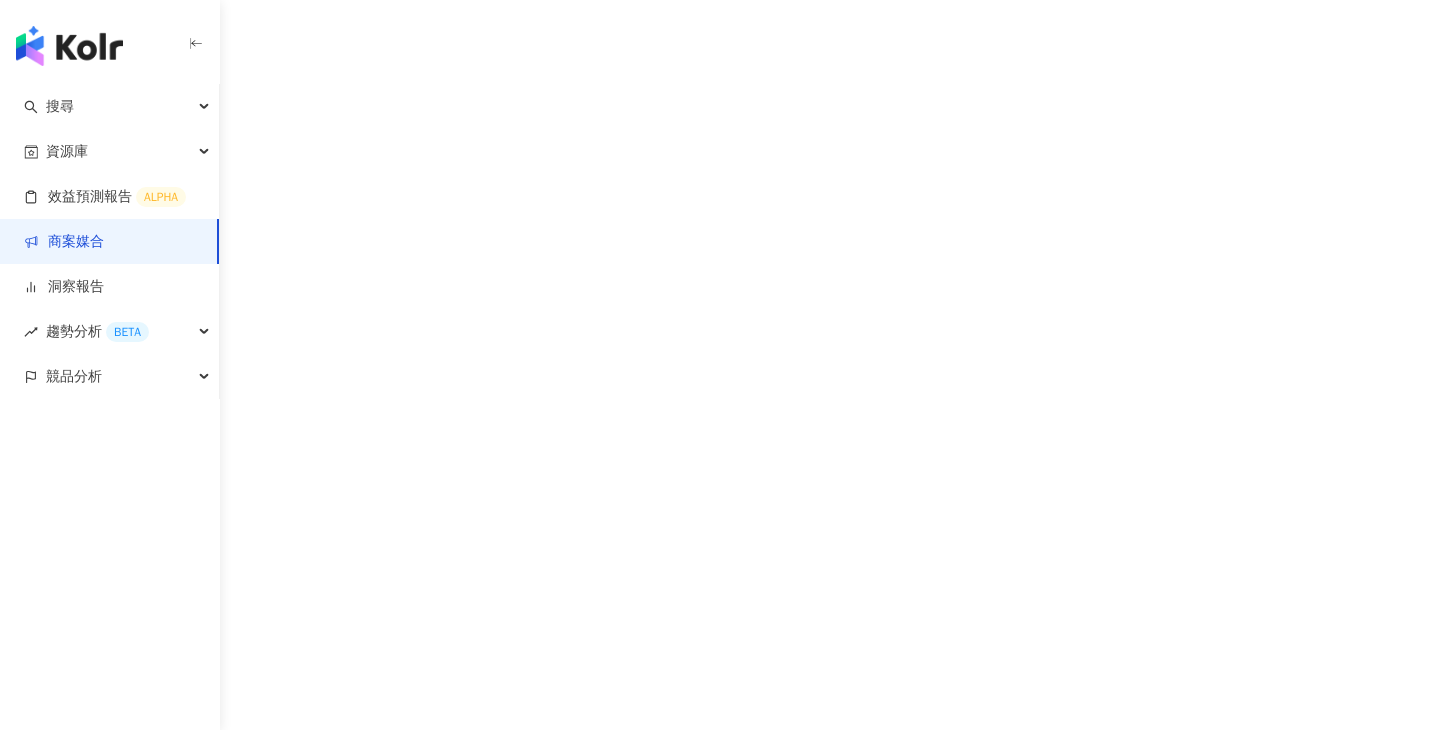 scroll, scrollTop: 0, scrollLeft: 0, axis: both 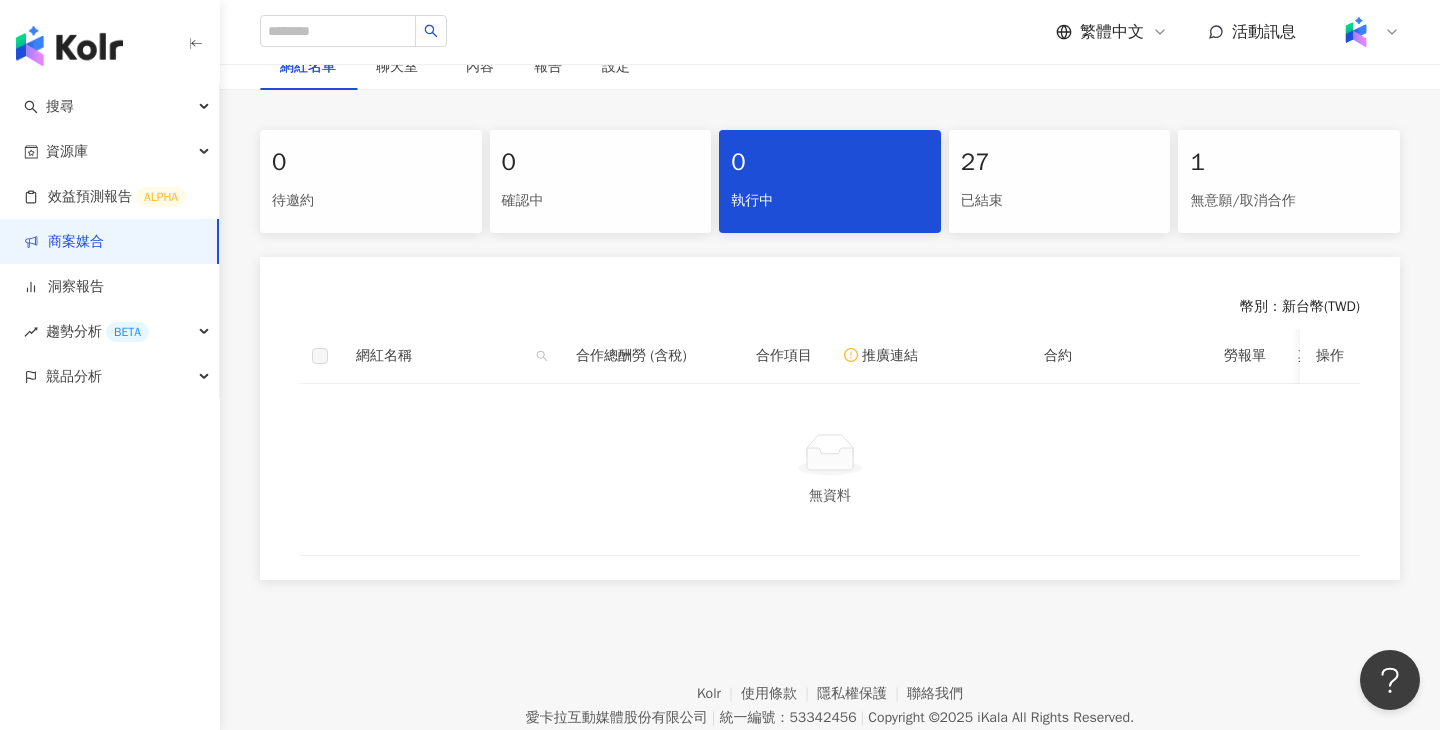 click on "已結束" at bounding box center (1060, 201) 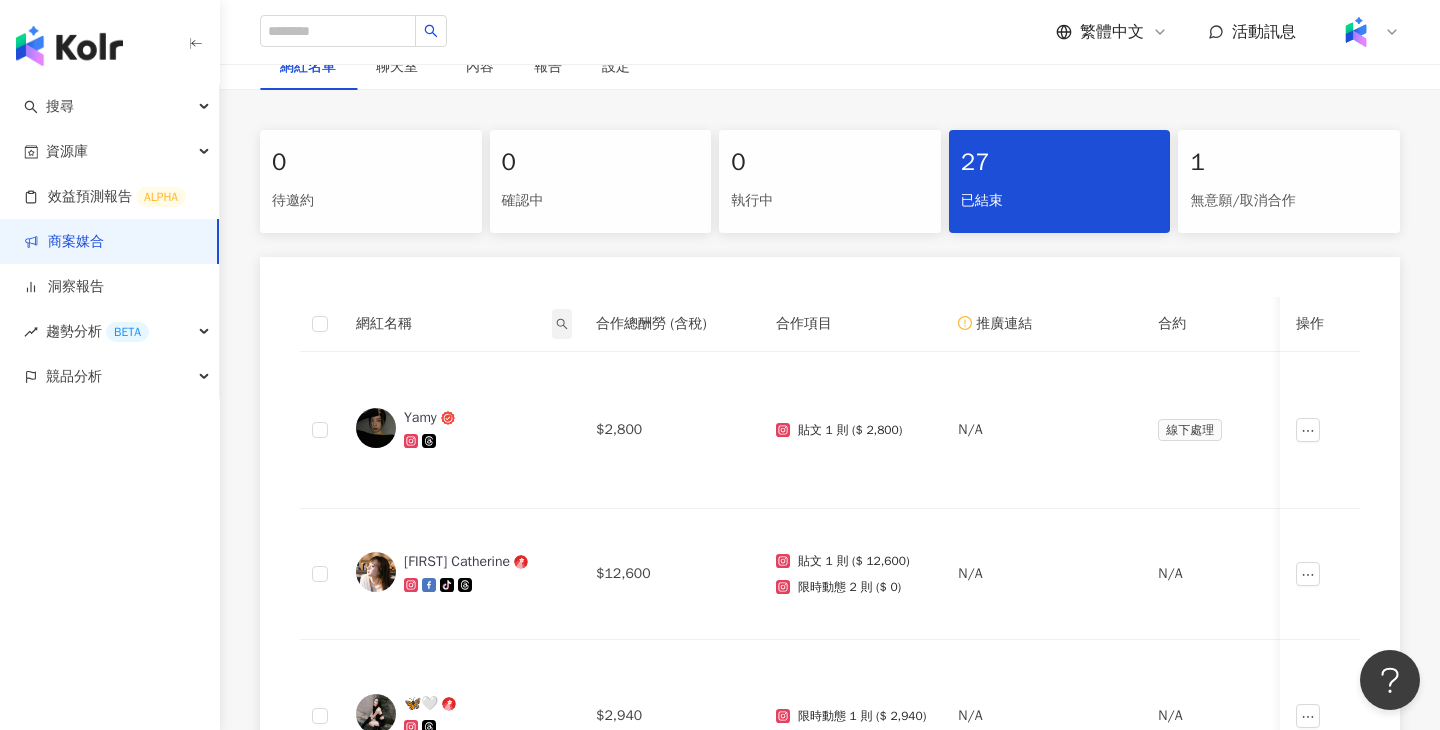 click 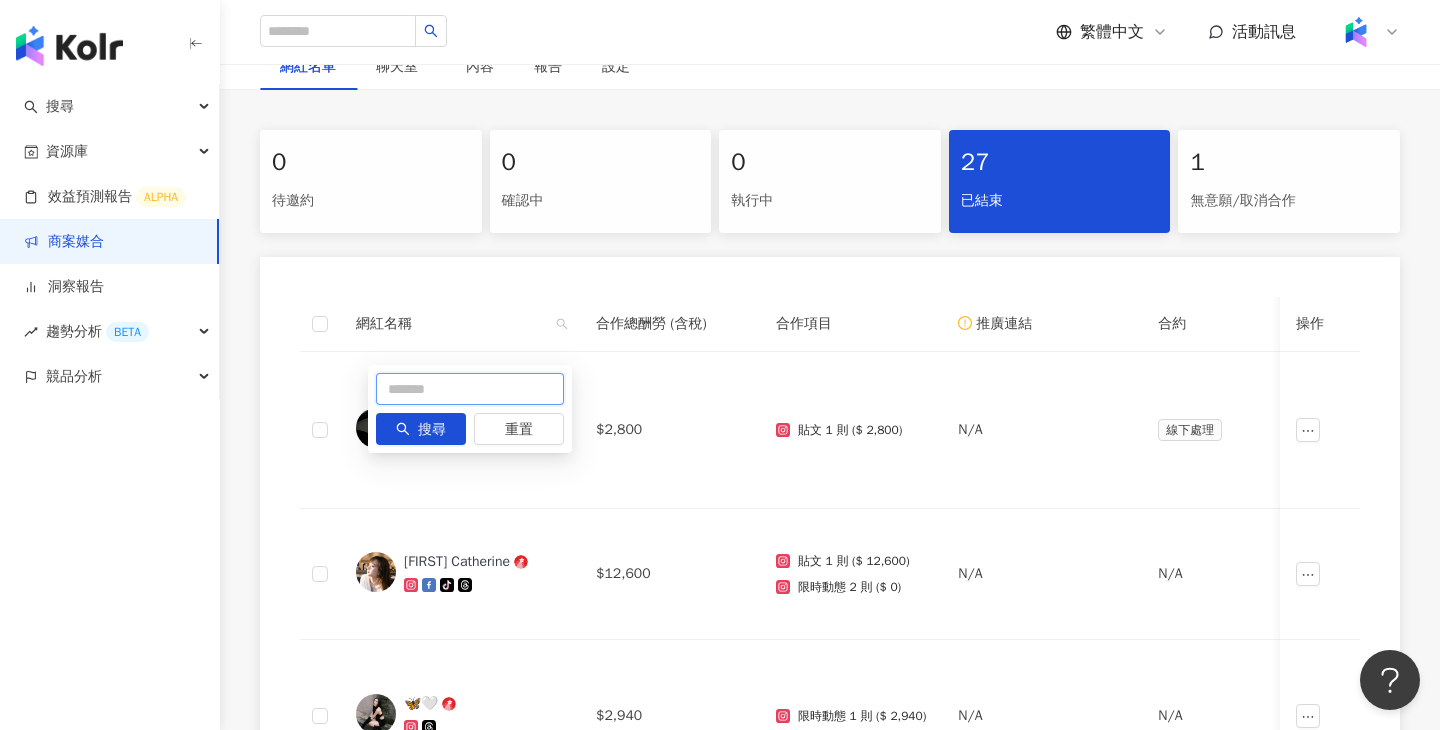 click at bounding box center (470, 389) 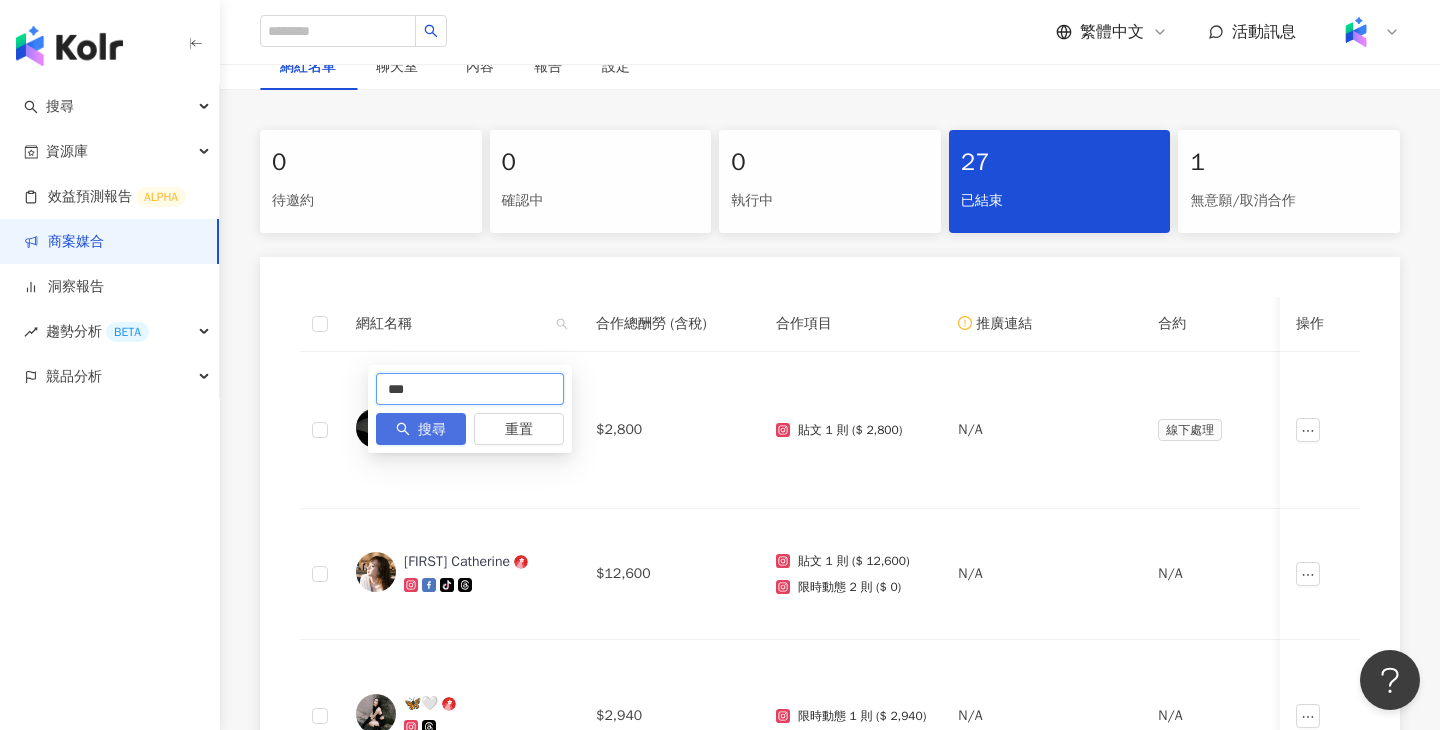 type on "***" 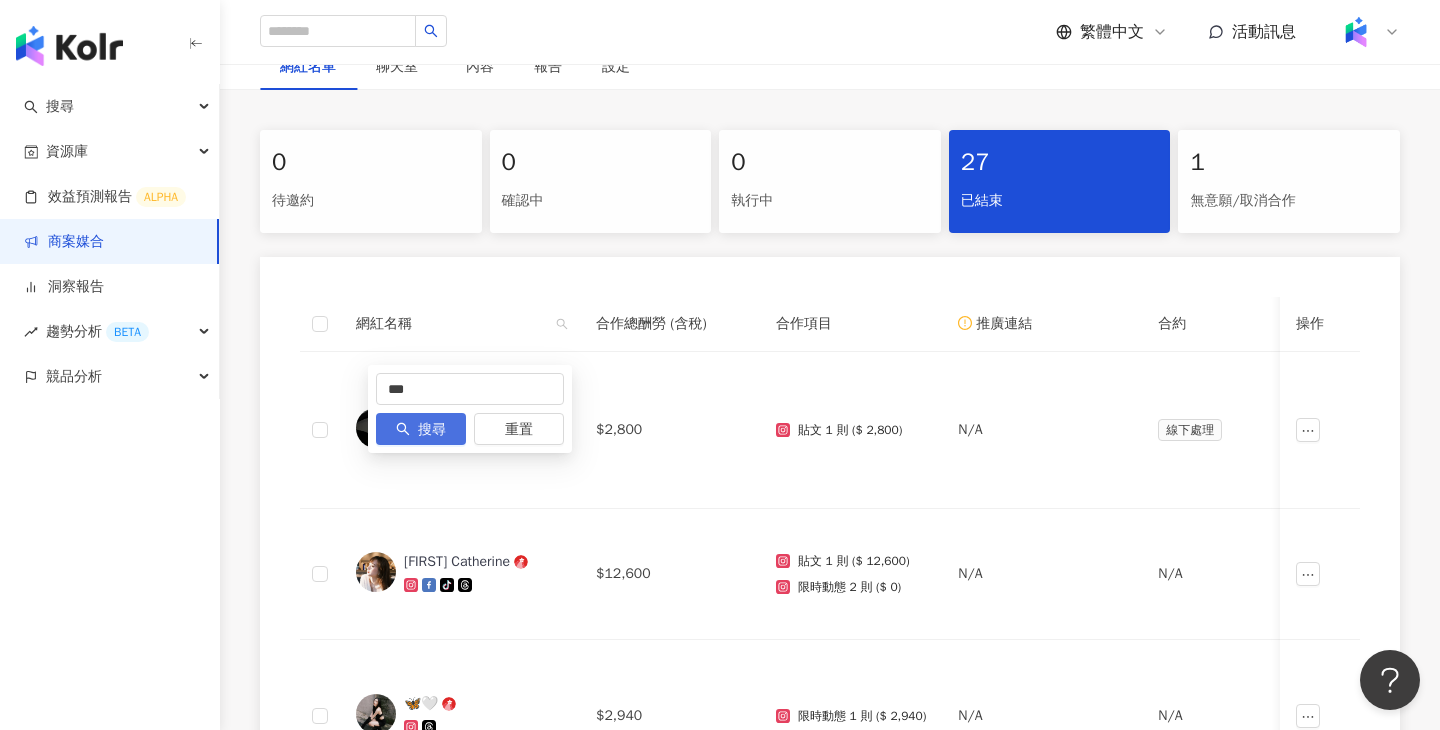 click on "搜尋" at bounding box center (432, 430) 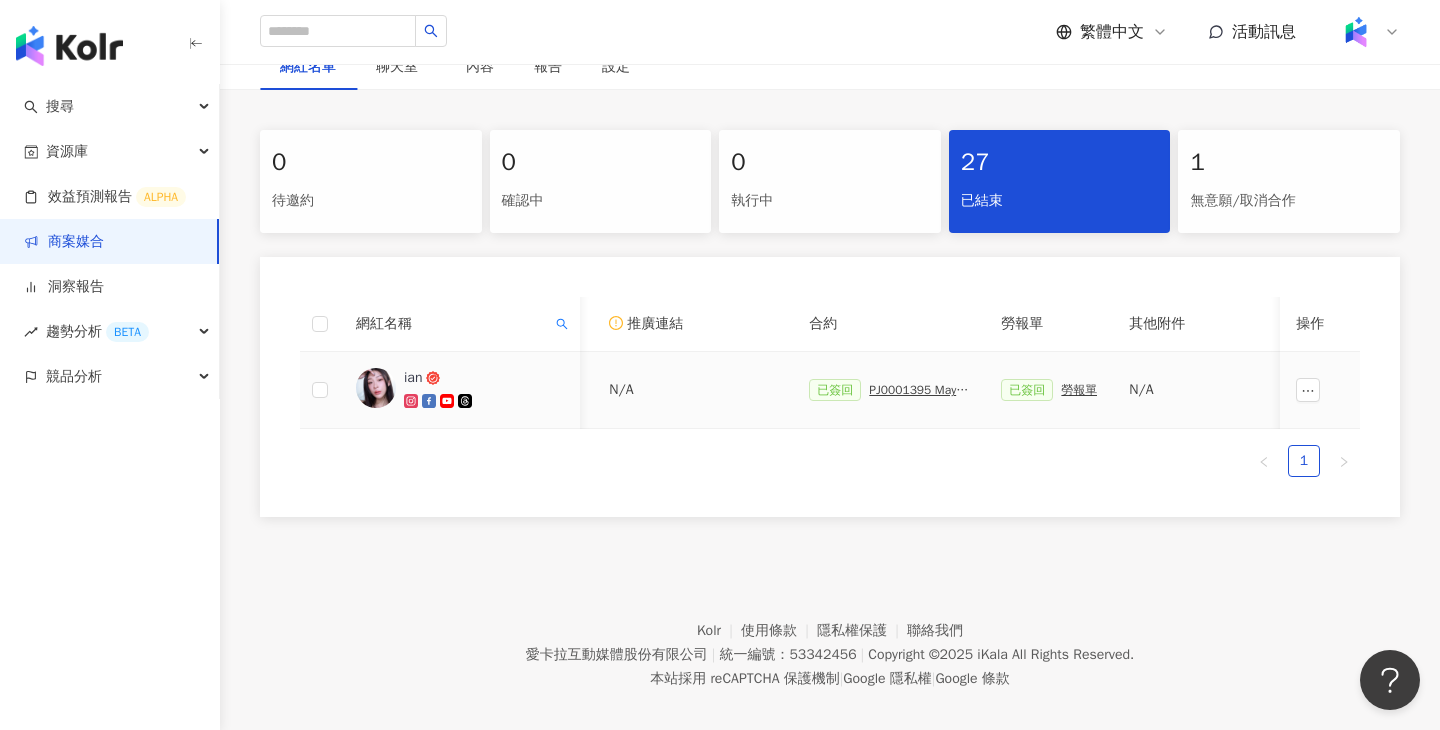 scroll, scrollTop: 0, scrollLeft: 406, axis: horizontal 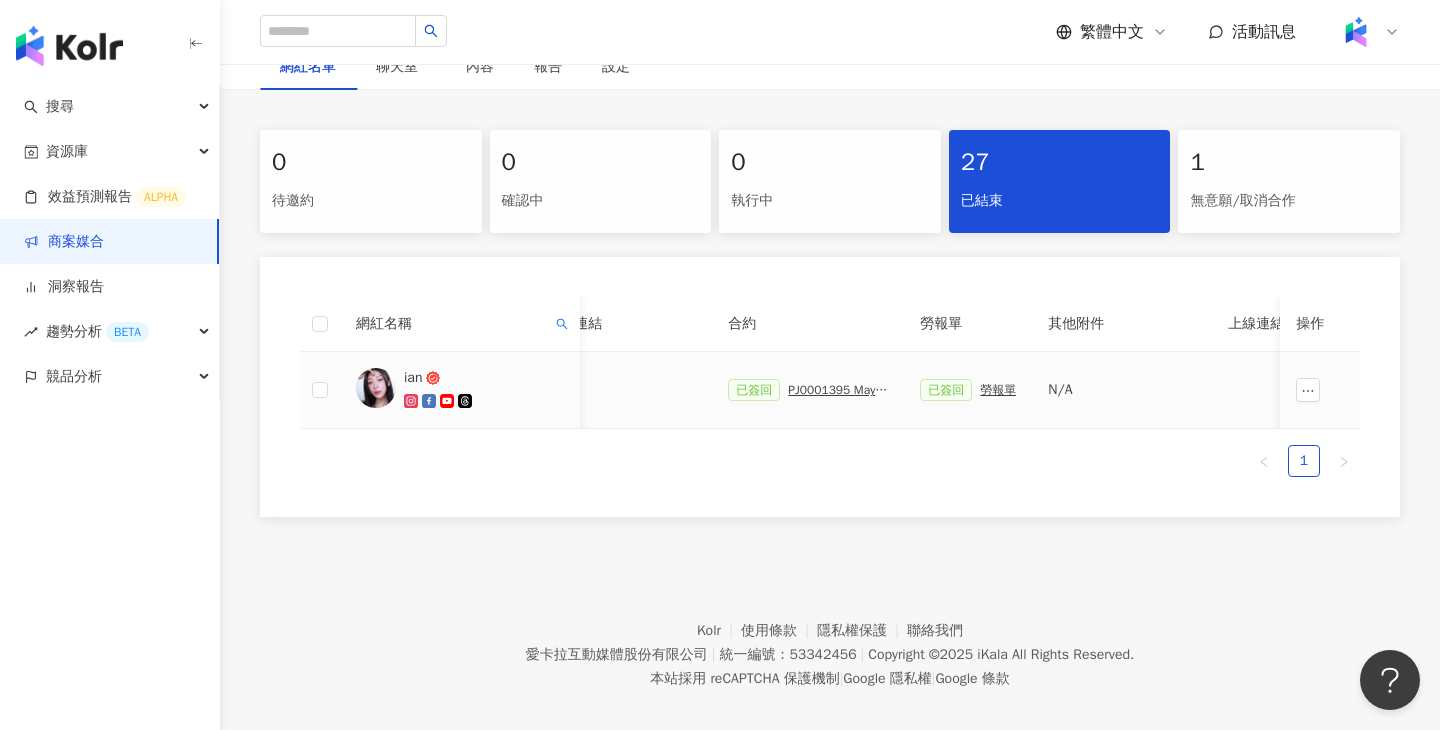 click on "已簽回 PJ0001395 Maybelline_202505_skyhigh_武士道眉筆_活動確認單" at bounding box center (808, 390) 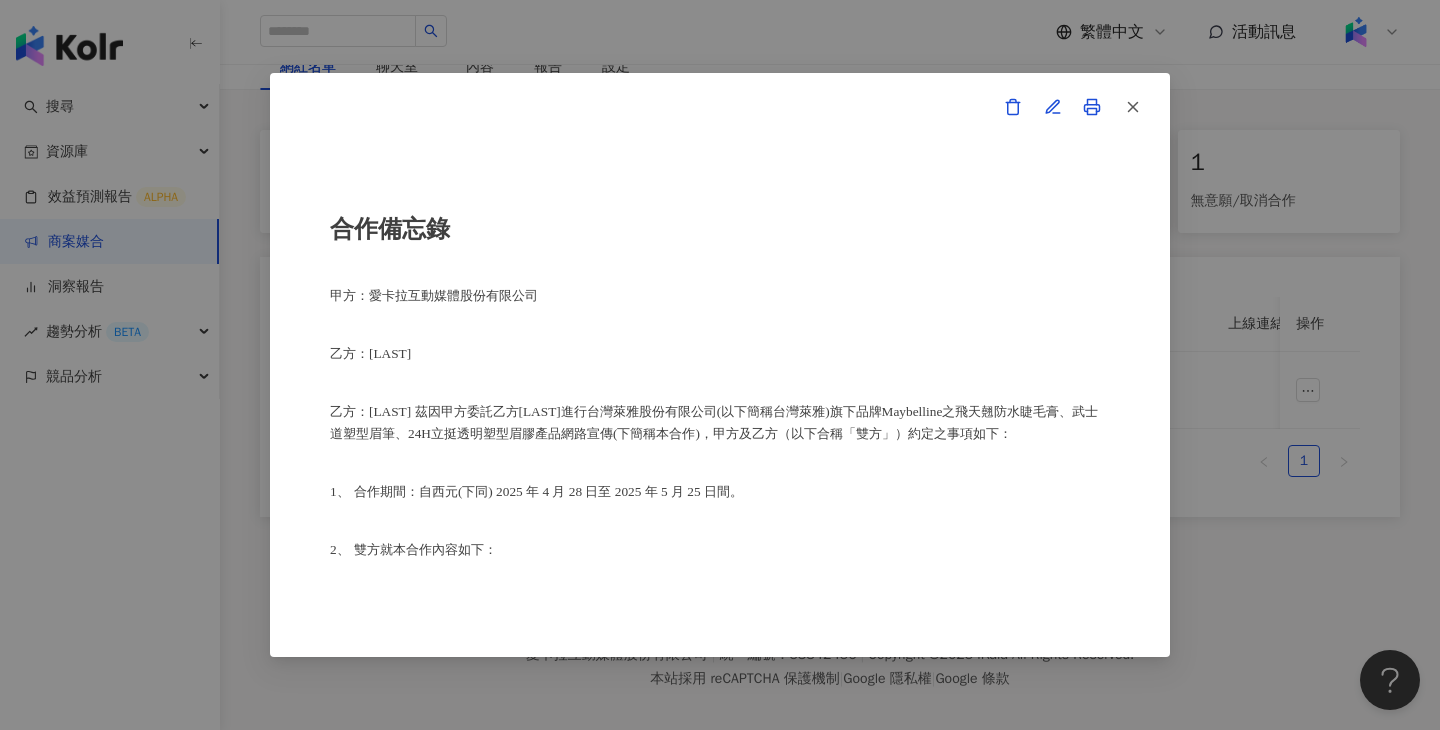 click at bounding box center [1092, 107] 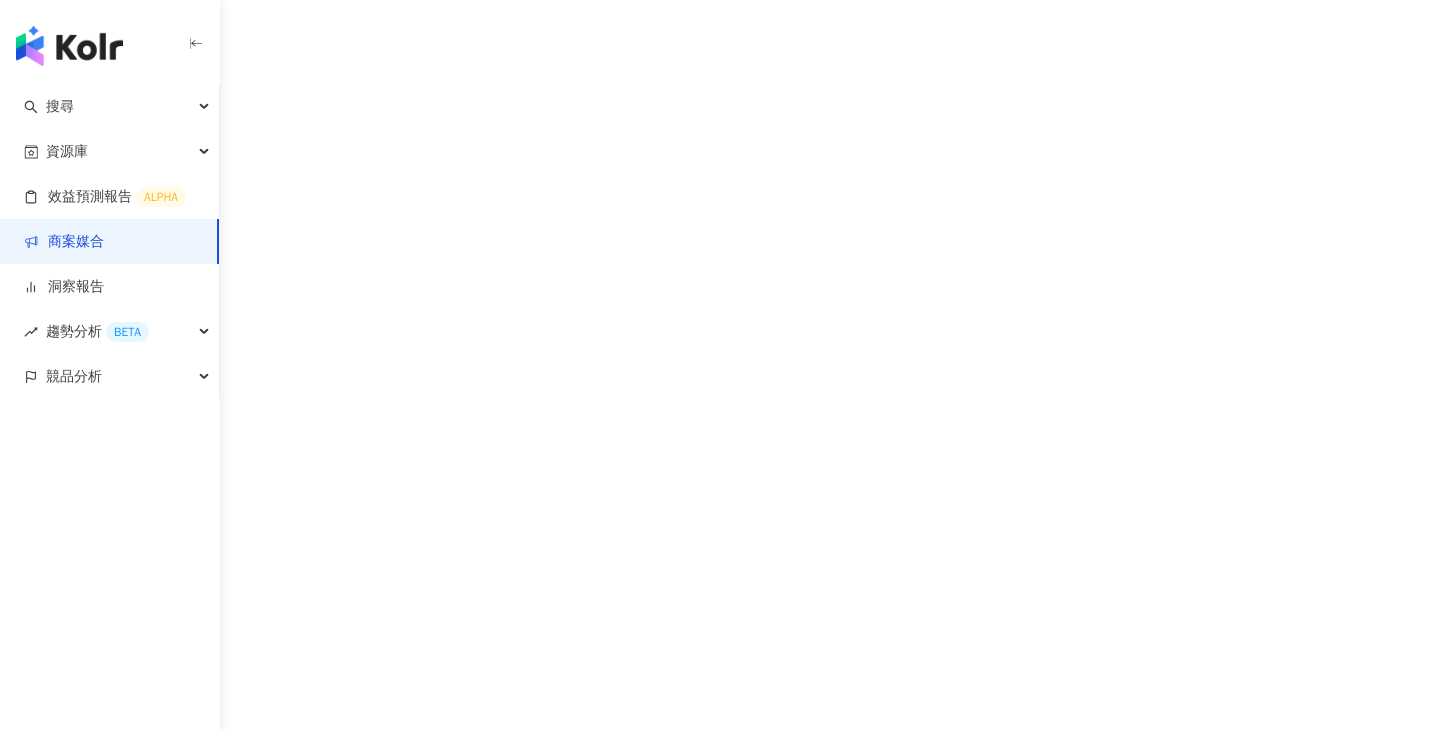 scroll, scrollTop: 0, scrollLeft: 0, axis: both 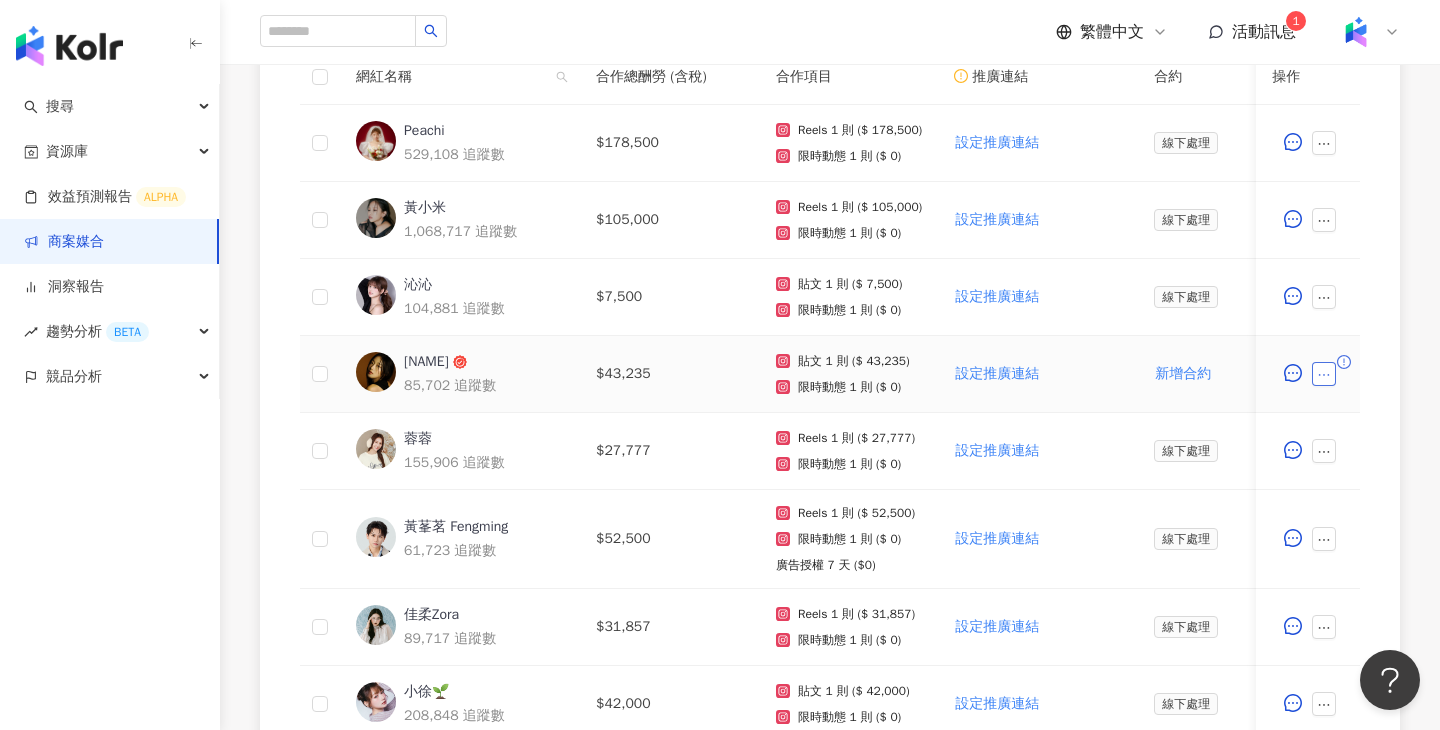 click 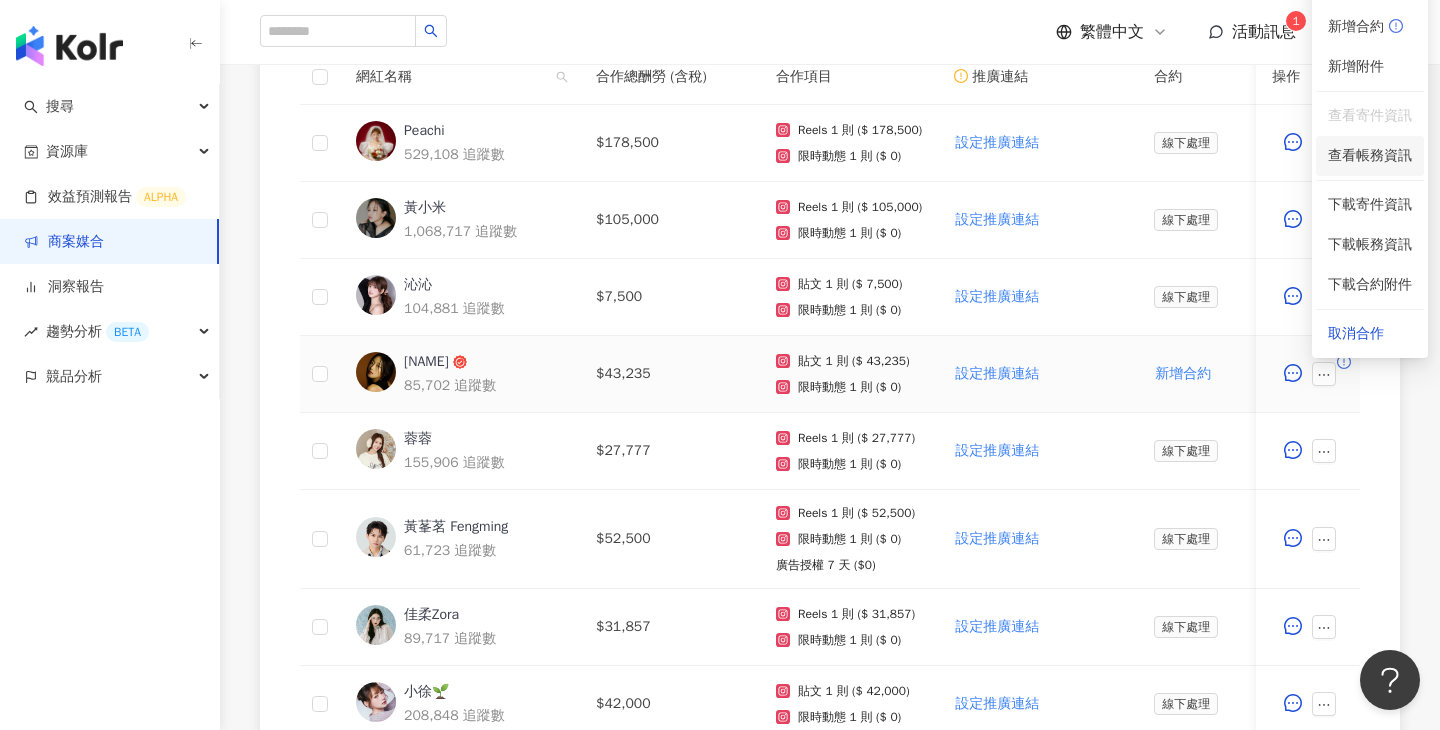 click on "查看帳務資訊" at bounding box center [1370, 156] 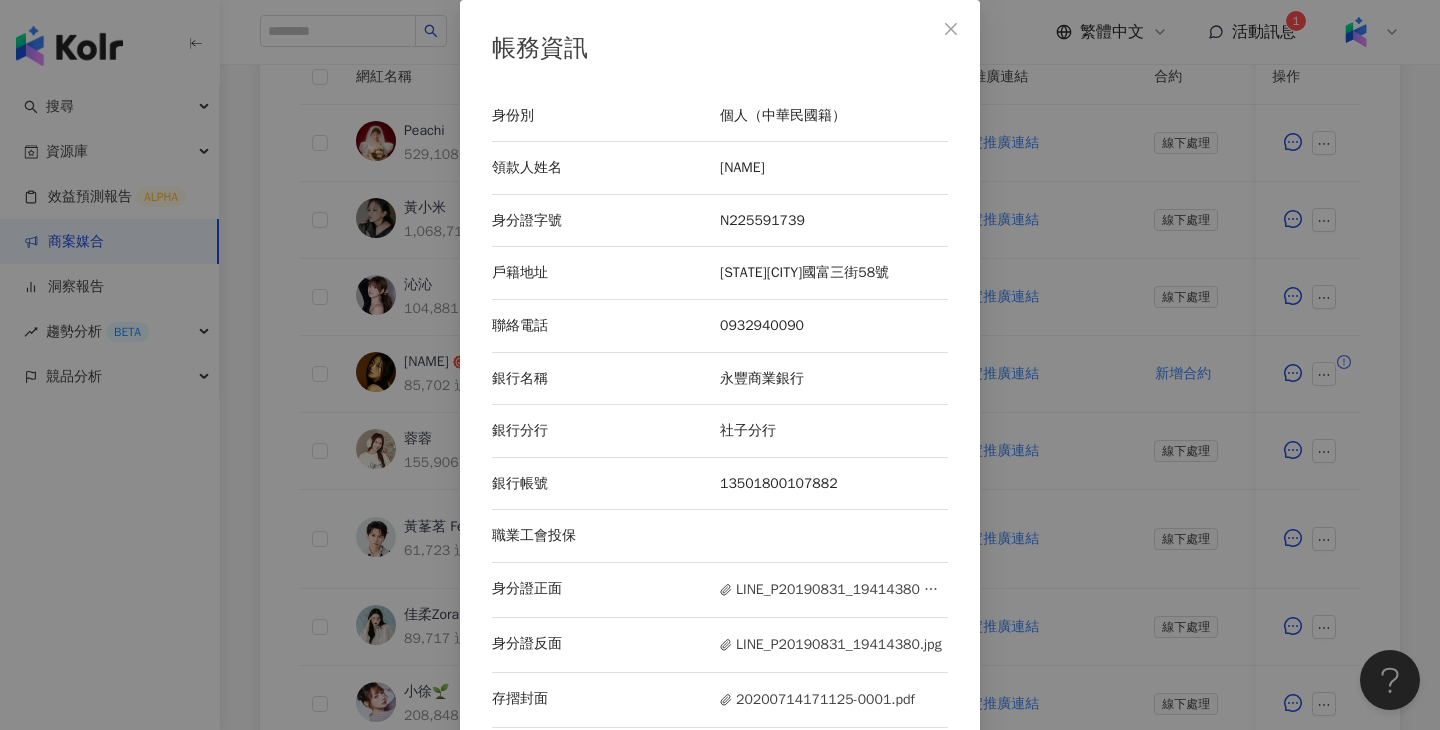 scroll, scrollTop: 22, scrollLeft: 0, axis: vertical 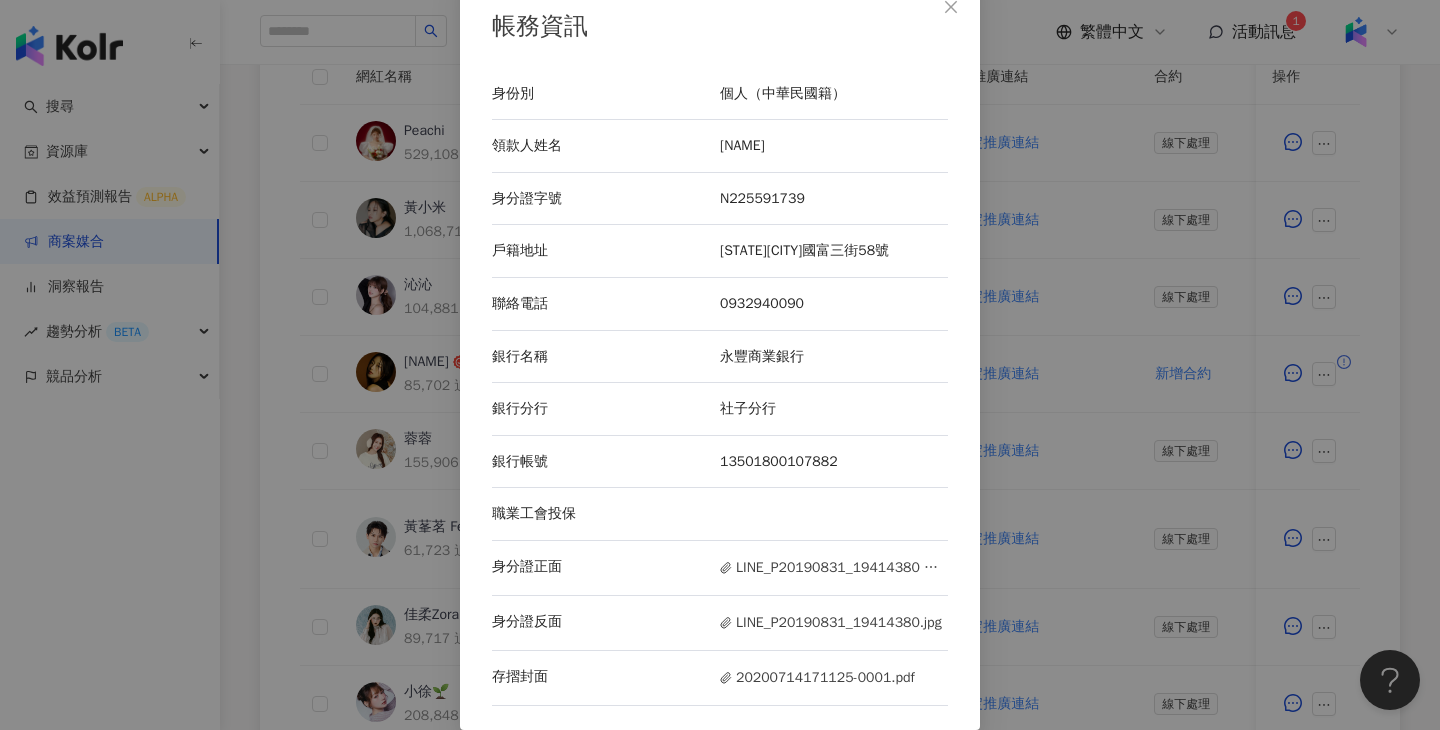 click on "帳務資訊 身份別 個人（中華民國籍） 領款人姓名 楊淯婷 身分證字號 N225591739 戶籍地址 花蓮縣花蓮市國富三街58號 聯絡電話 0932940090 銀行名稱 永豐商業銀行 銀行分行 社子分行 銀行帳號 13501800107882 職業工會投保 身分證正面 LINE_P20190831_19414380 拷貝.jpg 身分證反面 LINE_P20190831_19414380.jpg 存摺封面 20200714171125-0001.pdf" at bounding box center (720, 365) 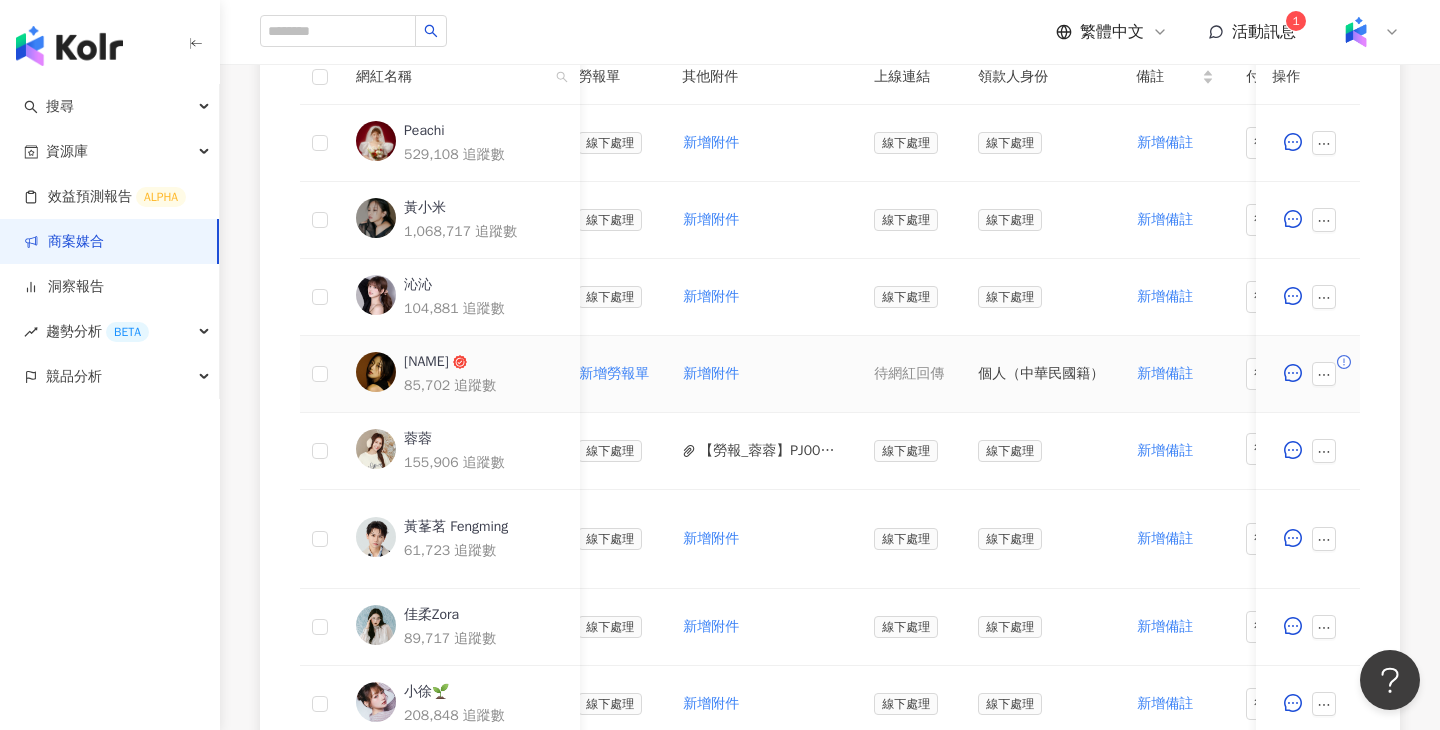 scroll, scrollTop: 0, scrollLeft: 651, axis: horizontal 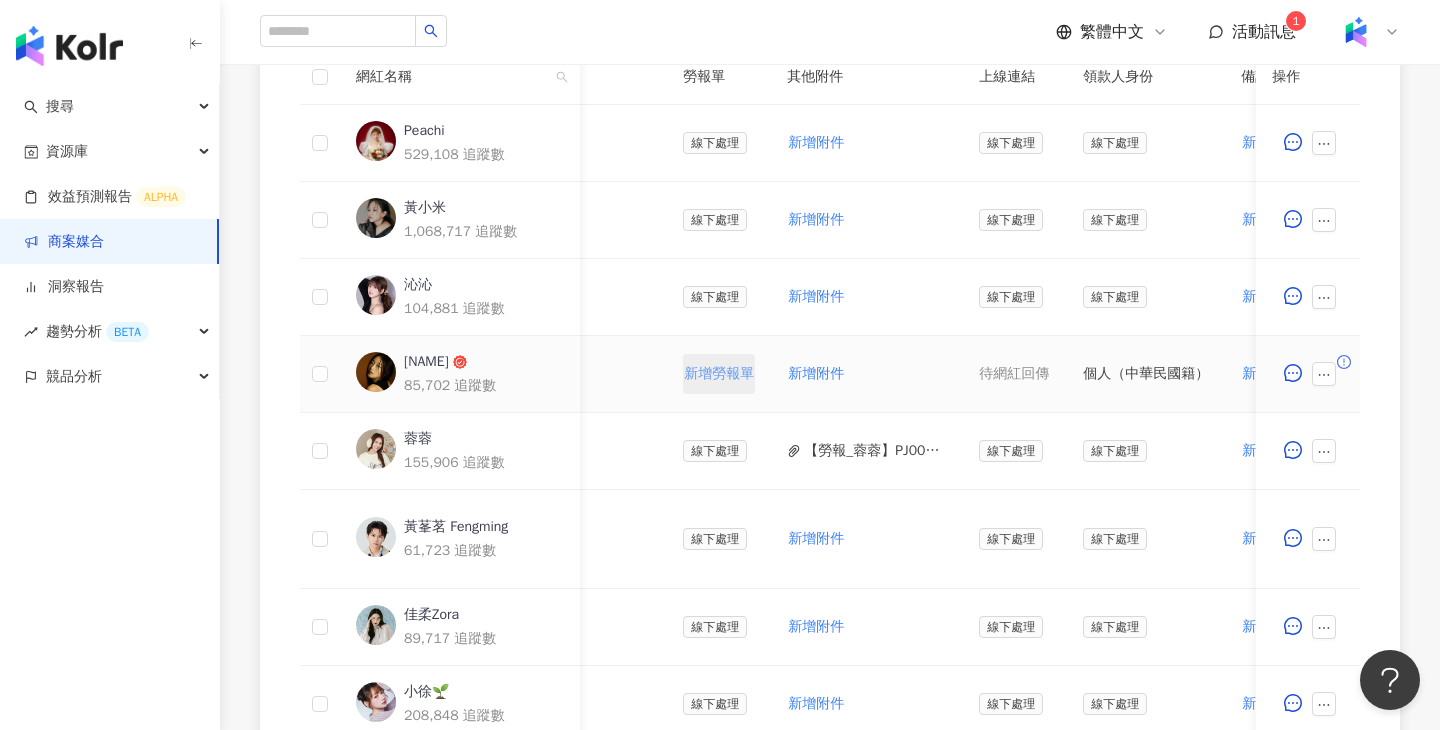 click on "新增勞報單" at bounding box center (719, 374) 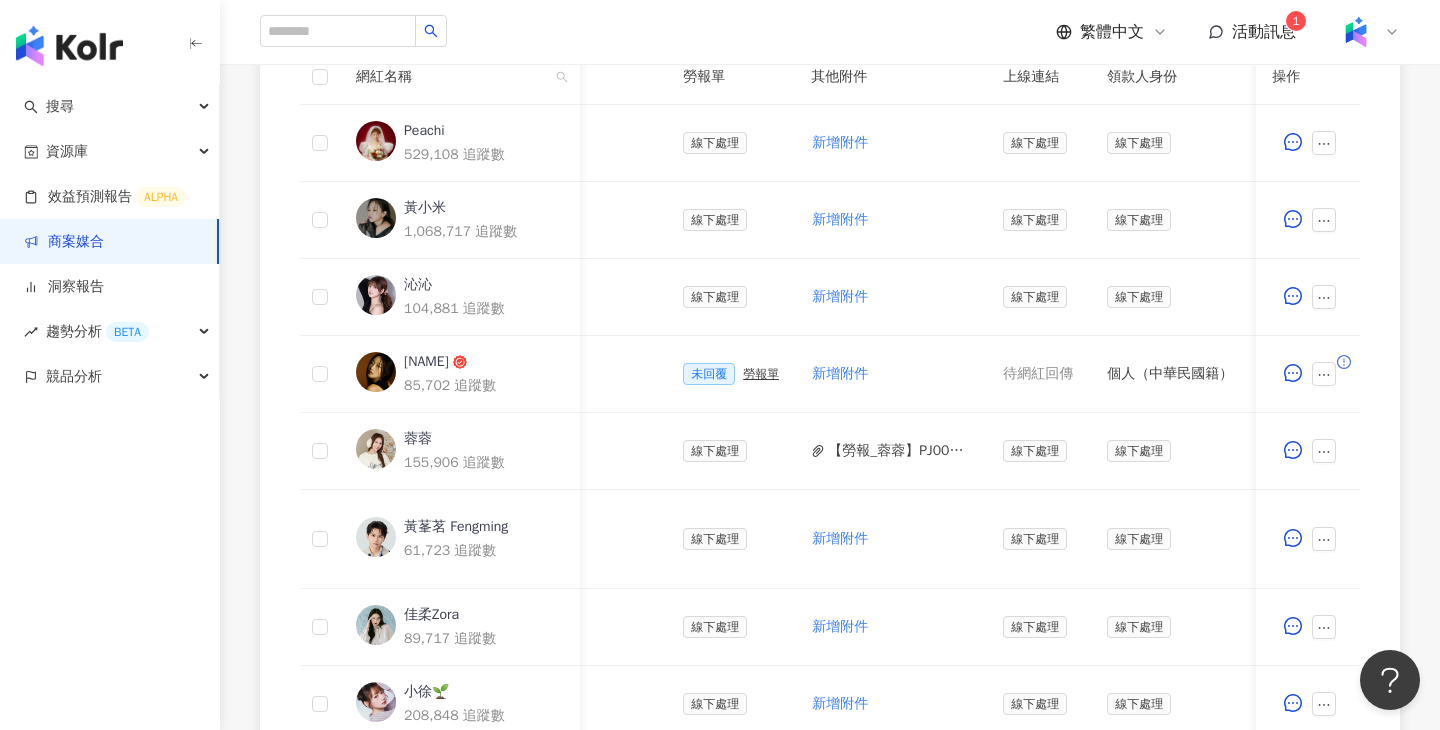 click on "勞報單" at bounding box center (761, 374) 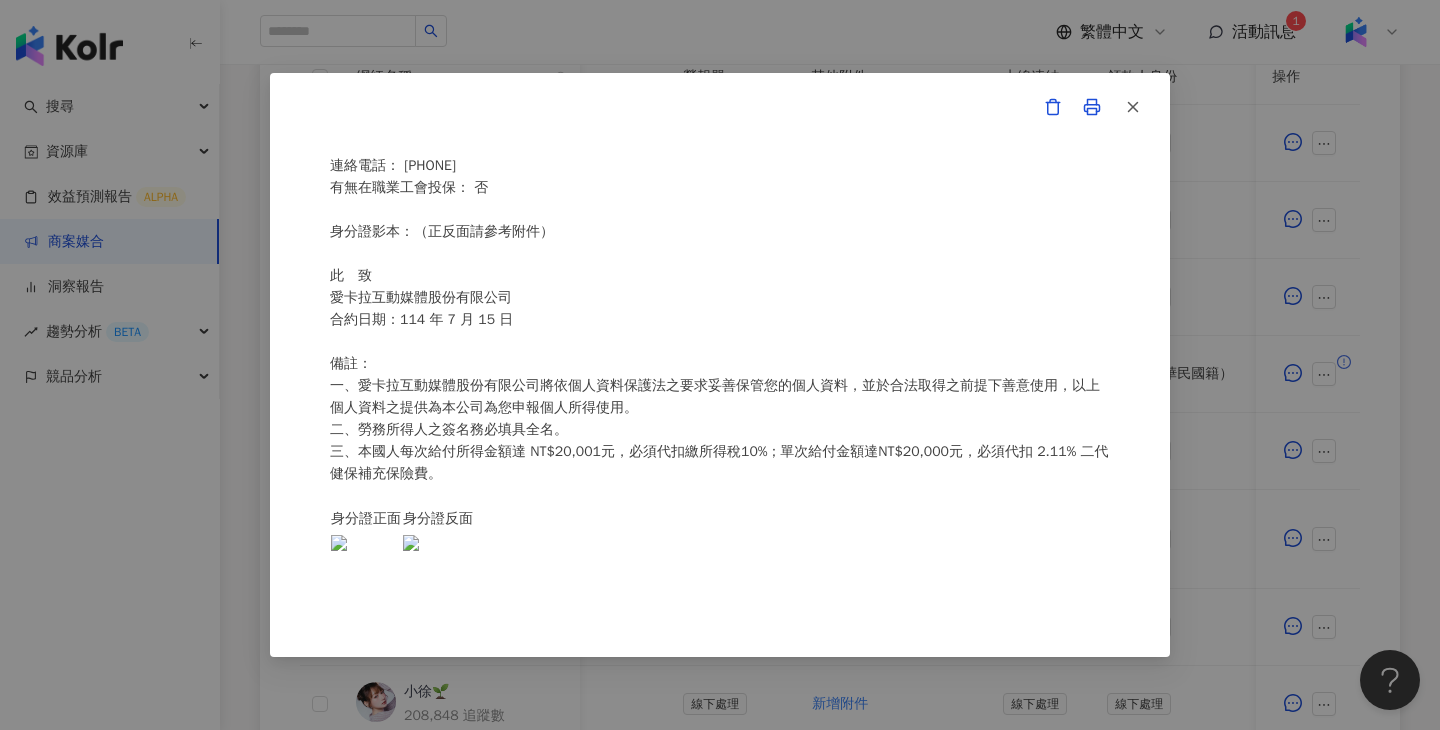 scroll, scrollTop: 0, scrollLeft: 0, axis: both 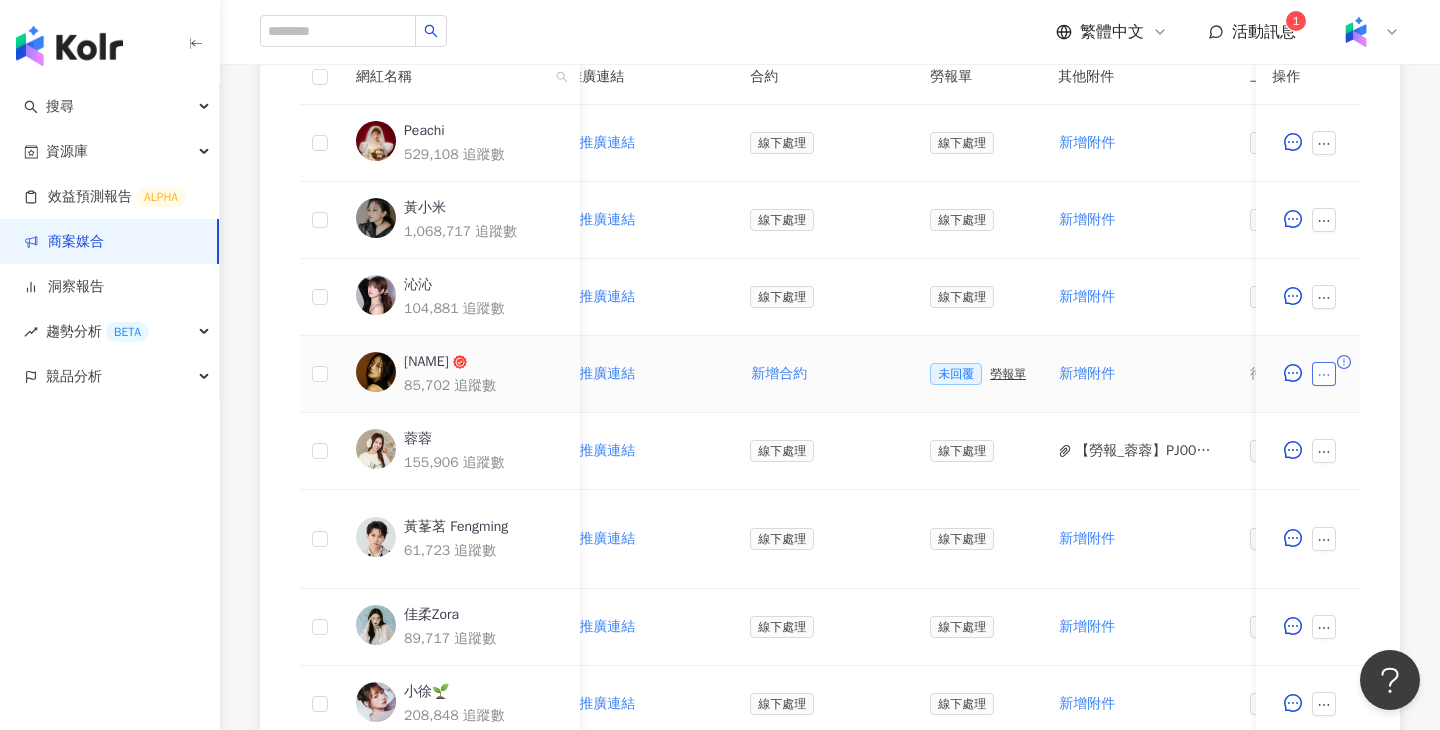 click 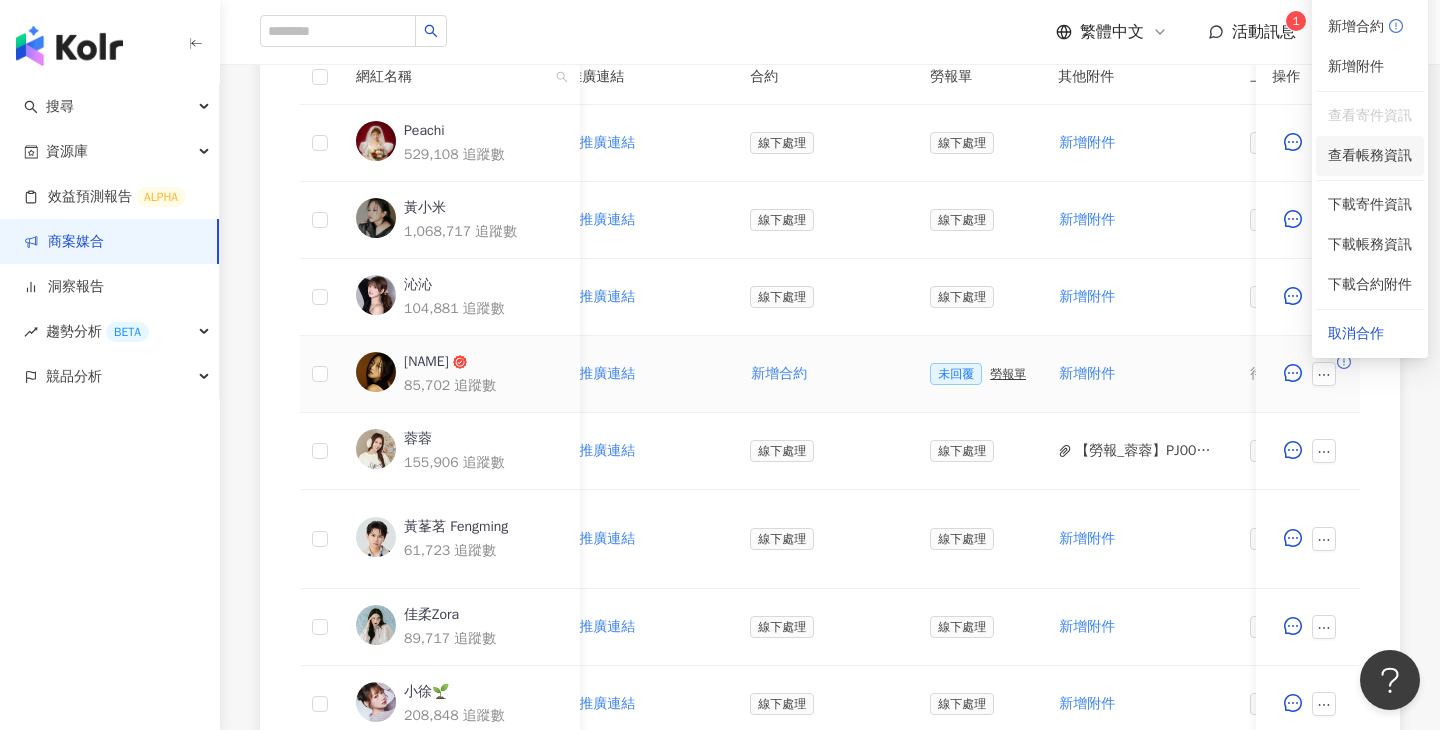 click on "查看帳務資訊" at bounding box center [1370, 156] 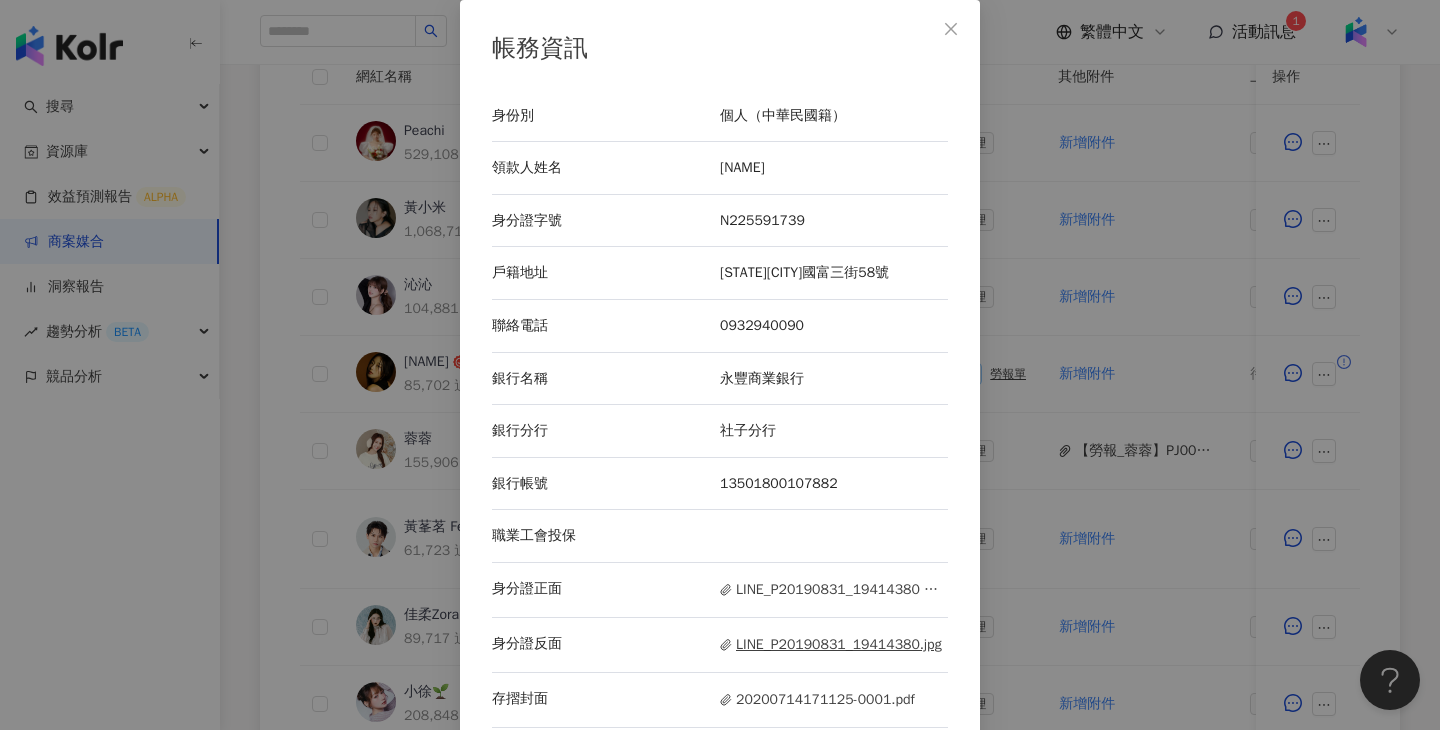 scroll, scrollTop: 22, scrollLeft: 0, axis: vertical 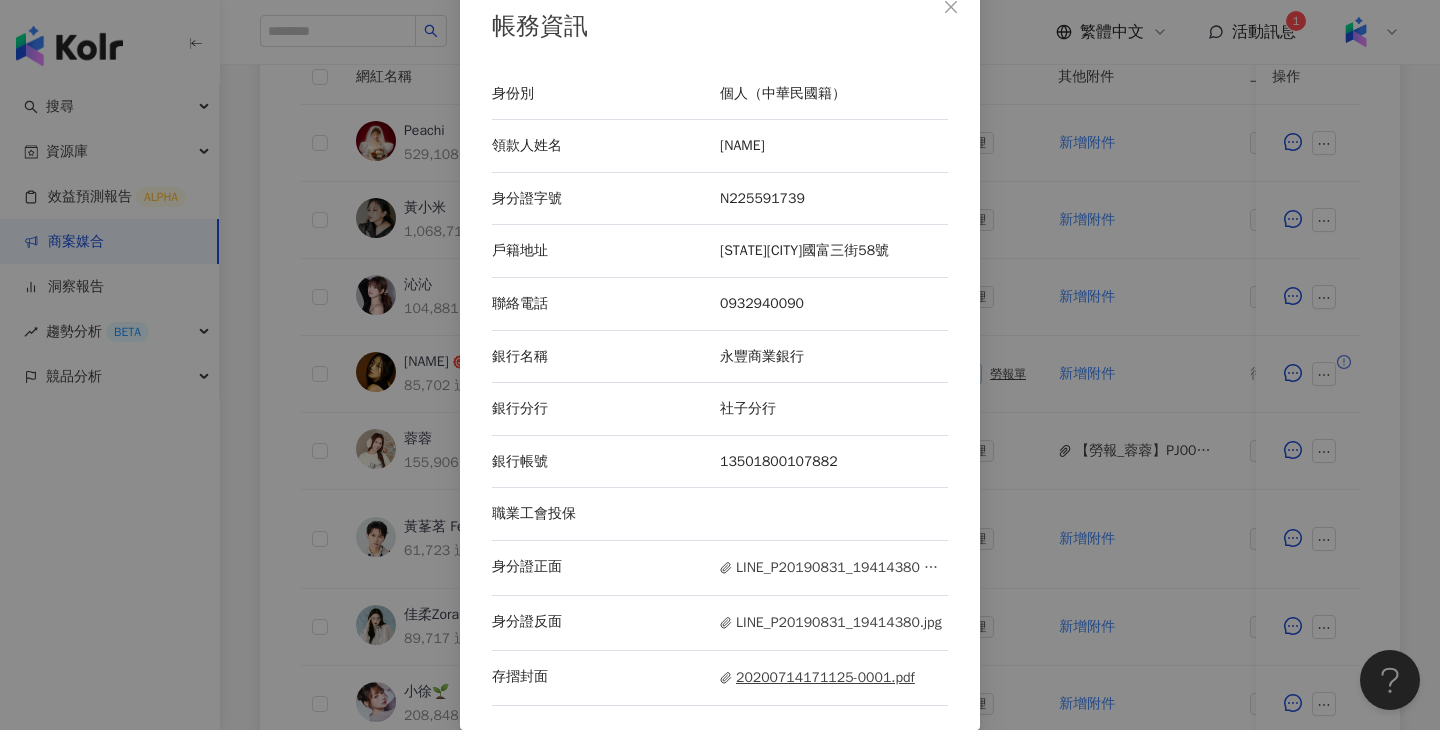 click on "20200714171125-0001.pdf" at bounding box center (817, 678) 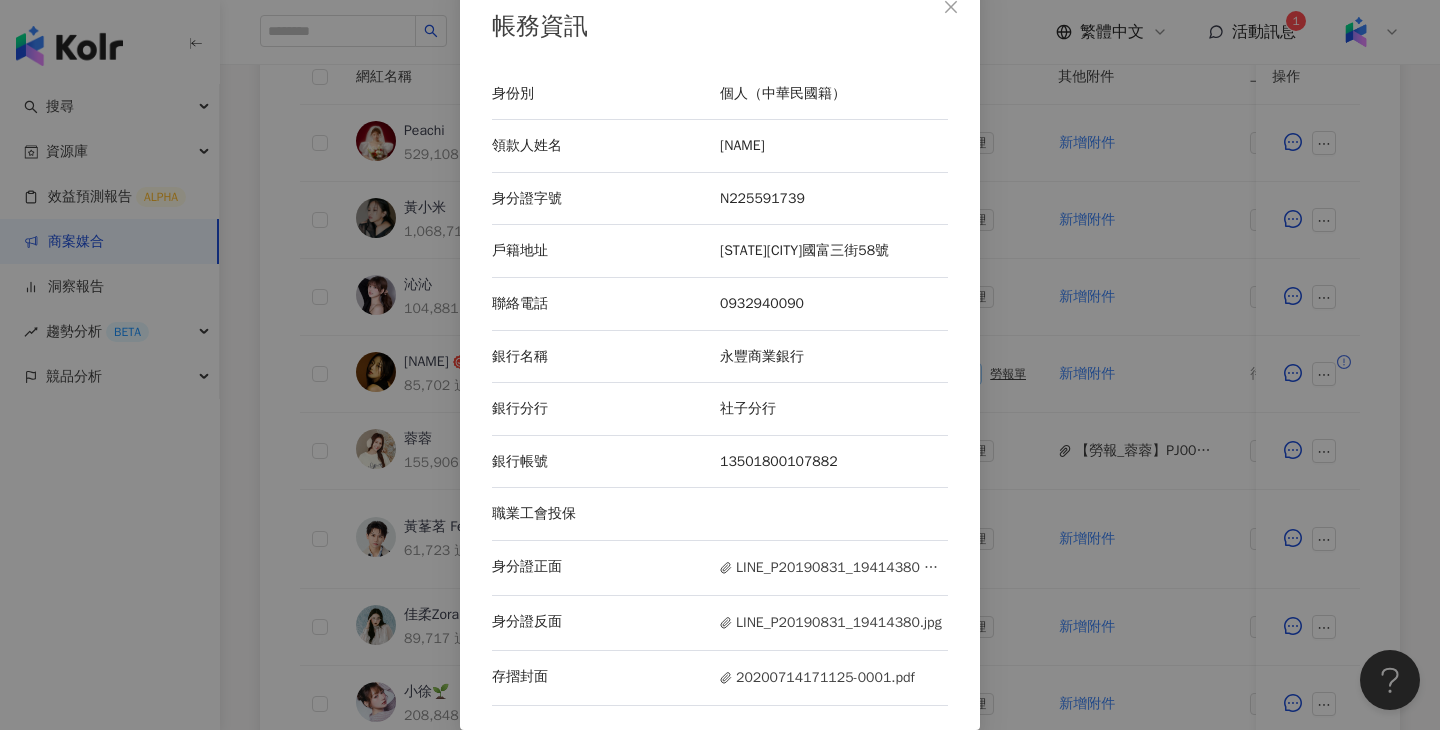 click on "帳務資訊 身份別 個人（中華民國籍） 領款人姓名 楊淯婷 身分證字號 N225591739 戶籍地址 花蓮縣花蓮市國富三街58號 聯絡電話 0932940090 銀行名稱 永豐商業銀行 銀行分行 社子分行 銀行帳號 13501800107882 職業工會投保 身分證正面 LINE_P20190831_19414380 拷貝.jpg 身分證反面 LINE_P20190831_19414380.jpg 存摺封面 20200714171125-0001.pdf" at bounding box center (720, 365) 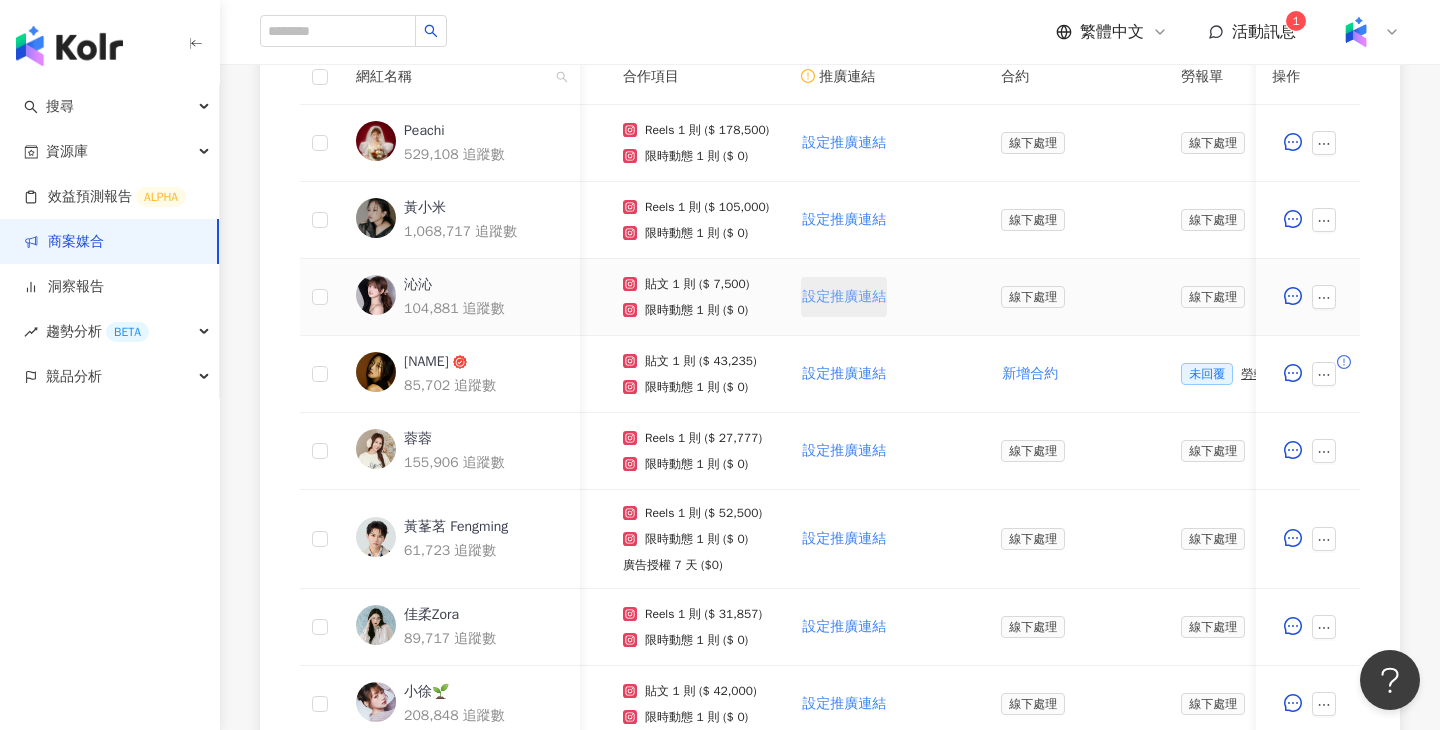 scroll, scrollTop: 0, scrollLeft: 289, axis: horizontal 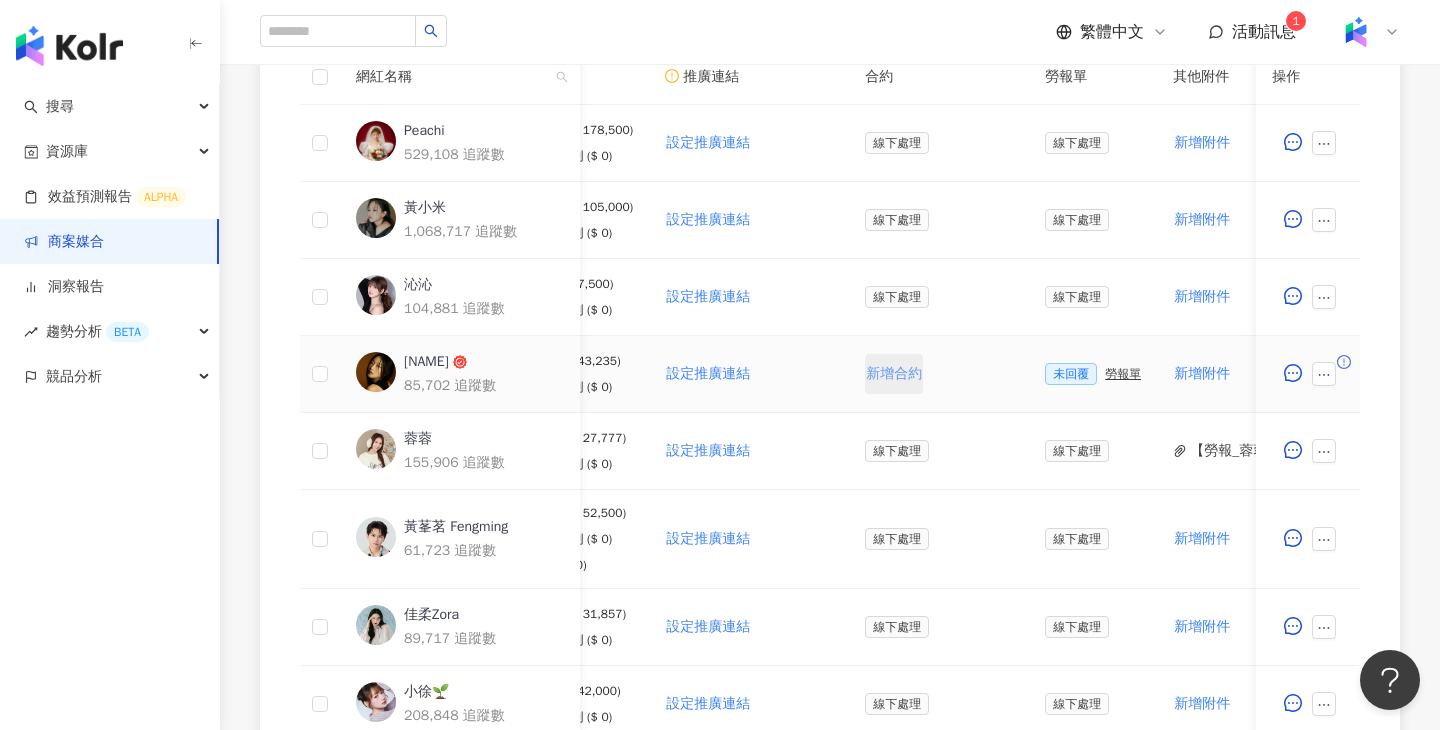 click on "新增合約" at bounding box center (894, 374) 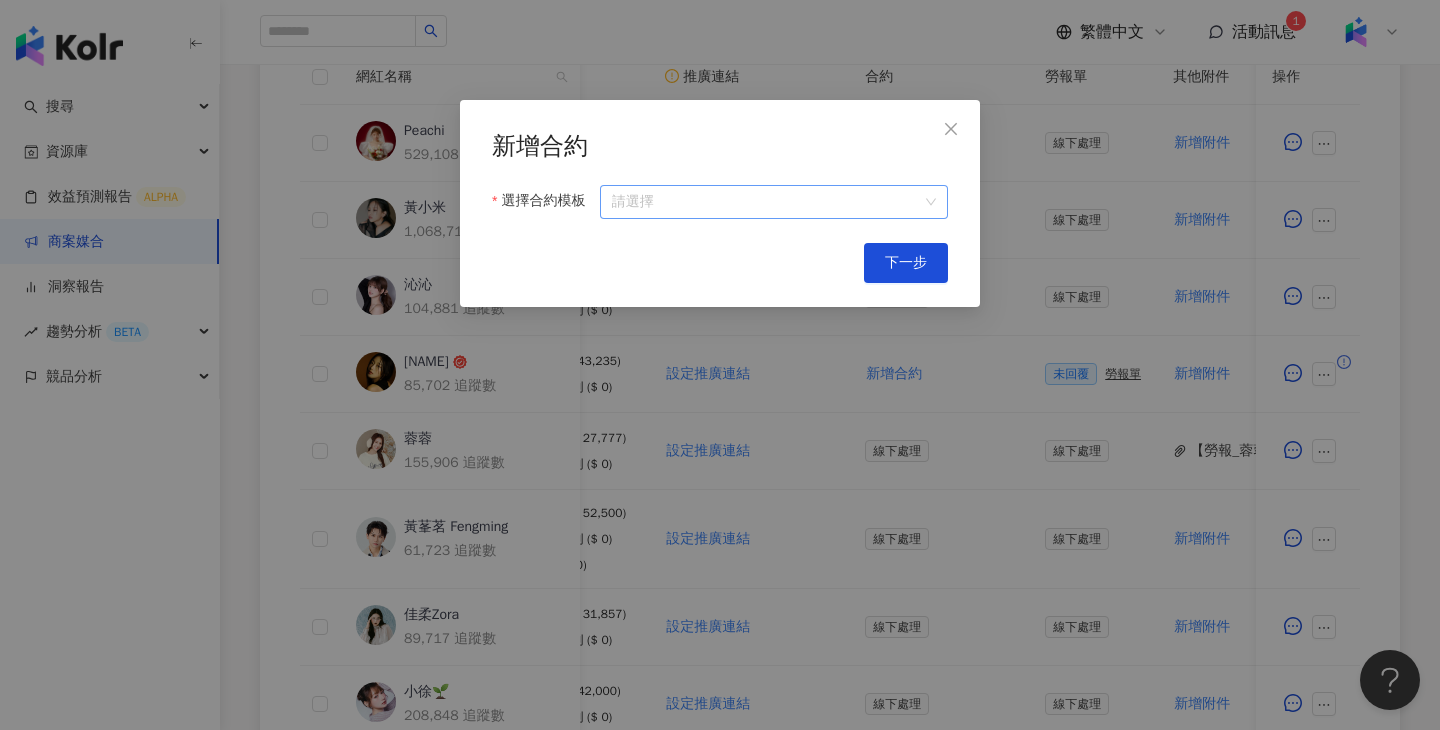 click on "選擇合約模板" at bounding box center (774, 202) 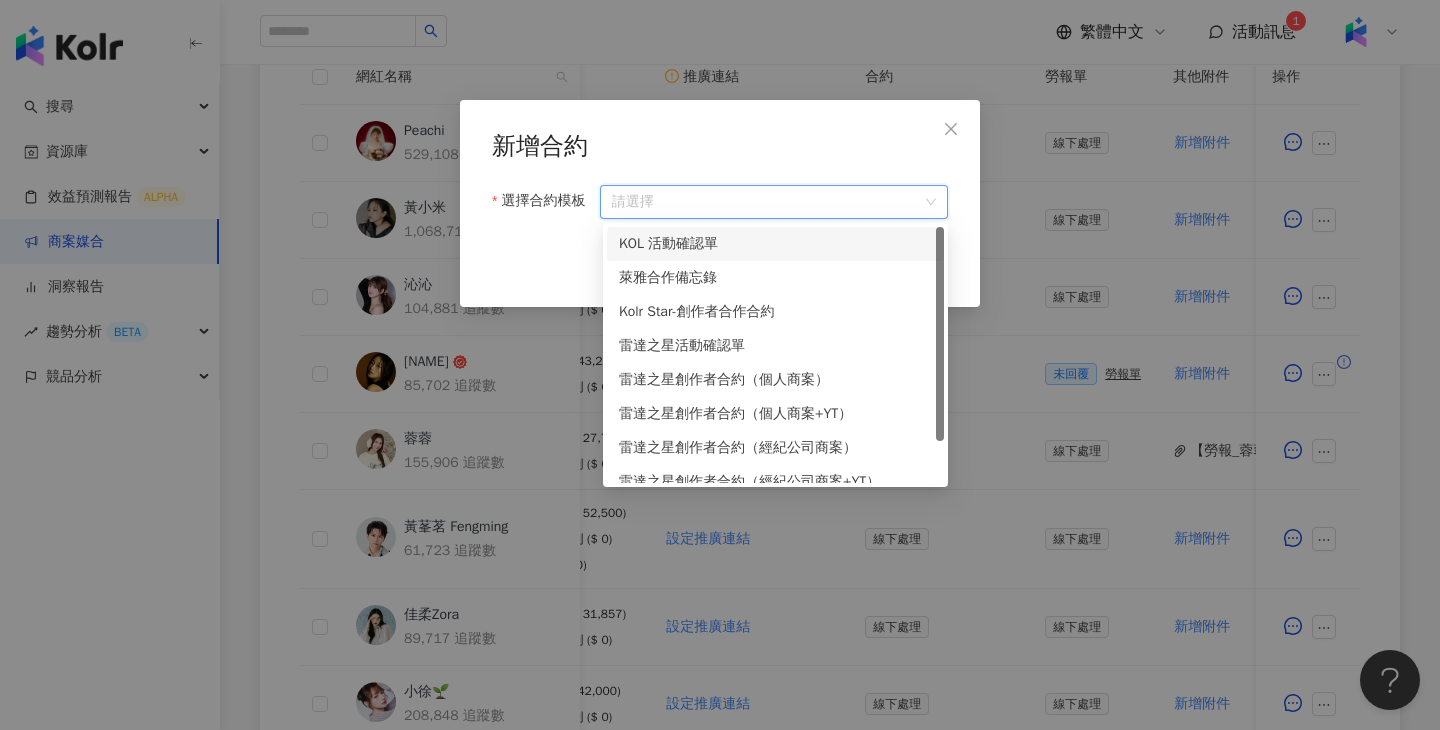 click on "KOL 活動確認單" at bounding box center (775, 244) 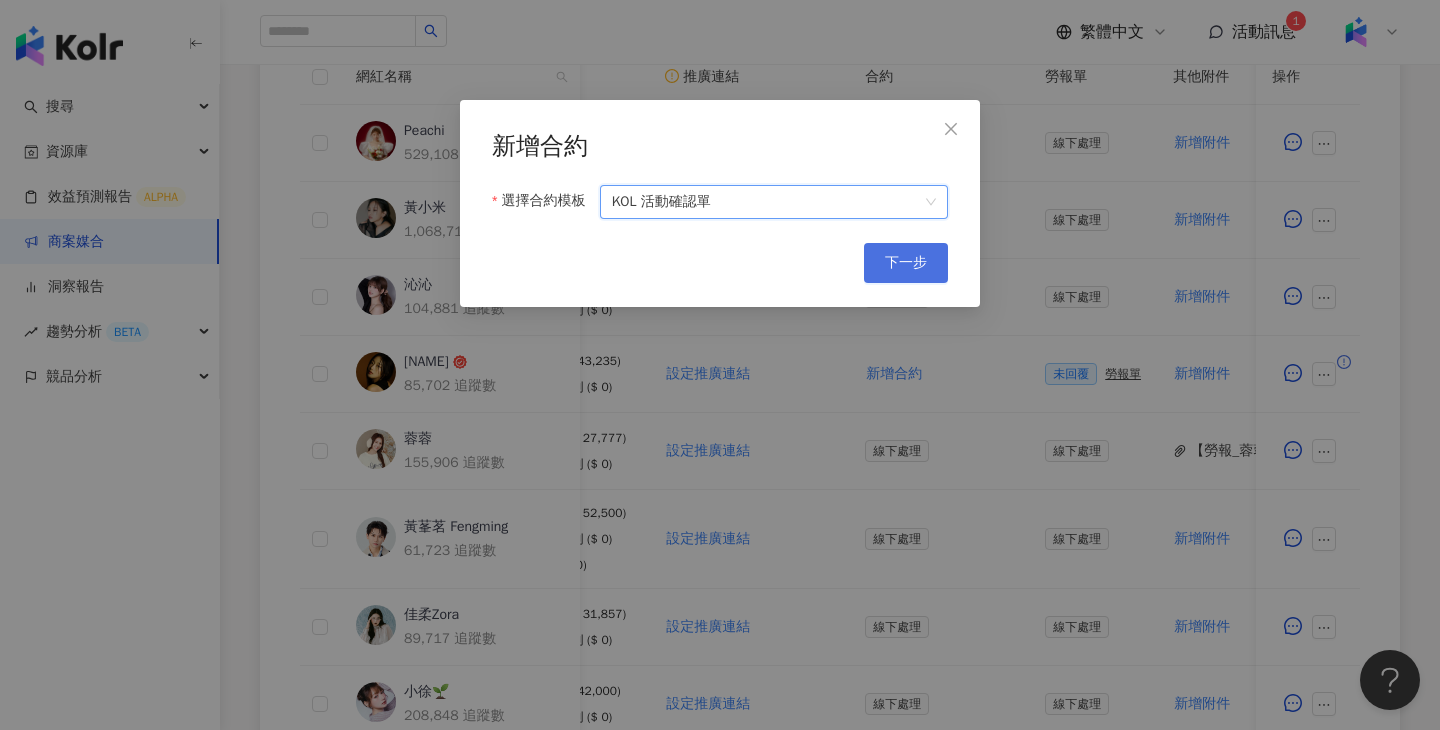 click on "下一步" at bounding box center [906, 263] 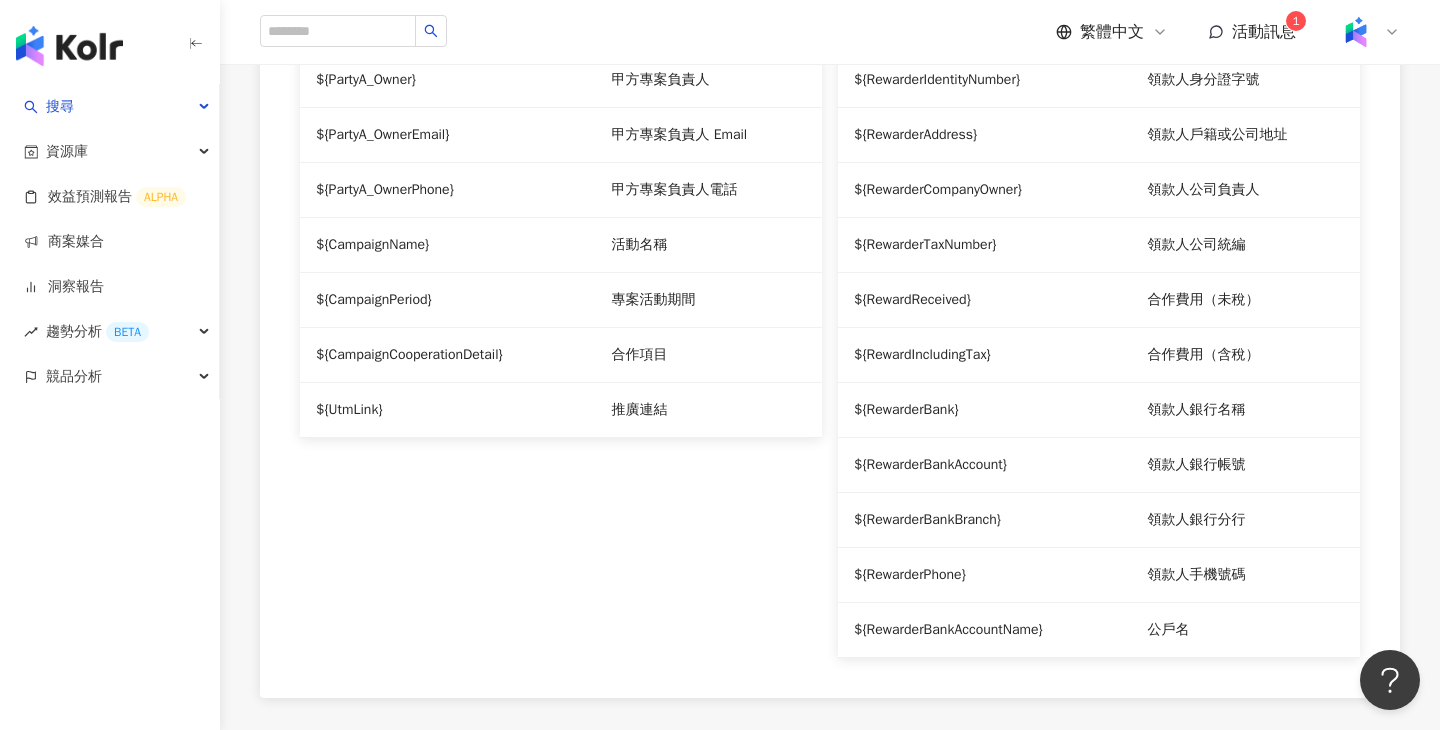 scroll, scrollTop: 0, scrollLeft: 0, axis: both 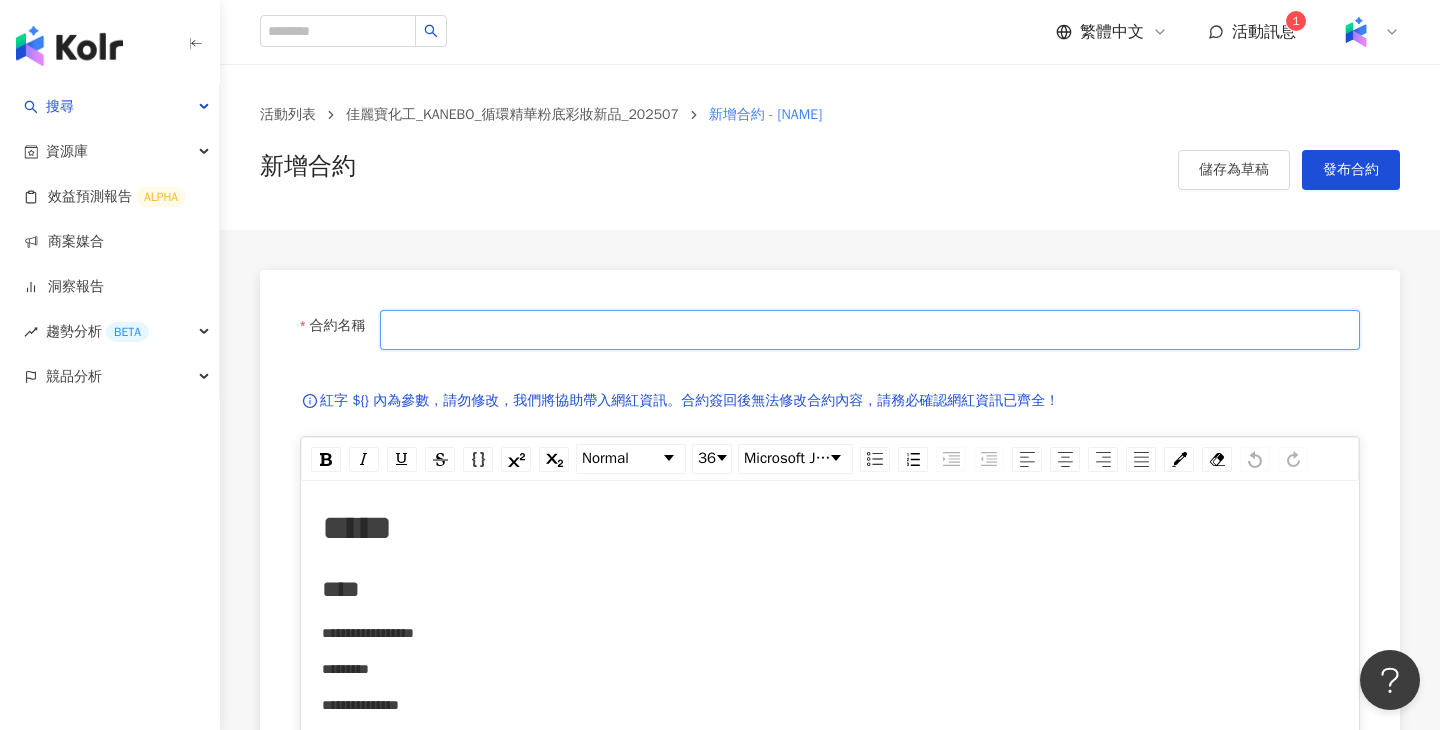 click on "合約名稱" at bounding box center (870, 330) 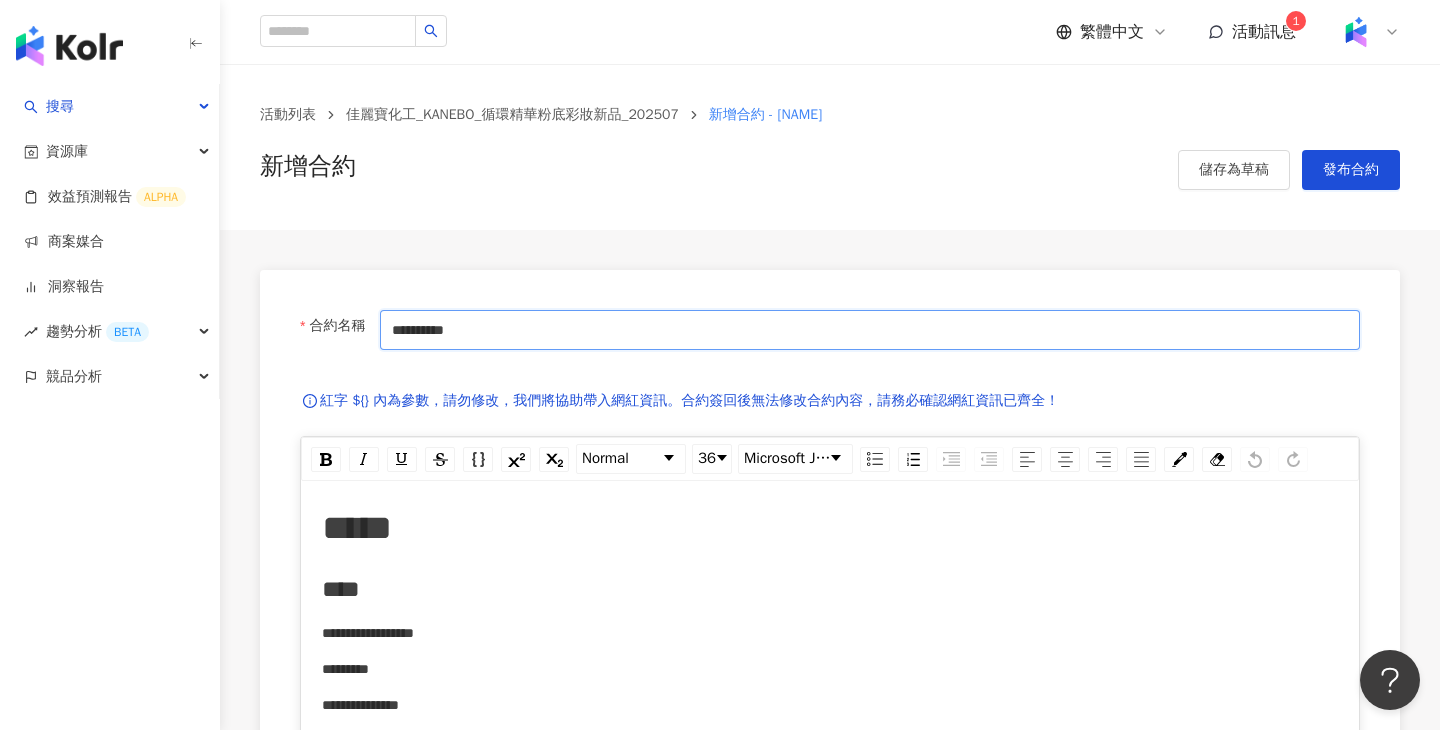 click on "*********" at bounding box center [870, 330] 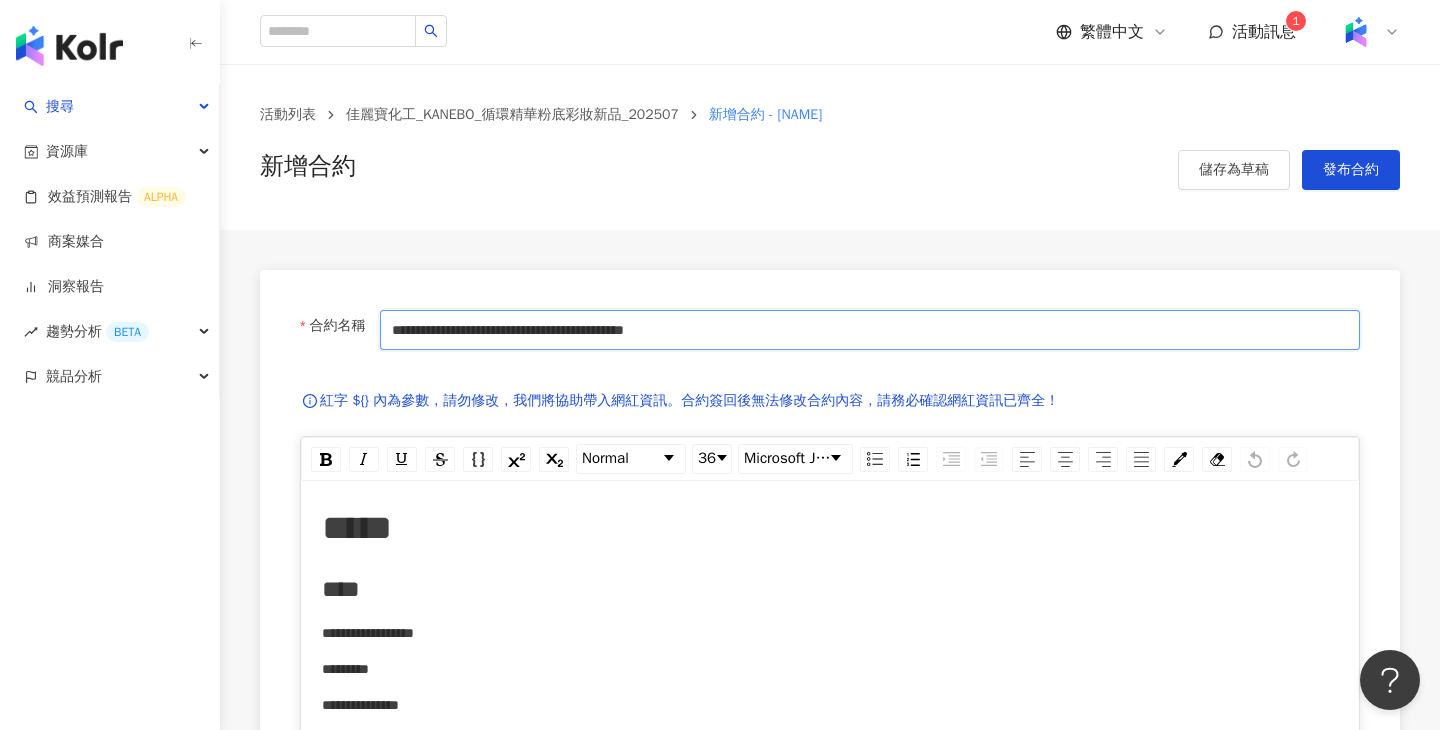 type on "**********" 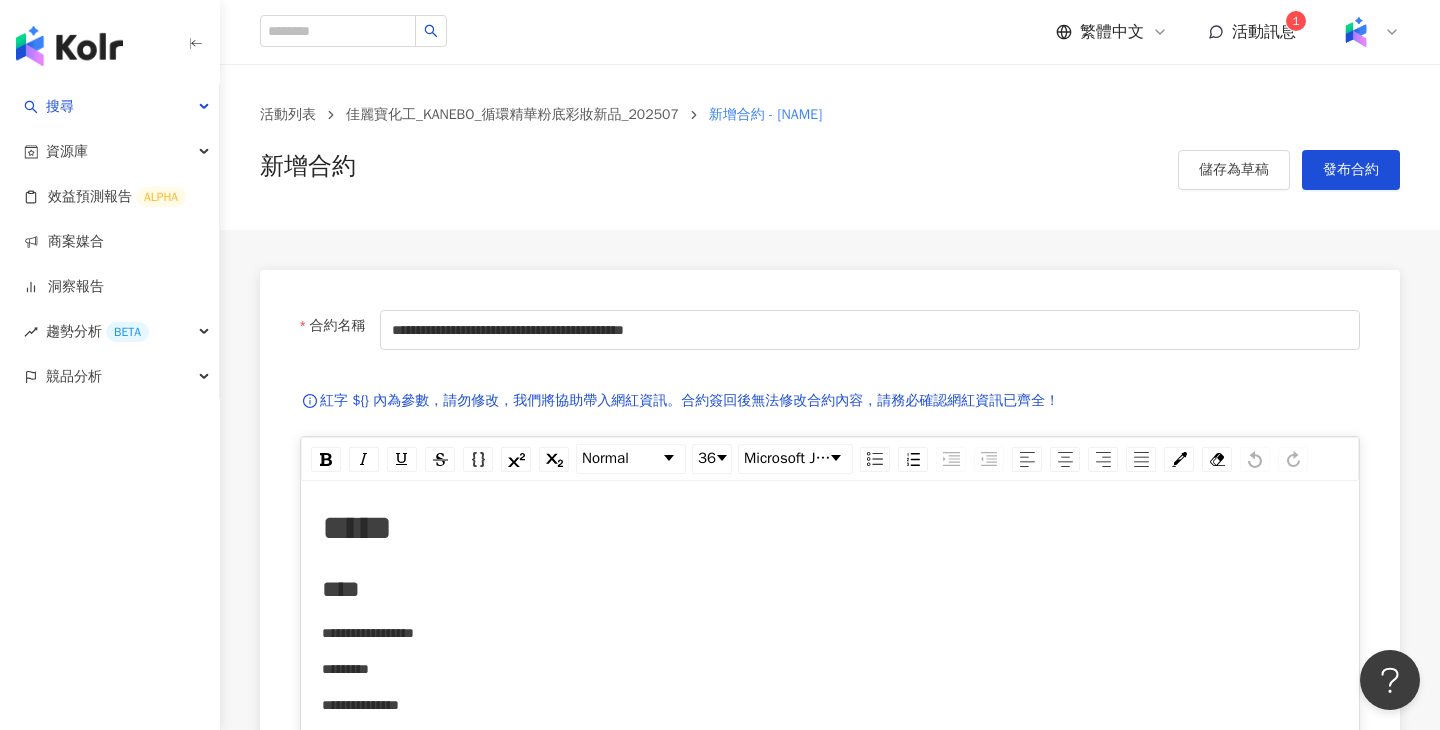 click on "**********" at bounding box center (830, 1319) 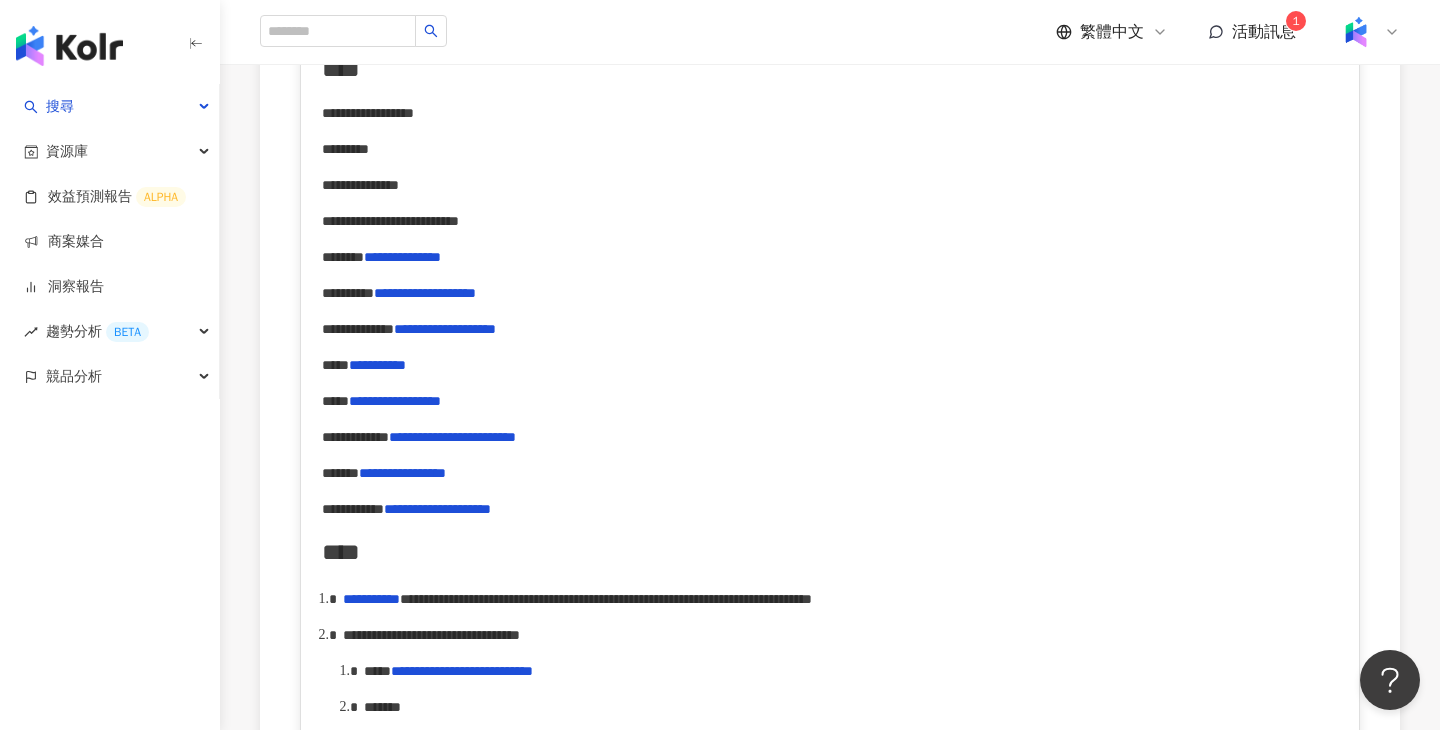 scroll, scrollTop: 684, scrollLeft: 0, axis: vertical 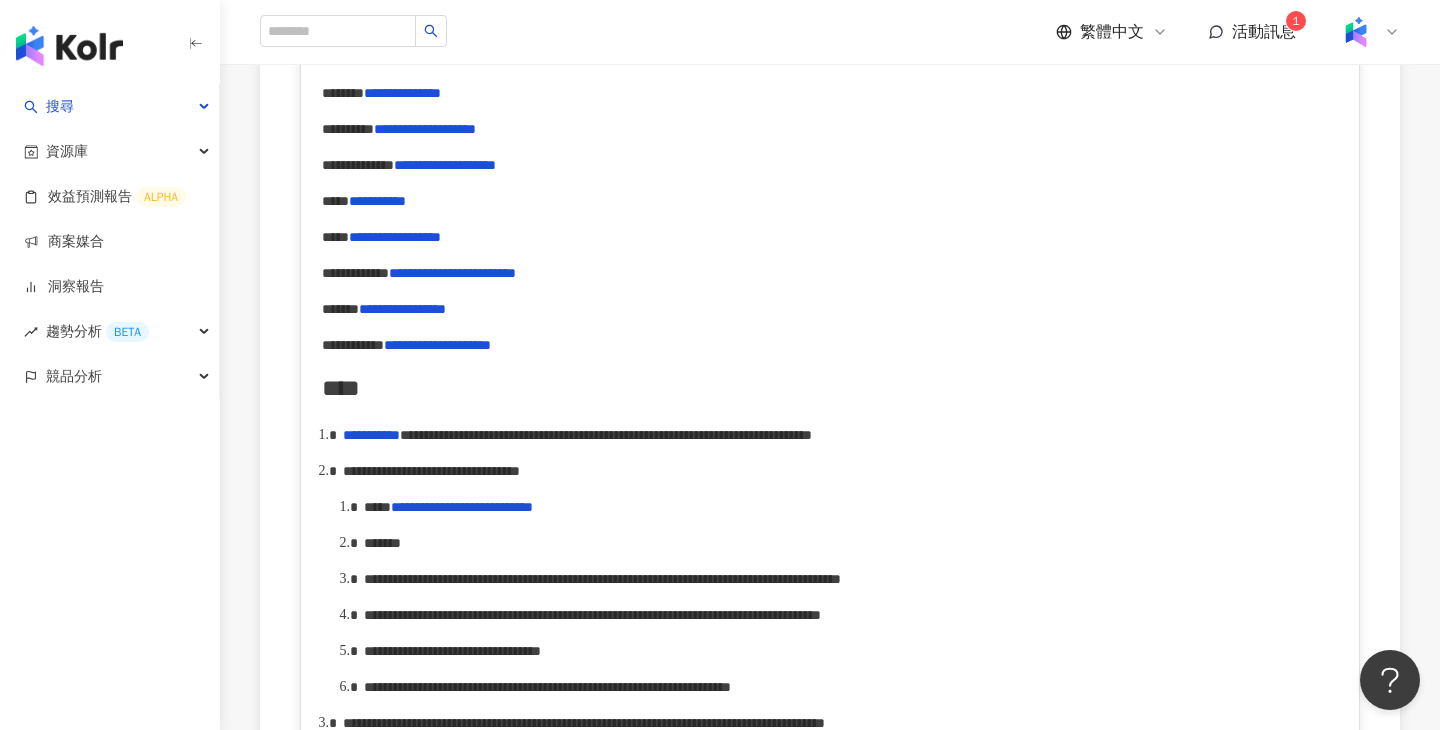 click on "****" at bounding box center (830, 389) 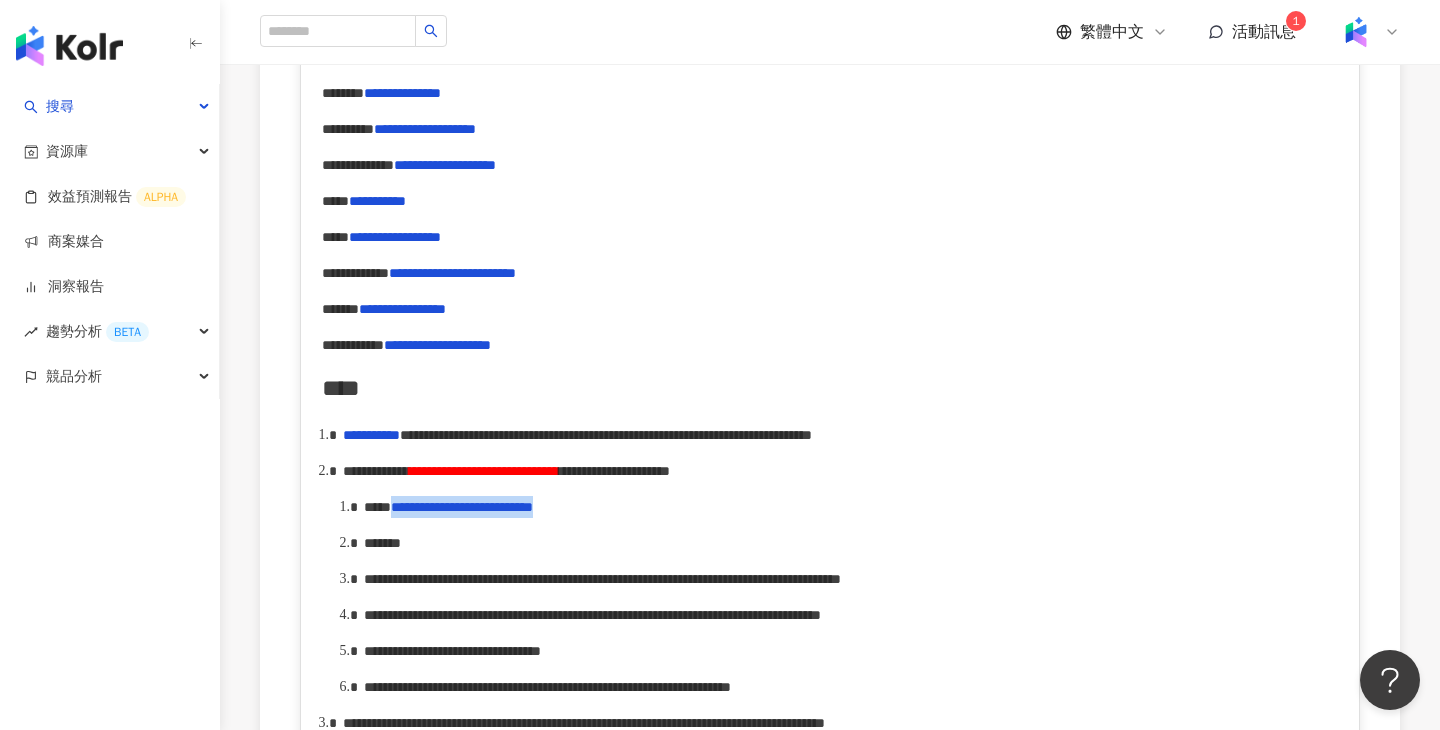 drag, startPoint x: 671, startPoint y: 547, endPoint x: 437, endPoint y: 544, distance: 234.01923 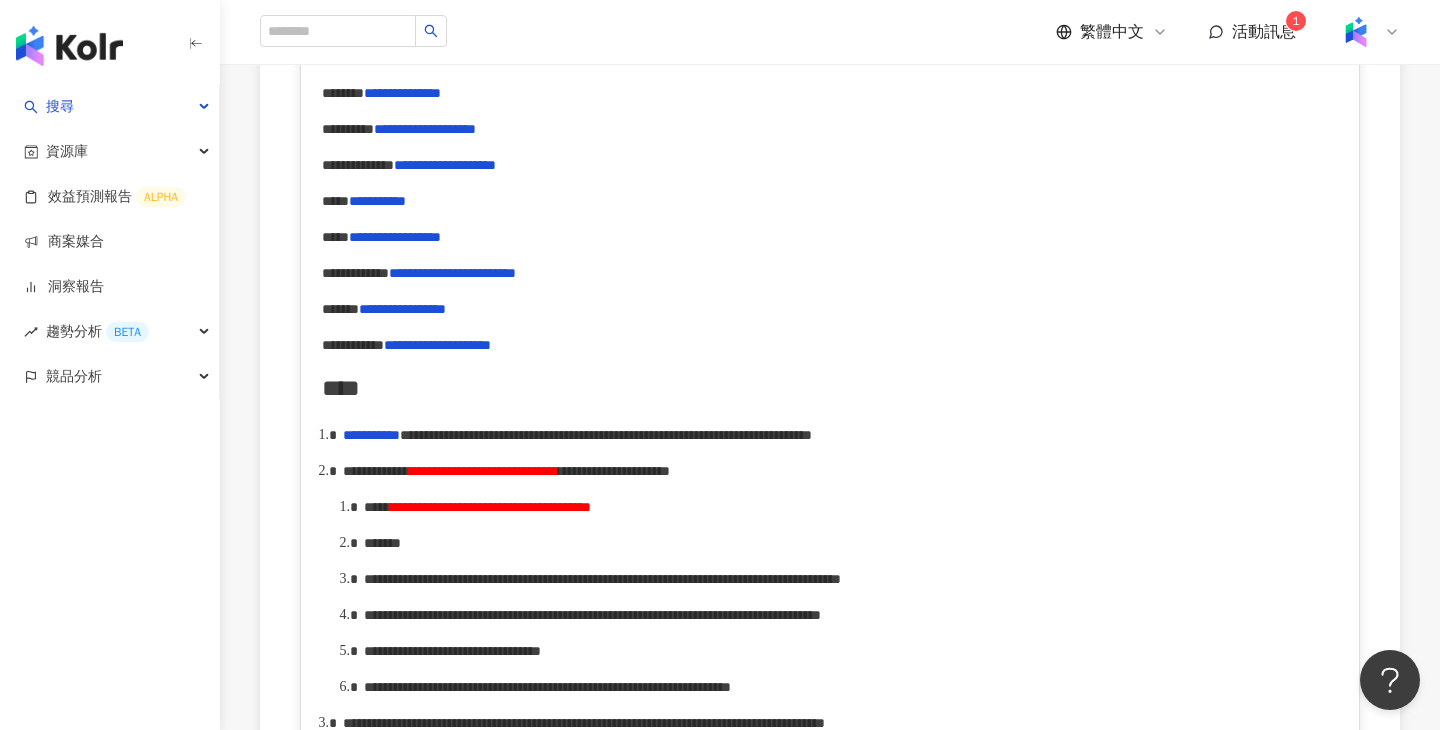 click on "*******" at bounding box center [851, 543] 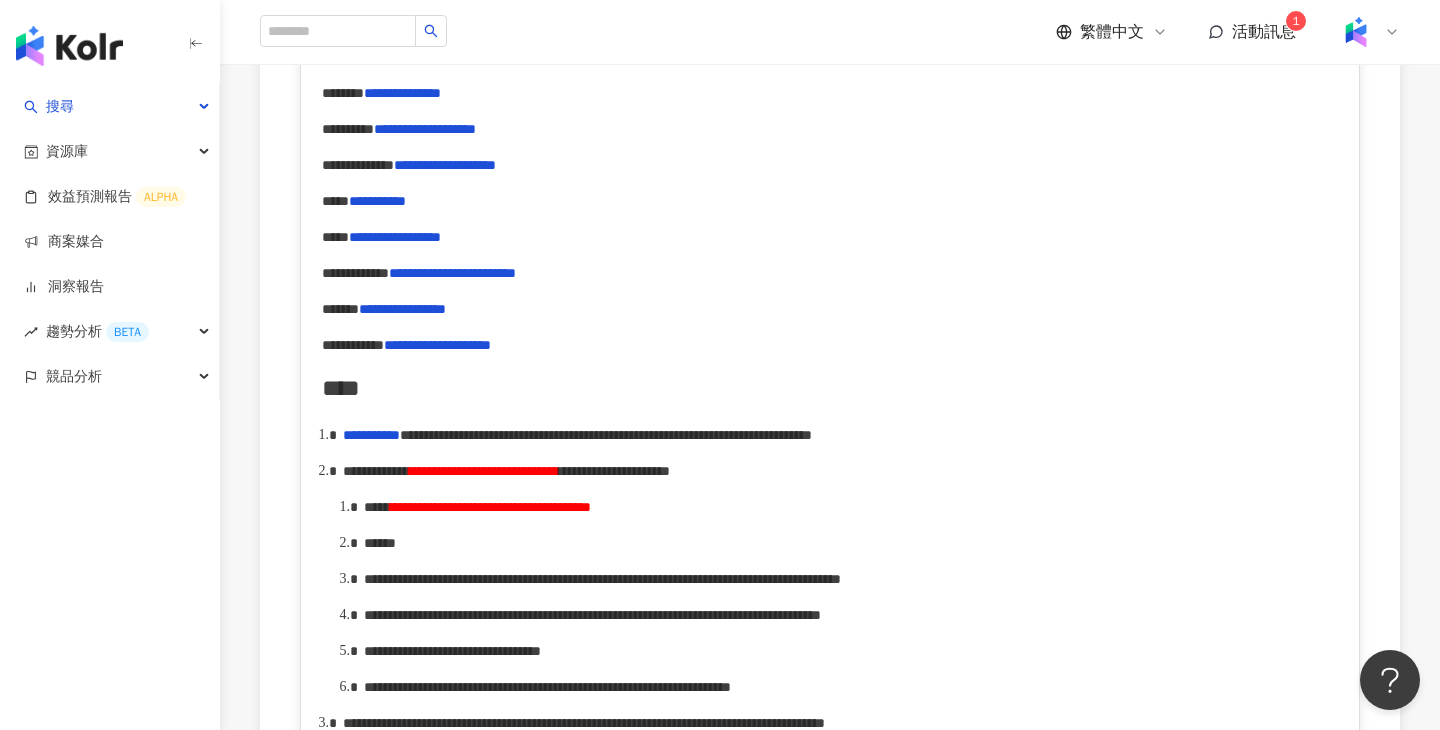 paste 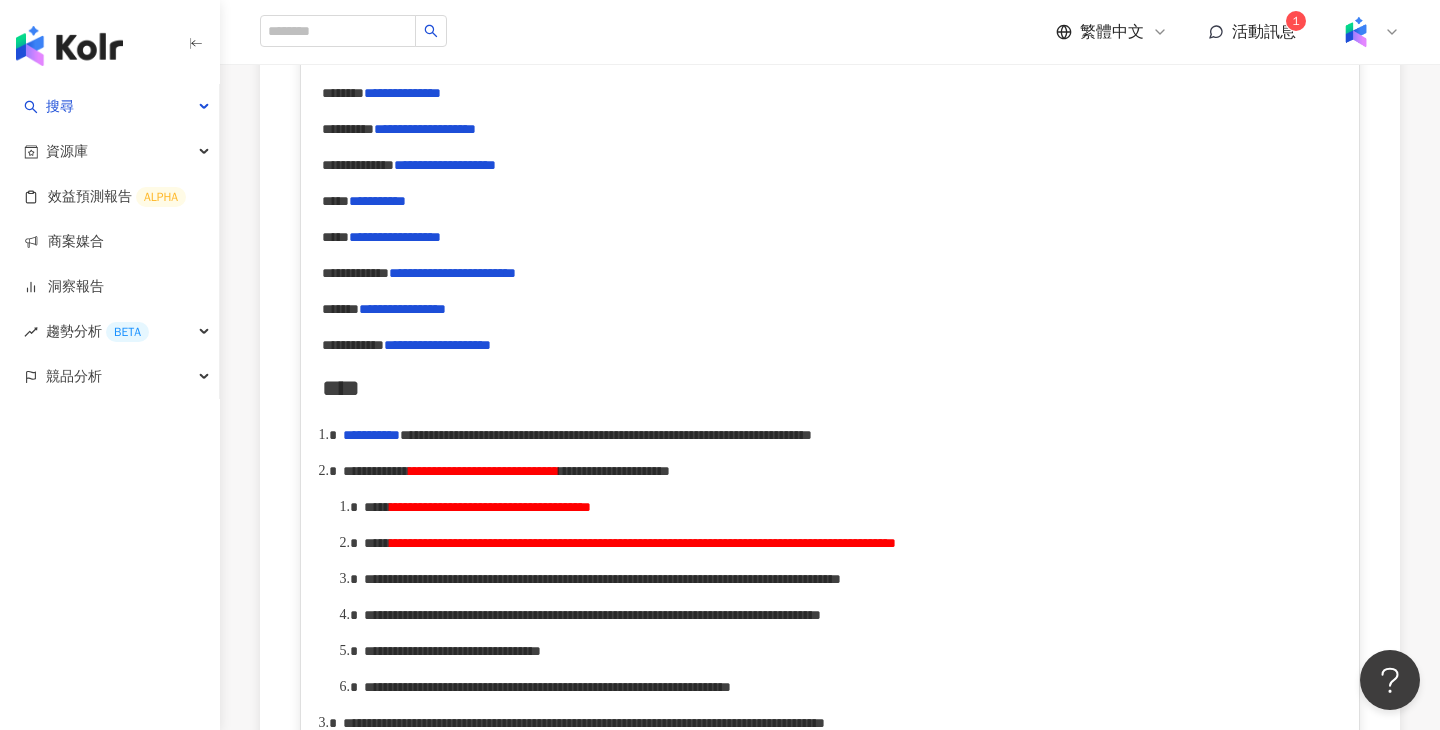click on "**********" at bounding box center [643, 543] 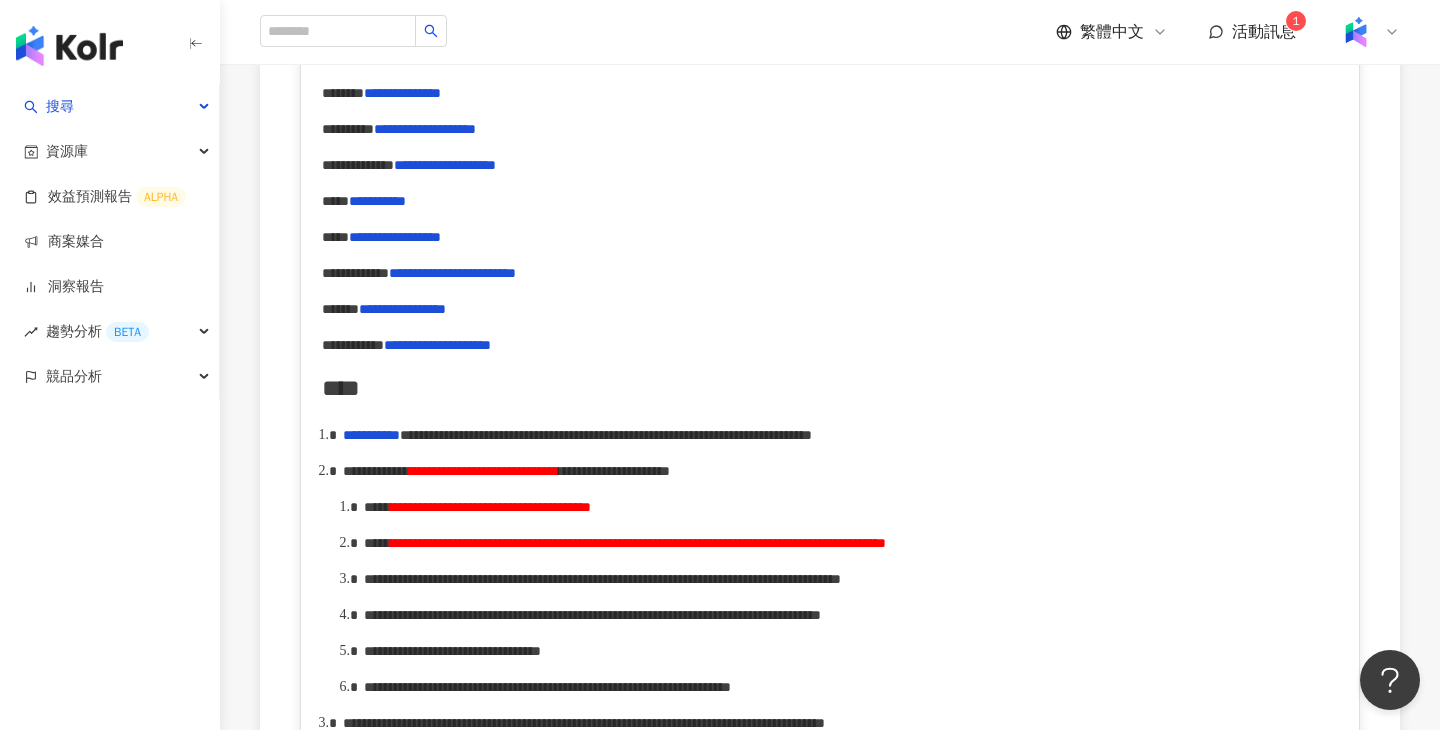 type 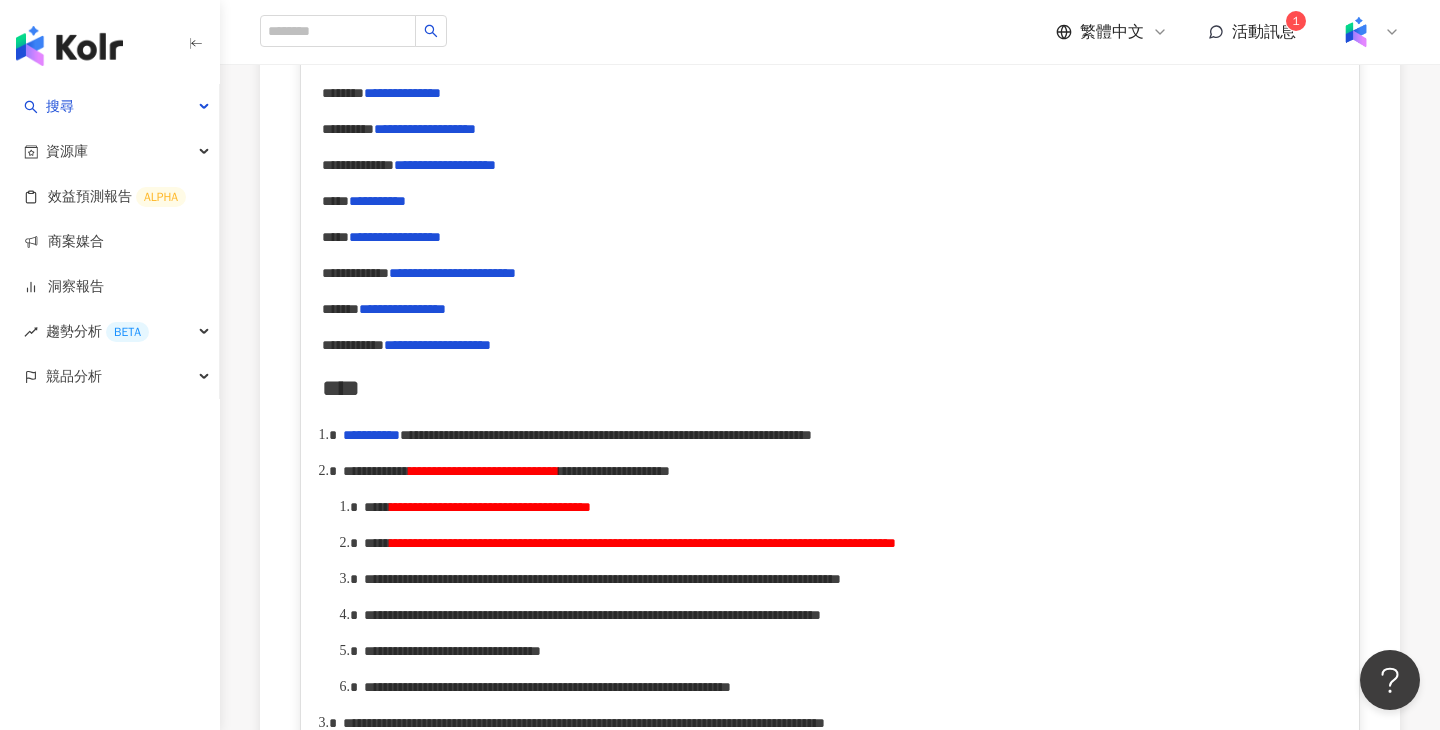 click on "**********" at bounding box center (643, 543) 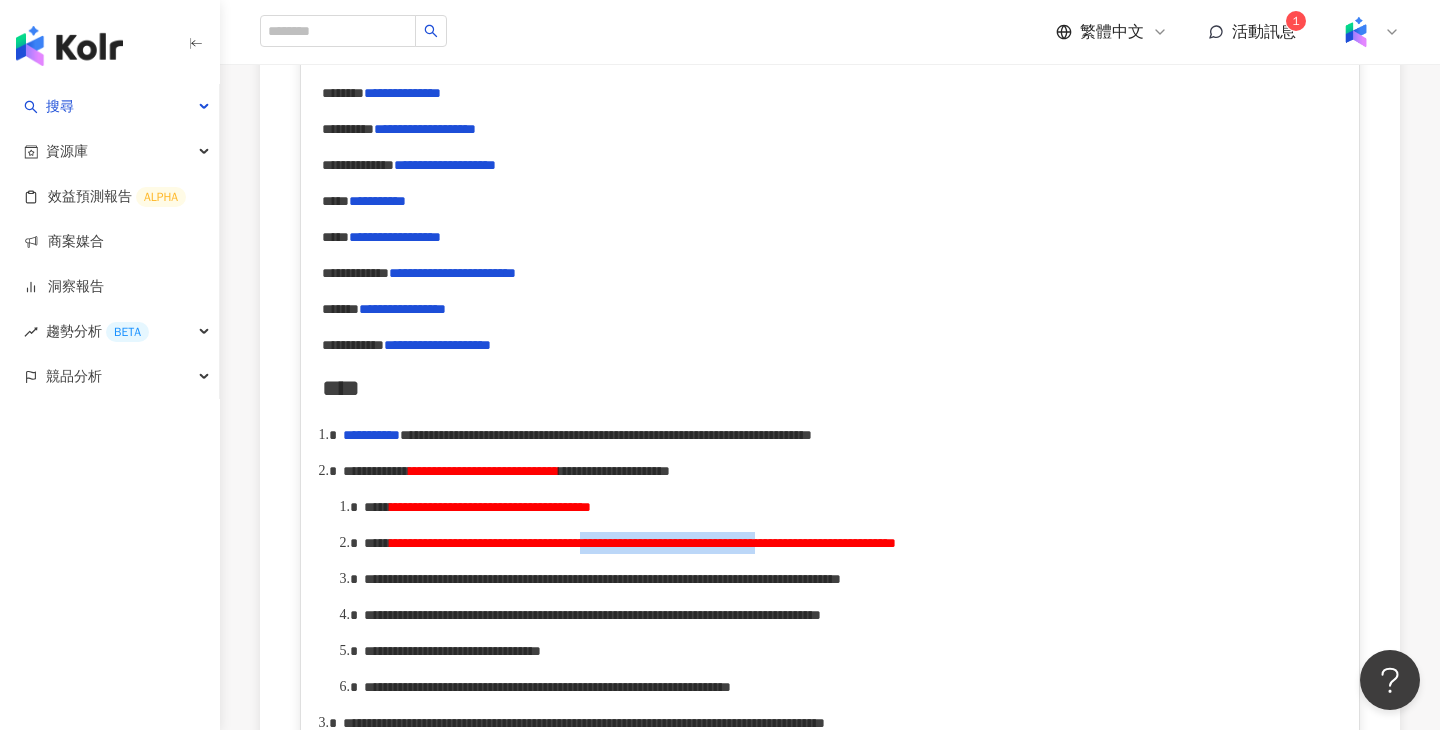 click on "**********" at bounding box center [643, 543] 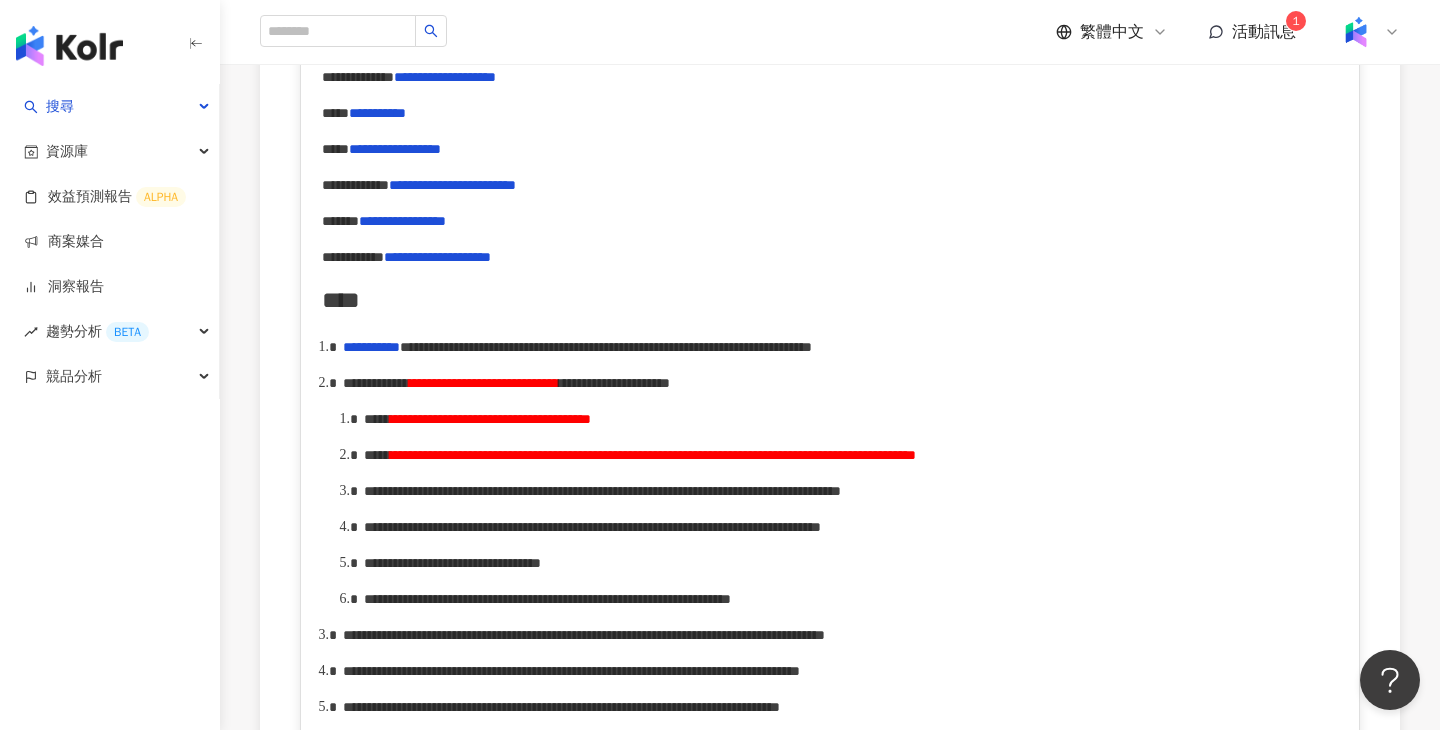 scroll, scrollTop: 778, scrollLeft: 0, axis: vertical 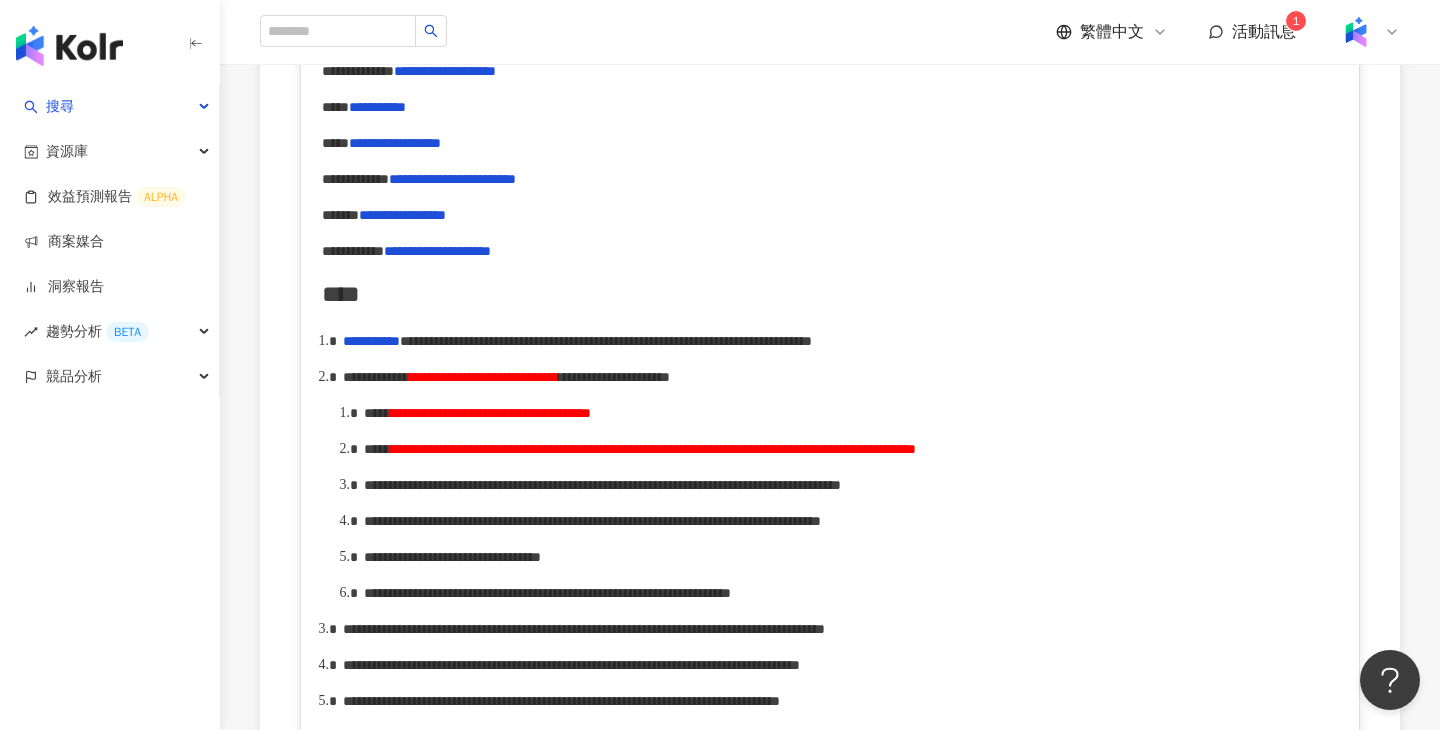 click on "**********" at bounding box center (602, 485) 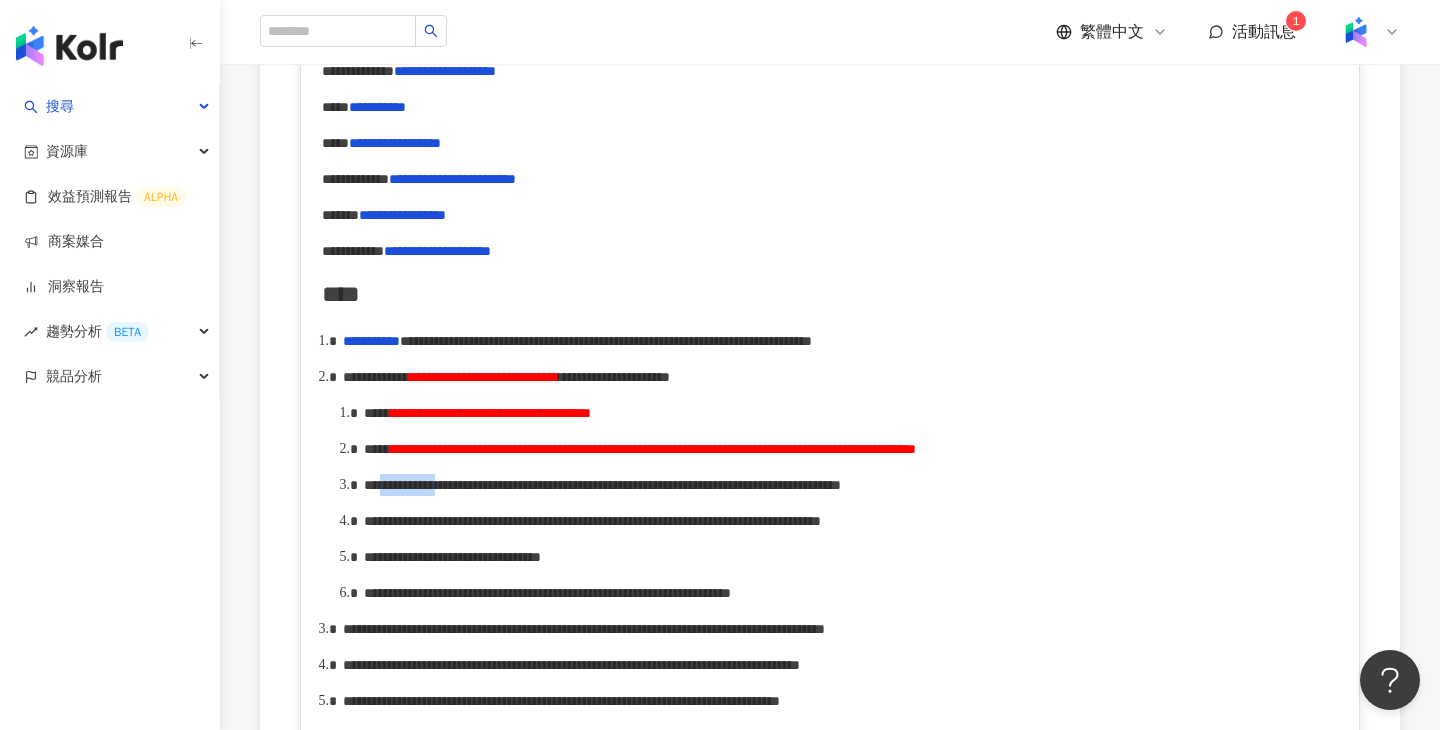 click on "**********" at bounding box center (602, 485) 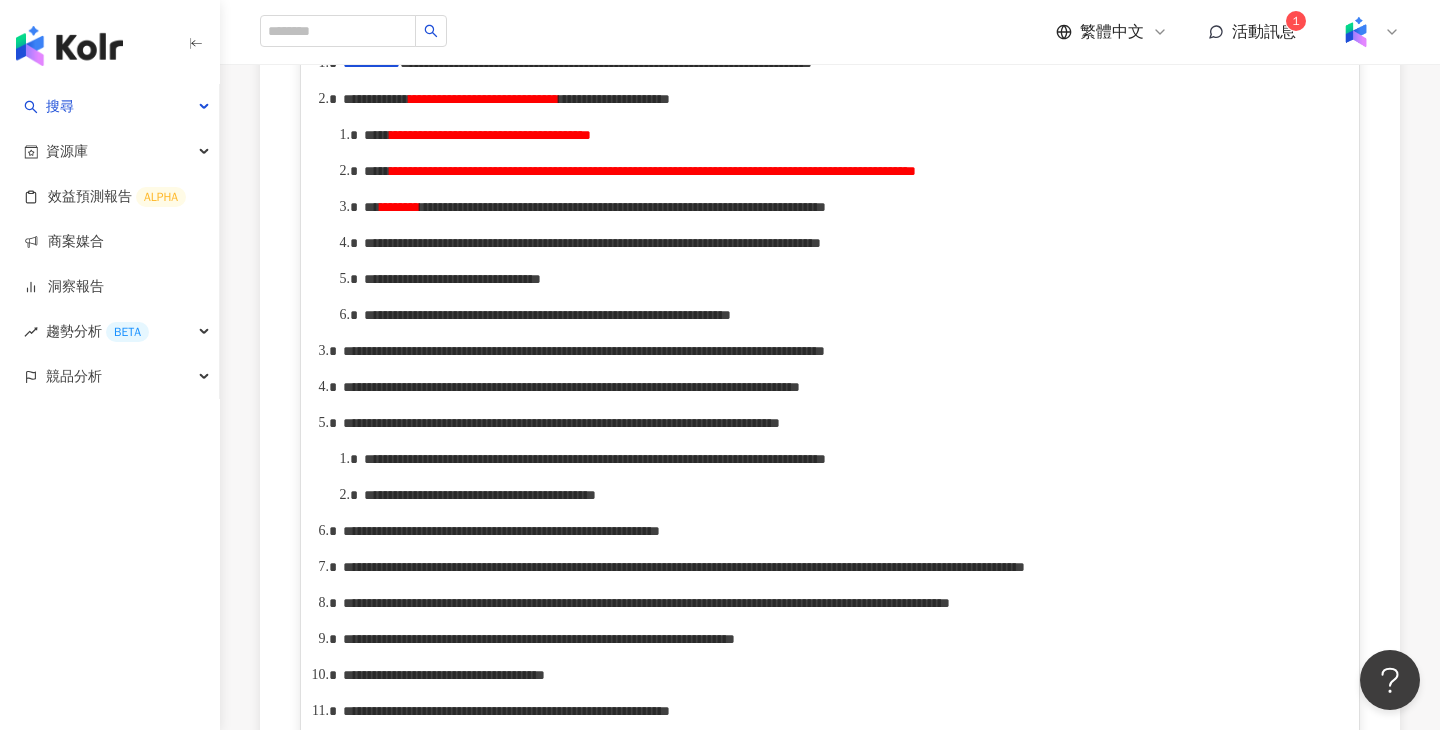 scroll, scrollTop: 865, scrollLeft: 0, axis: vertical 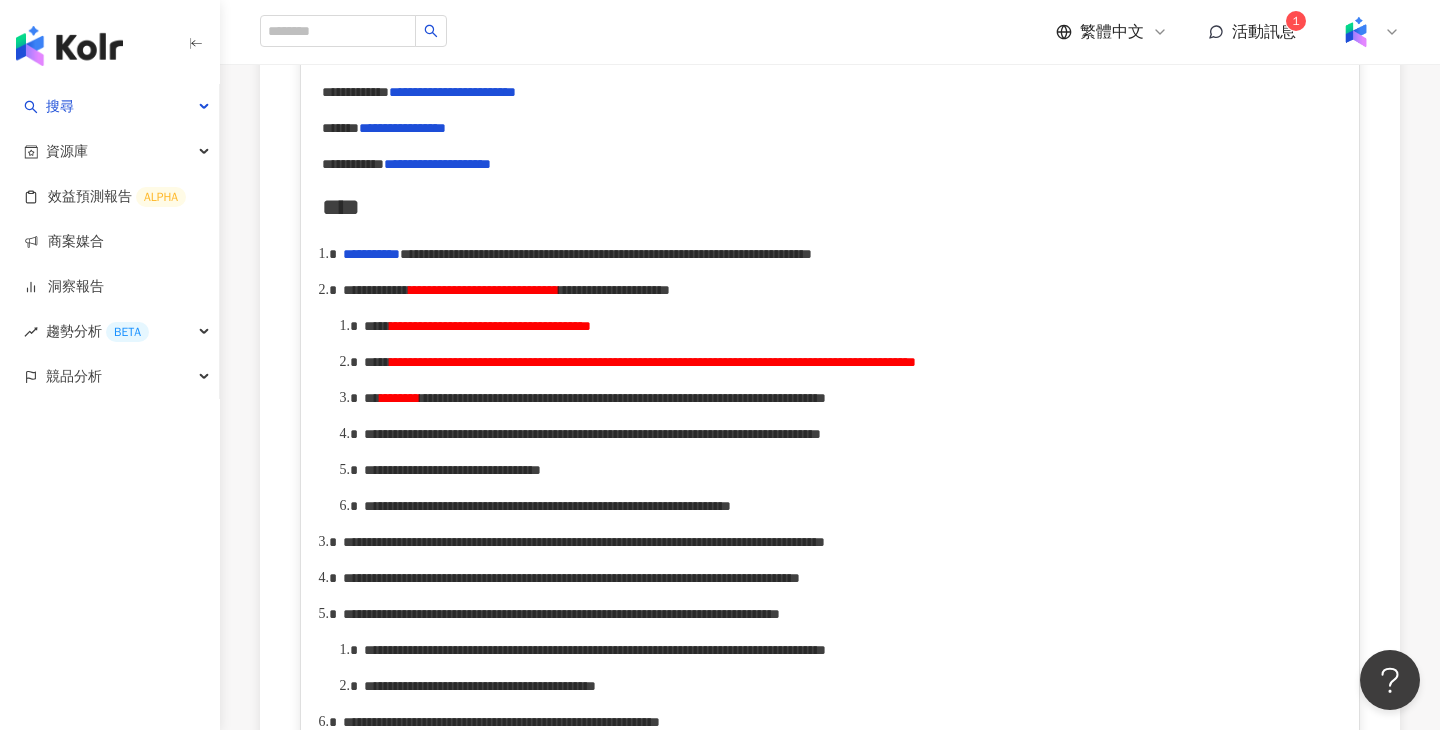 click on "**********" at bounding box center [623, 398] 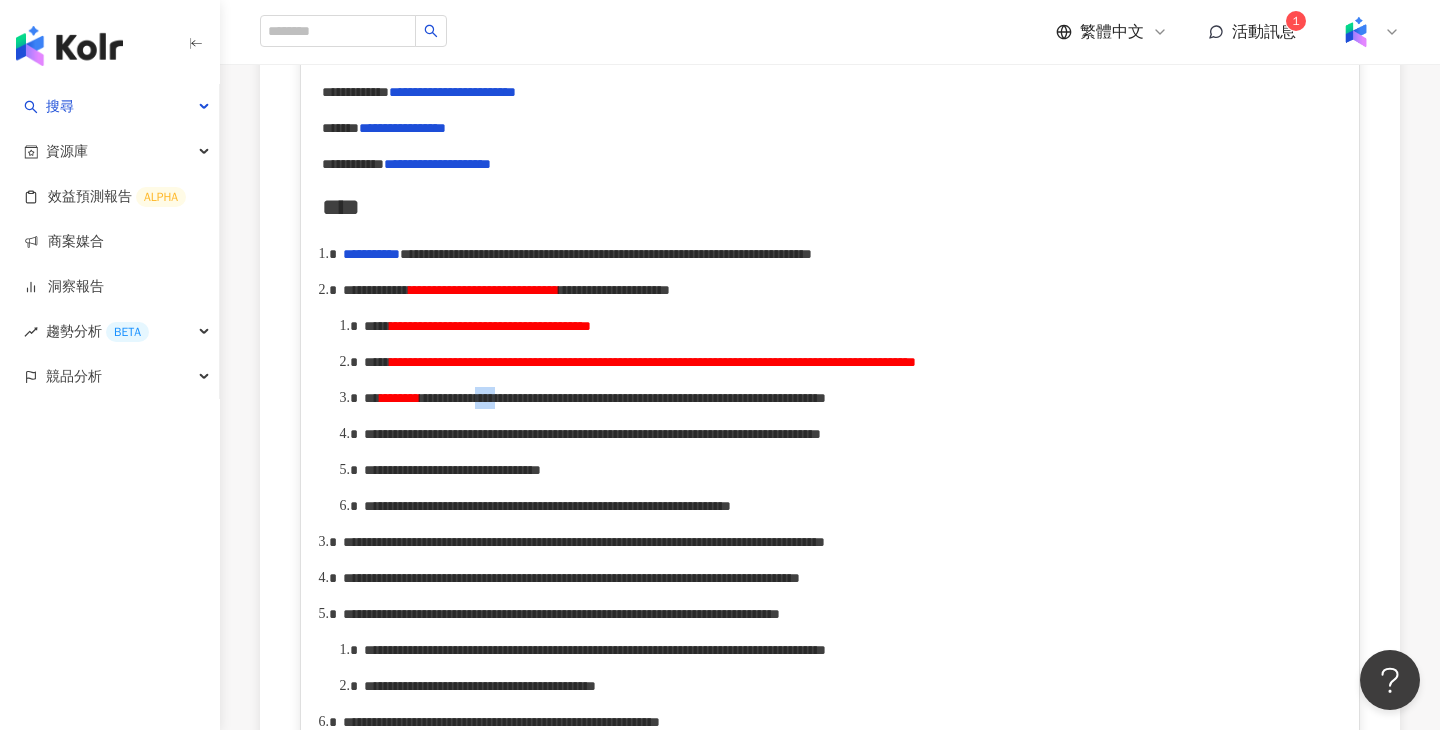 drag, startPoint x: 672, startPoint y: 465, endPoint x: 726, endPoint y: 457, distance: 54.589375 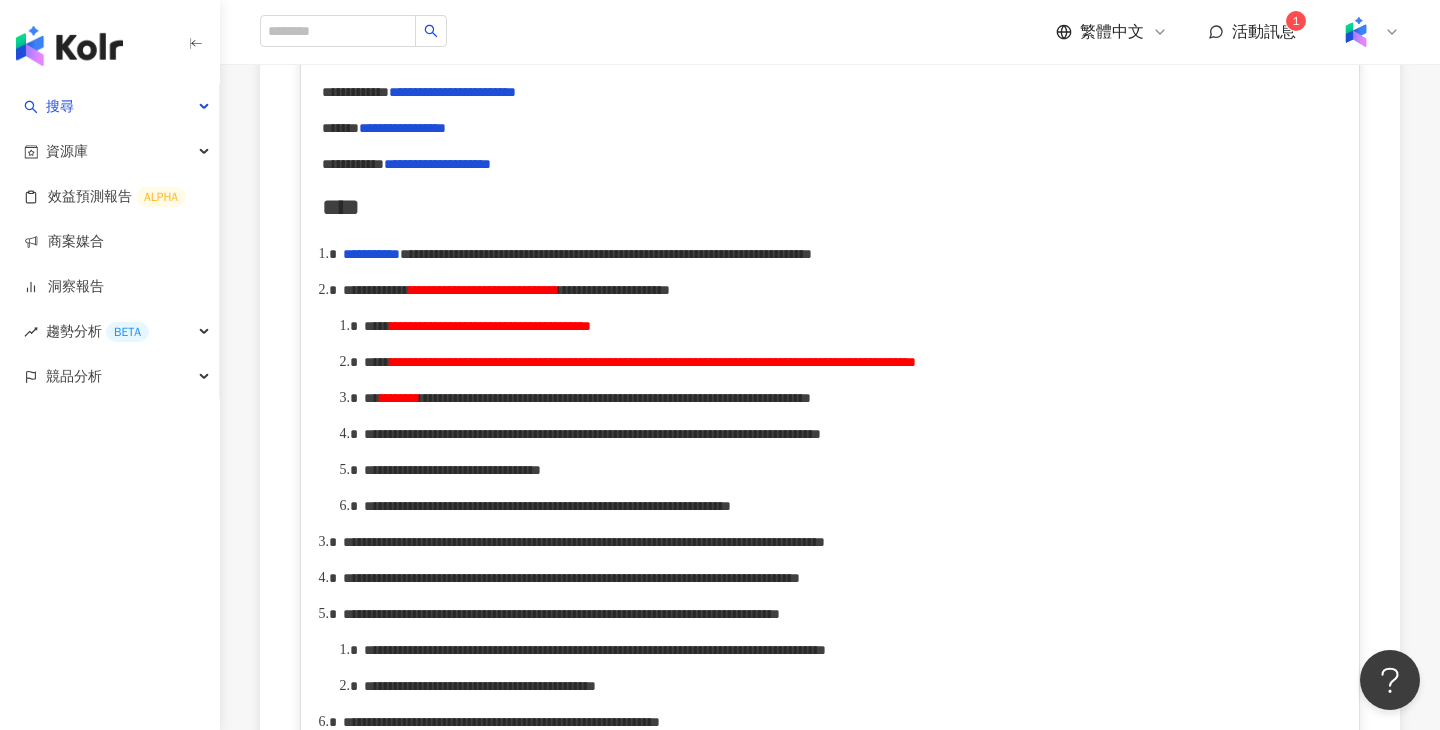 click on "**********" at bounding box center [615, 398] 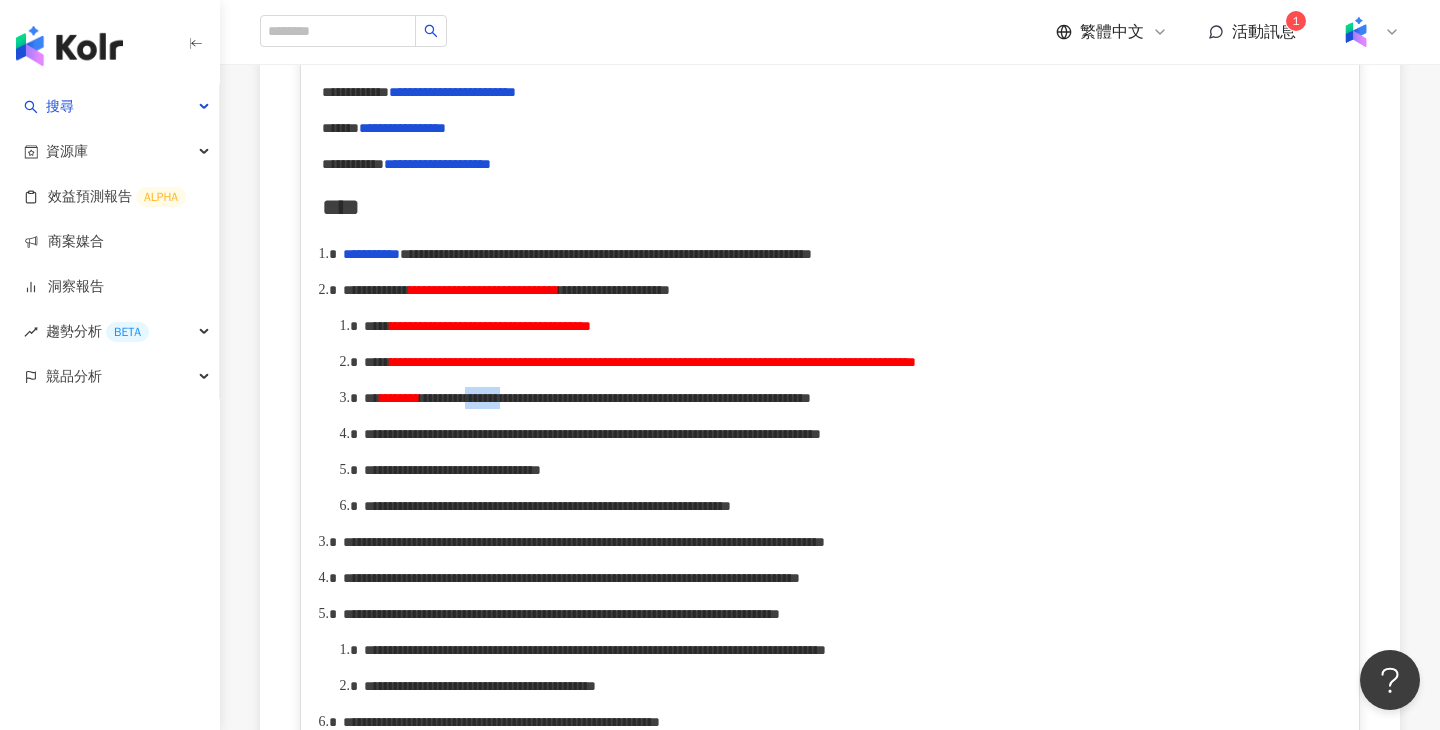 click on "**********" at bounding box center (615, 398) 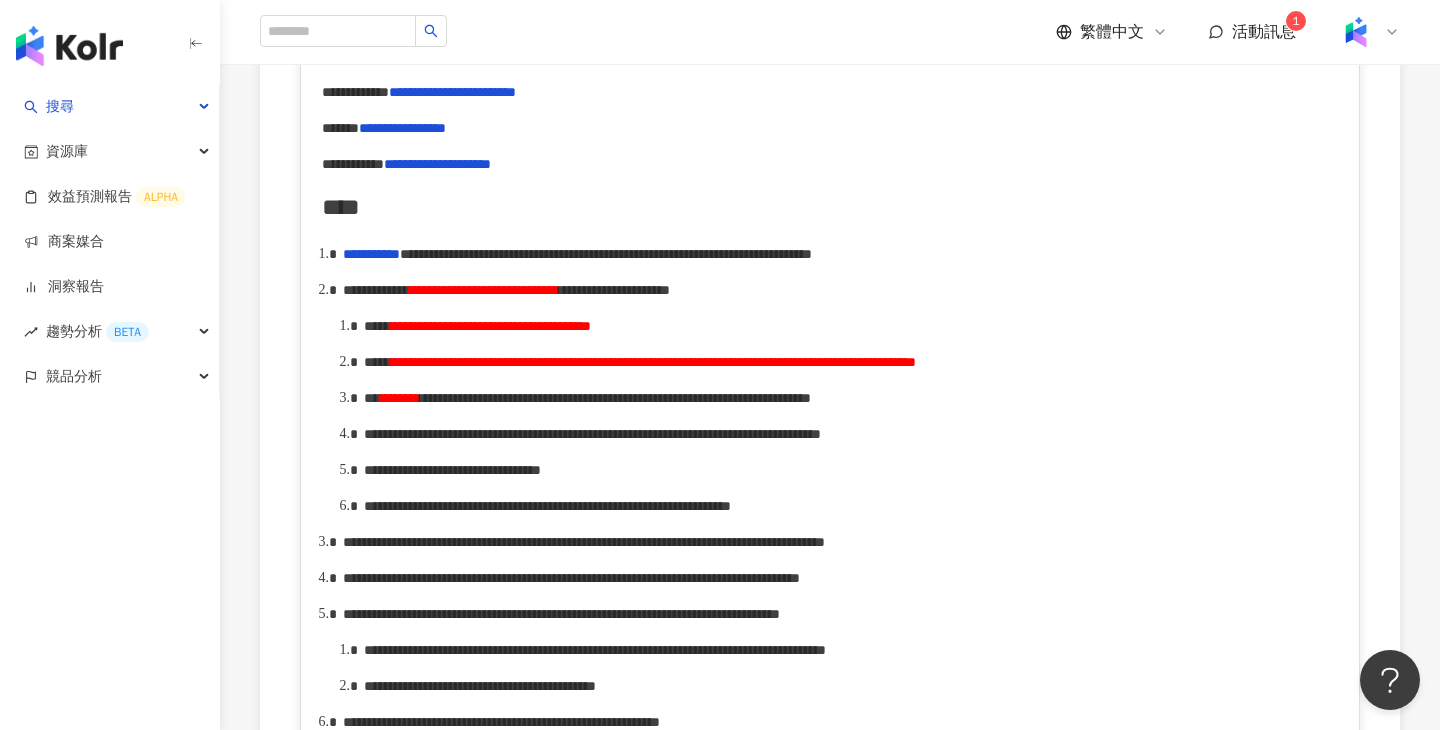 click on "**********" at bounding box center (592, 434) 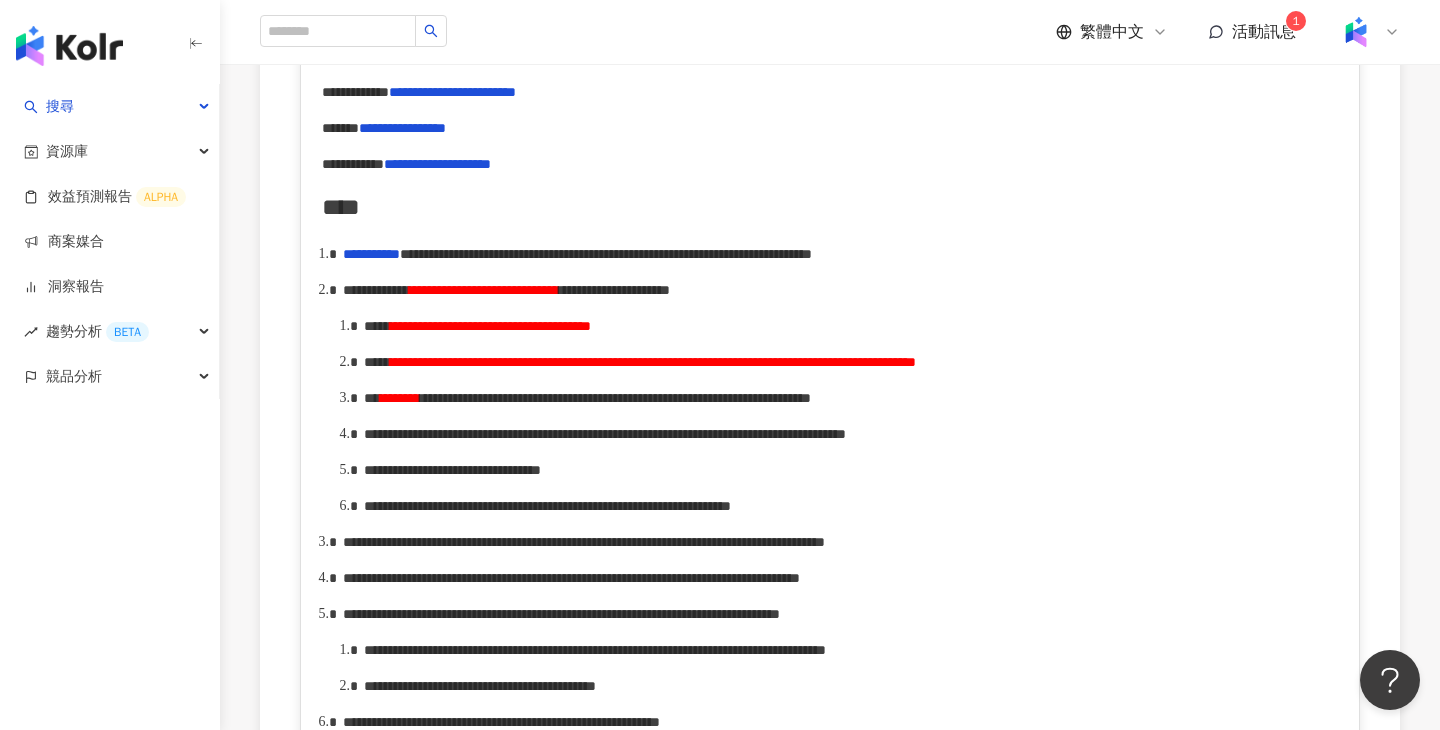 scroll, scrollTop: 978, scrollLeft: 0, axis: vertical 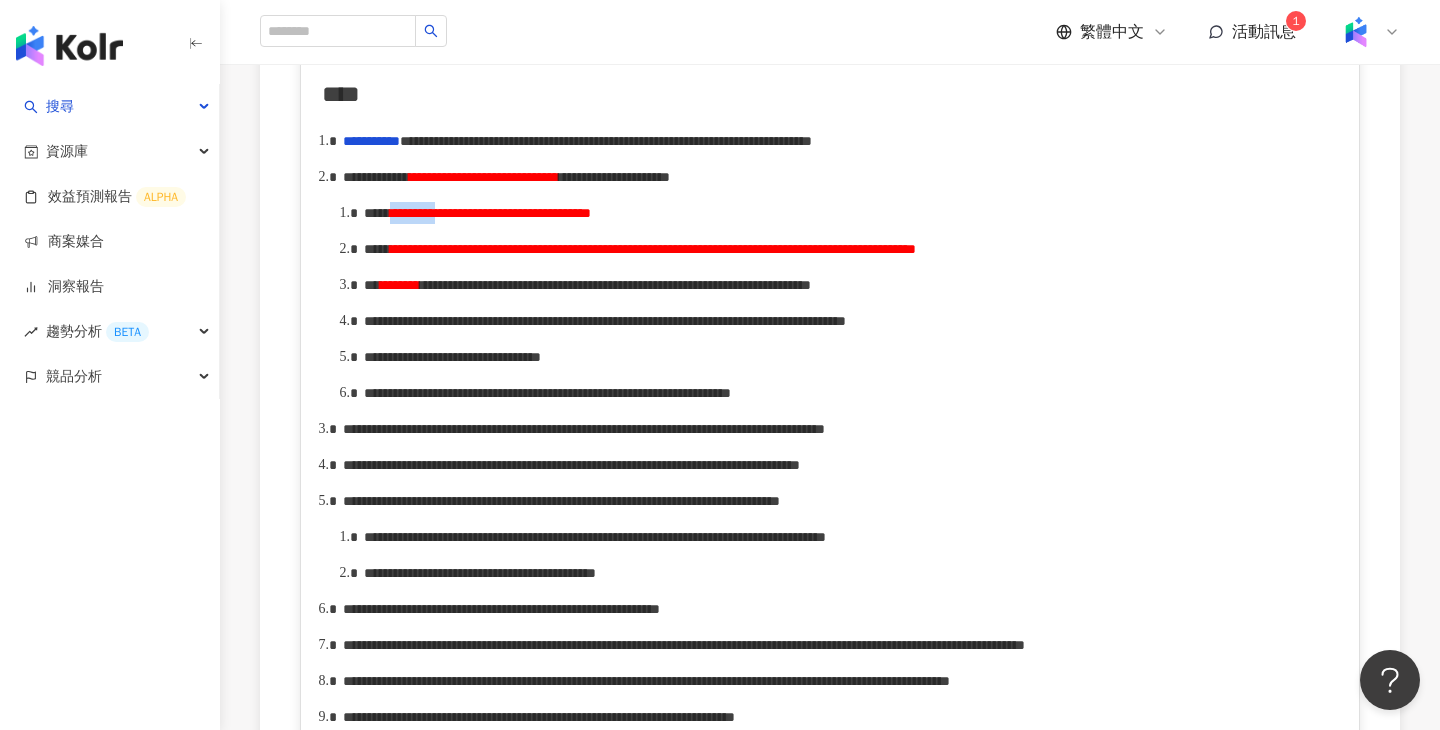 drag, startPoint x: 503, startPoint y: 255, endPoint x: 435, endPoint y: 254, distance: 68.007355 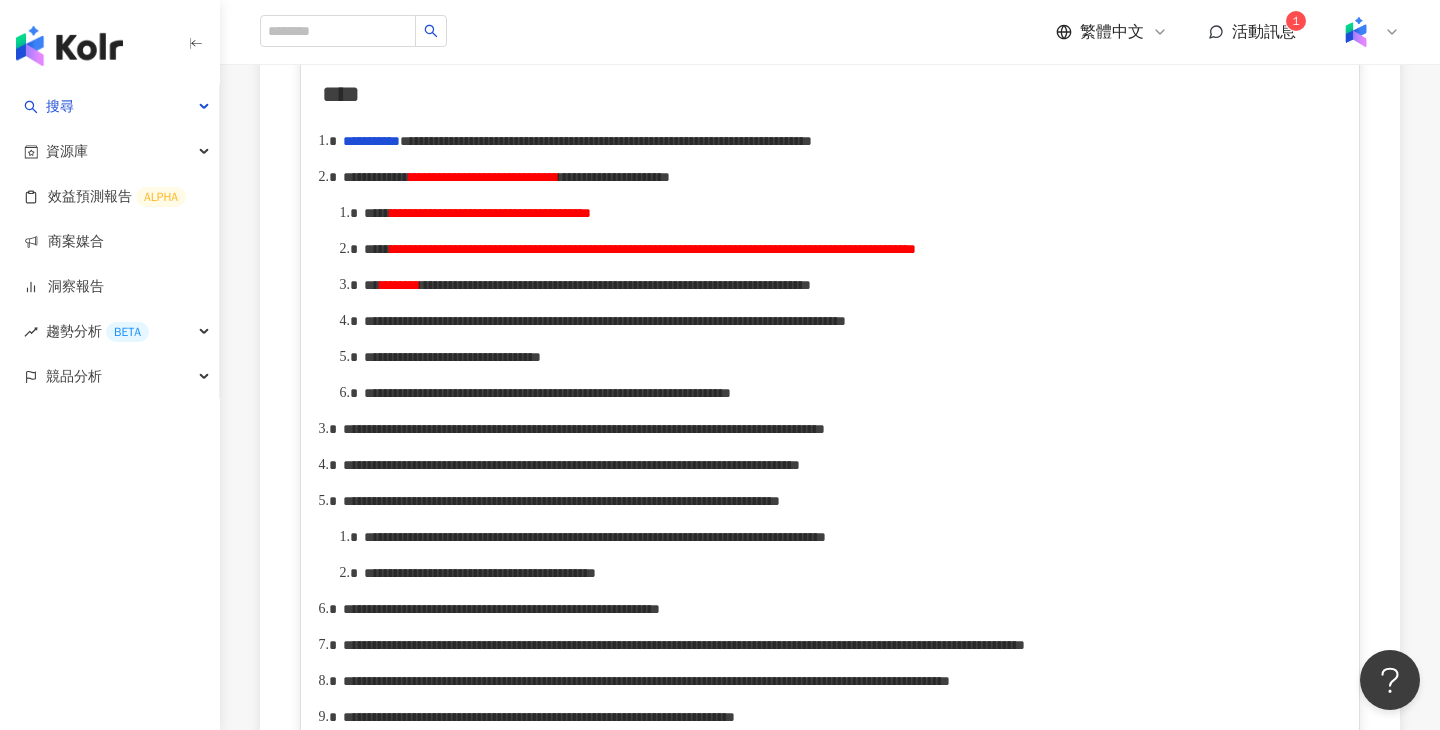 click on "**********" at bounding box center (452, 357) 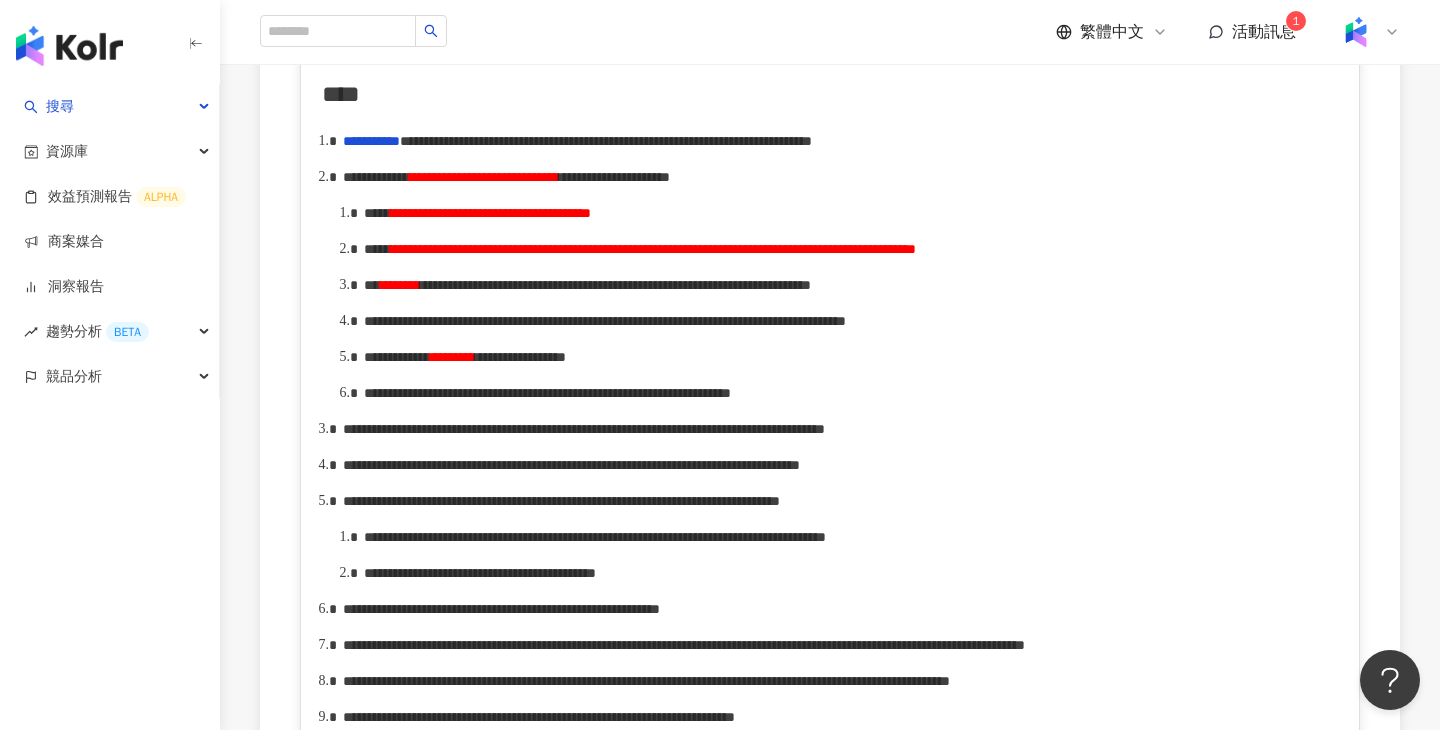 click on "**********" at bounding box center (547, 393) 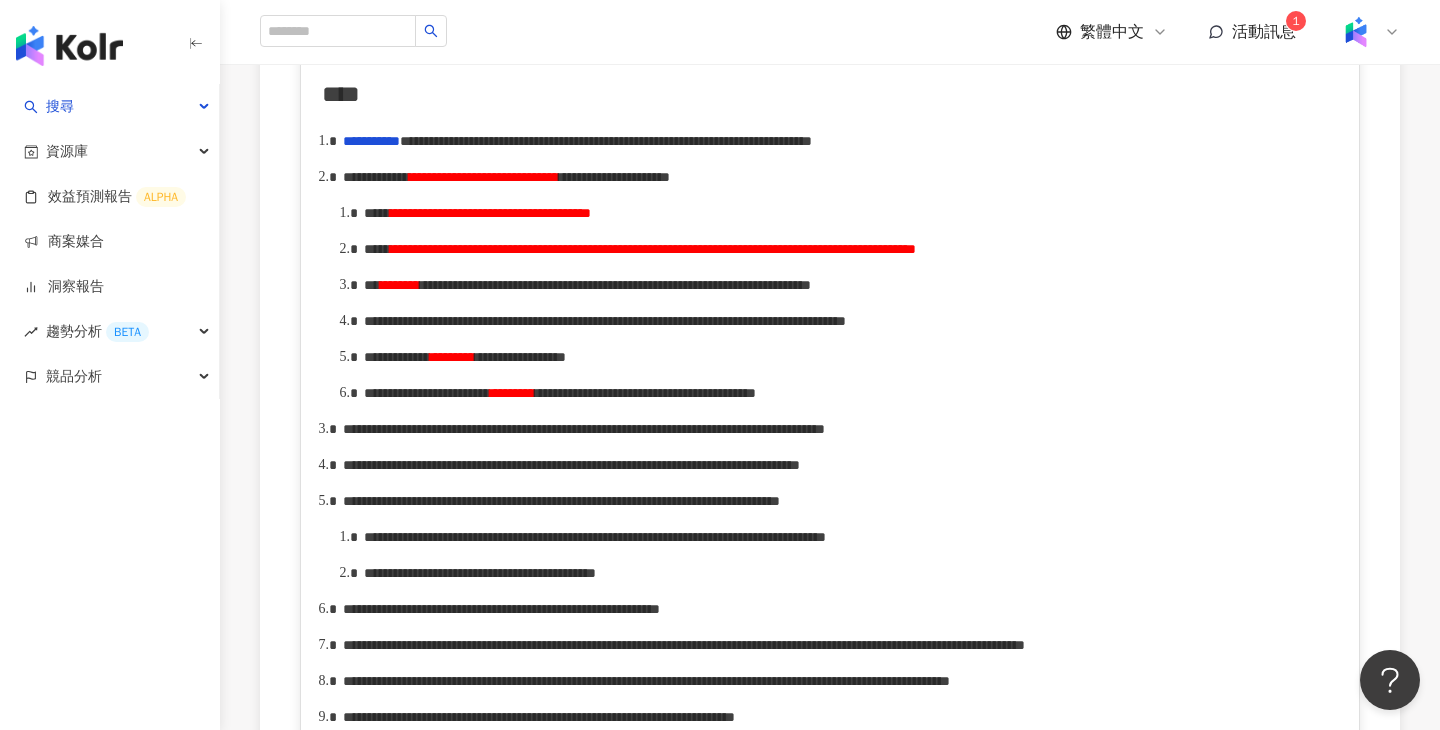click on "**********" at bounding box center [427, 393] 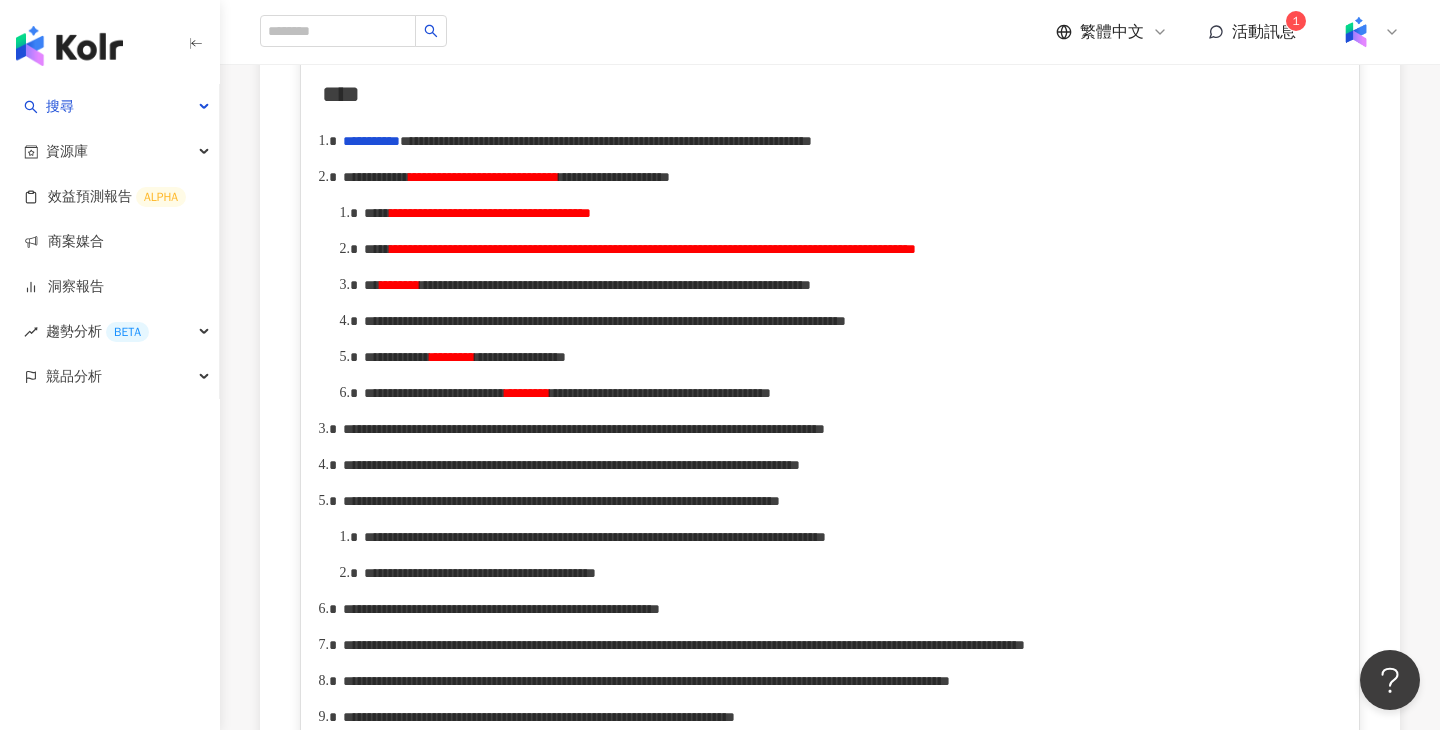 click on "**********" at bounding box center (660, 393) 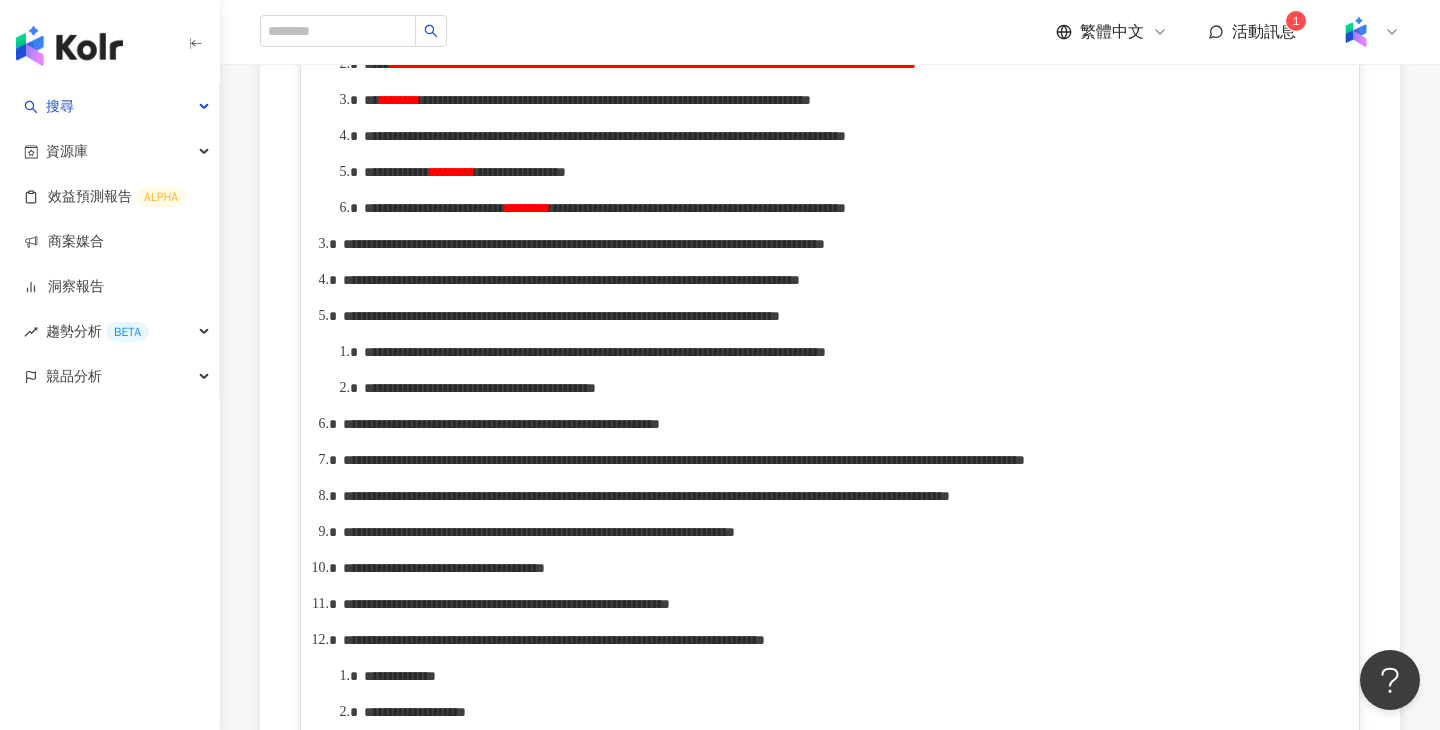 scroll, scrollTop: 1170, scrollLeft: 0, axis: vertical 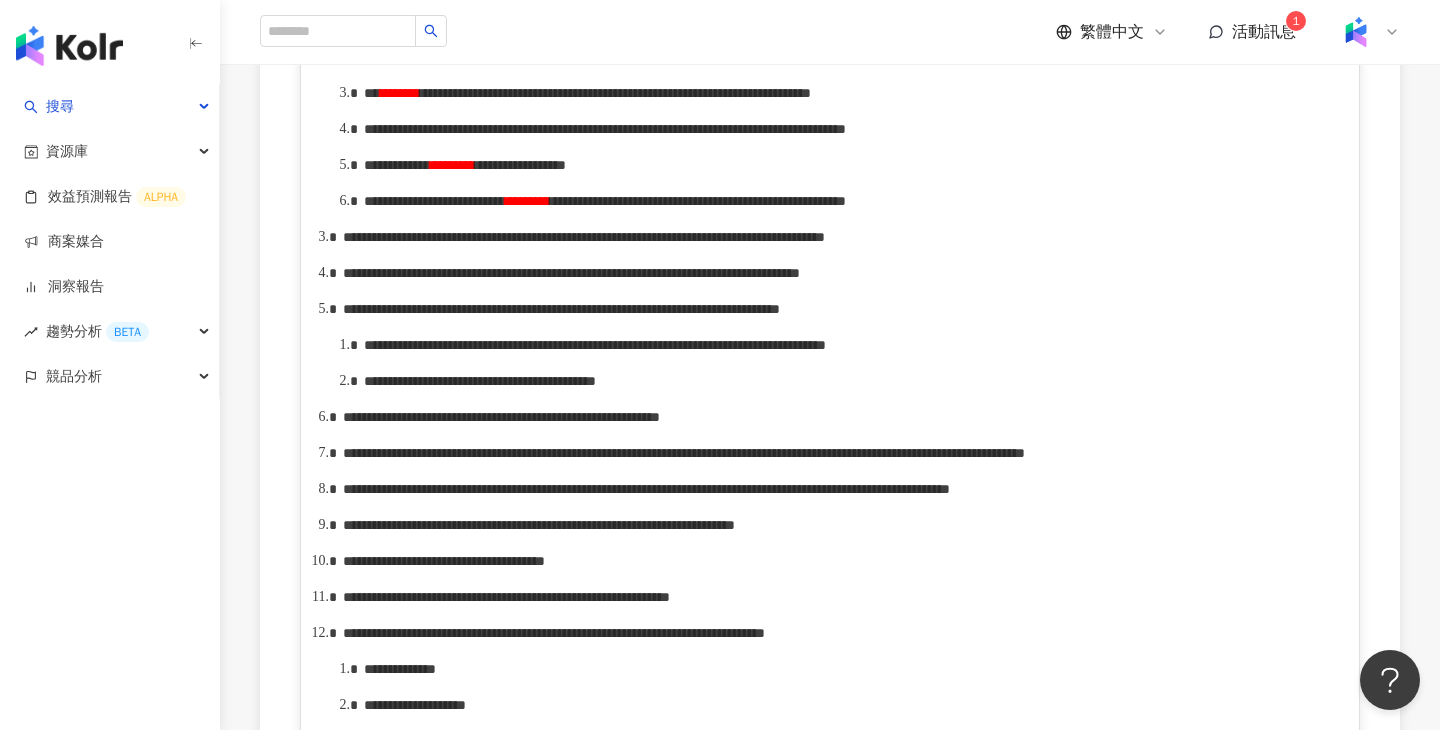 click on "**********" at bounding box center [841, 309] 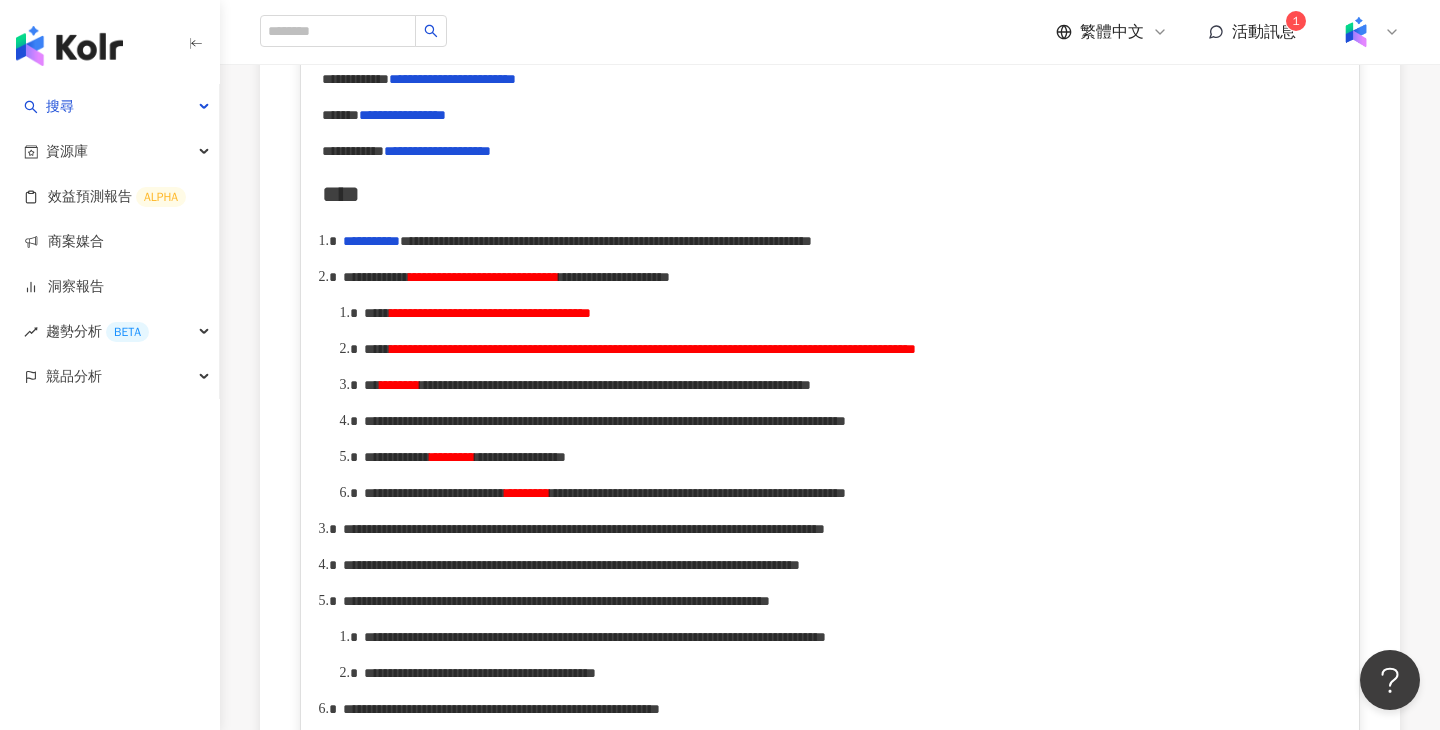scroll, scrollTop: 634, scrollLeft: 0, axis: vertical 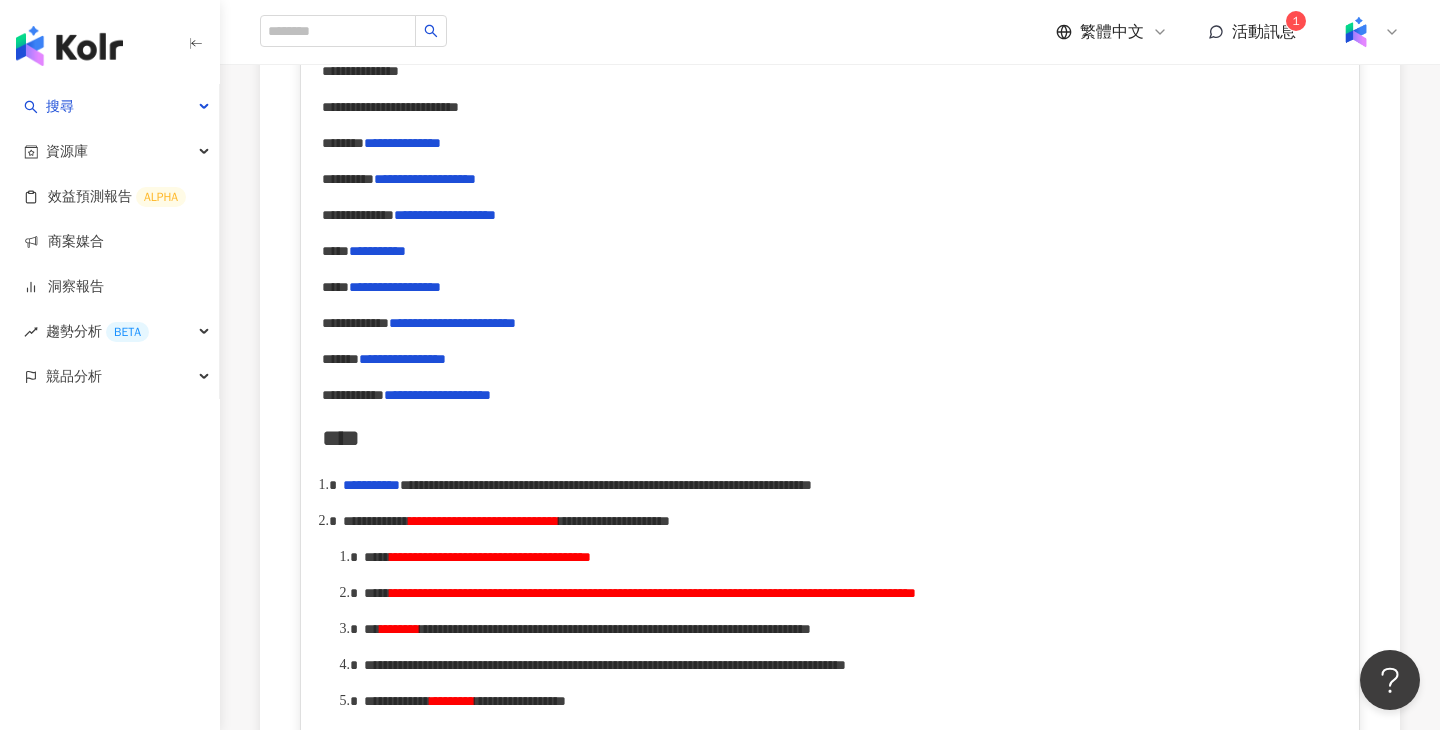 click on "**********" at bounding box center [841, 521] 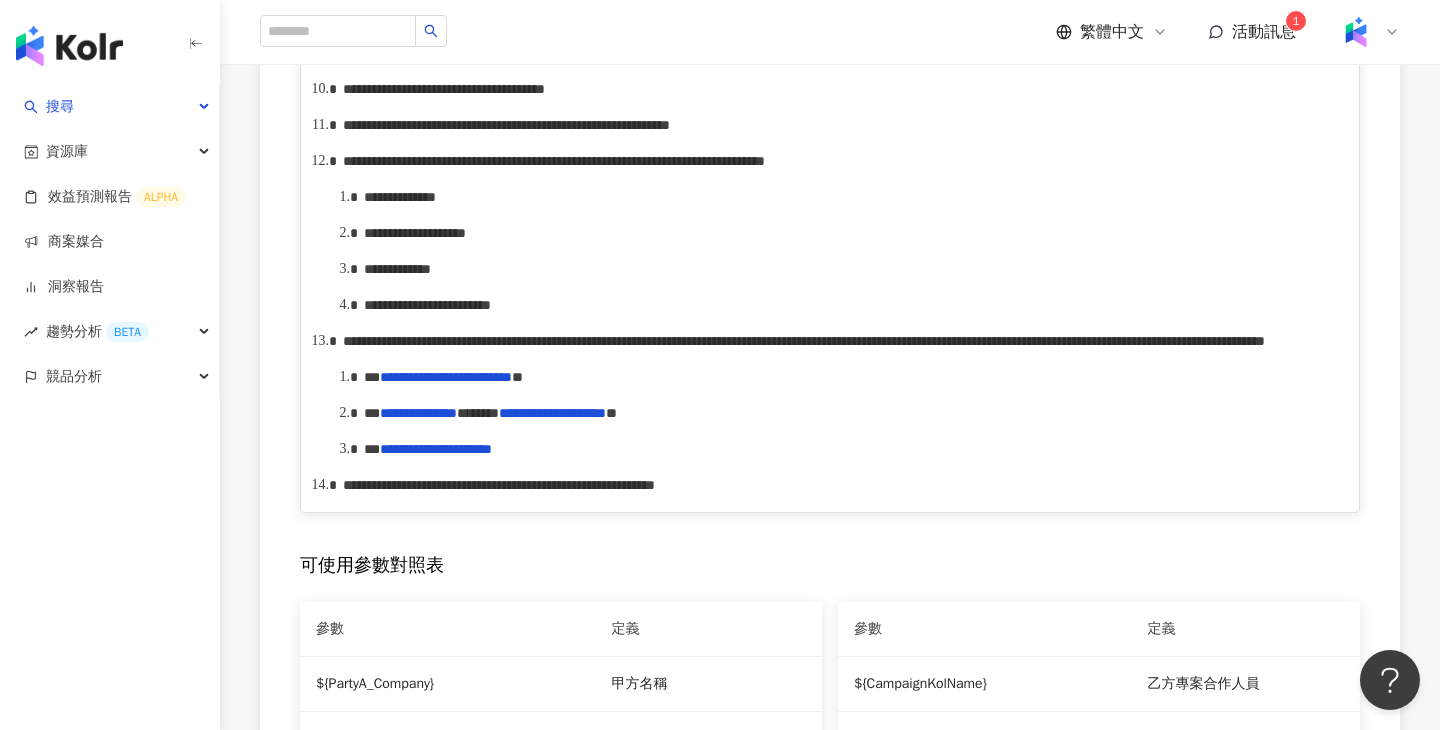 scroll, scrollTop: 1668, scrollLeft: 0, axis: vertical 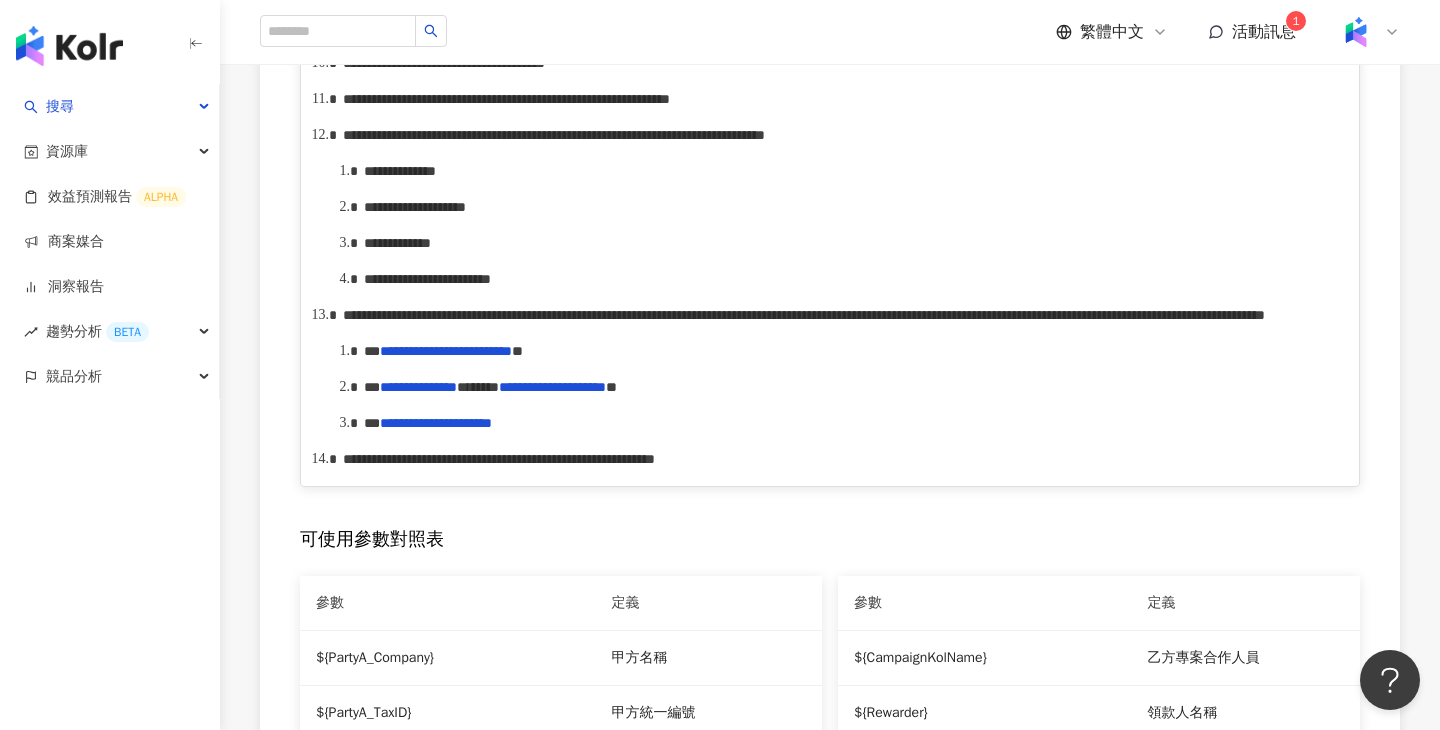 click on "**********" at bounding box center (841, 135) 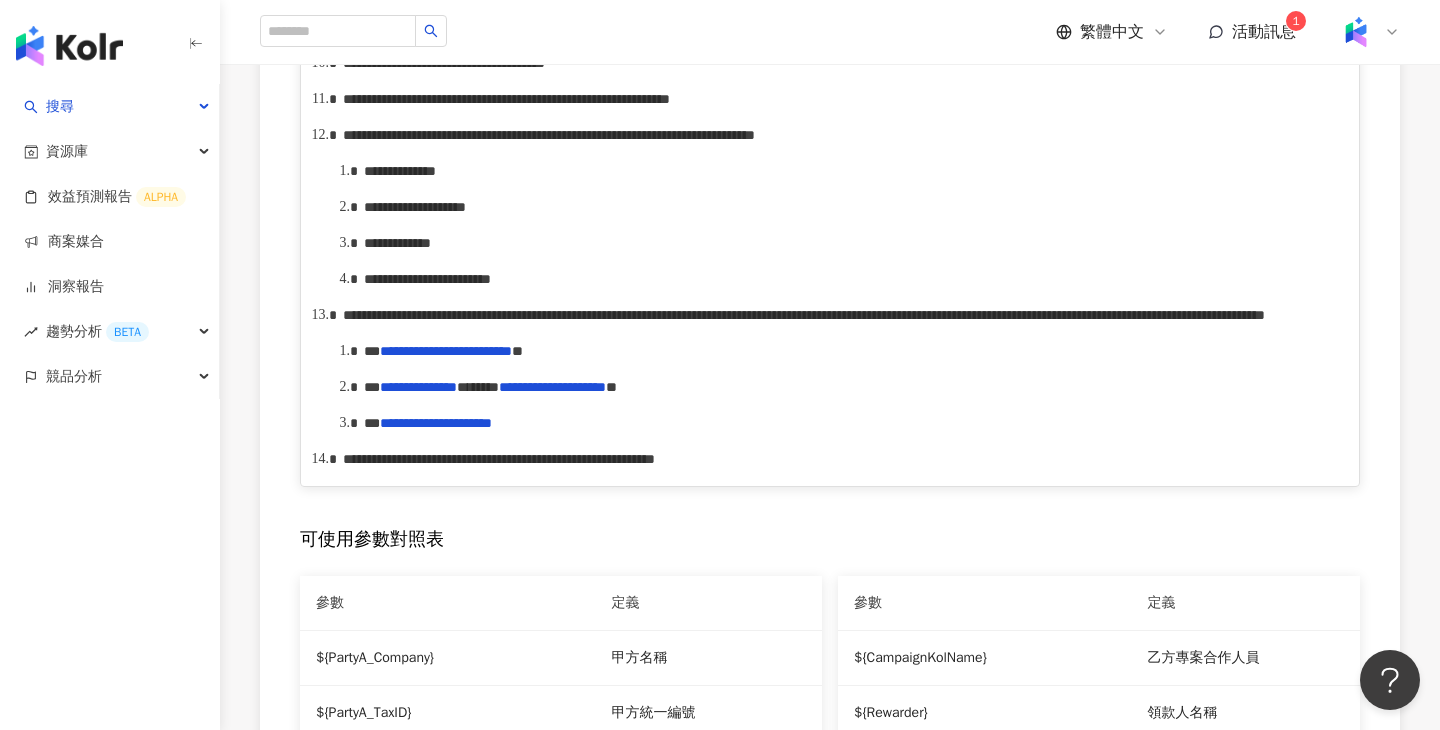 click on "**********" at bounding box center [549, 135] 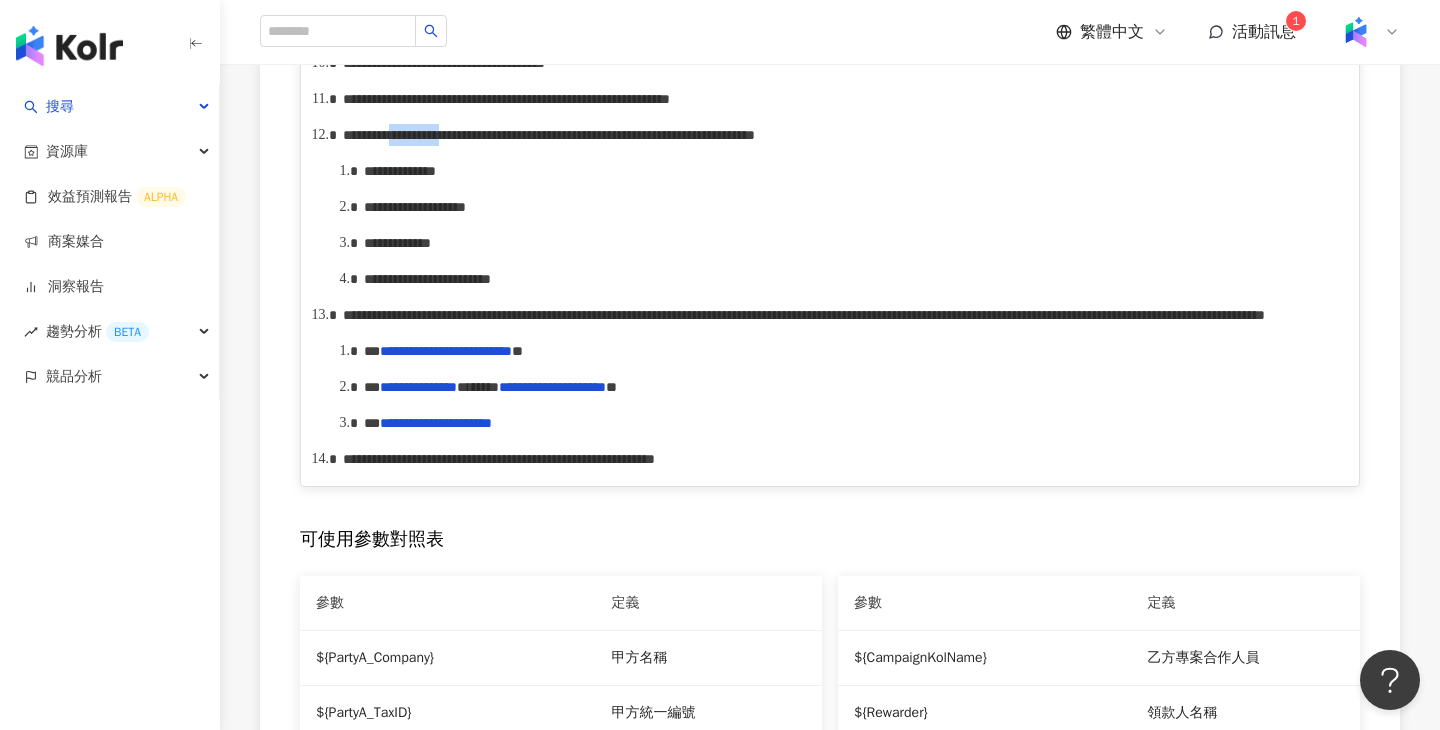 click on "**********" at bounding box center (549, 135) 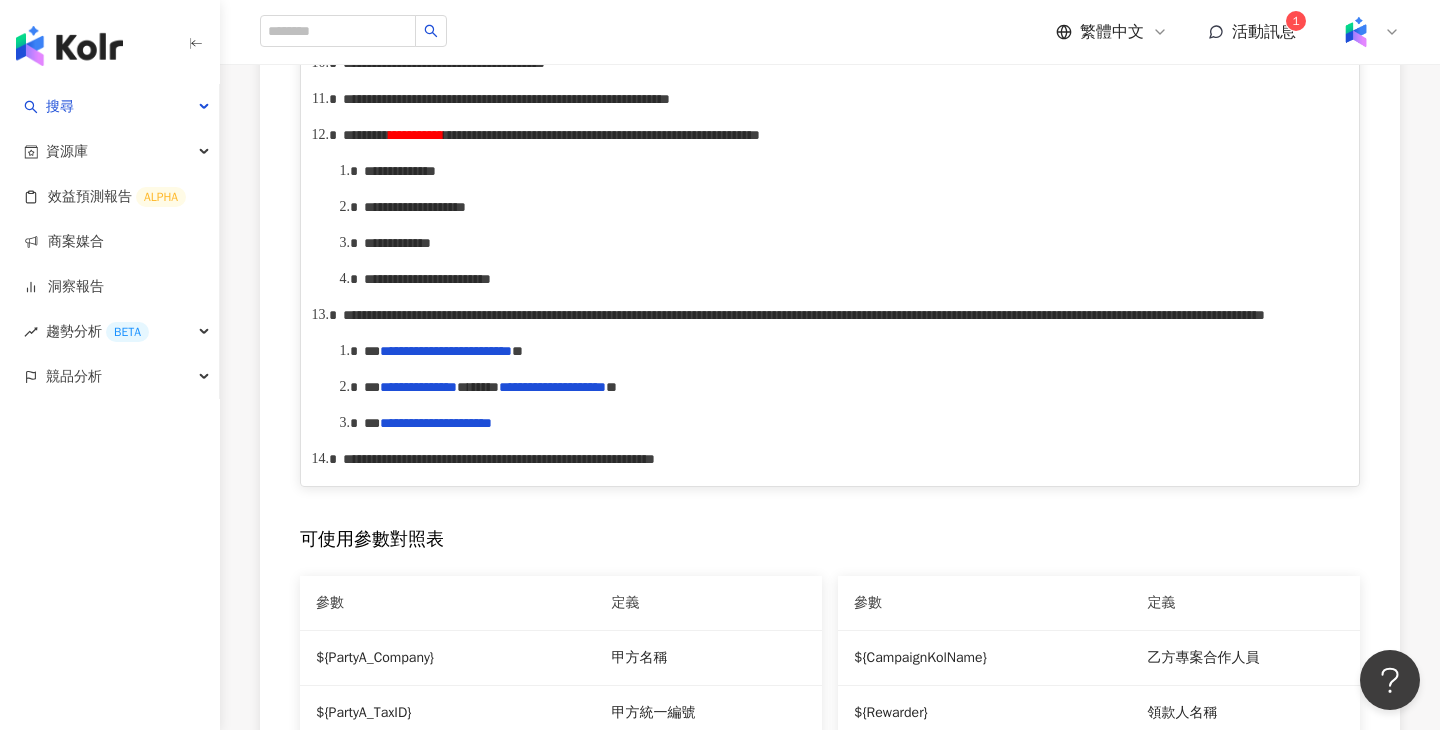 click on "**********" at bounding box center [602, 135] 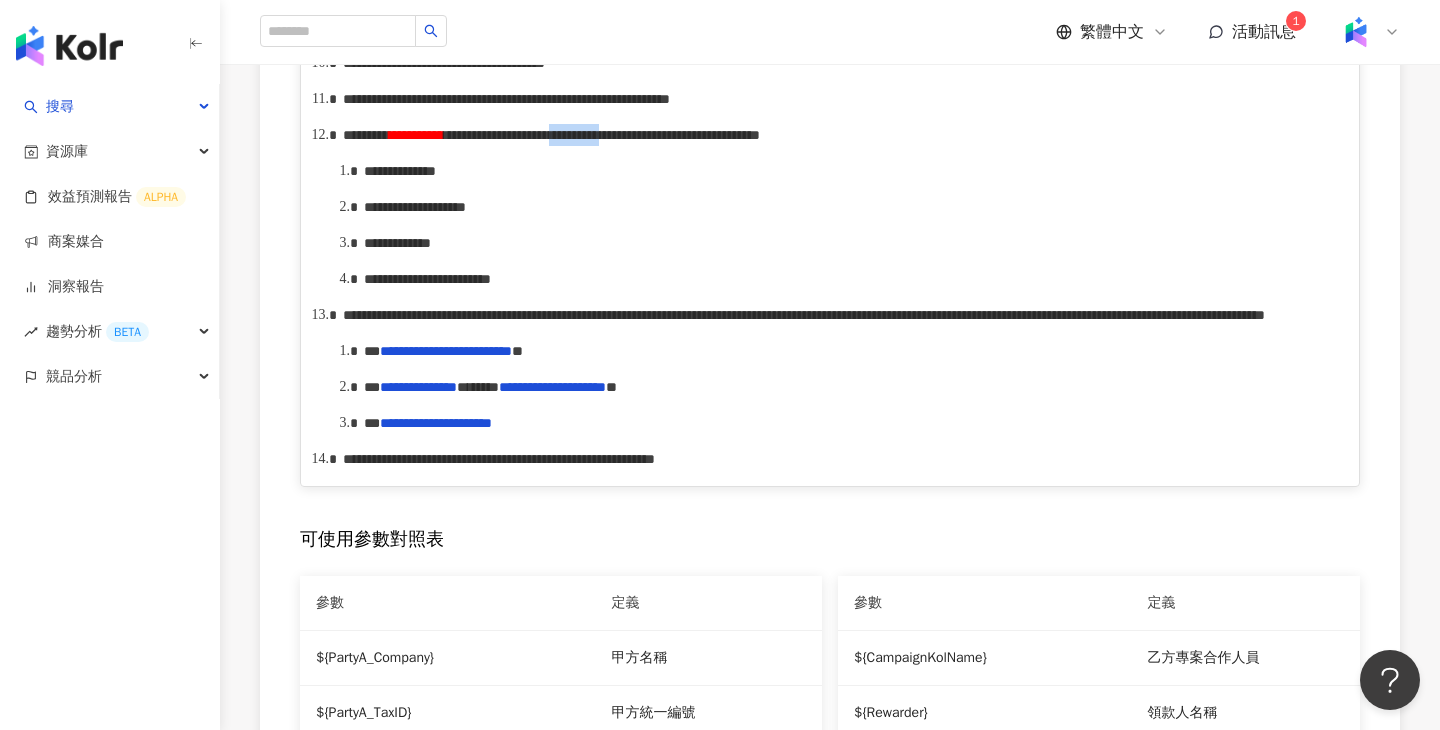 click on "**********" at bounding box center [602, 135] 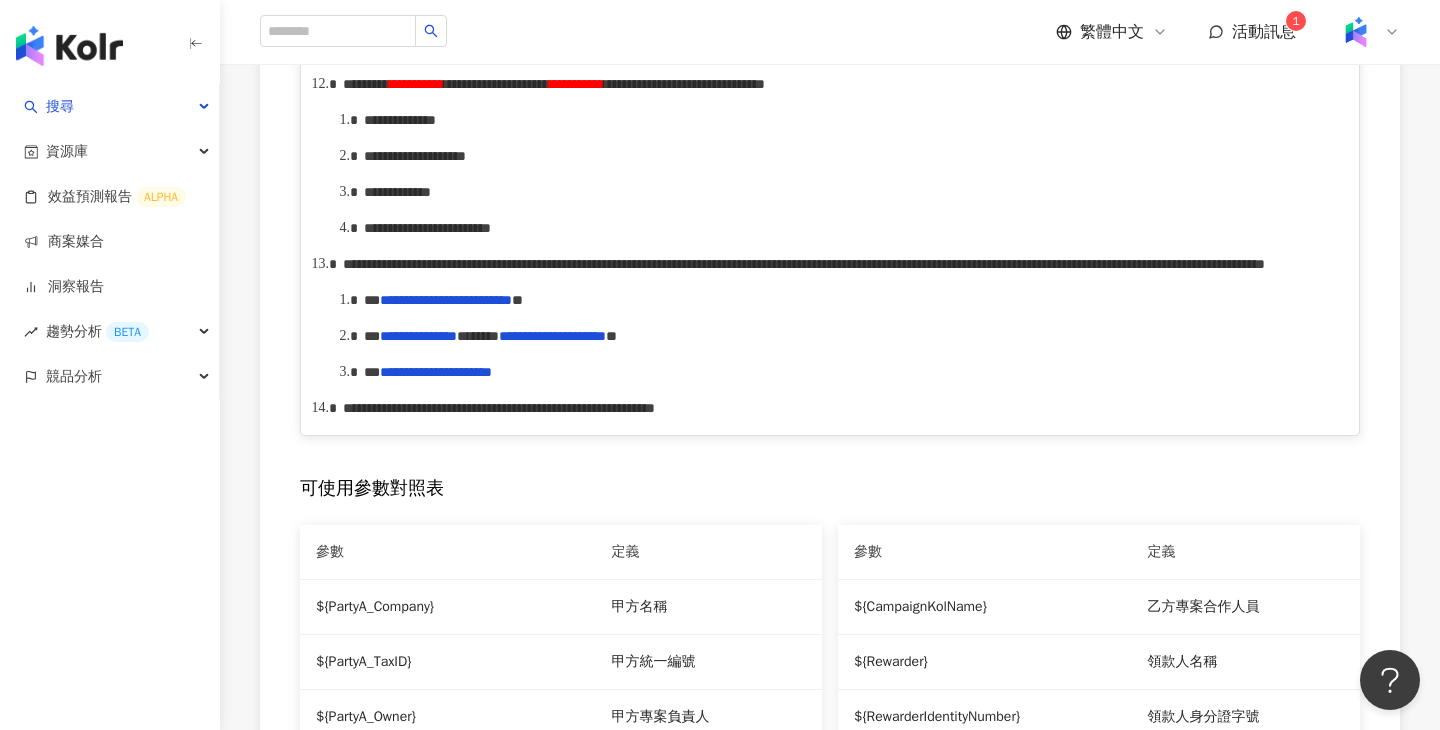 scroll, scrollTop: 1722, scrollLeft: 0, axis: vertical 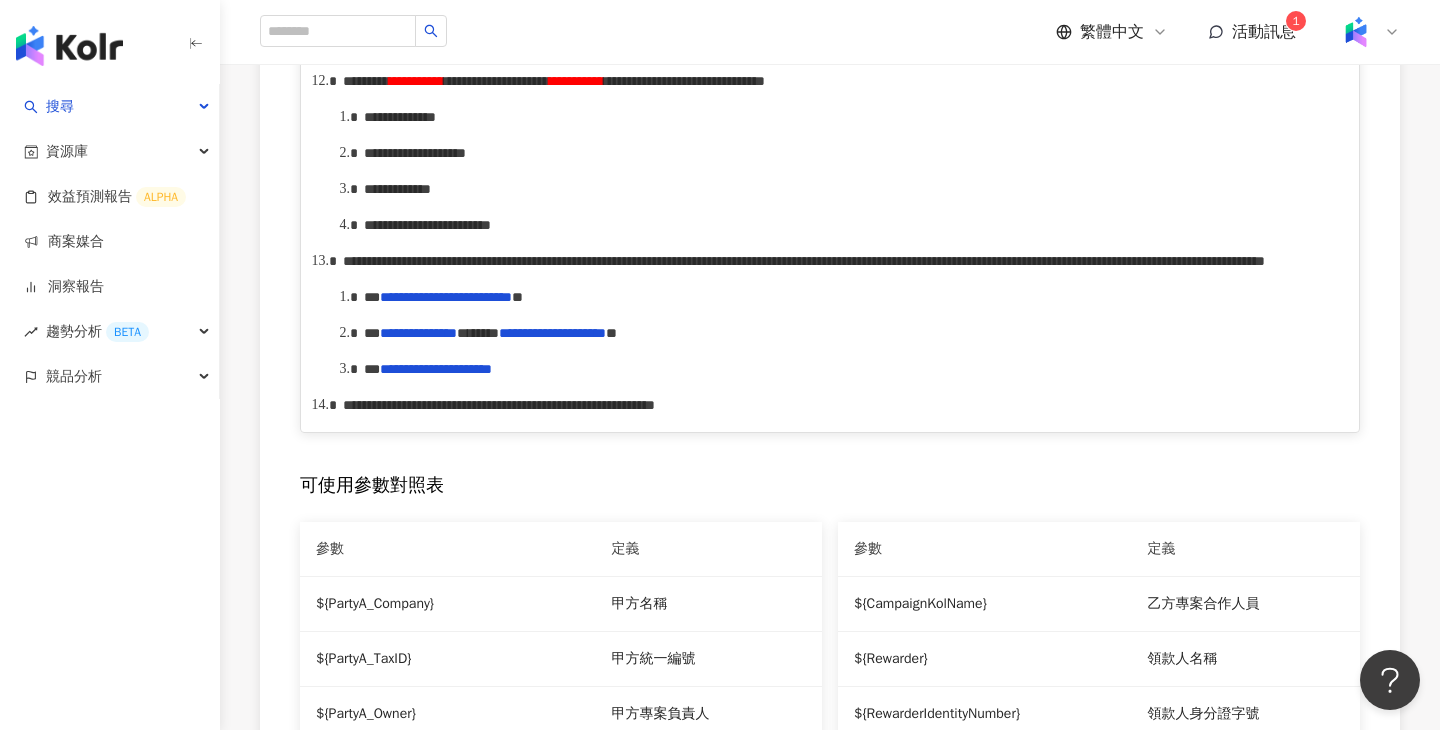 click on "**********" at bounding box center (804, 261) 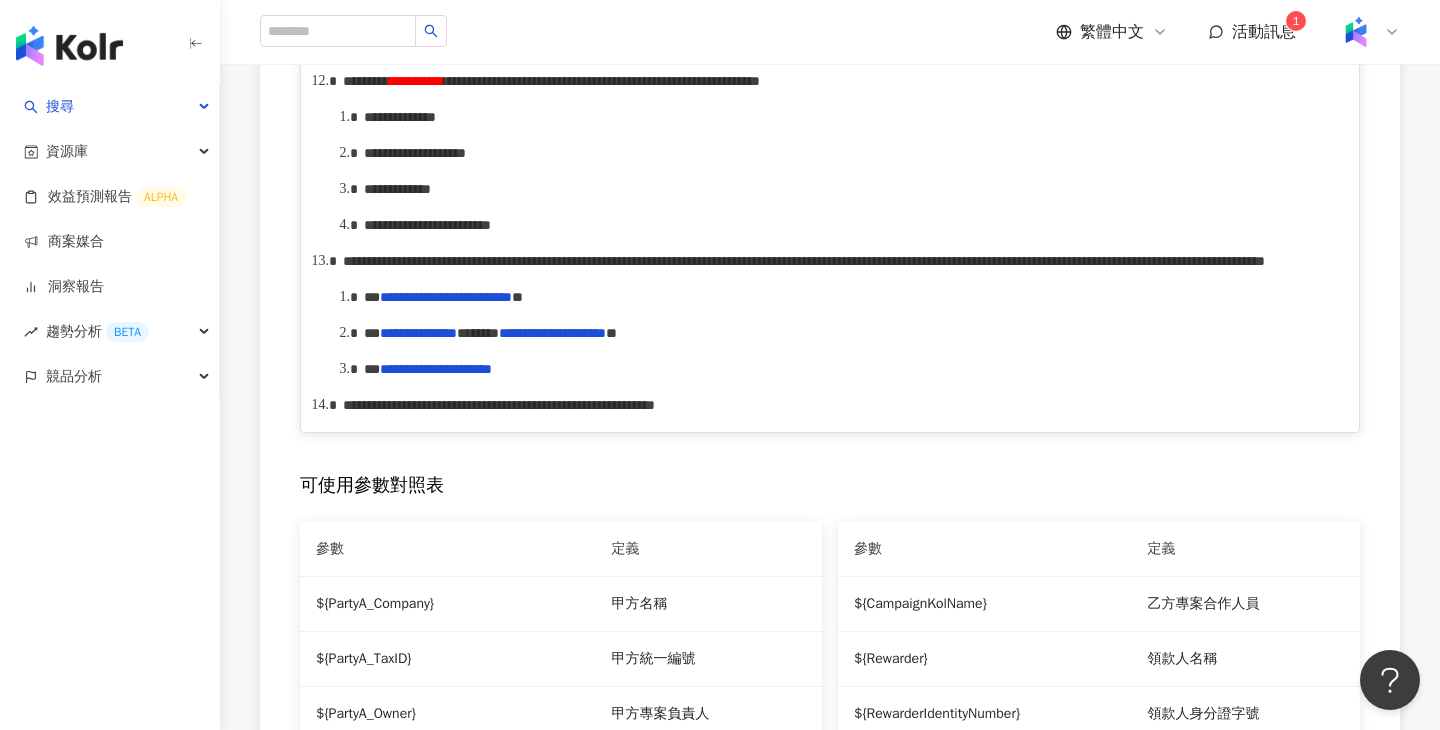 click on "**********" at bounding box center (851, 189) 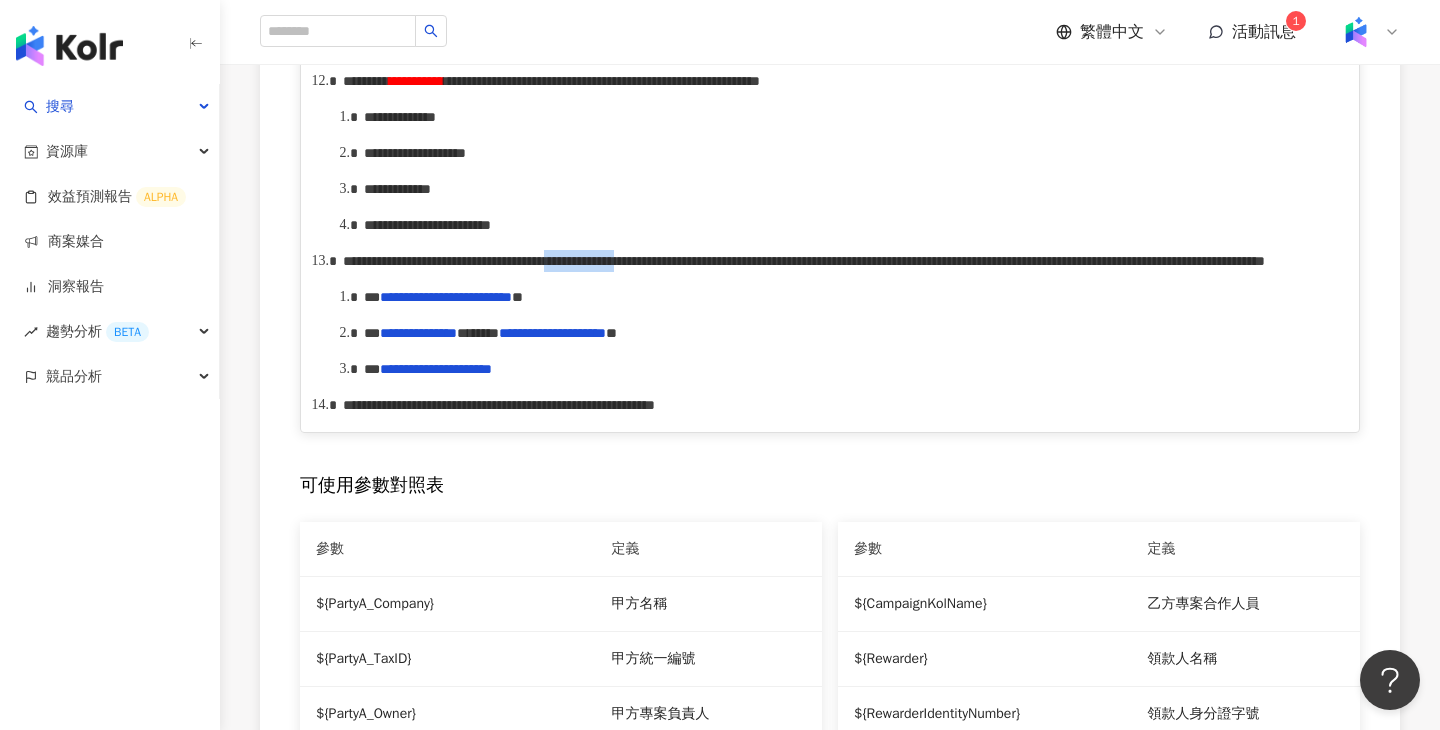 click on "**********" at bounding box center (804, 261) 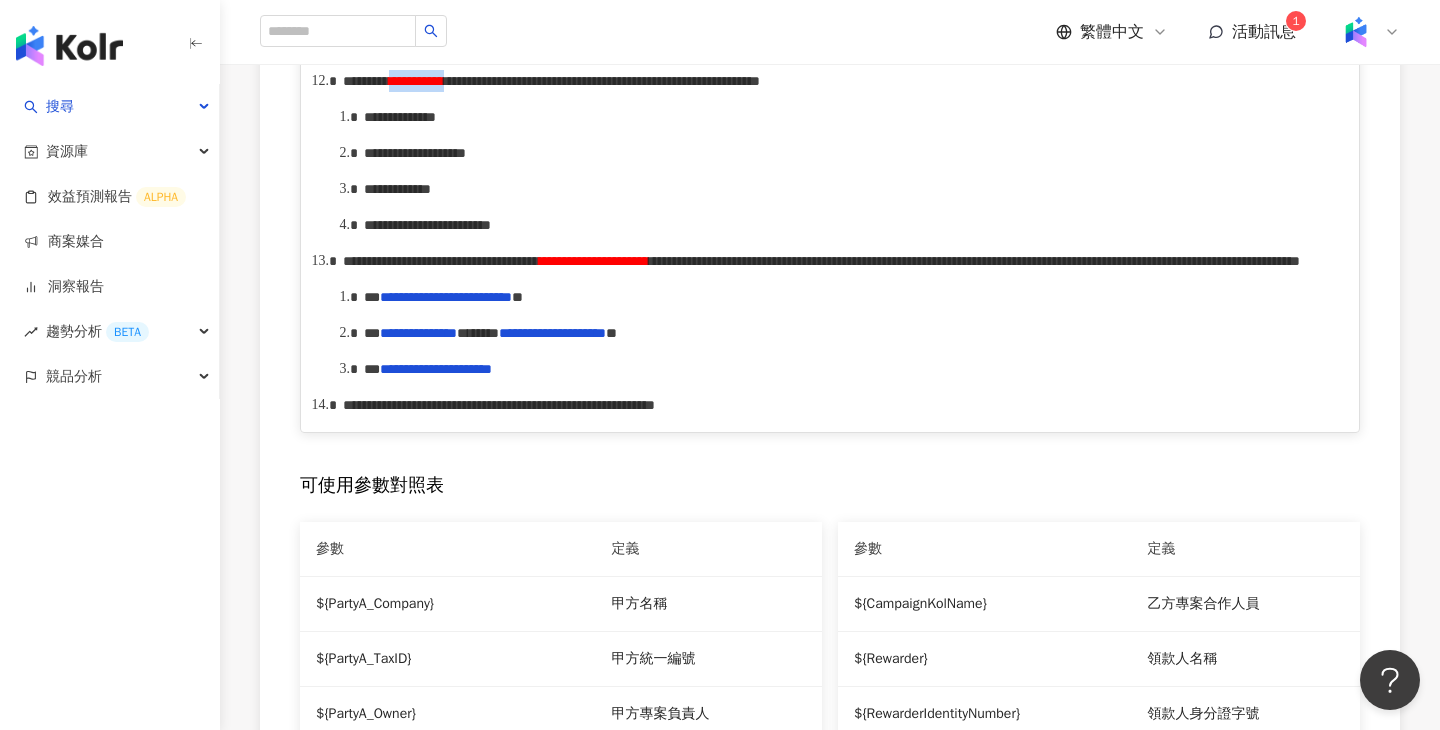 drag, startPoint x: 582, startPoint y: 346, endPoint x: 472, endPoint y: 343, distance: 110.0409 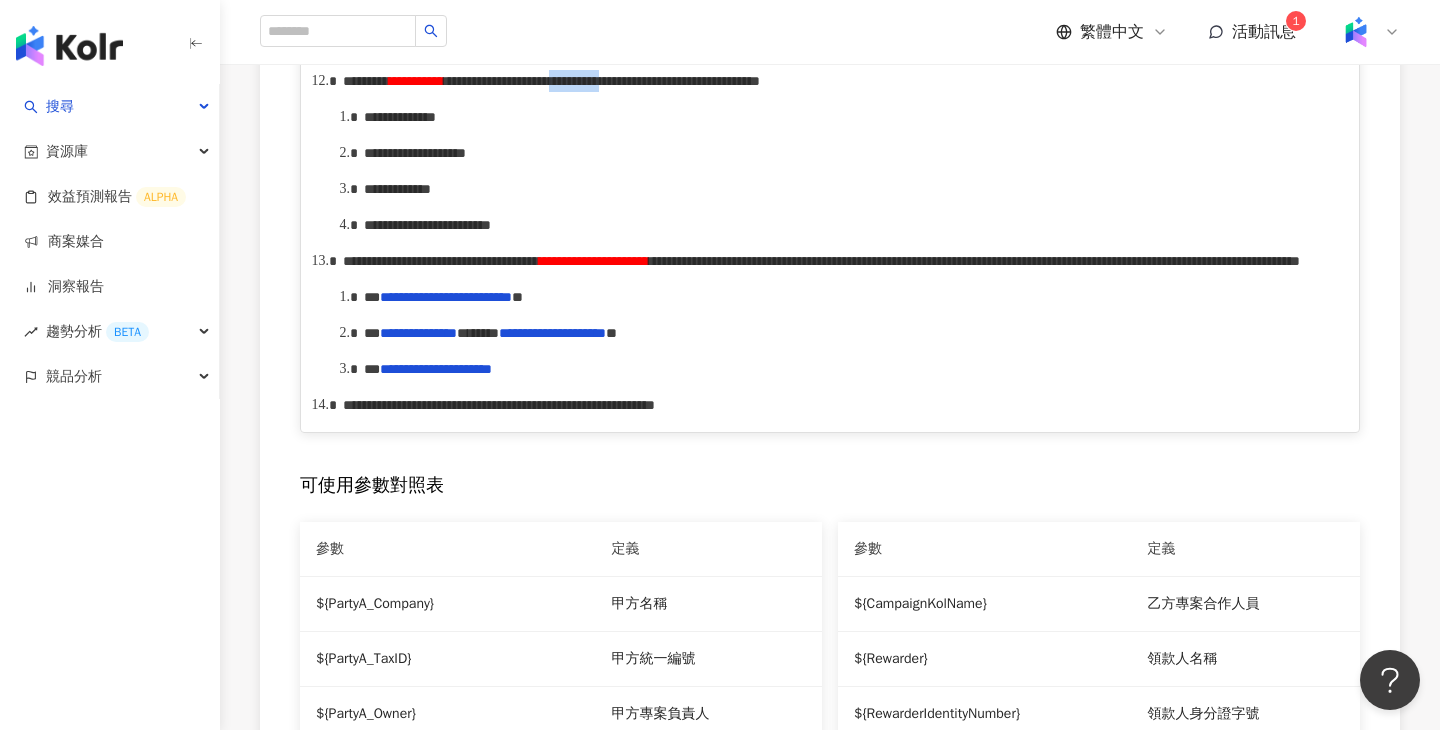 drag, startPoint x: 880, startPoint y: 351, endPoint x: 960, endPoint y: 350, distance: 80.00625 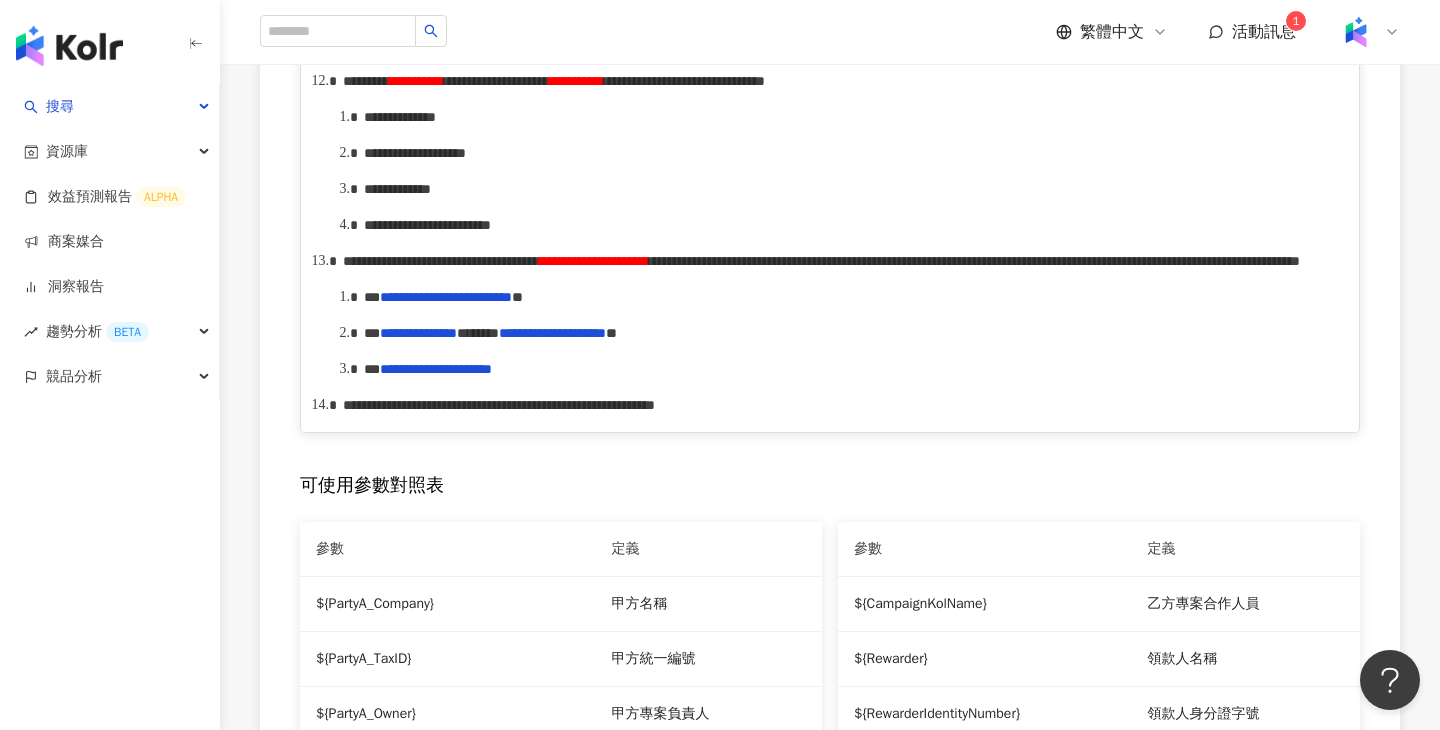 scroll, scrollTop: 1851, scrollLeft: 0, axis: vertical 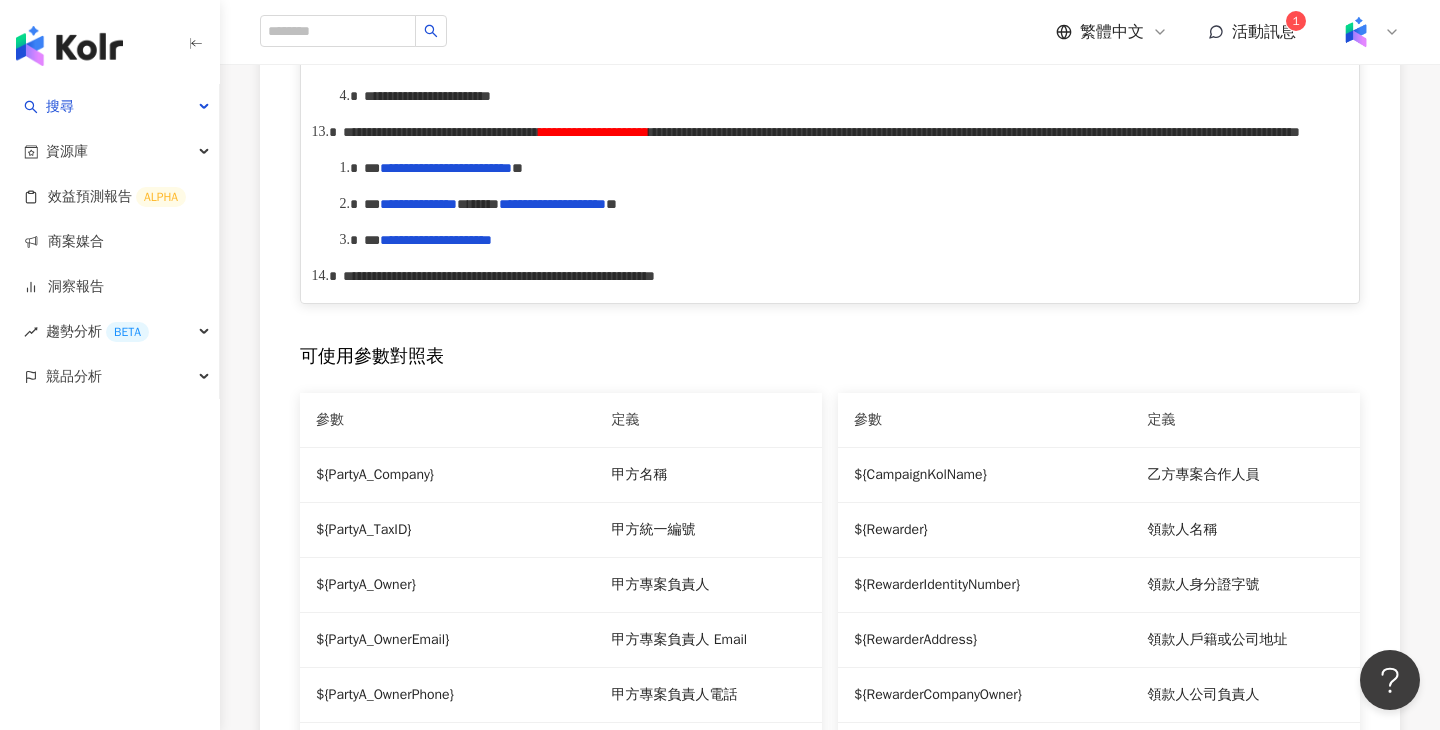 click on "**********" at bounding box center [841, 132] 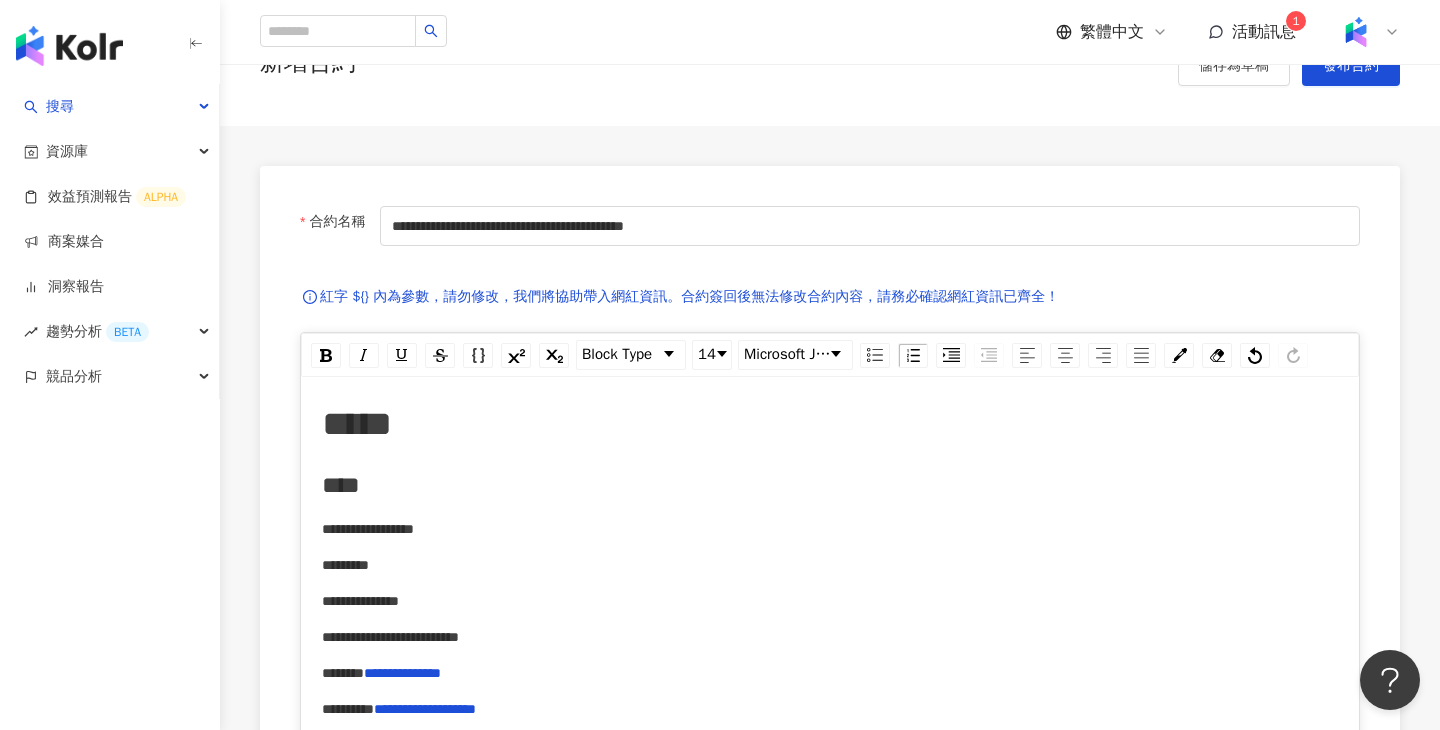 scroll, scrollTop: 0, scrollLeft: 0, axis: both 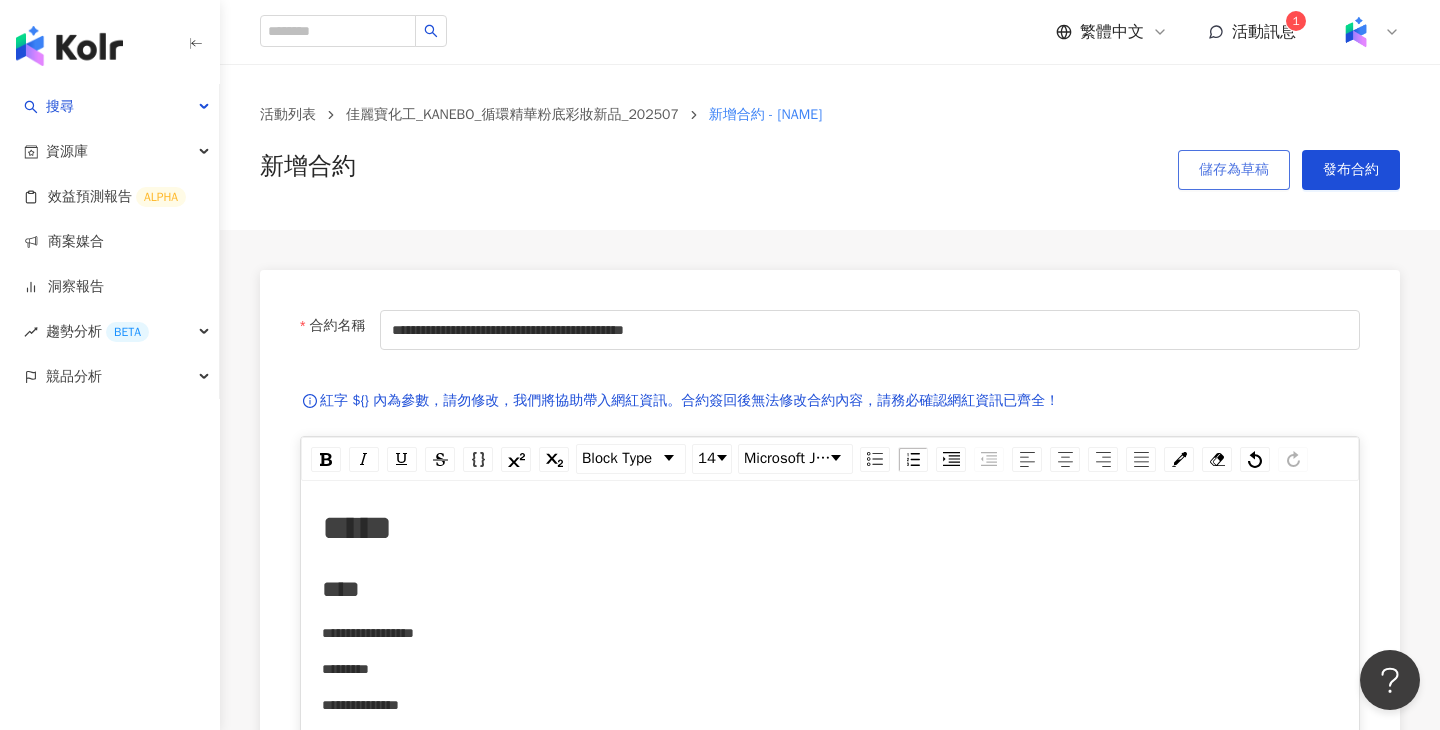 click on "儲存為草稿" at bounding box center (1234, 170) 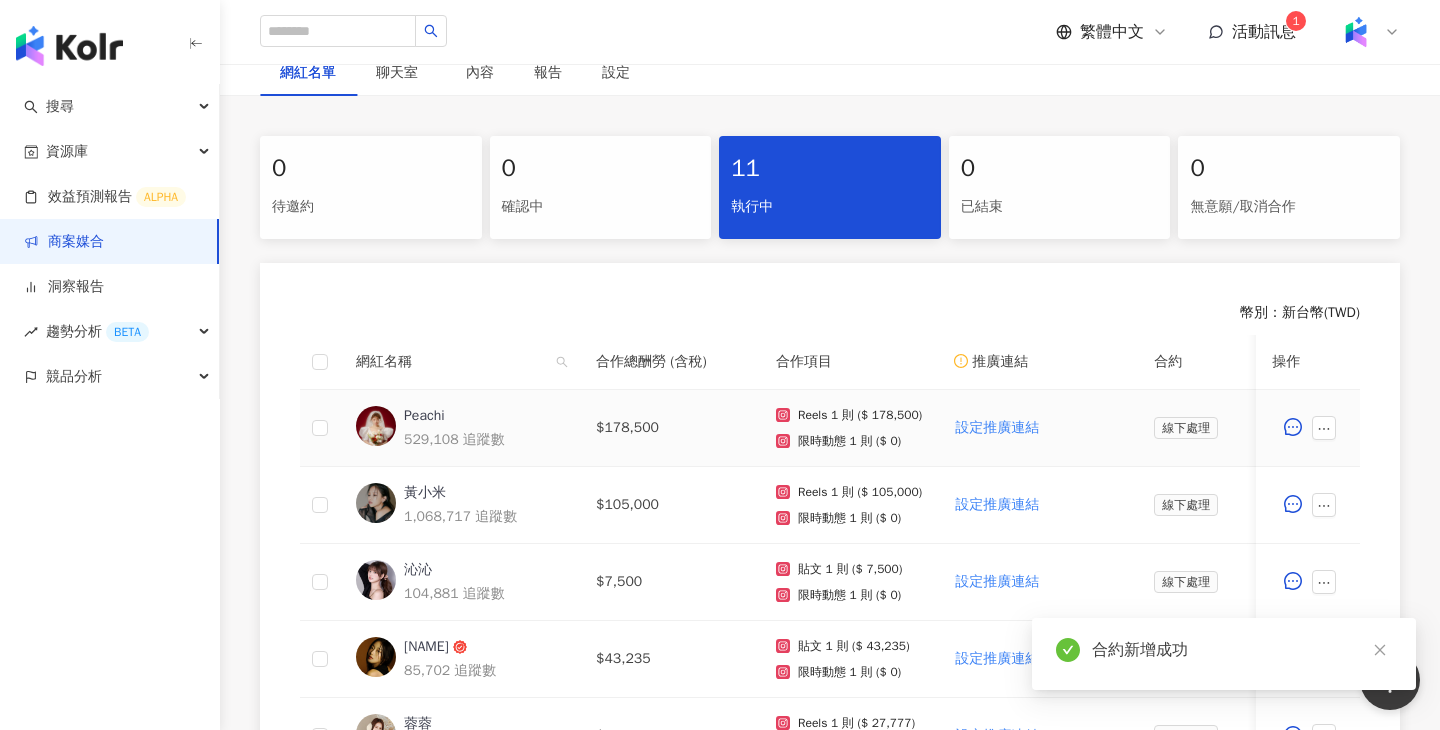 scroll, scrollTop: 489, scrollLeft: 0, axis: vertical 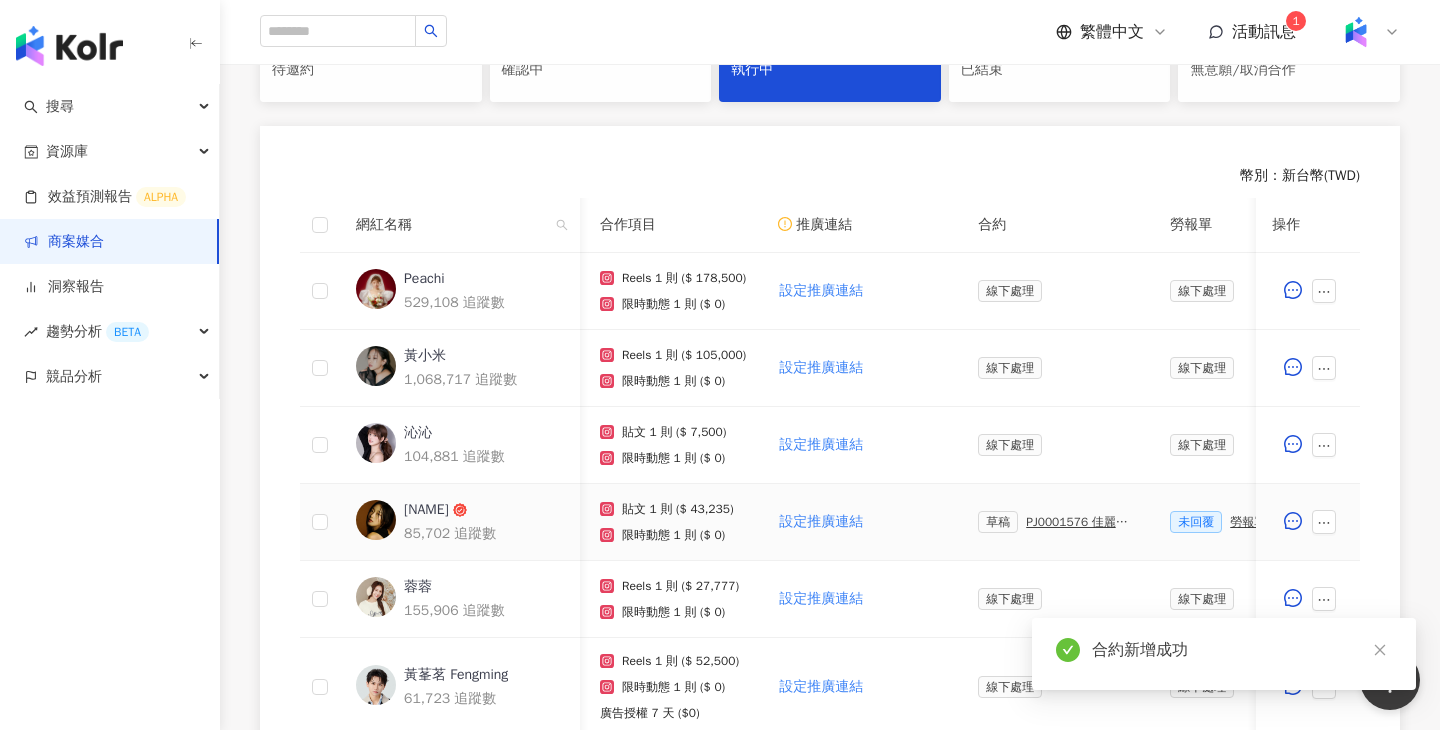 click on "PJ0001576 佳麗寶化工_KANEBO_循環精華粉底彩妝新品_202507_活動確認單" at bounding box center [1082, 522] 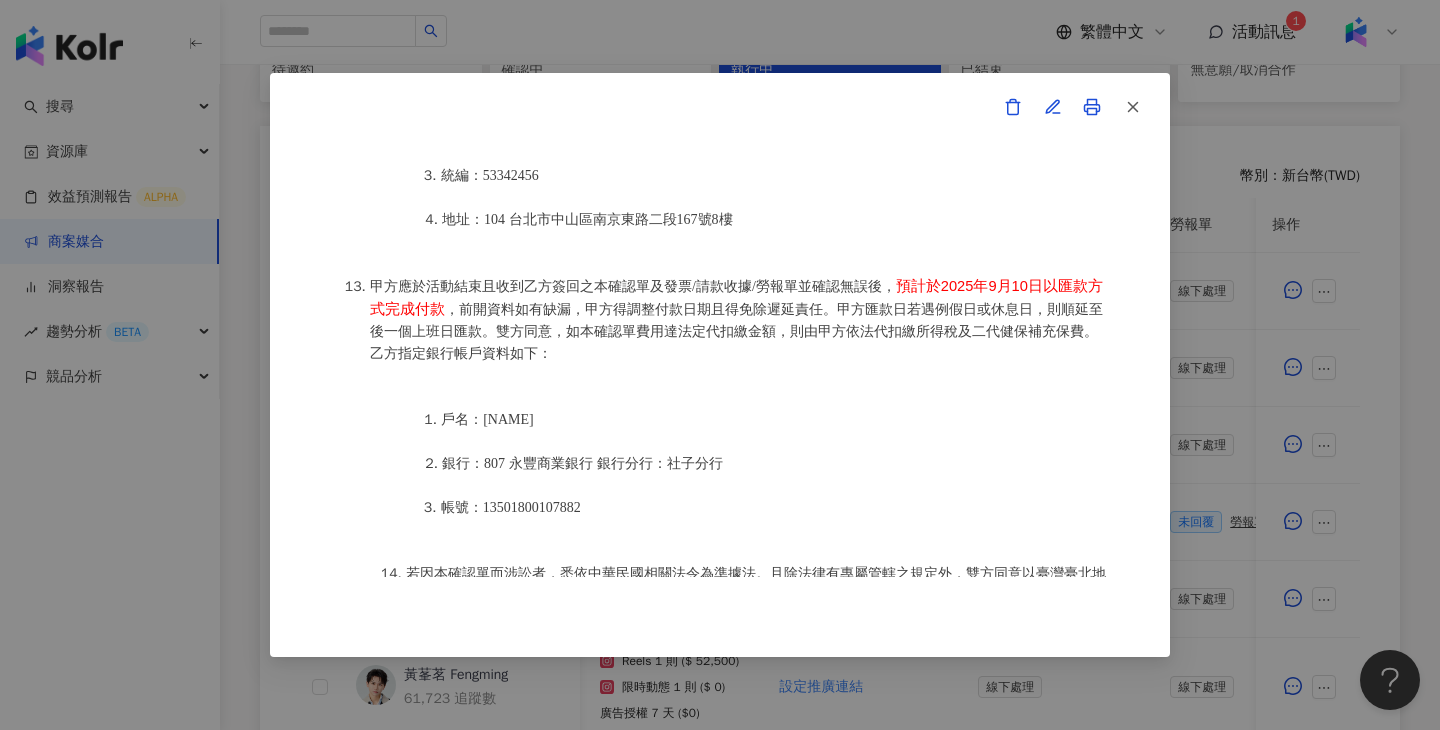 scroll, scrollTop: 2538, scrollLeft: 0, axis: vertical 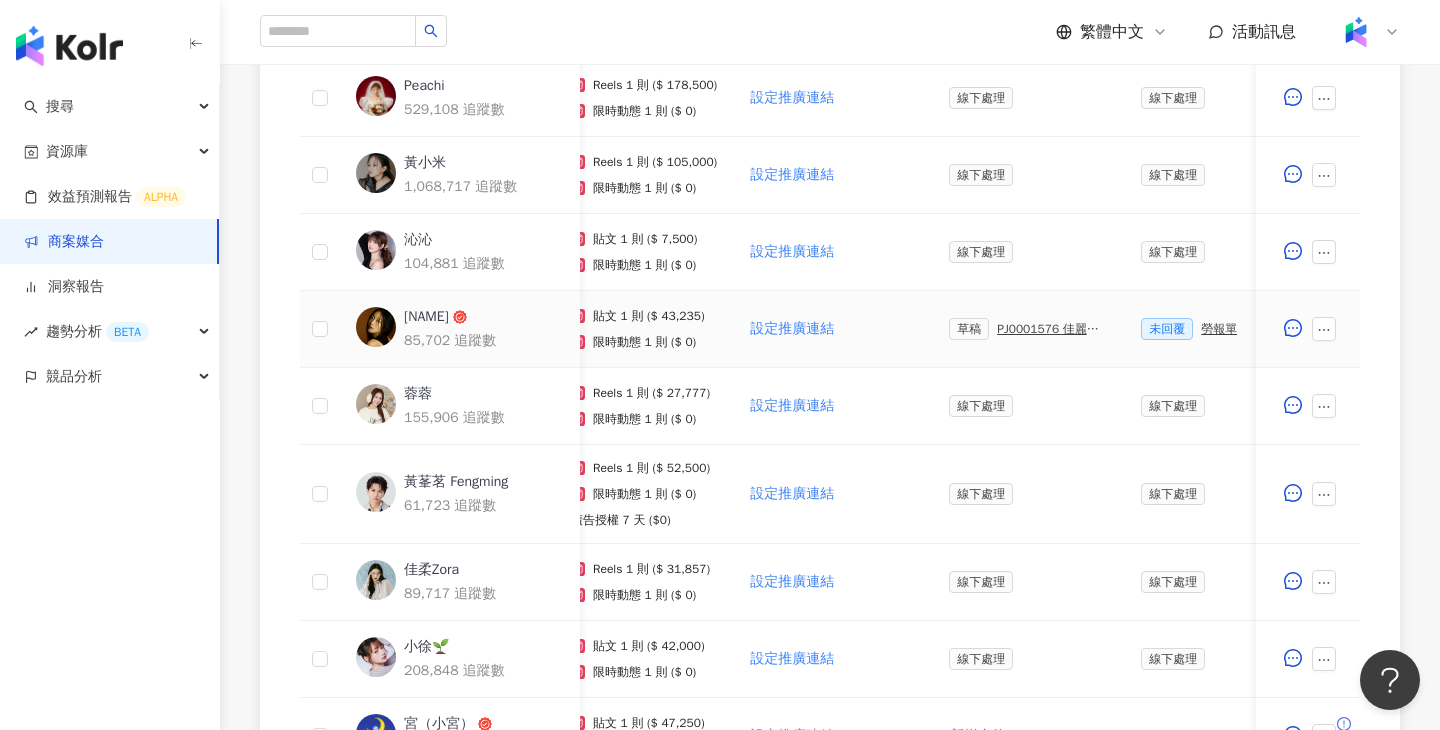 click on "PJ0001576 佳麗寶化工_KANEBO_循環精華粉底彩妝新品_202507_活動確認單" at bounding box center [1053, 329] 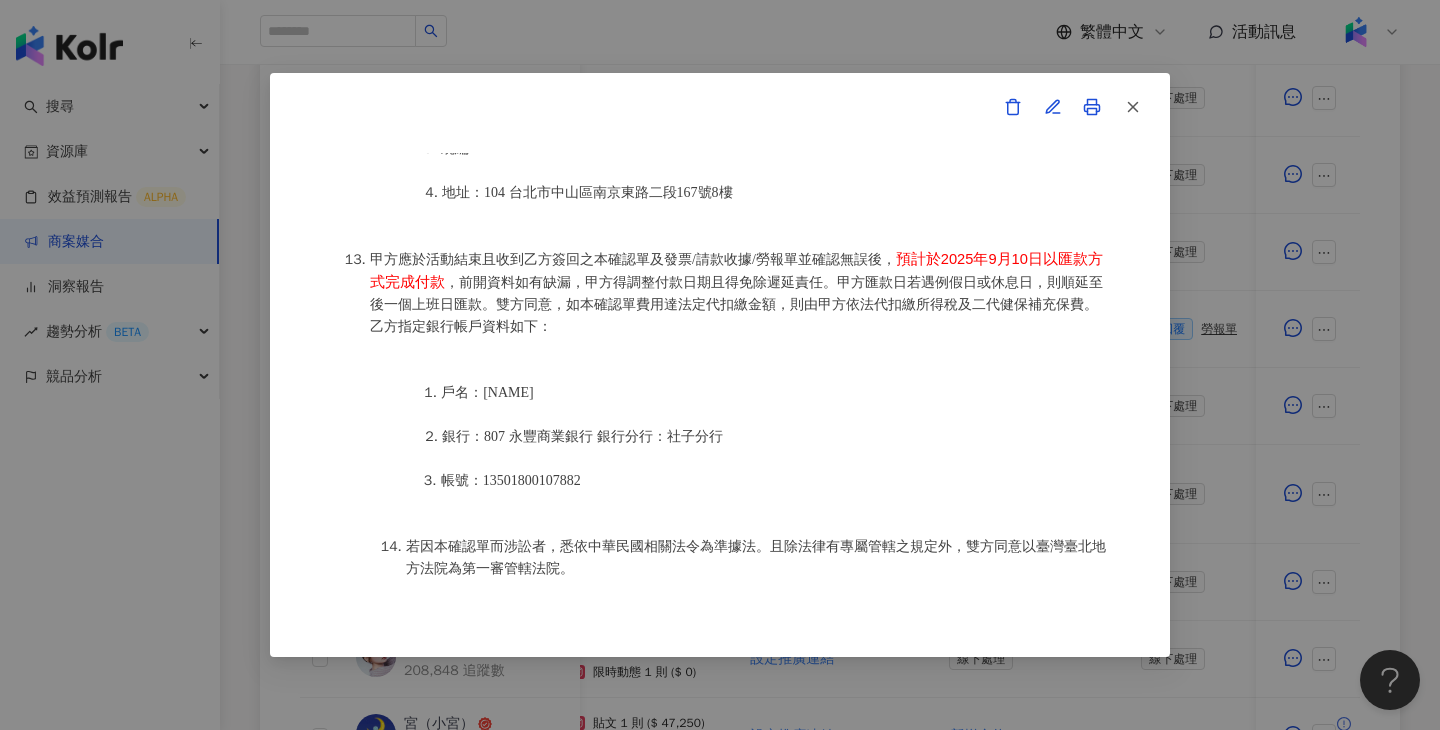 scroll, scrollTop: 2476, scrollLeft: 0, axis: vertical 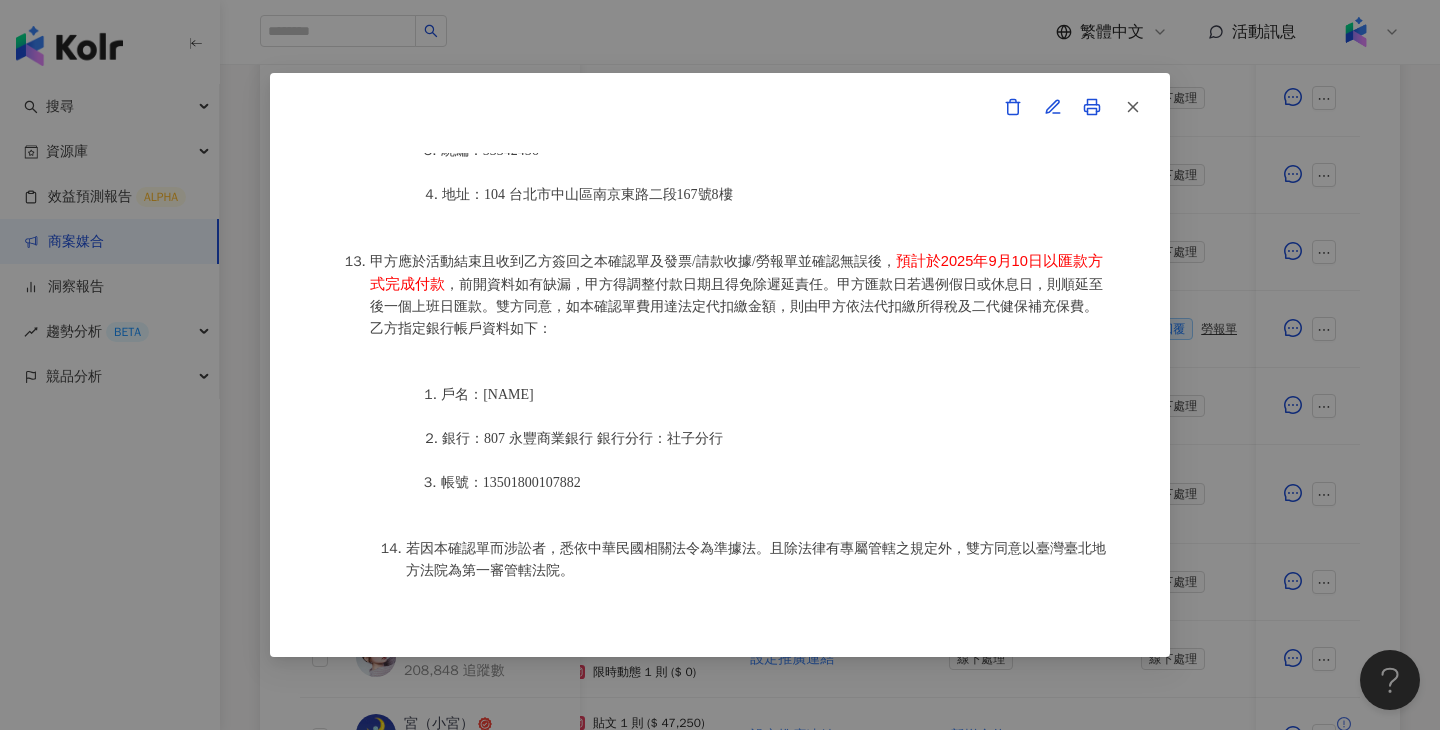click on "活動確認單
約定雙方
甲方名稱：愛卡拉互動媒體股份有限公司
甲方負責人：程世嘉
甲方統一編號：53342456
甲方地址：104 台北市中山區南京東路二段167號8樓
甲方專案負責人：irene
甲方專案負責人電話：028768-1110
甲方專案負責人 Email：irene.huang@ikala.ai
乙方名稱：楊淯婷
乙方地址：花蓮縣花蓮市國富三街58號
乙方統一編號/身分證字號：N225591739
專案活動期間：2025年07月08日至2025年09月10日
費用（新台幣，含稅)： 43235
約定條款
楊淯婷(以下簡稱乙方)保證有權簽署本確認單，簽署後即表示上列專案合作人員接受與愛卡拉互動媒體股份有限公司(以下簡稱甲方)簽署之活動確認單，並同意執行雙方所約定之合作項目。
簽署本確認單後，雙方需遵從 佳麗寶化工_KANEBO_循環精華粉底彩妝新品_202507 專案活動條件，不得取消確認單或中途終止。" at bounding box center (720, 365) 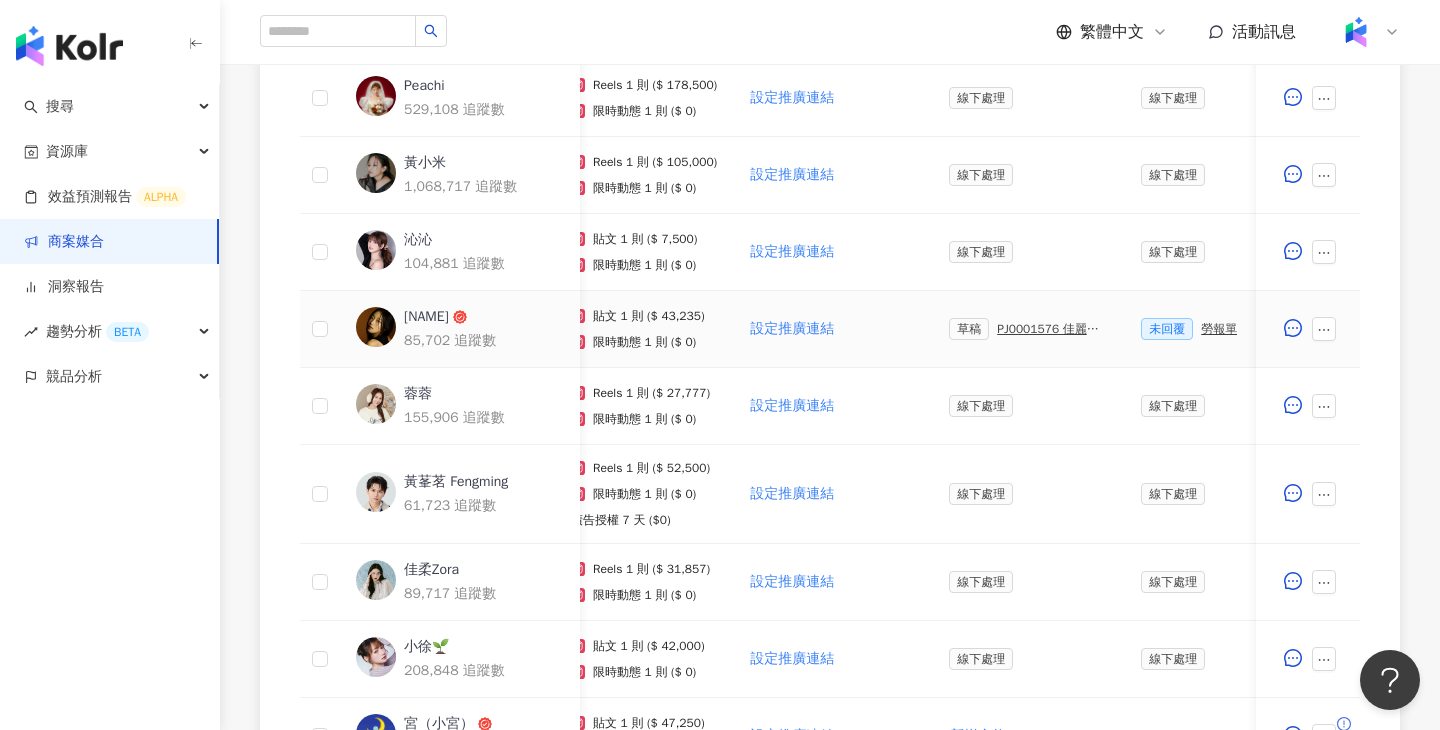 click on "草稿 PJ0001576 佳麗寶化工_KANEBO_循環精華粉底彩妝新品_202507_活動確認單" at bounding box center (1029, 329) 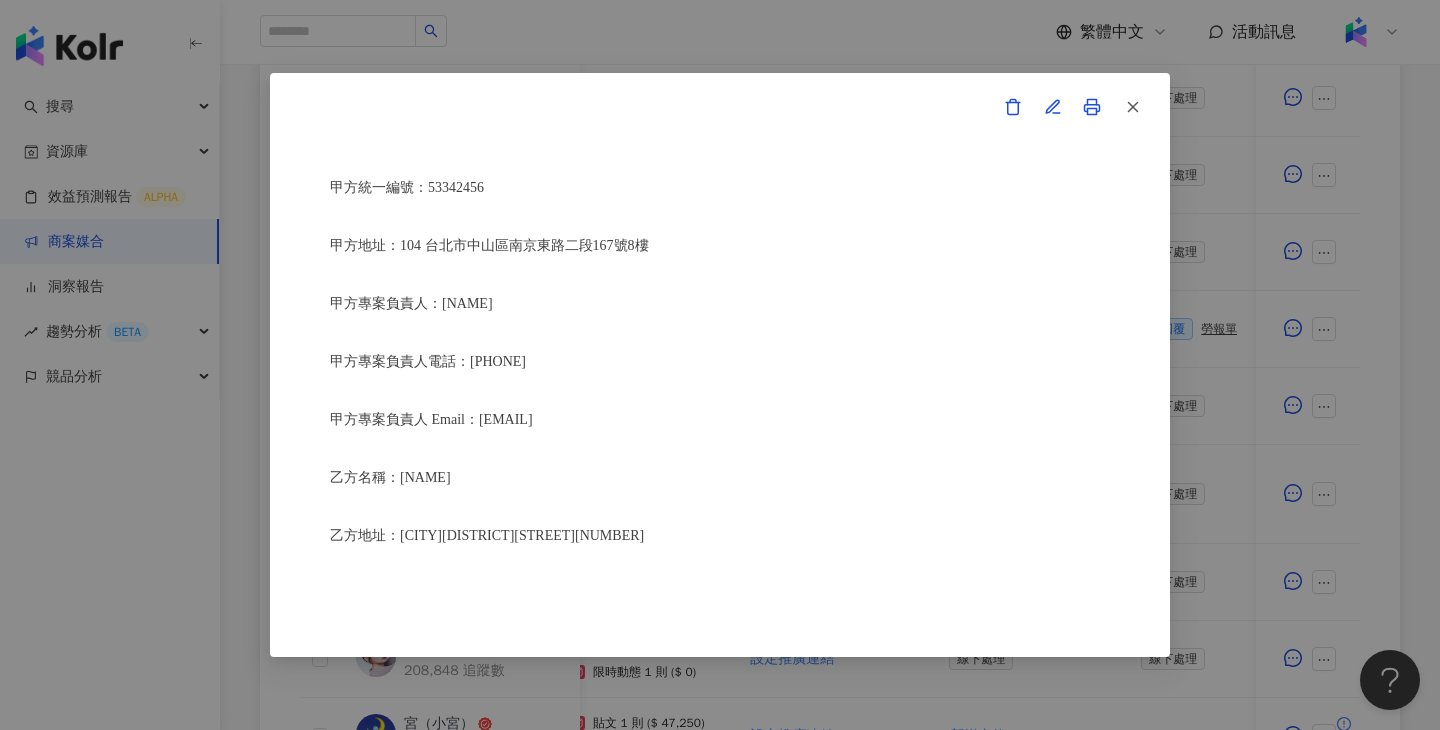scroll, scrollTop: 317, scrollLeft: 0, axis: vertical 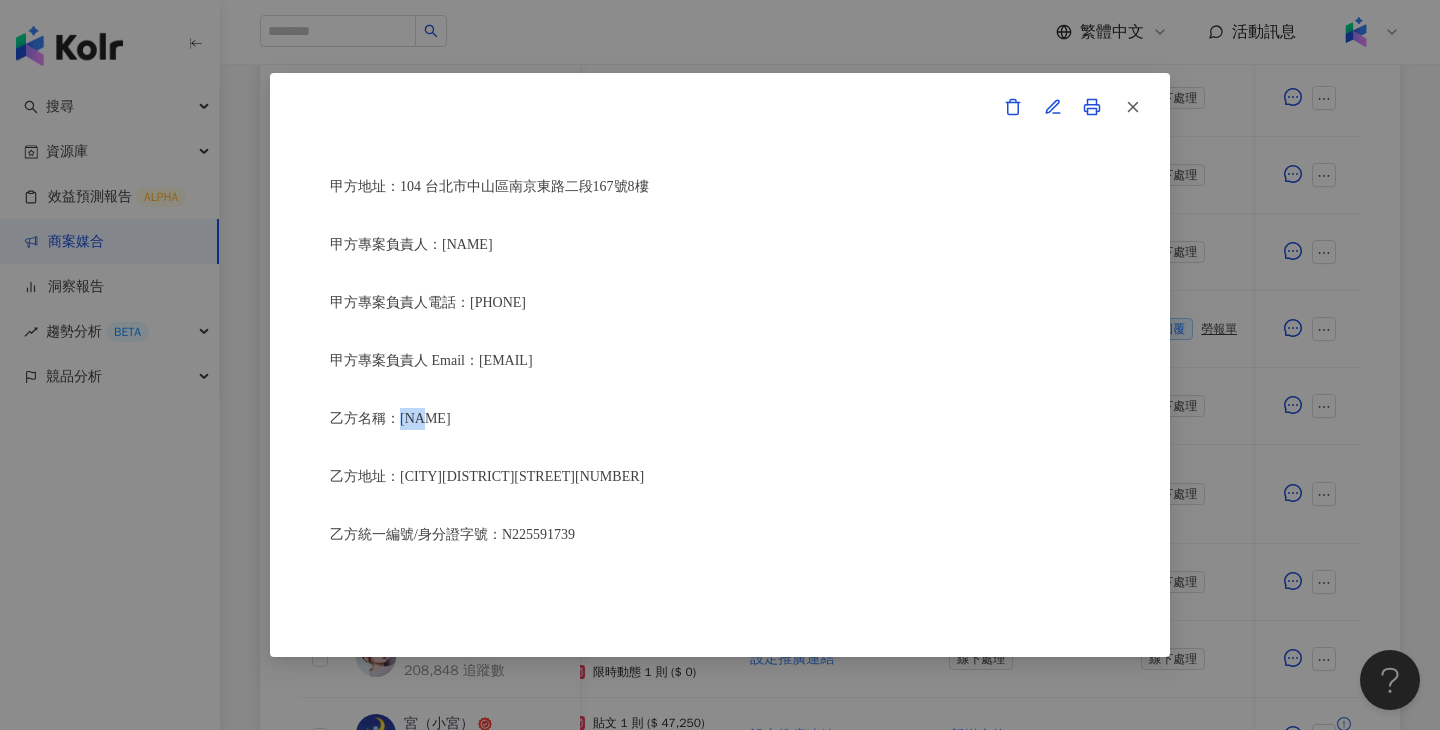 drag, startPoint x: 444, startPoint y: 428, endPoint x: 399, endPoint y: 426, distance: 45.044422 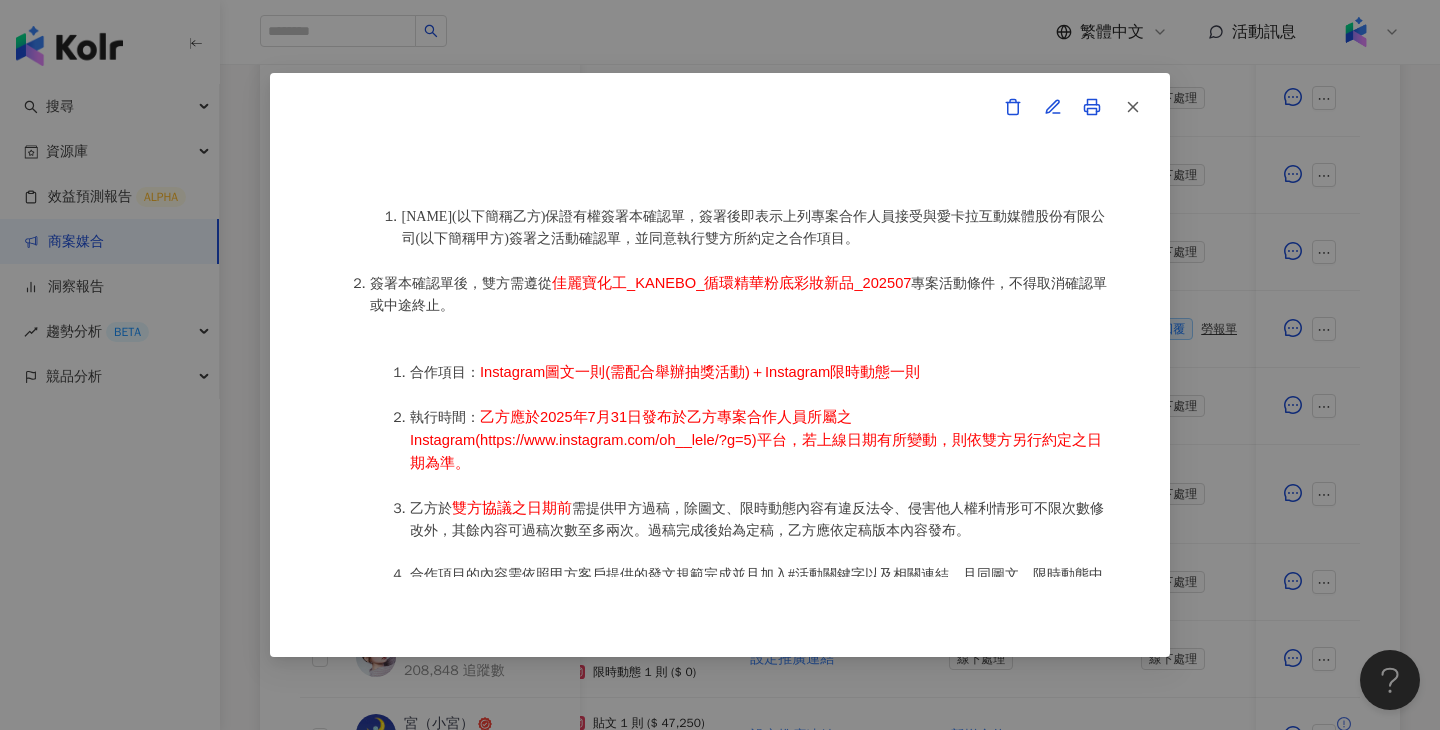 scroll, scrollTop: 935, scrollLeft: 0, axis: vertical 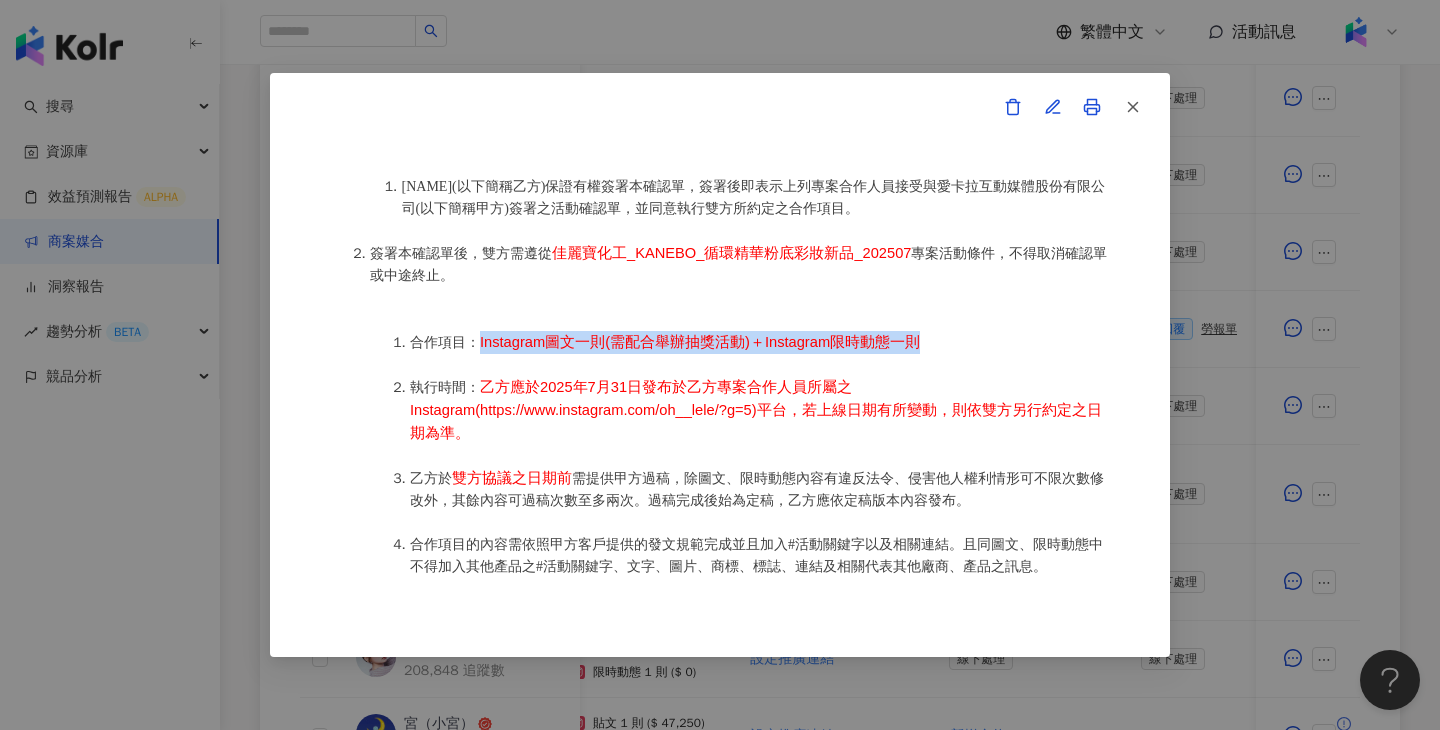 drag, startPoint x: 948, startPoint y: 337, endPoint x: 475, endPoint y: 336, distance: 473.00107 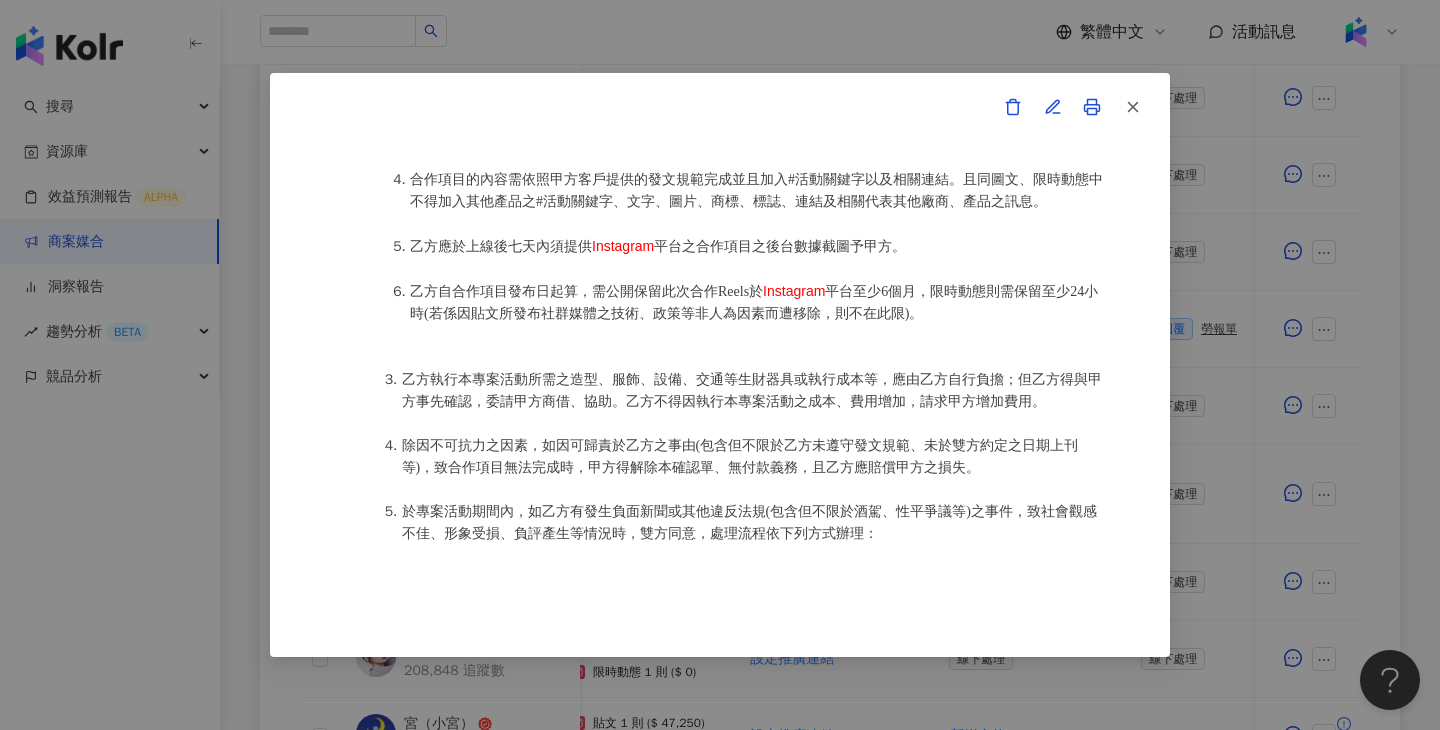 scroll, scrollTop: 1547, scrollLeft: 0, axis: vertical 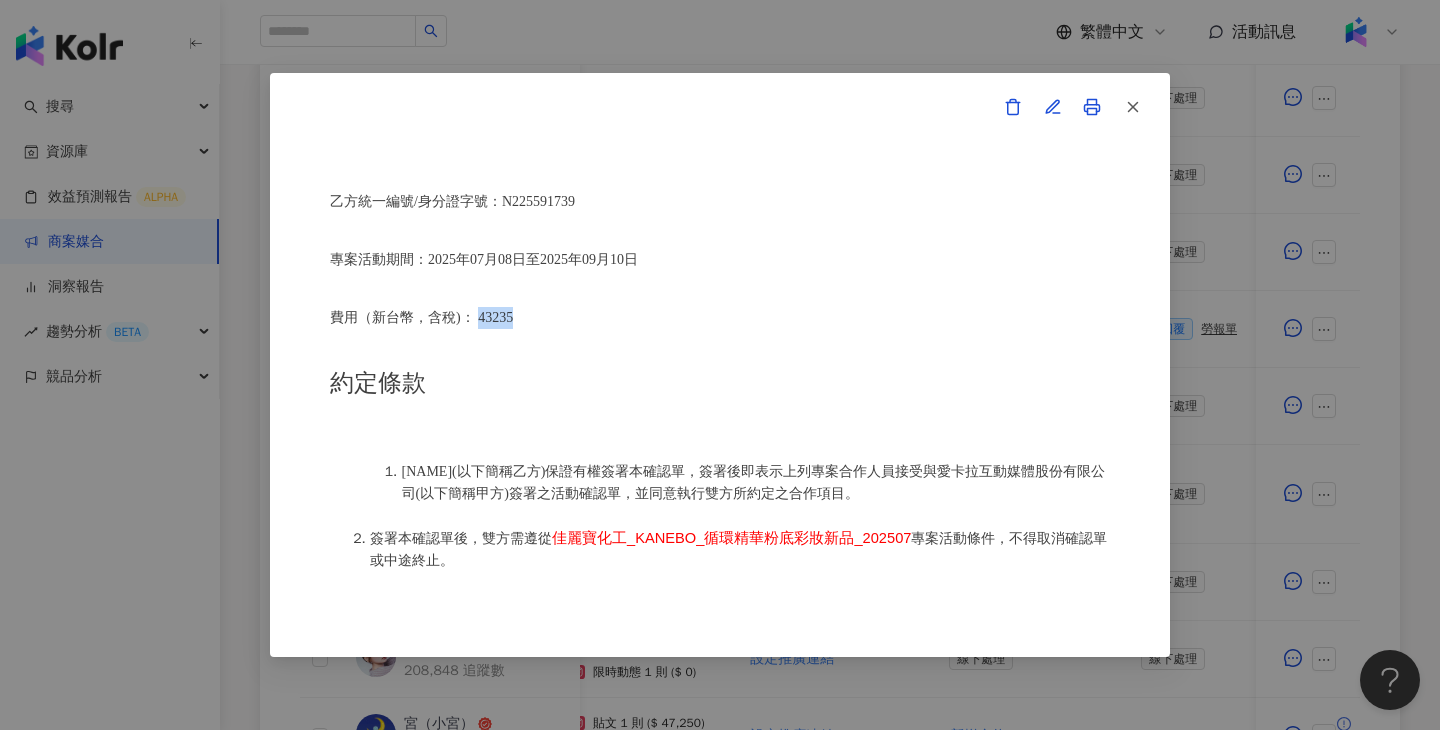 drag, startPoint x: 529, startPoint y: 326, endPoint x: 485, endPoint y: 326, distance: 44 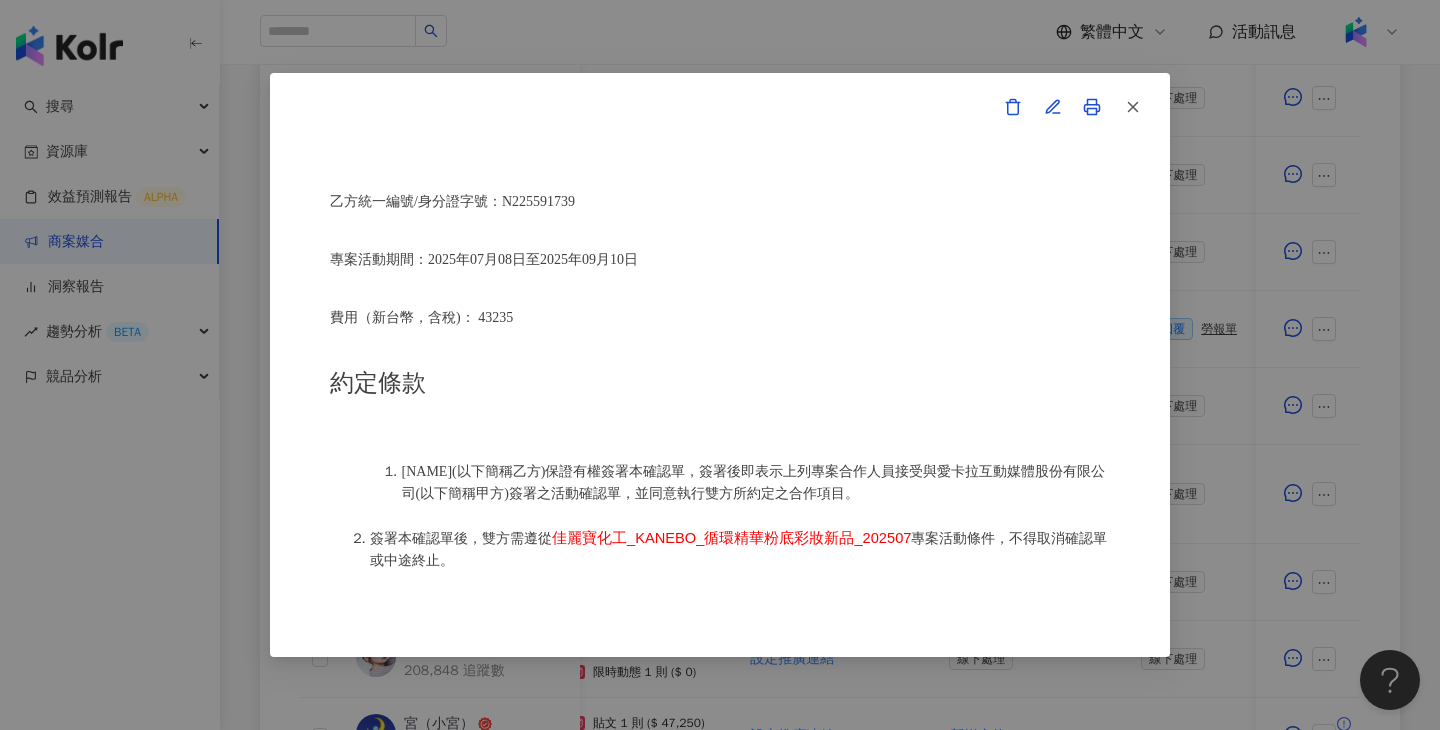 click on "活動確認單
約定雙方
甲方名稱：愛卡拉互動媒體股份有限公司
甲方負責人：程世嘉
甲方統一編號：53342456
甲方地址：104 台北市中山區南京東路二段167號8樓
甲方專案負責人：irene
甲方專案負責人電話：028768-1110
甲方專案負責人 Email：irene.huang@ikala.ai
乙方名稱：楊淯婷
乙方地址：花蓮縣花蓮市國富三街58號
乙方統一編號/身分證字號：N225591739
專案活動期間：2025年07月08日至2025年09月10日
費用（新台幣，含稅)： 43235
約定條款
楊淯婷(以下簡稱乙方)保證有權簽署本確認單，簽署後即表示上列專案合作人員接受與愛卡拉互動媒體股份有限公司(以下簡稱甲方)簽署之活動確認單，並同意執行雙方所約定之合作項目。
簽署本確認單後，雙方需遵從 佳麗寶化工_KANEBO_循環精華粉底彩妝新品_202507 專案活動條件，不得取消確認單或中途終止。" at bounding box center (720, 365) 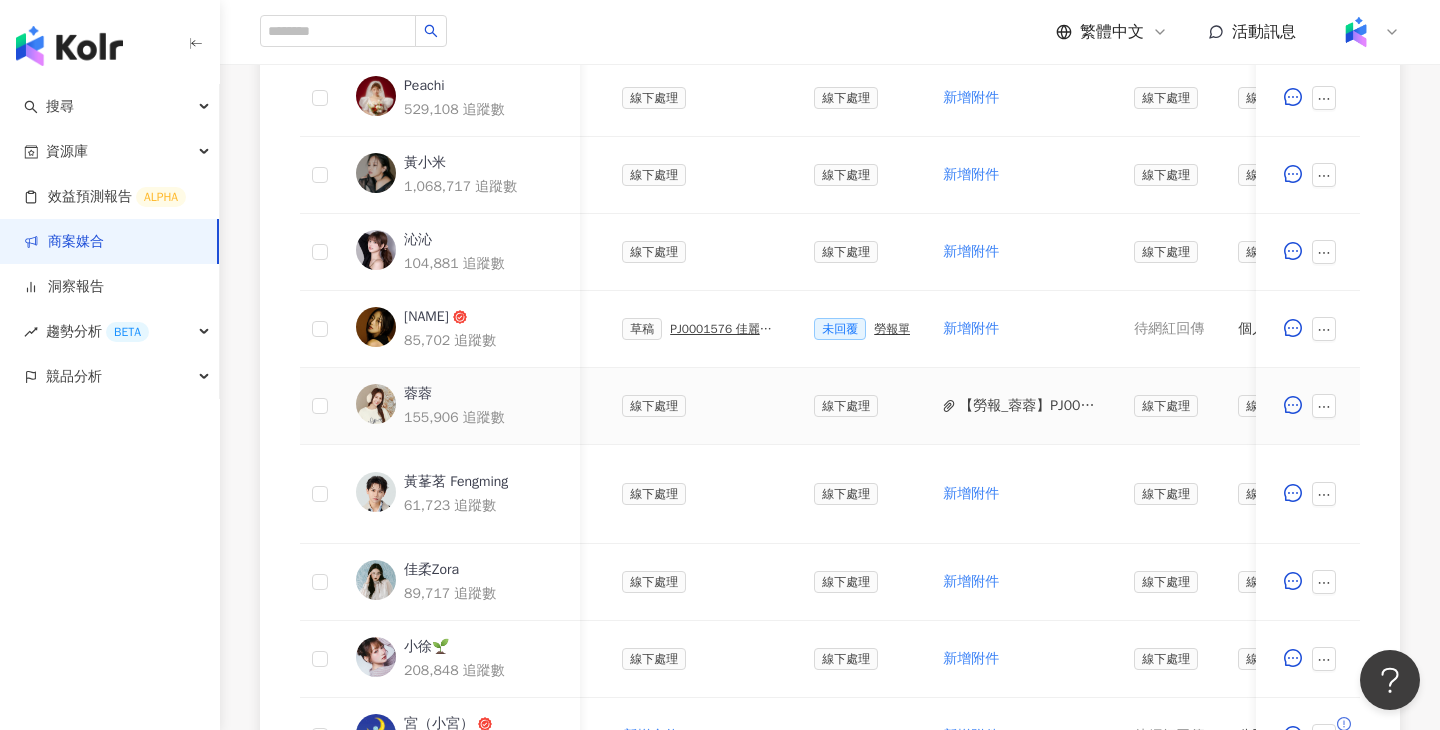 scroll, scrollTop: 0, scrollLeft: 604, axis: horizontal 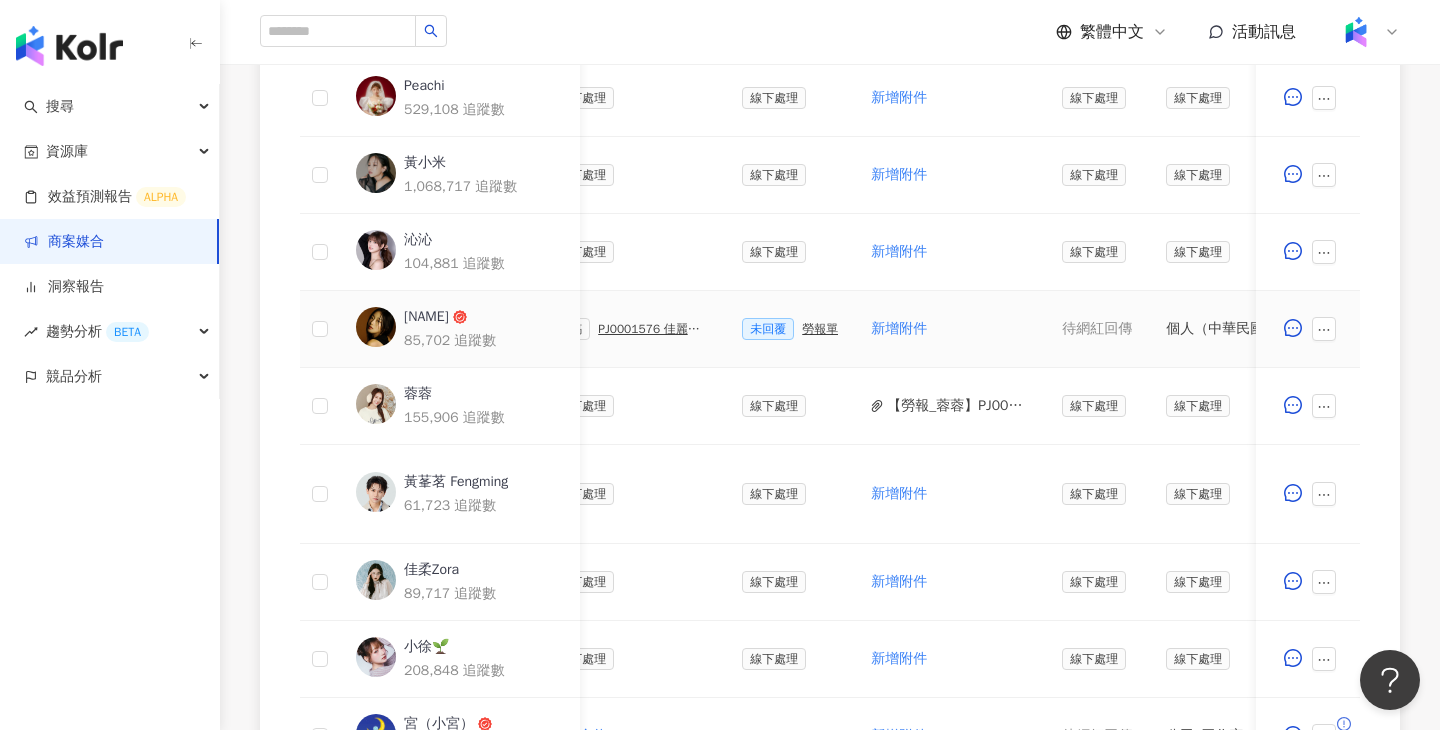 click on "勞報單" at bounding box center [820, 329] 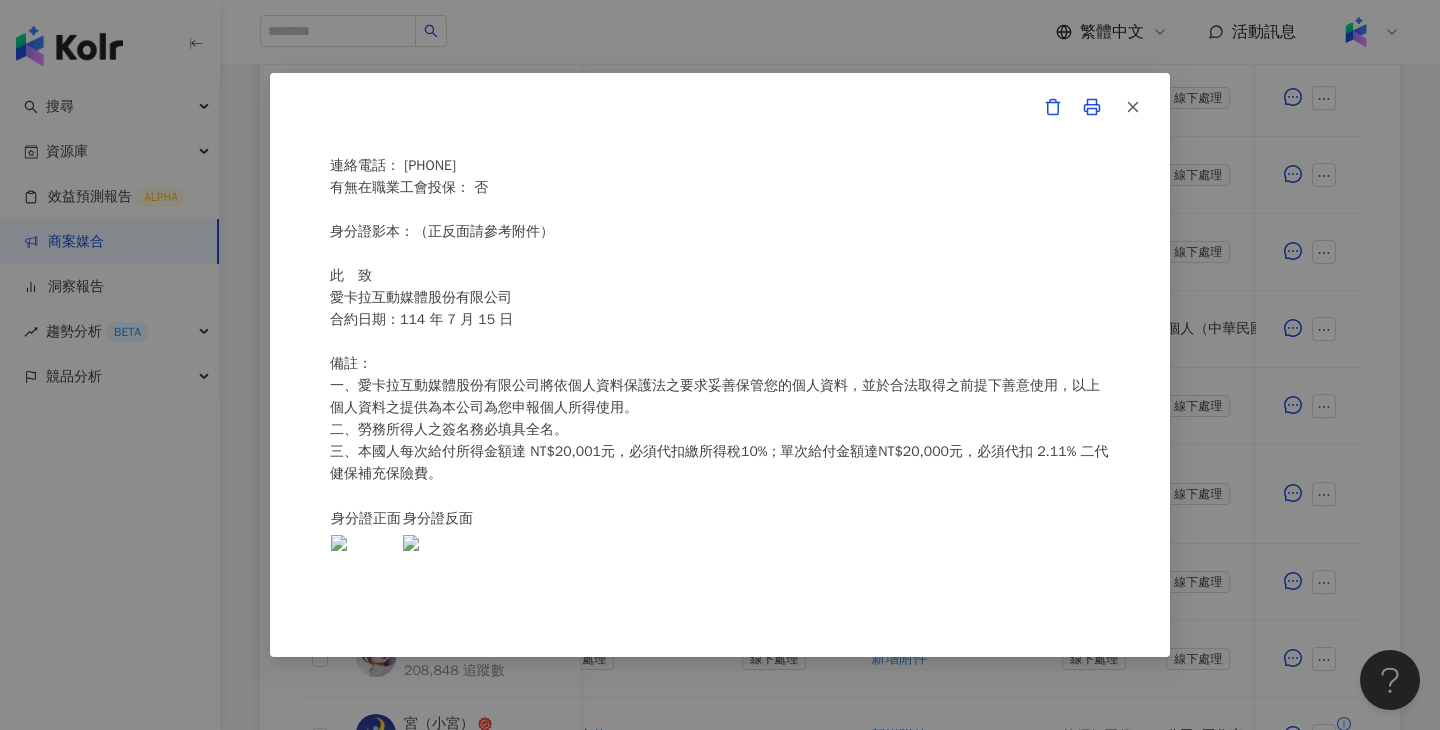 scroll, scrollTop: 0, scrollLeft: 0, axis: both 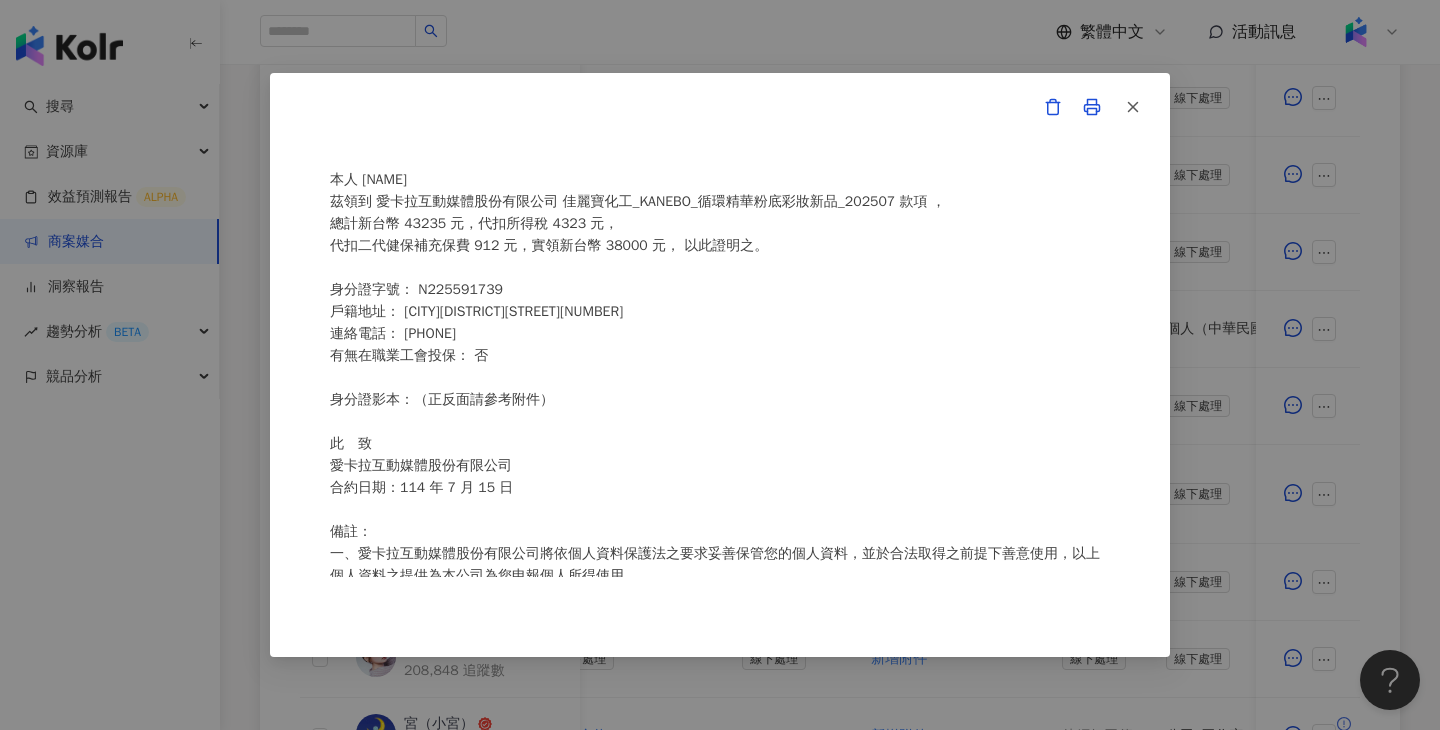 click on "愛卡拉互動媒體股份有限公司 勞務所得簽收單 本人 楊淯婷 茲領到 愛卡拉互動媒體股份有限公司 佳麗寶化工_KANEBO_循環精華粉底彩妝新品_202507 款項 ，  總計新台幣 43235 元，代扣所得稅 4323 元， 代扣二代健保補充保費 912 元，實領新台幣 38000 元， 以此證明之。 身分證字號： N225591739 戶籍地址： 花蓮縣花蓮市國富三街58號 連絡電話： 0932940090 有無在職業工會投保： 否 身分證影本：（正反面請參考附件） 此　致 愛卡拉互動媒體股份有限公司 合約日期：114 年 7 月 15 日 備註： 一、愛卡拉互動媒體股份有限公司將依個人資料保護法之要求妥善保管您的個人資料，並於合法取得之前提下善意使用，以上個人資料之提供為本公司為您申報個人所得使用。 二、勞務所得人之簽名務必填具全名。 身分證正面 身分證反面" at bounding box center [720, 365] 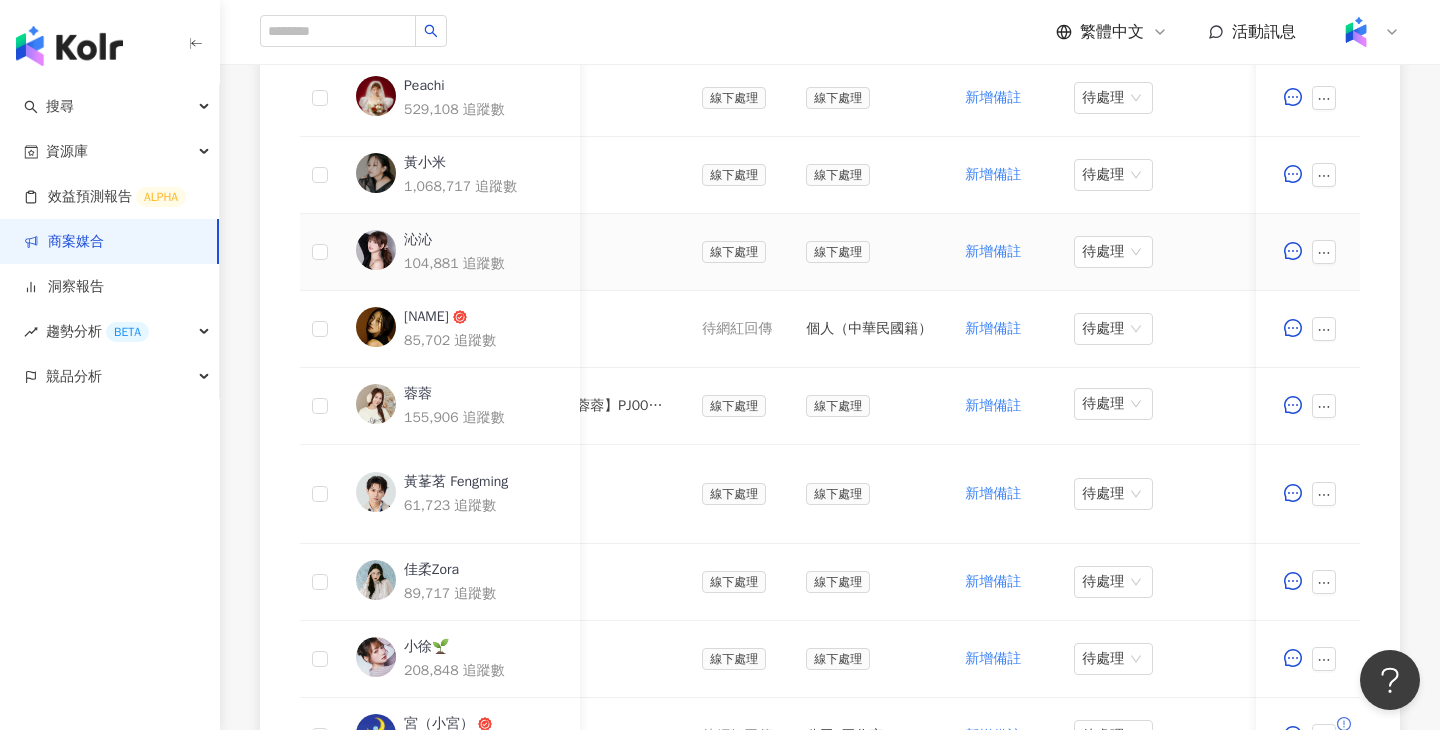 scroll, scrollTop: 0, scrollLeft: 971, axis: horizontal 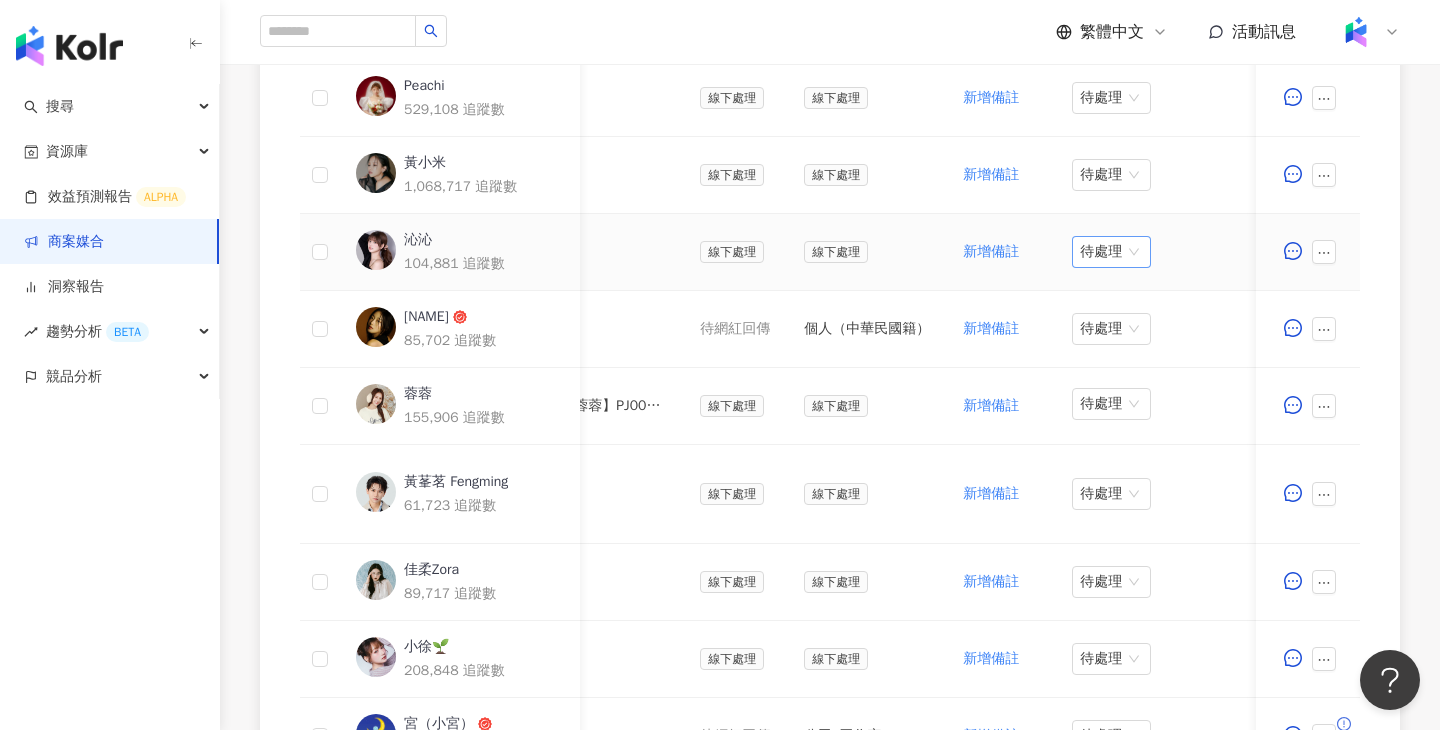 click on "待處理" at bounding box center (1111, 252) 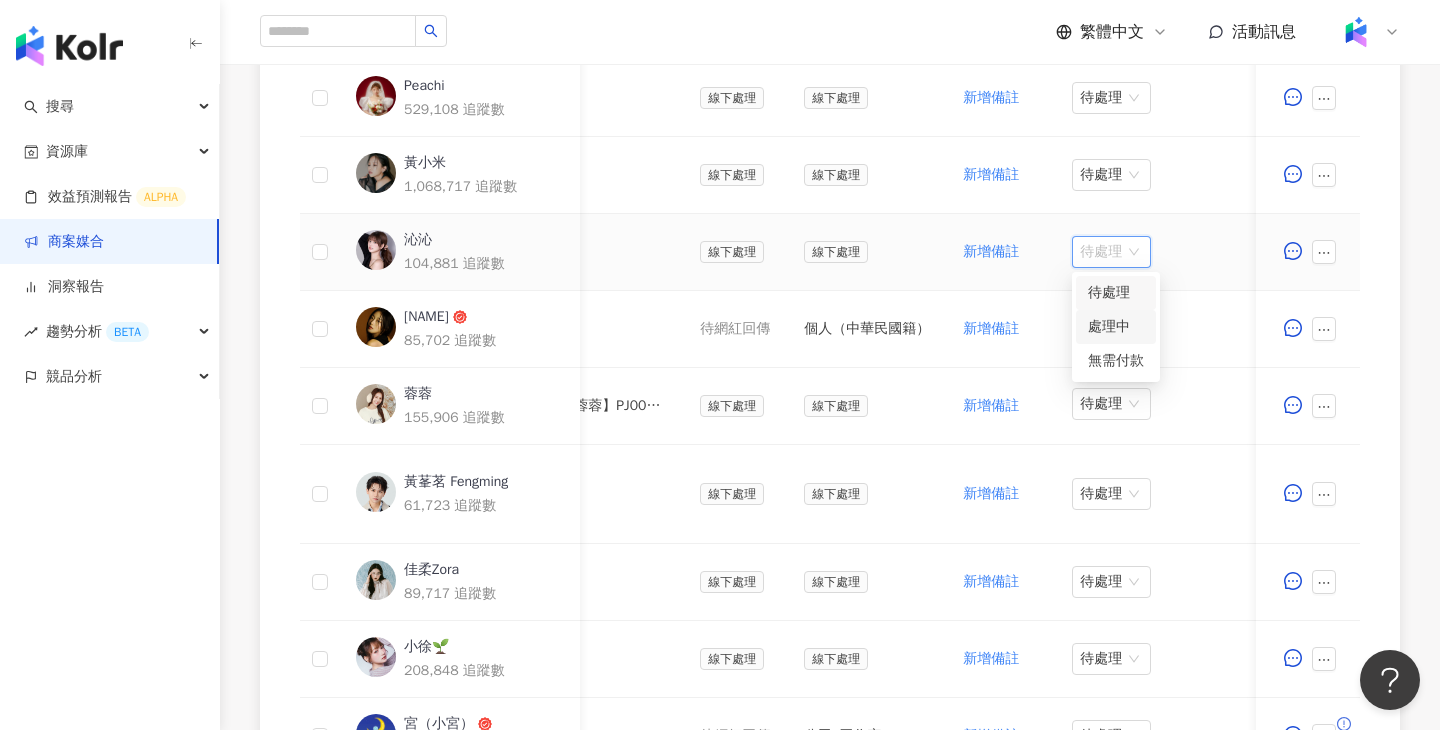 click on "處理中" at bounding box center (1116, 327) 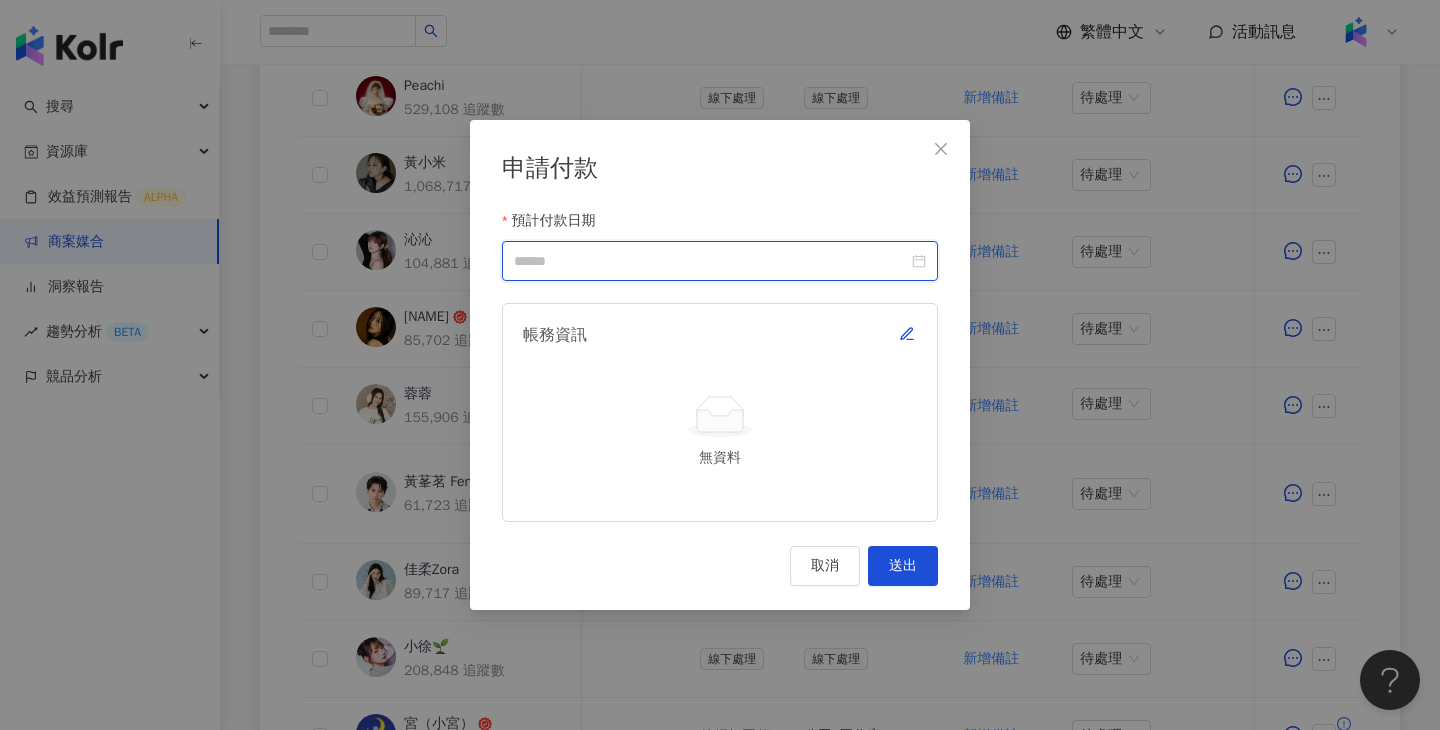 click on "預計付款日期" at bounding box center [711, 261] 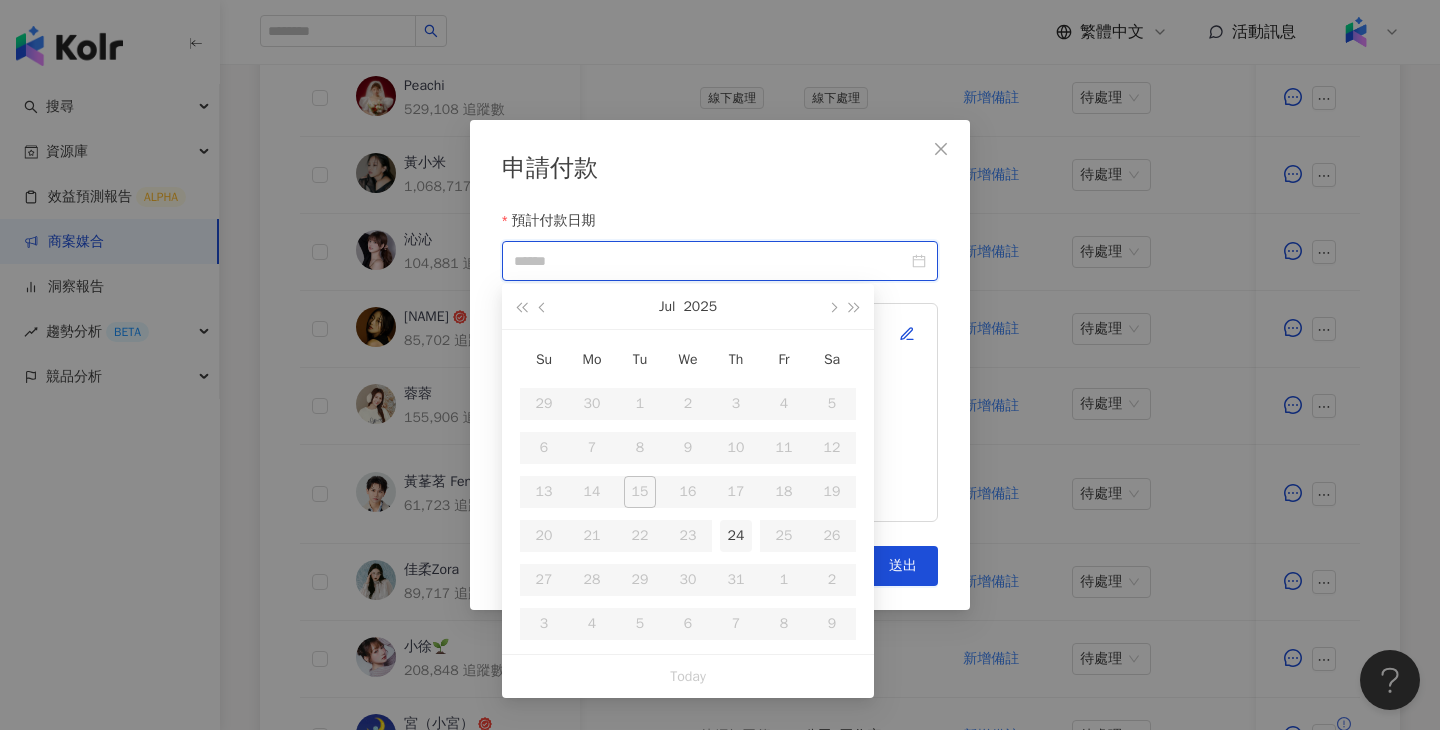 type on "**********" 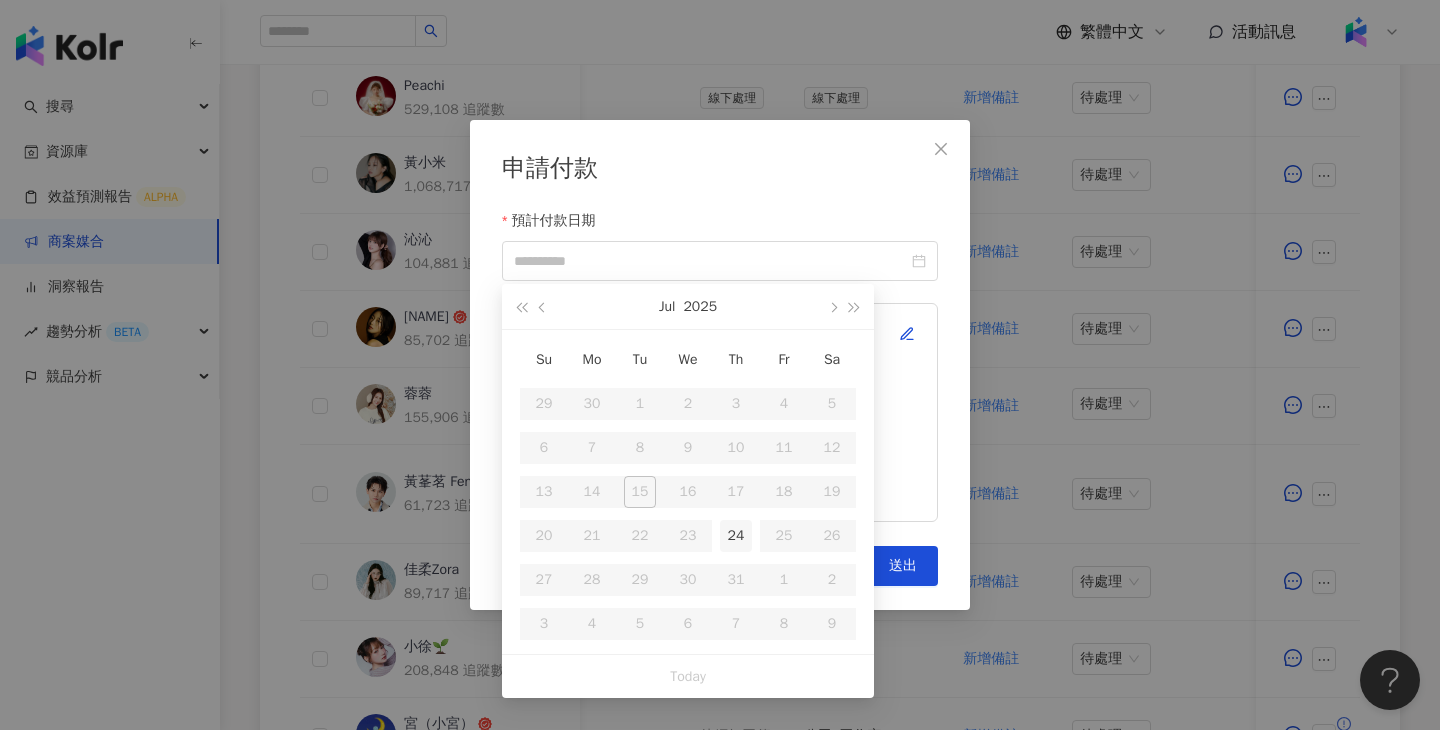click on "24" at bounding box center [736, 536] 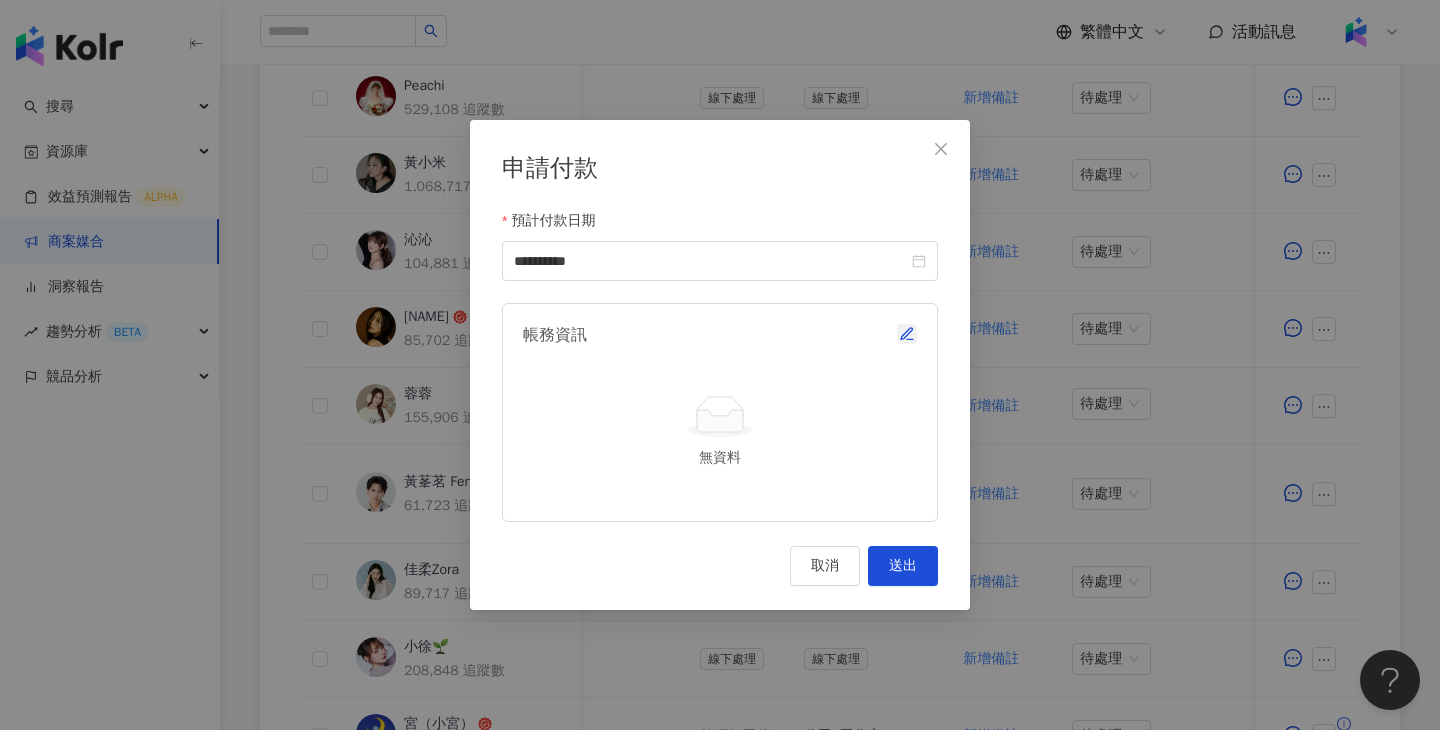 click 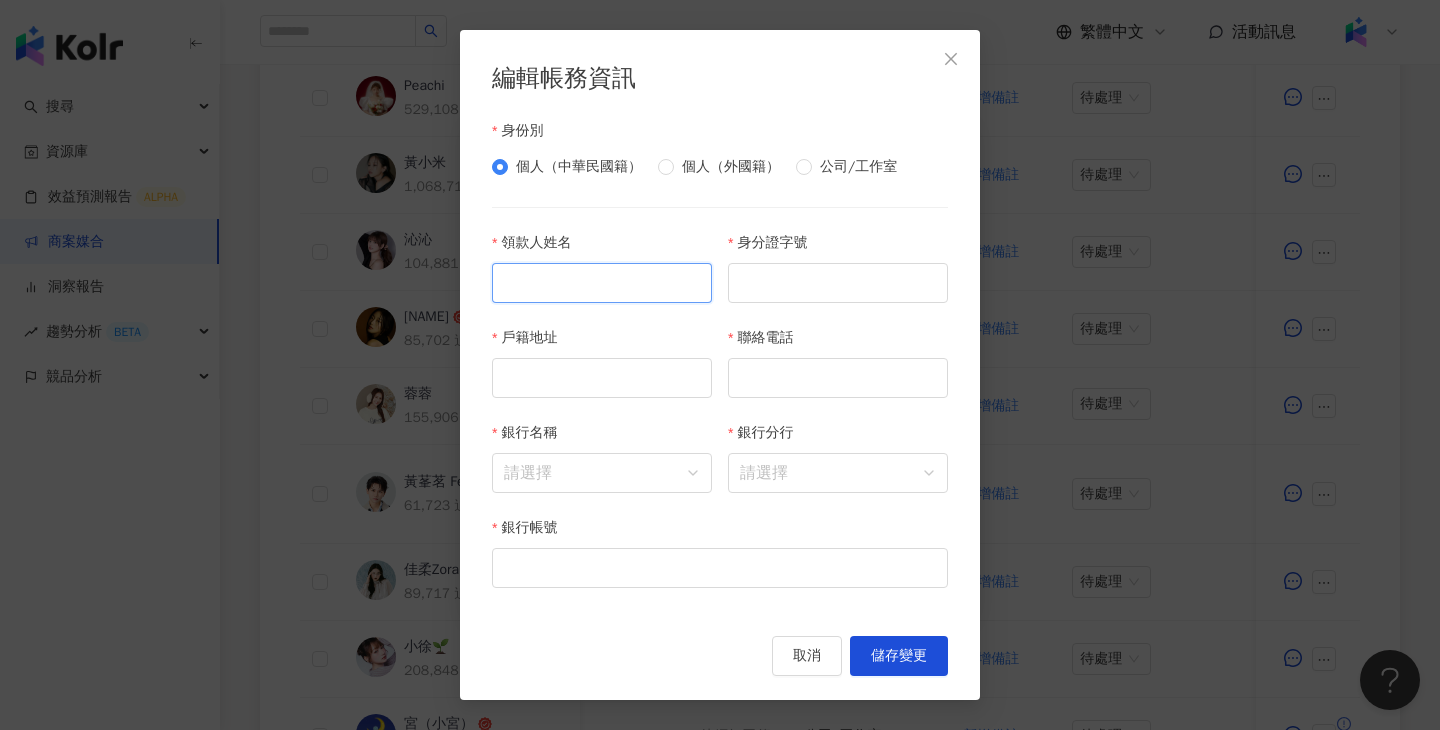 click on "領款人姓名" at bounding box center (602, 283) 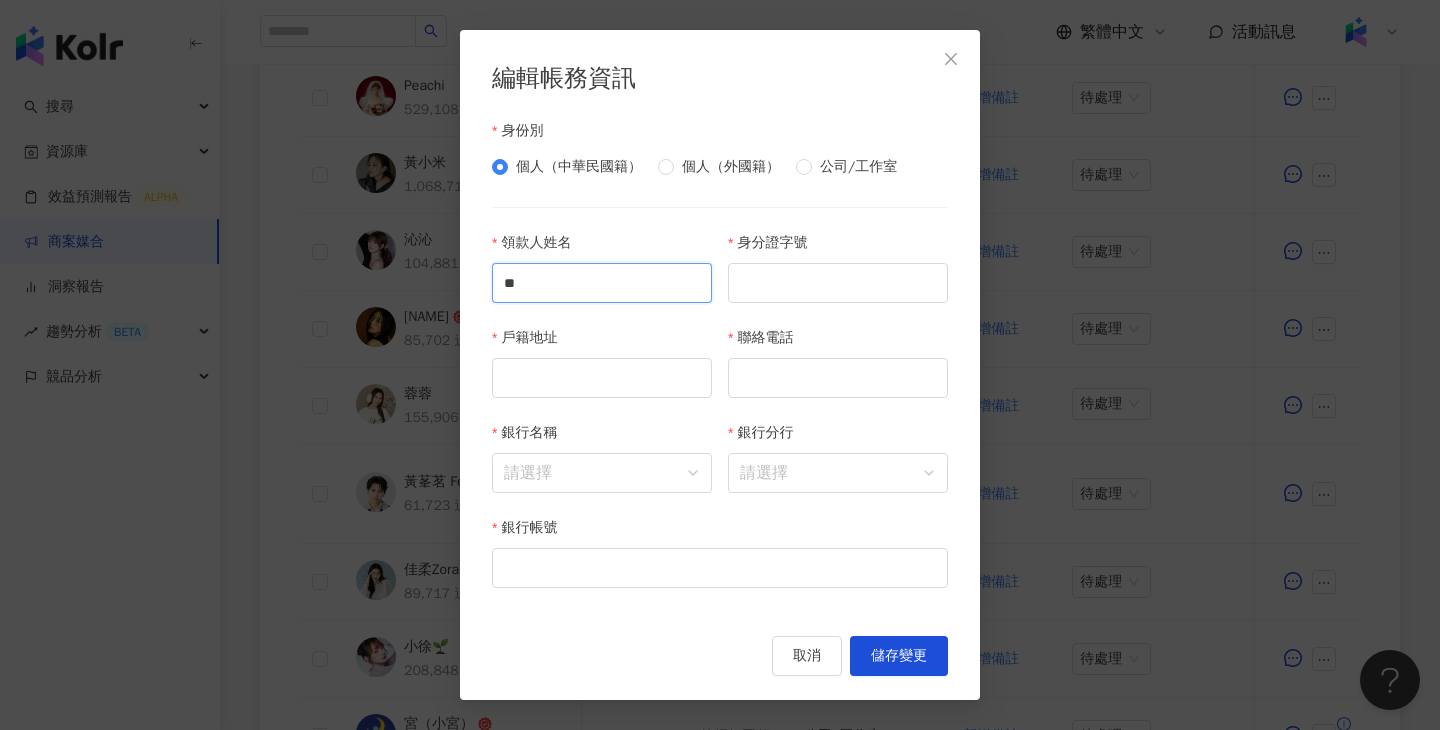 type on "**" 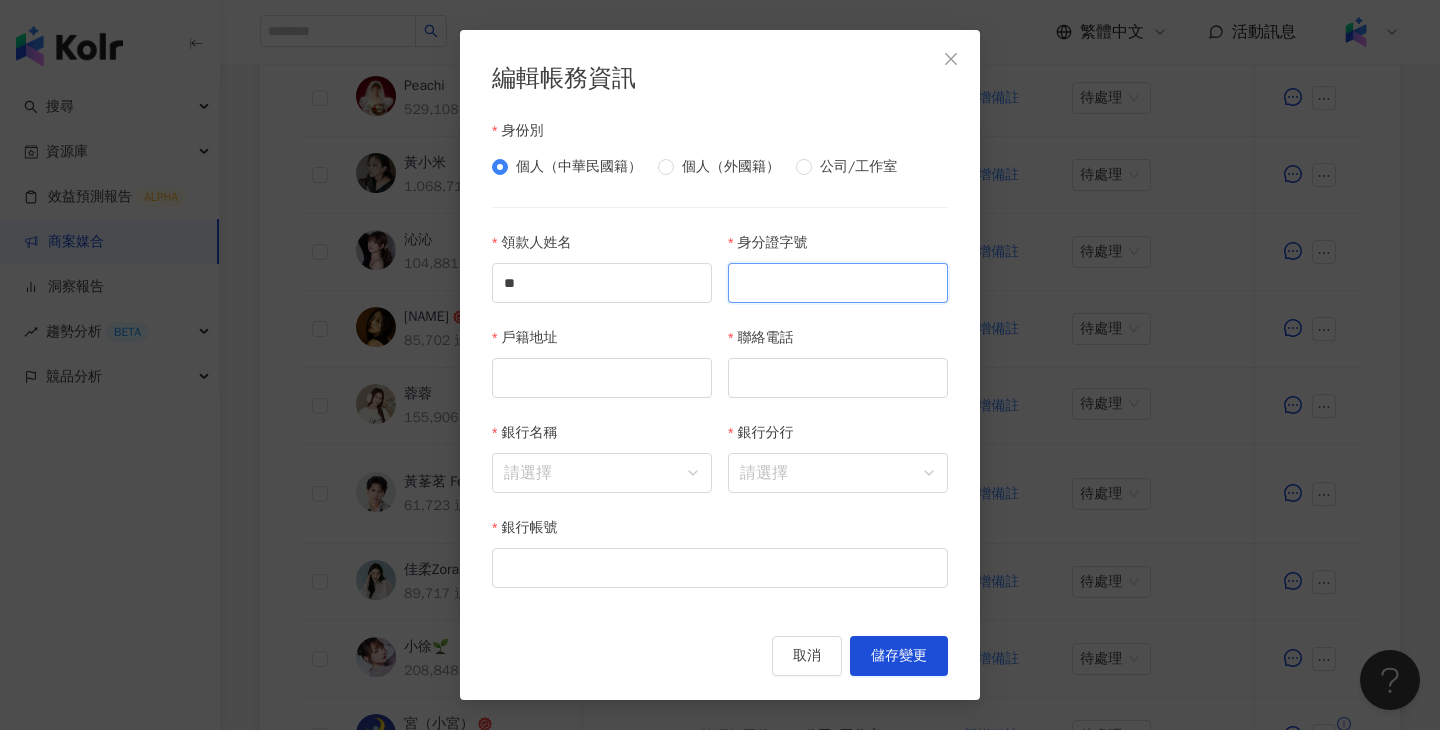 click on "身分證字號" at bounding box center (838, 283) 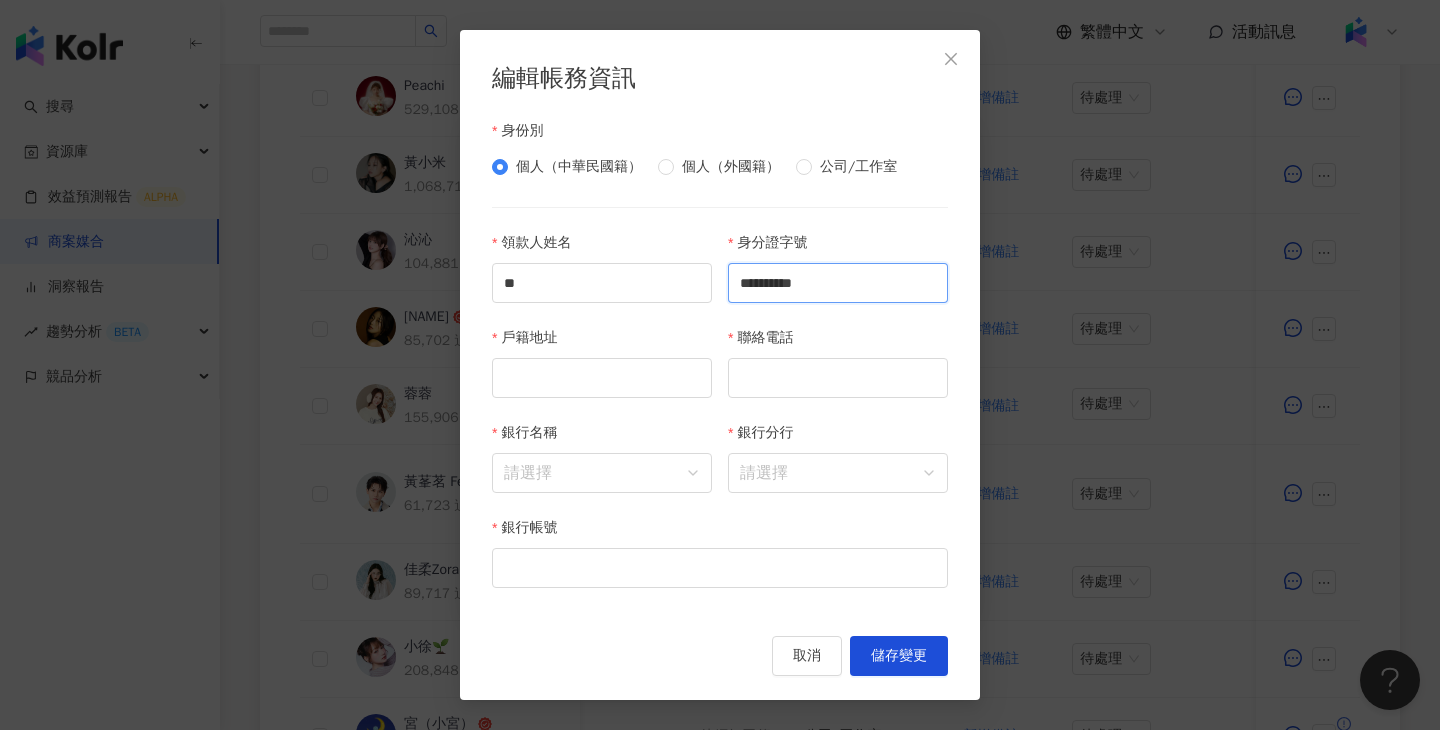 type on "**********" 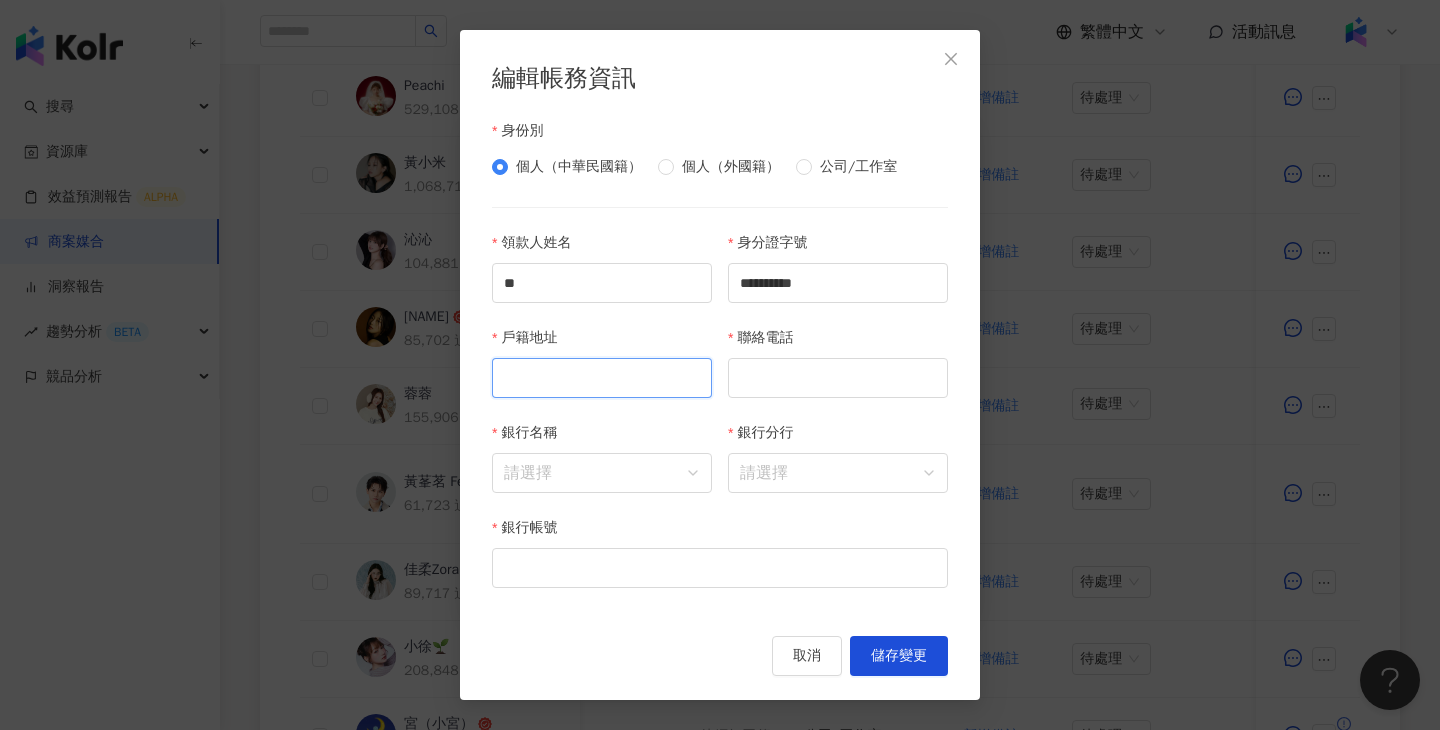 click on "戶籍地址" at bounding box center (602, 378) 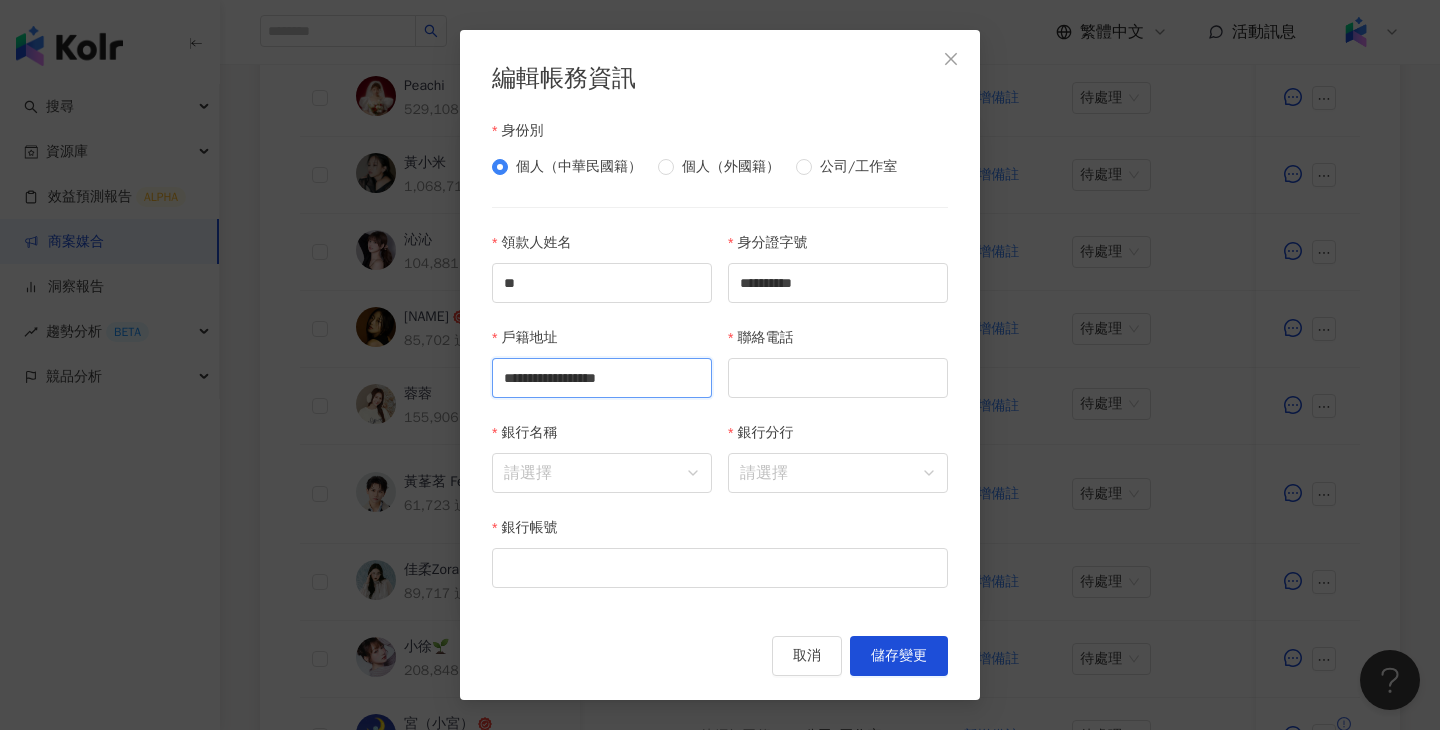 scroll, scrollTop: 0, scrollLeft: 25, axis: horizontal 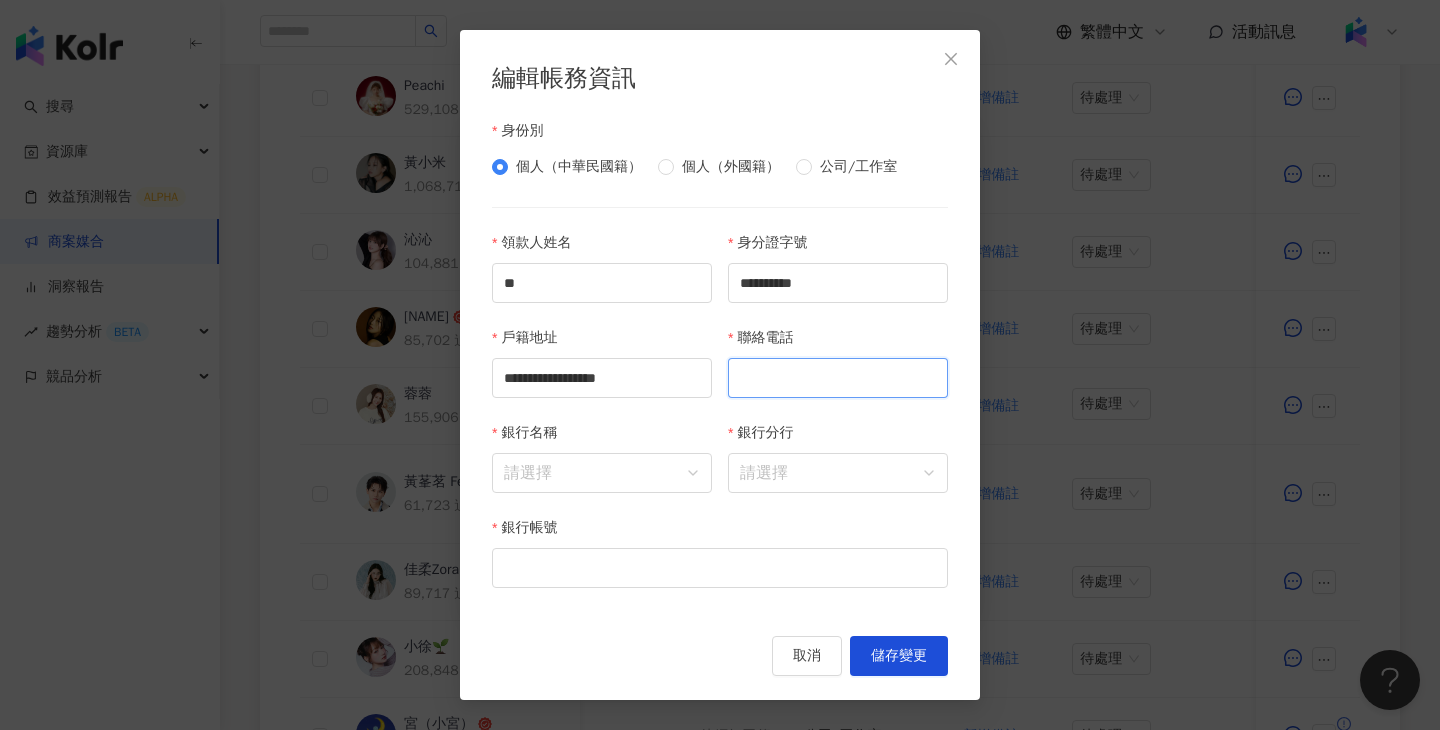 click on "聯絡電話" at bounding box center [838, 378] 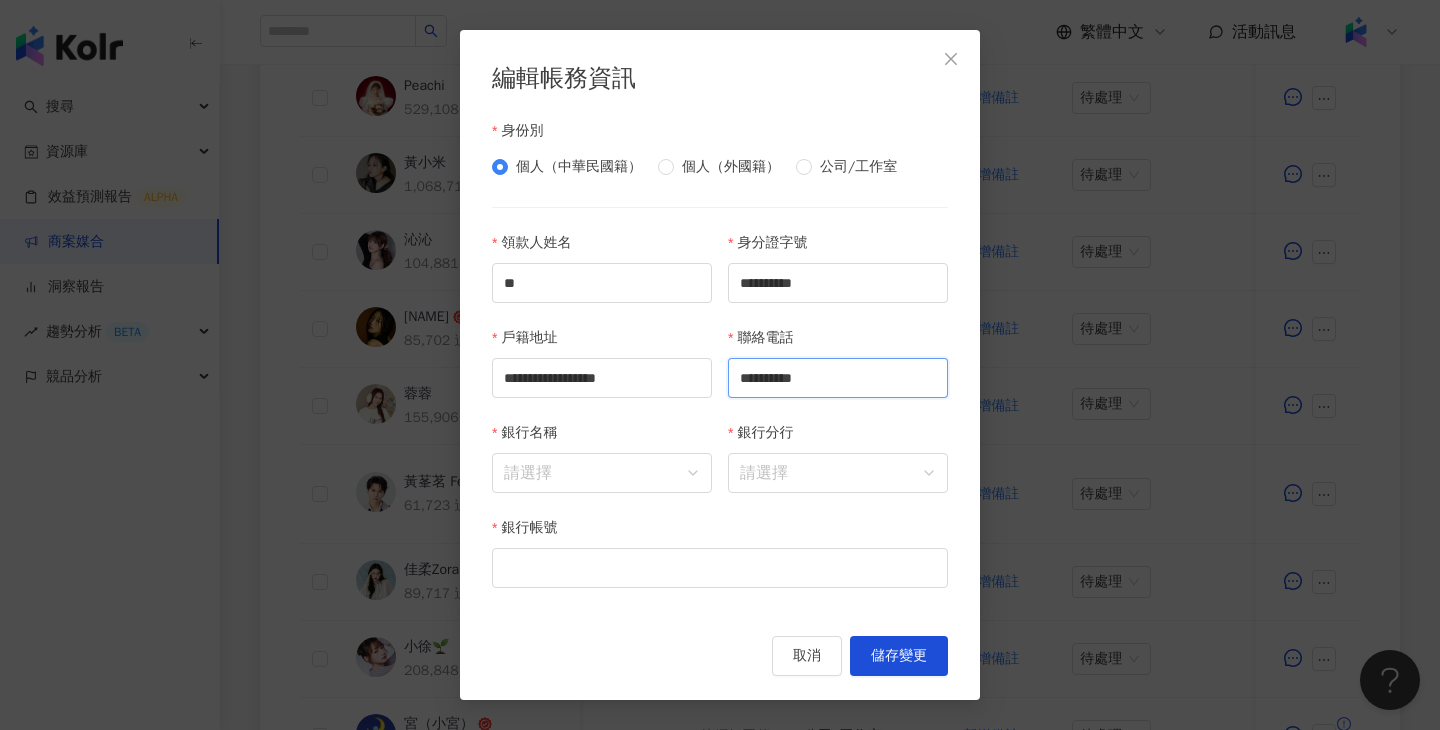 type on "**********" 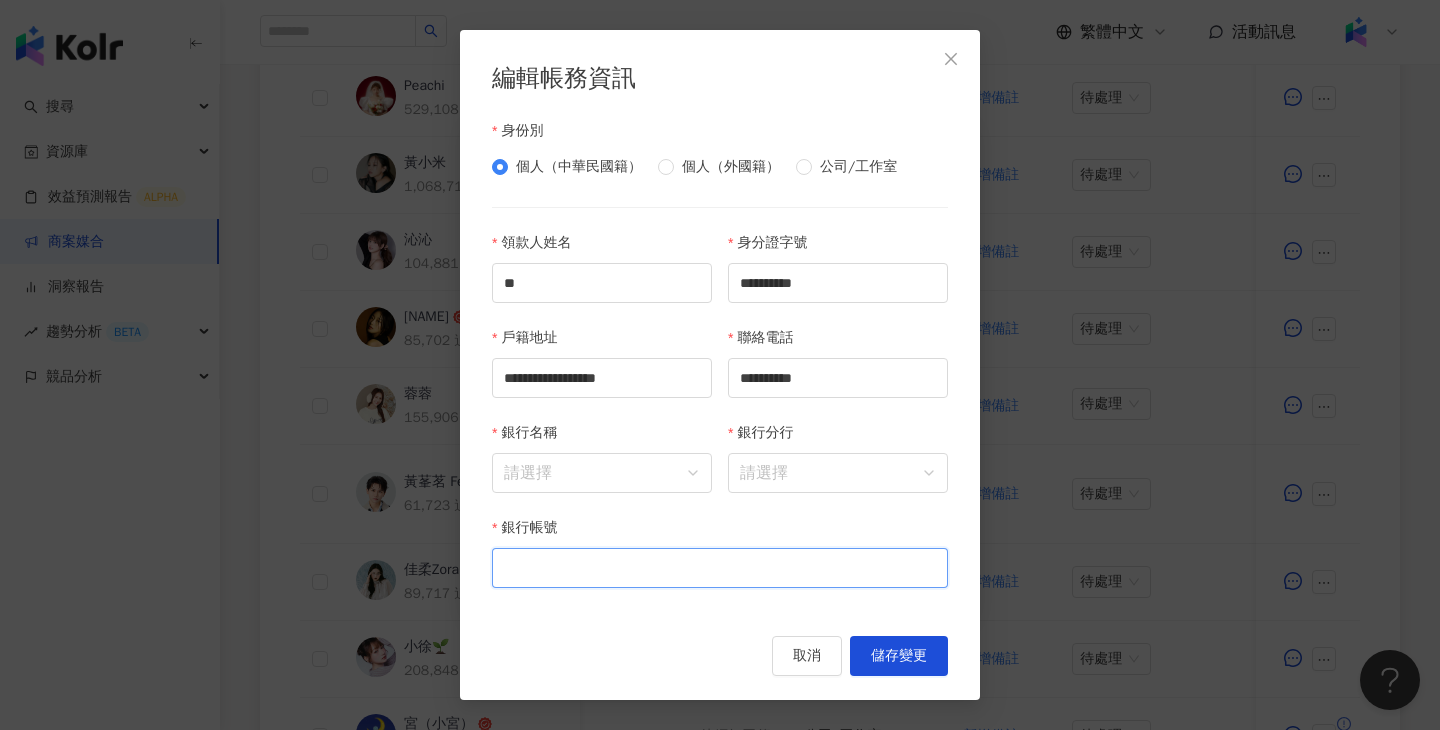 click on "銀行帳號" at bounding box center [720, 568] 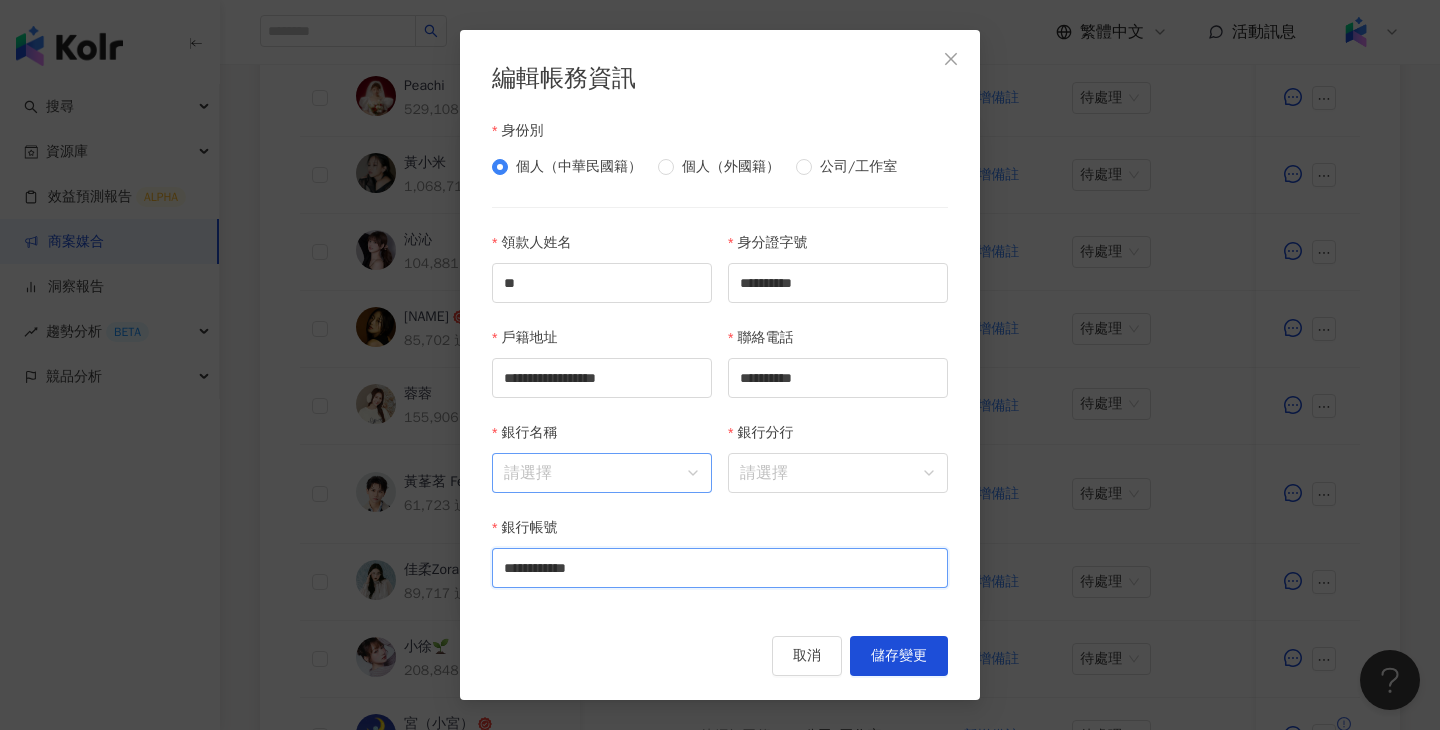 type on "**********" 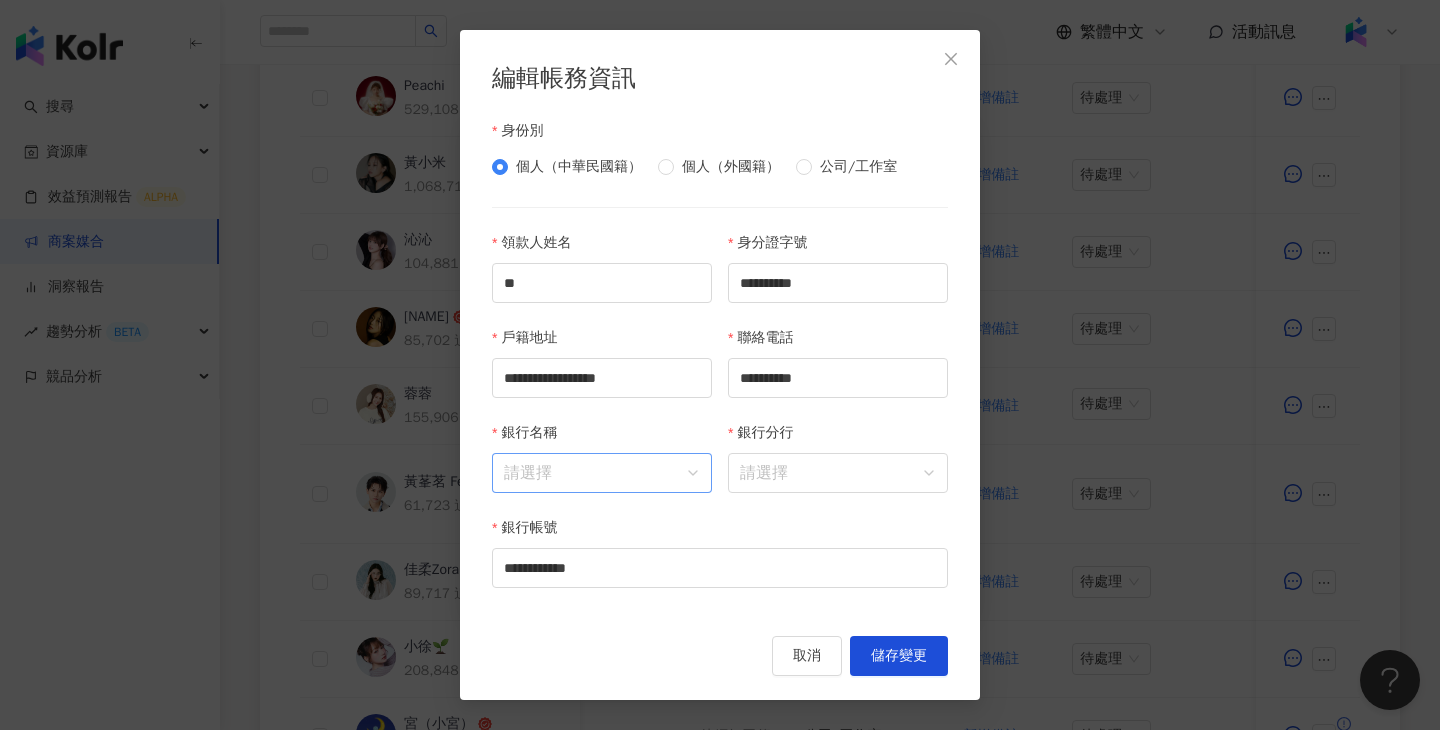click on "銀行名稱" at bounding box center [602, 473] 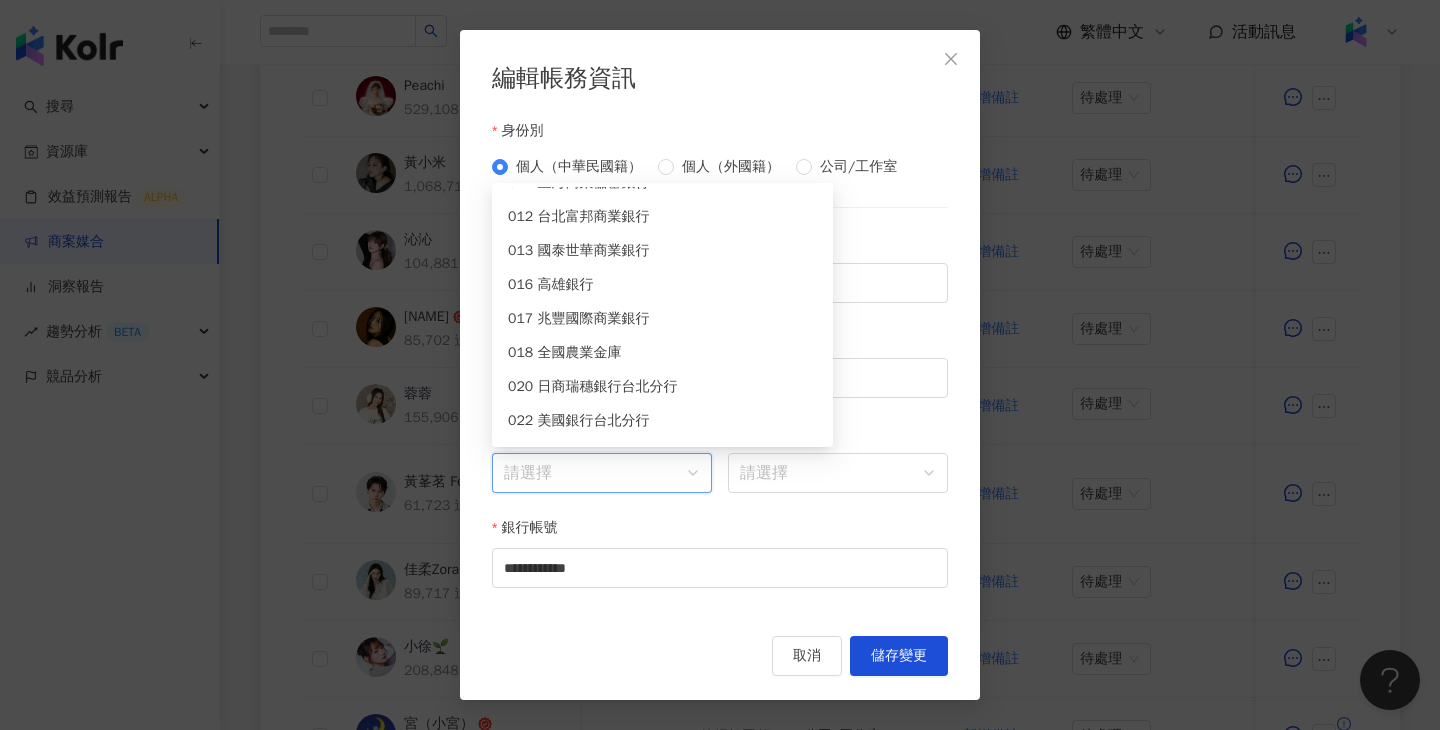 scroll, scrollTop: 234, scrollLeft: 0, axis: vertical 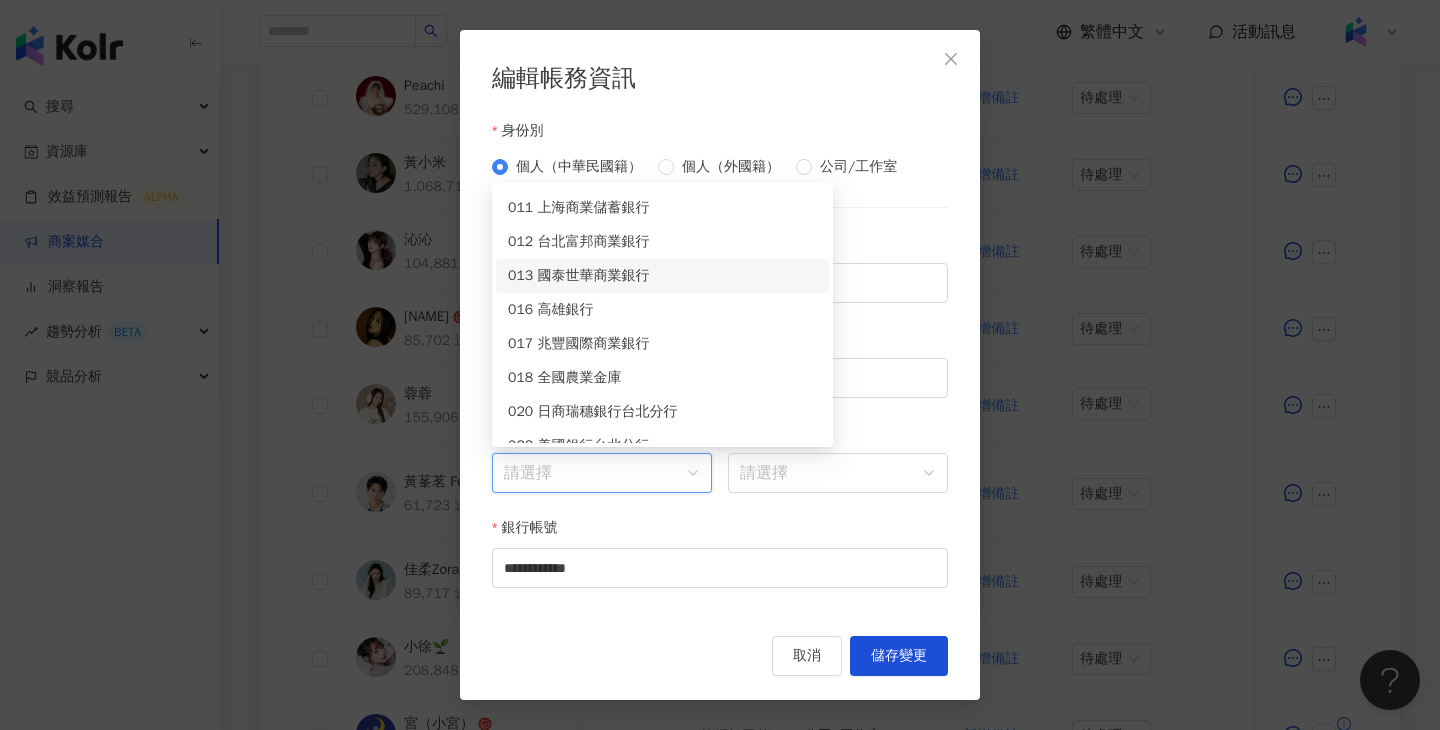 click on "013 國泰世華商業銀行" at bounding box center (662, 276) 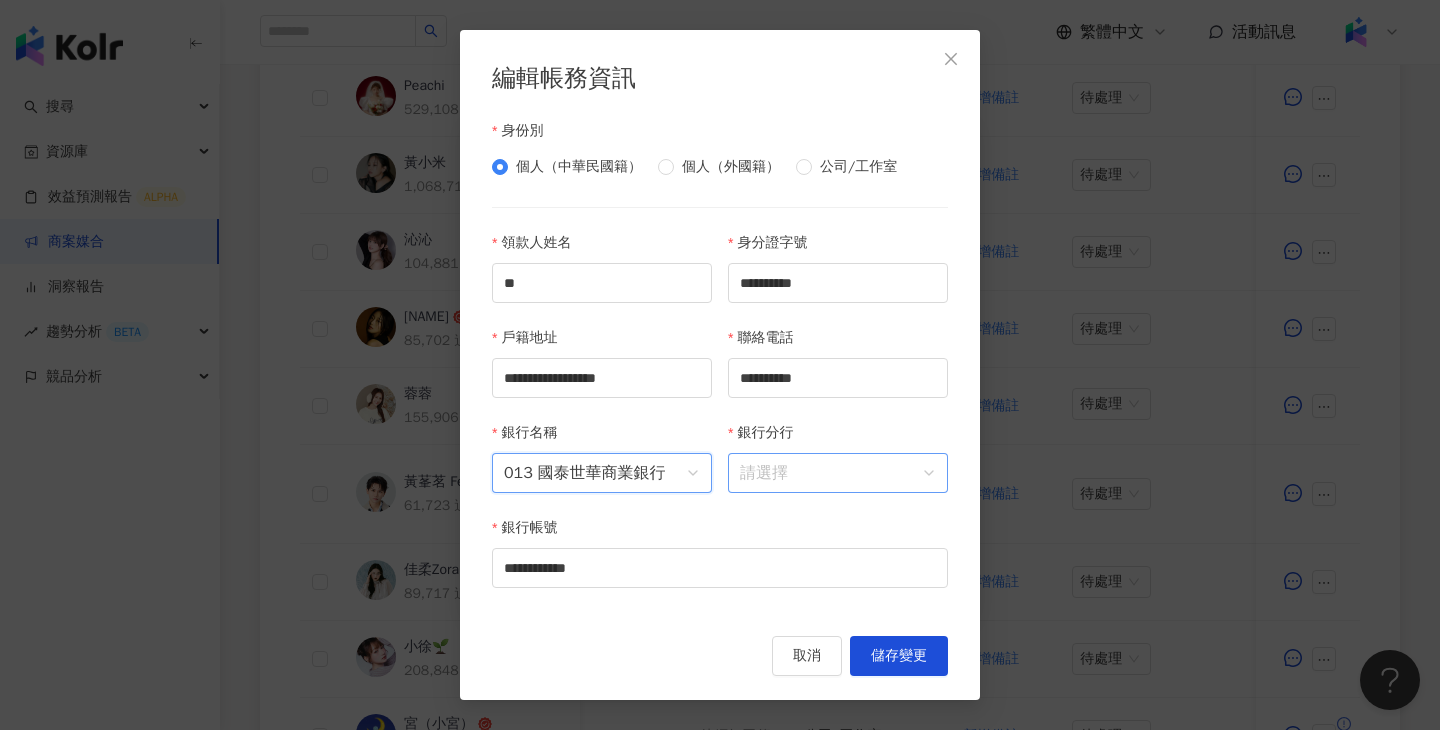 click on "銀行分行" at bounding box center (838, 473) 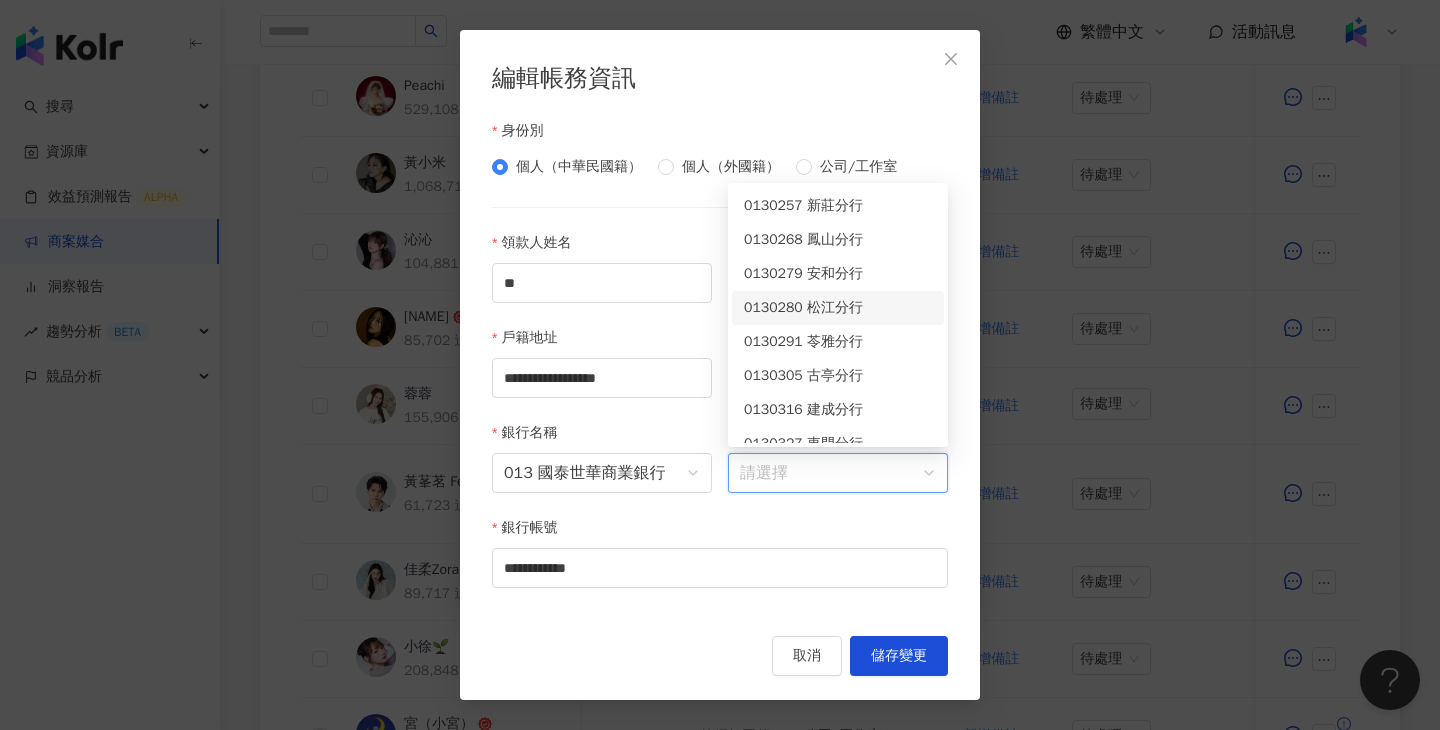 scroll, scrollTop: 772, scrollLeft: 0, axis: vertical 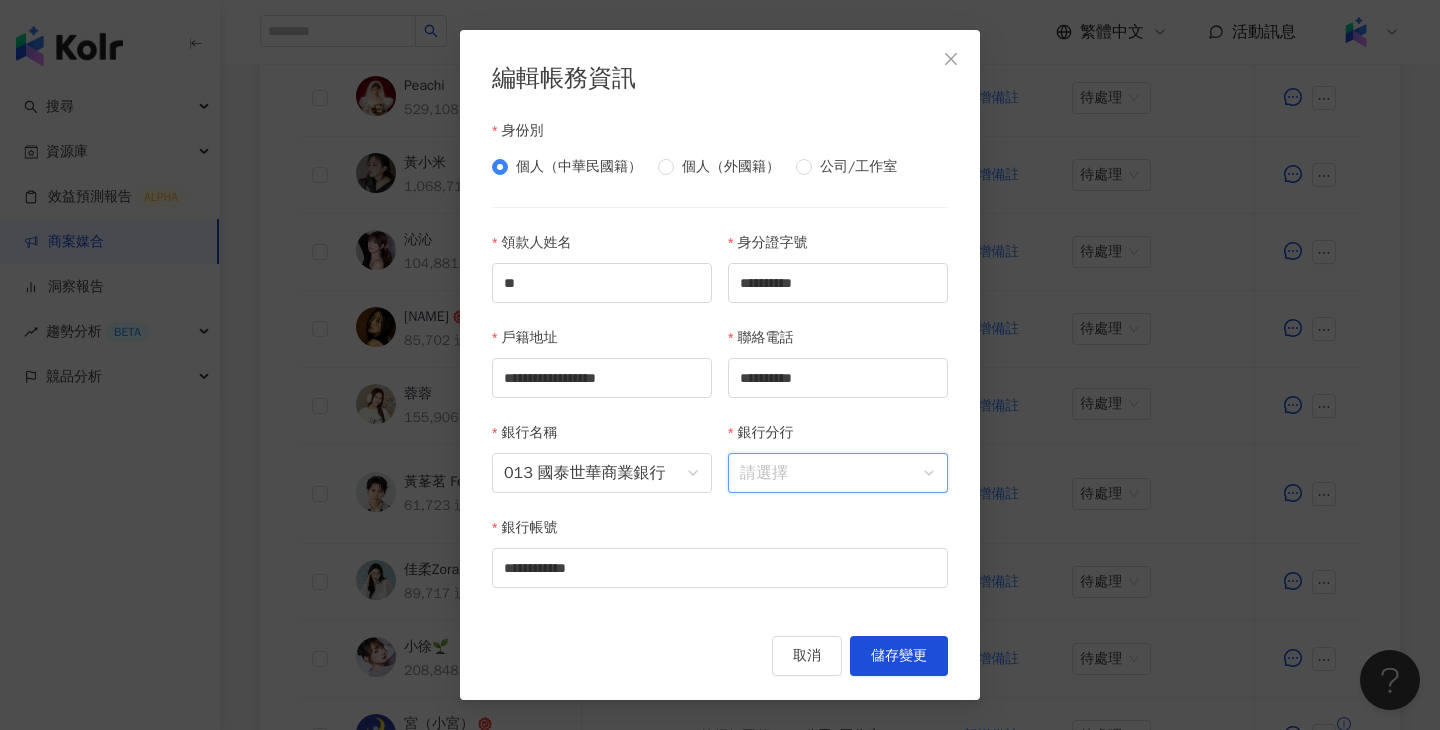 click on "銀行分行" at bounding box center (838, 473) 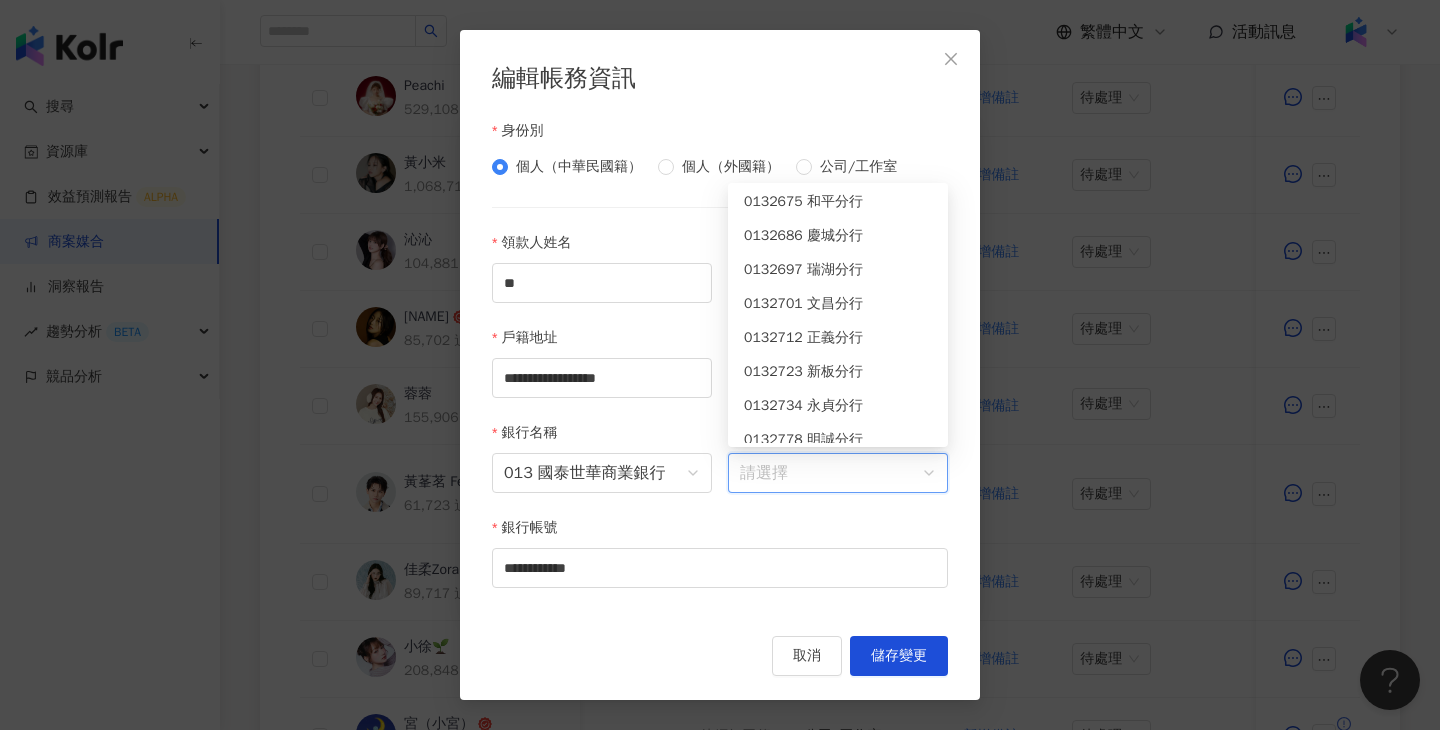 scroll, scrollTop: 5388, scrollLeft: 0, axis: vertical 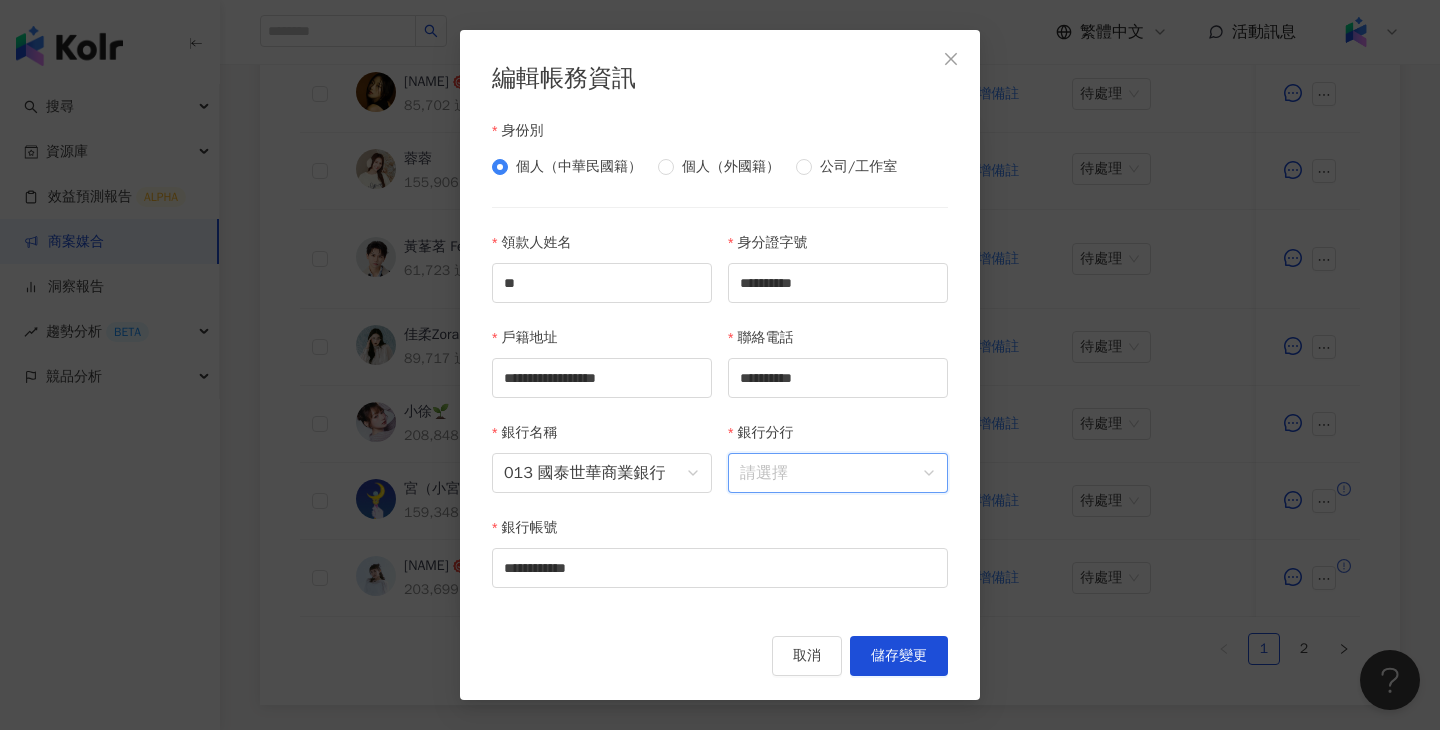 click on "銀行分行" at bounding box center (838, 473) 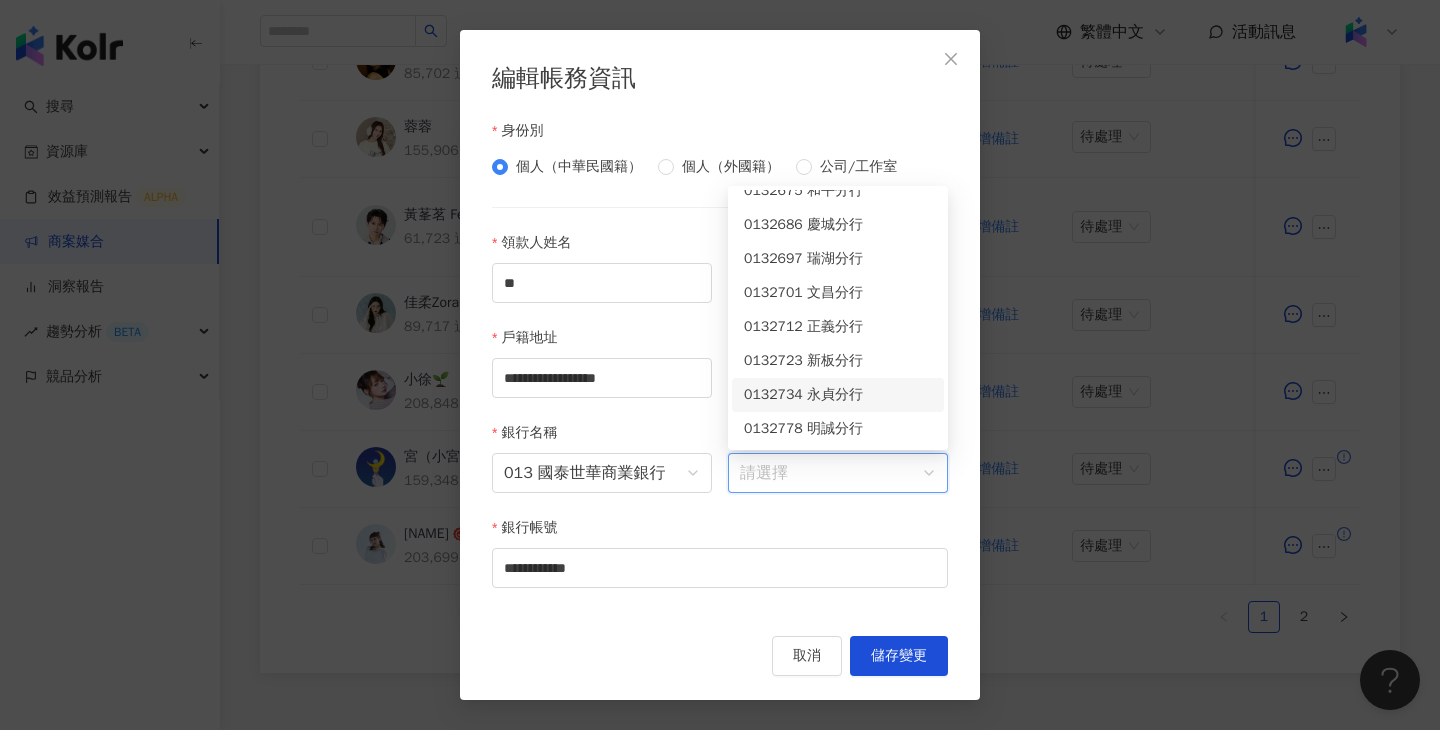 scroll, scrollTop: 952, scrollLeft: 0, axis: vertical 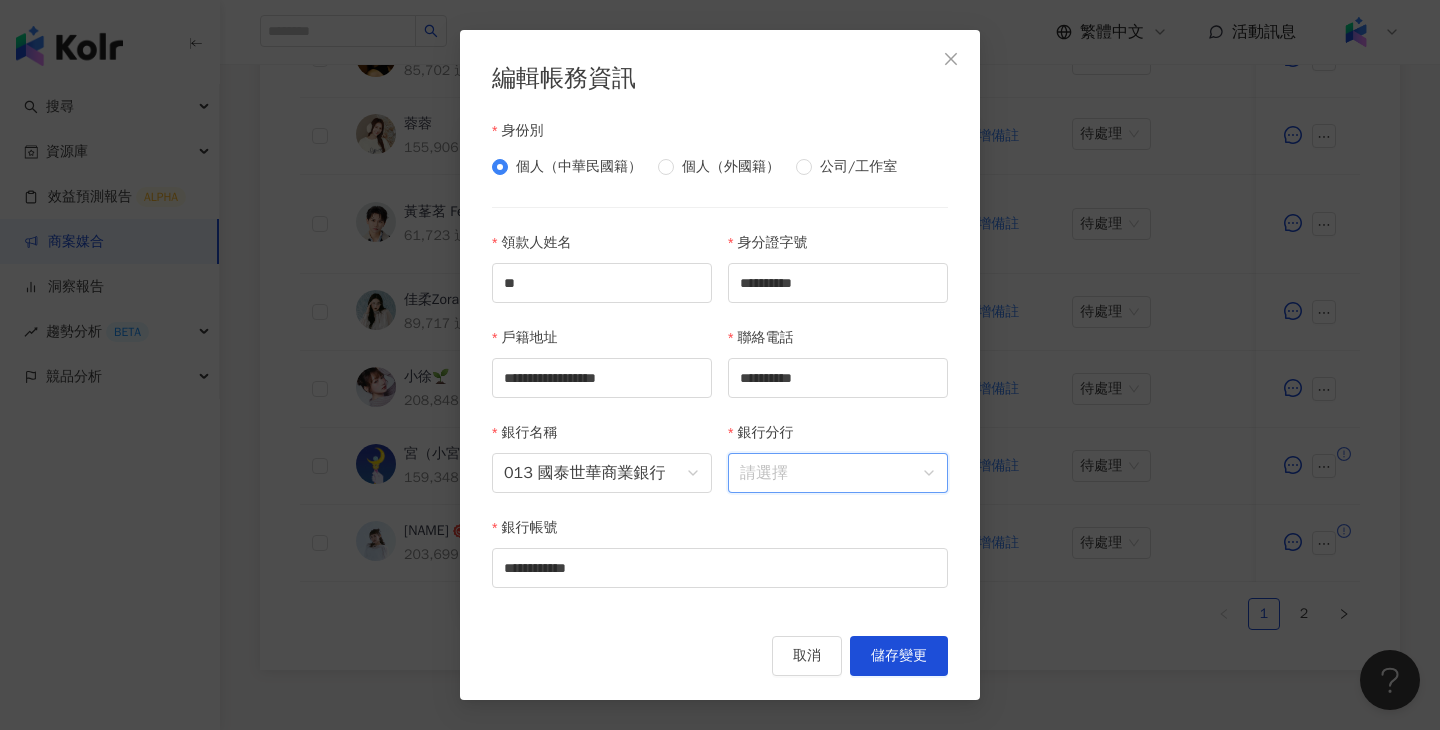 click on "銀行分行" at bounding box center [838, 473] 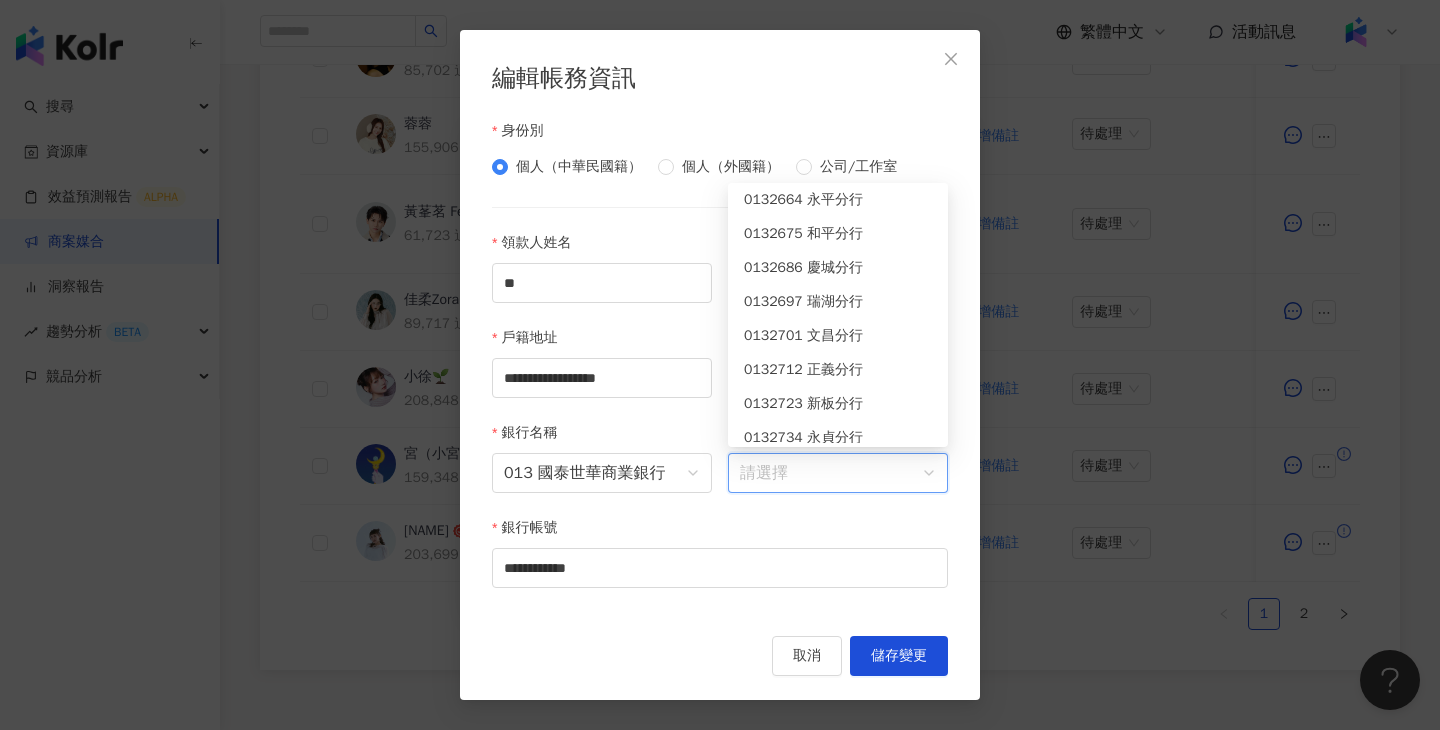scroll, scrollTop: 5388, scrollLeft: 0, axis: vertical 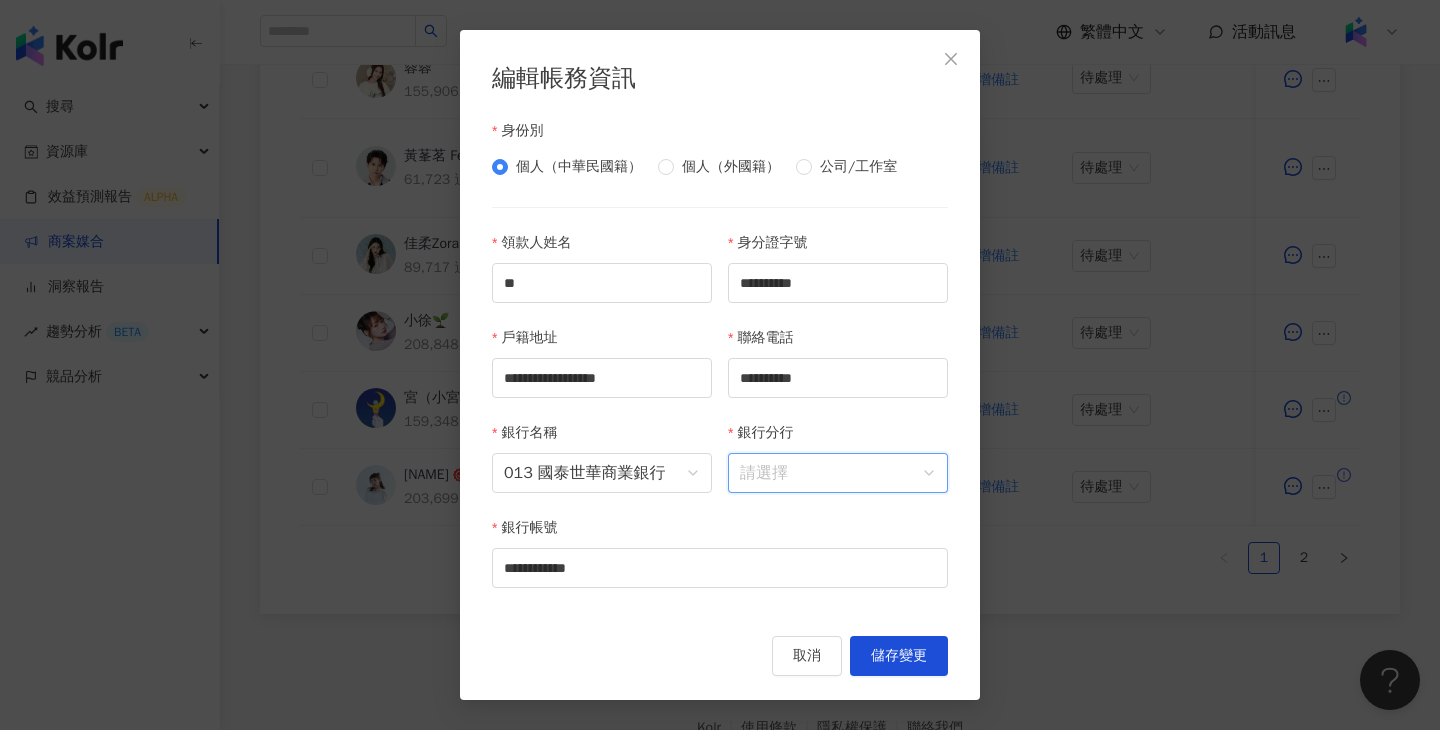 click on "銀行分行" at bounding box center [838, 473] 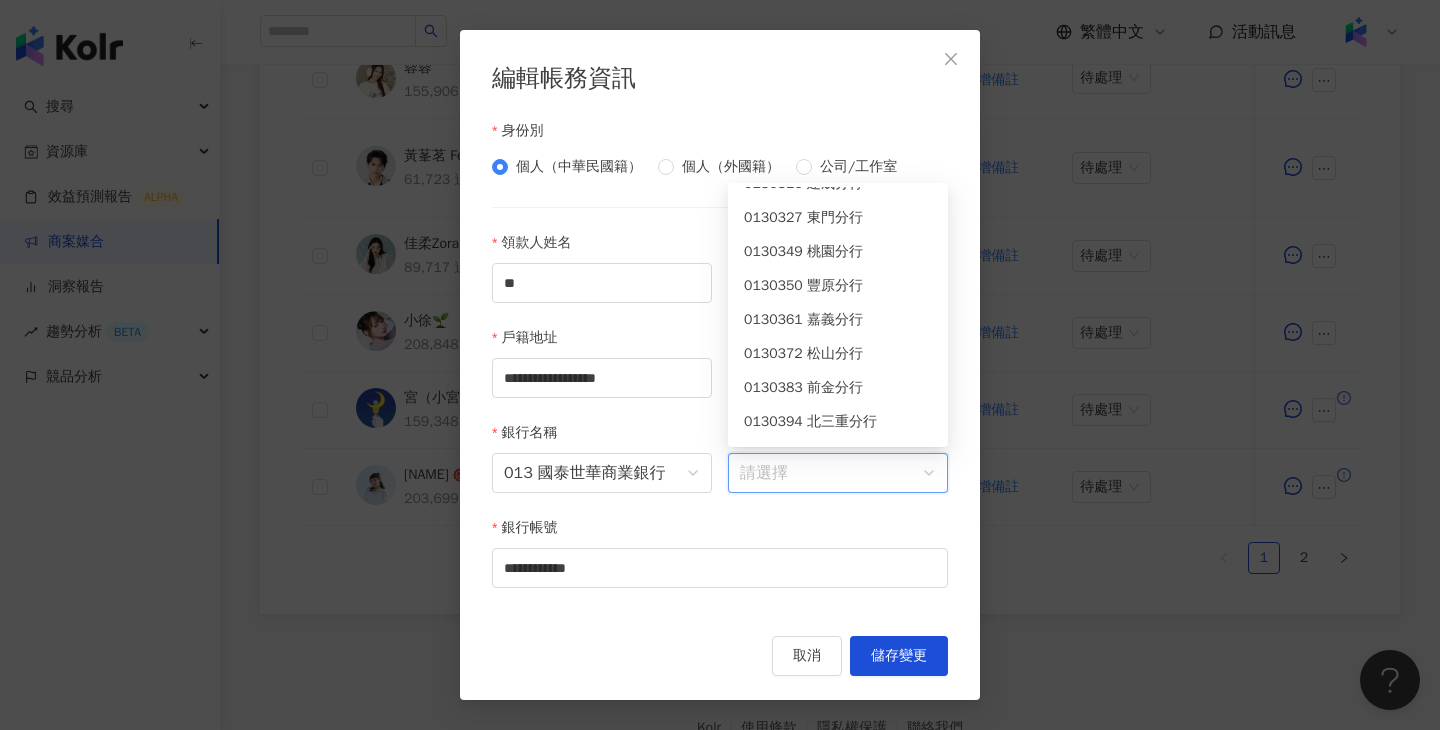 scroll, scrollTop: 991, scrollLeft: 0, axis: vertical 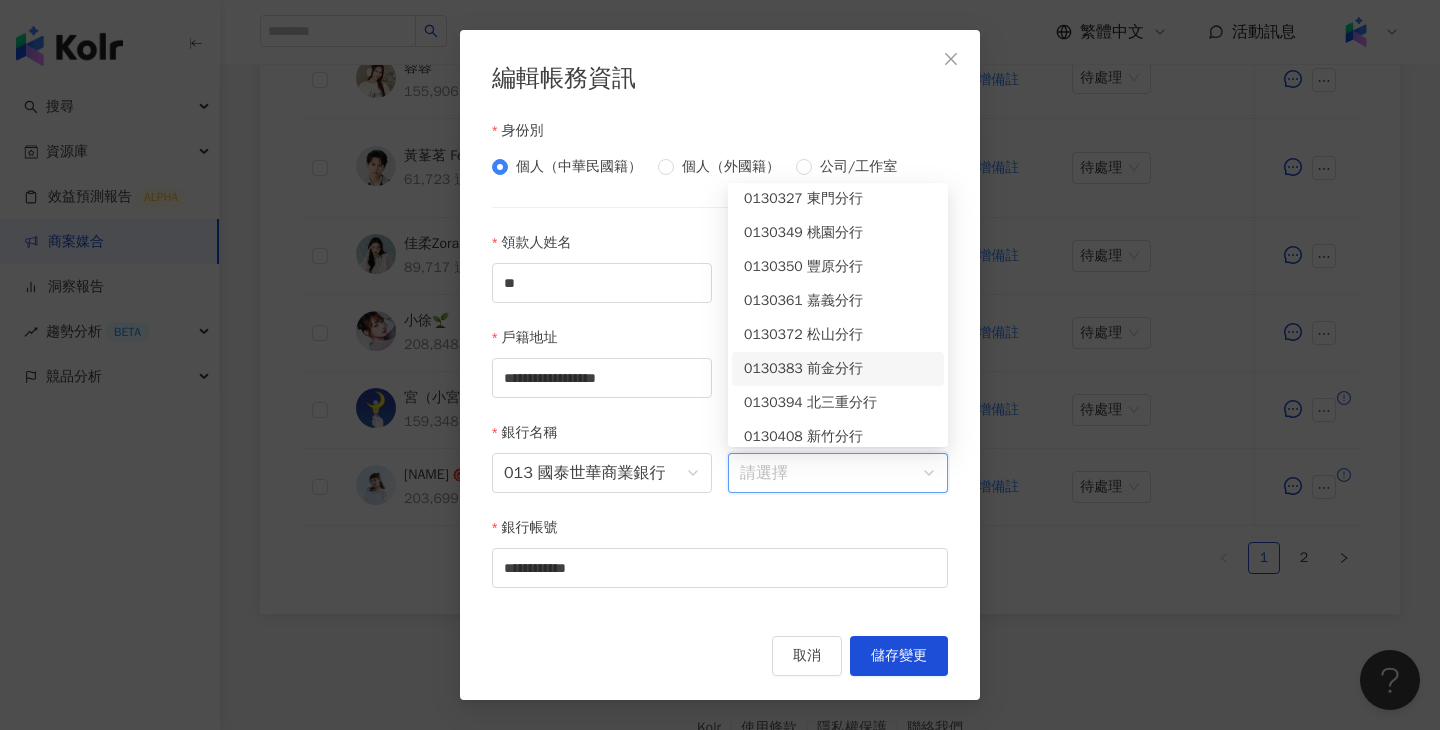 click on "0130383 前金分行" at bounding box center [838, 369] 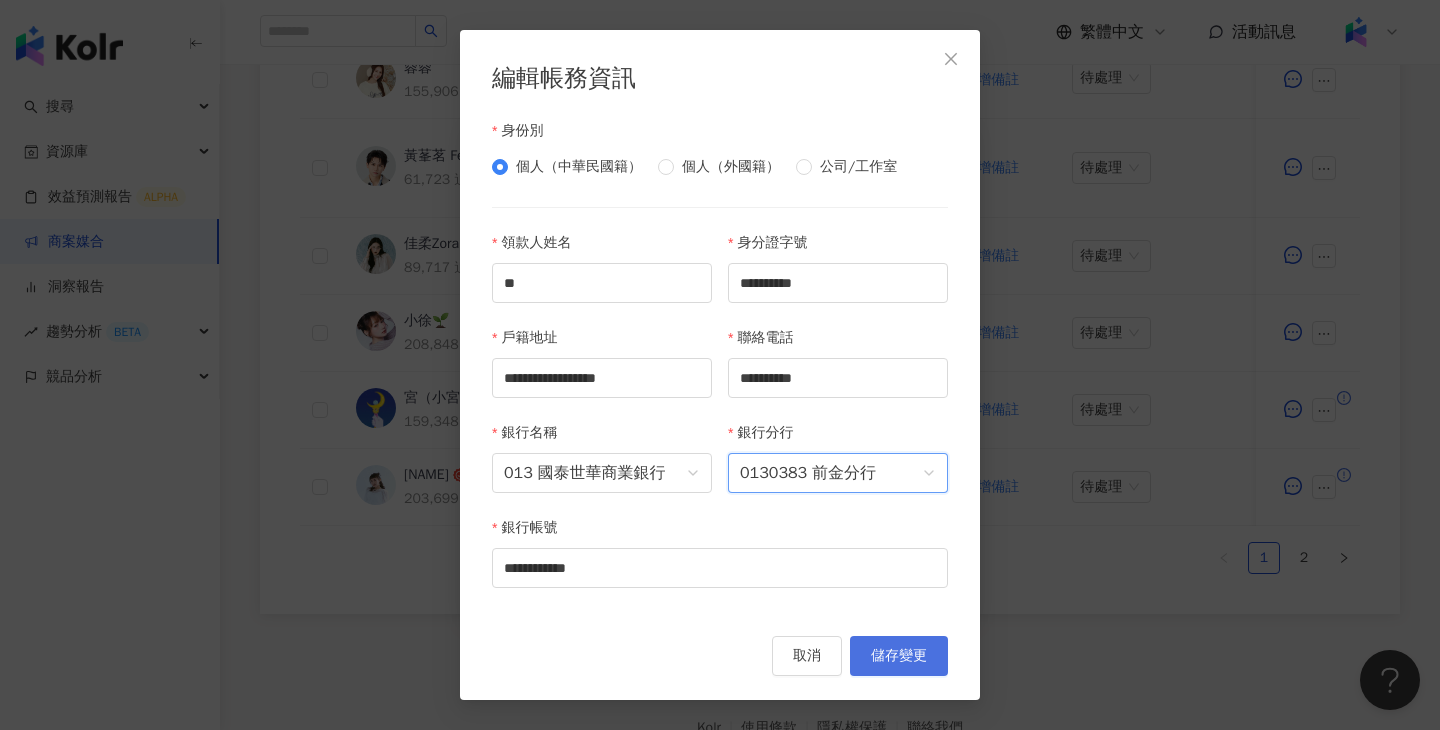 click on "儲存變更" at bounding box center (899, 656) 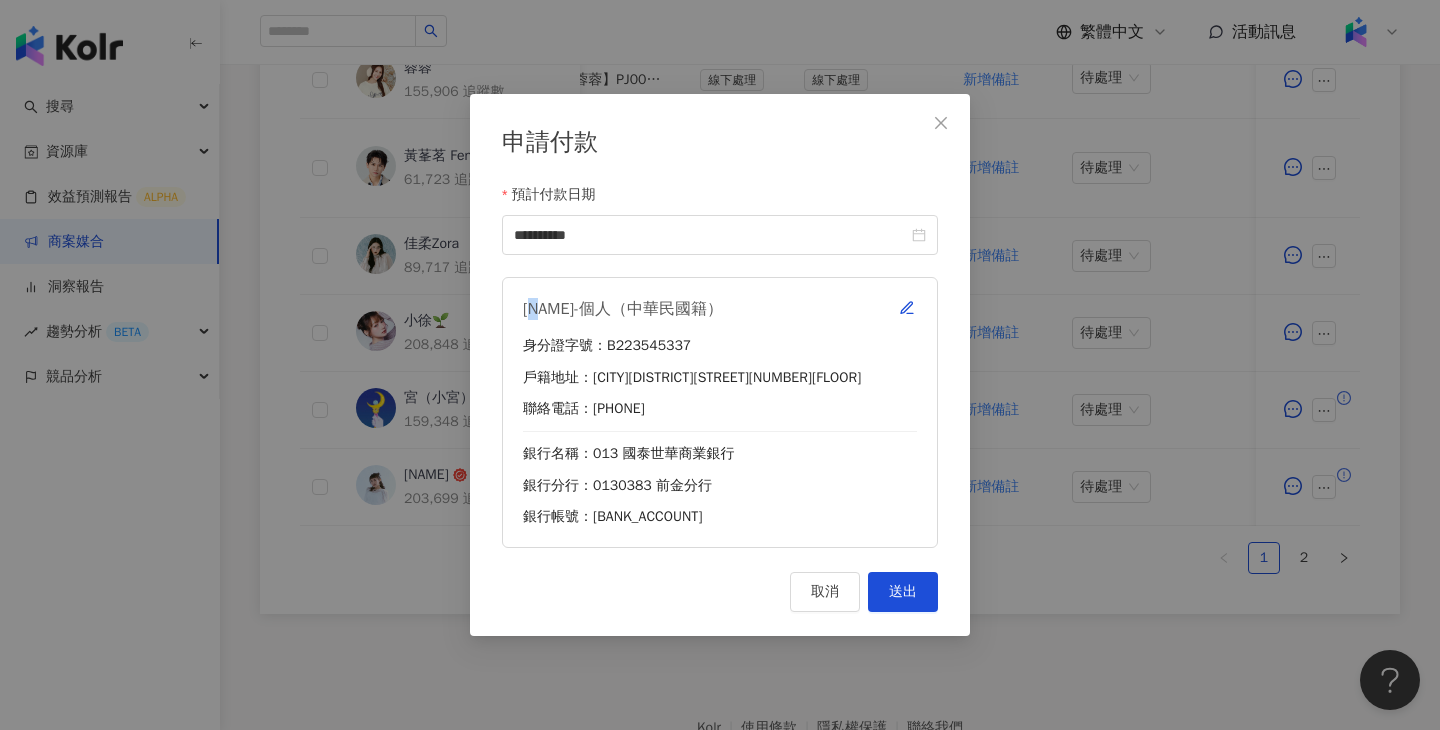 drag, startPoint x: 555, startPoint y: 307, endPoint x: 540, endPoint y: 304, distance: 15.297058 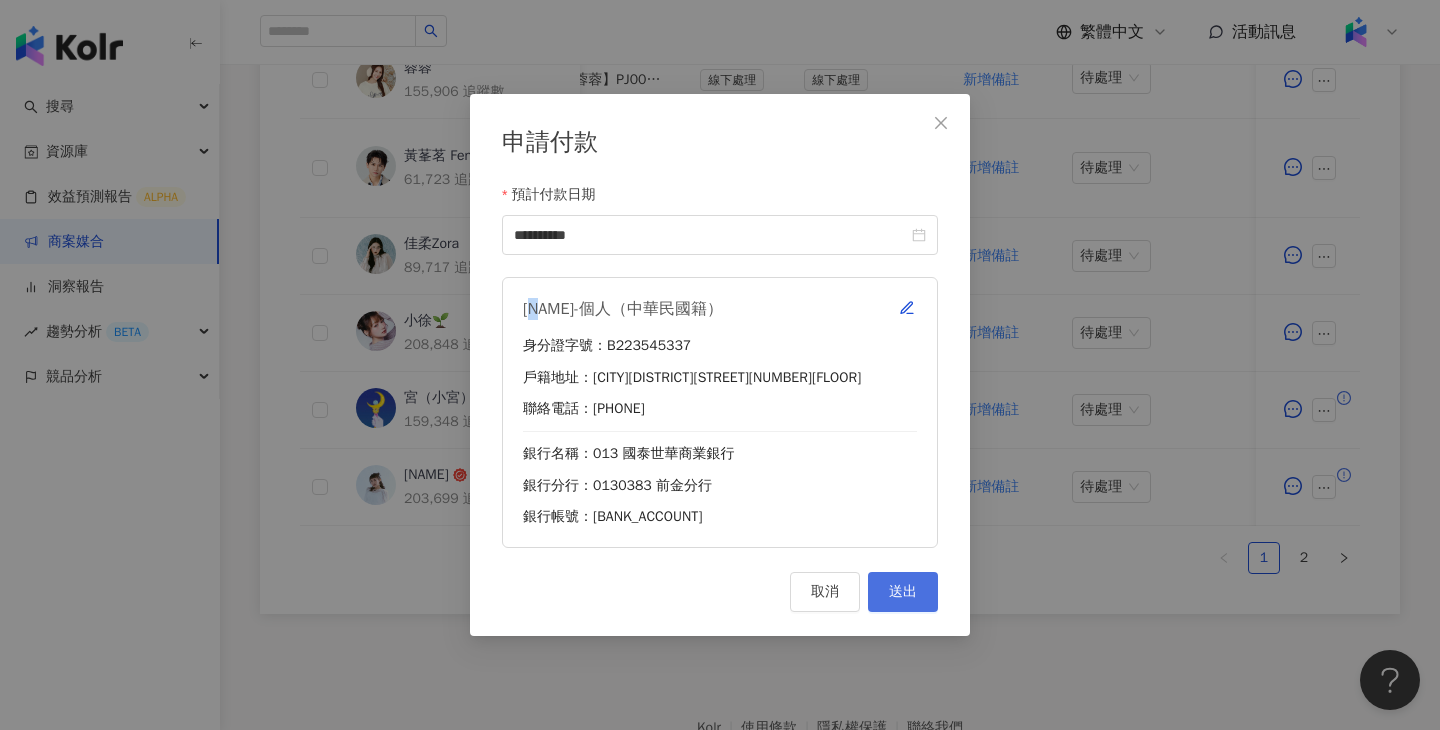 click on "送出" at bounding box center [903, 592] 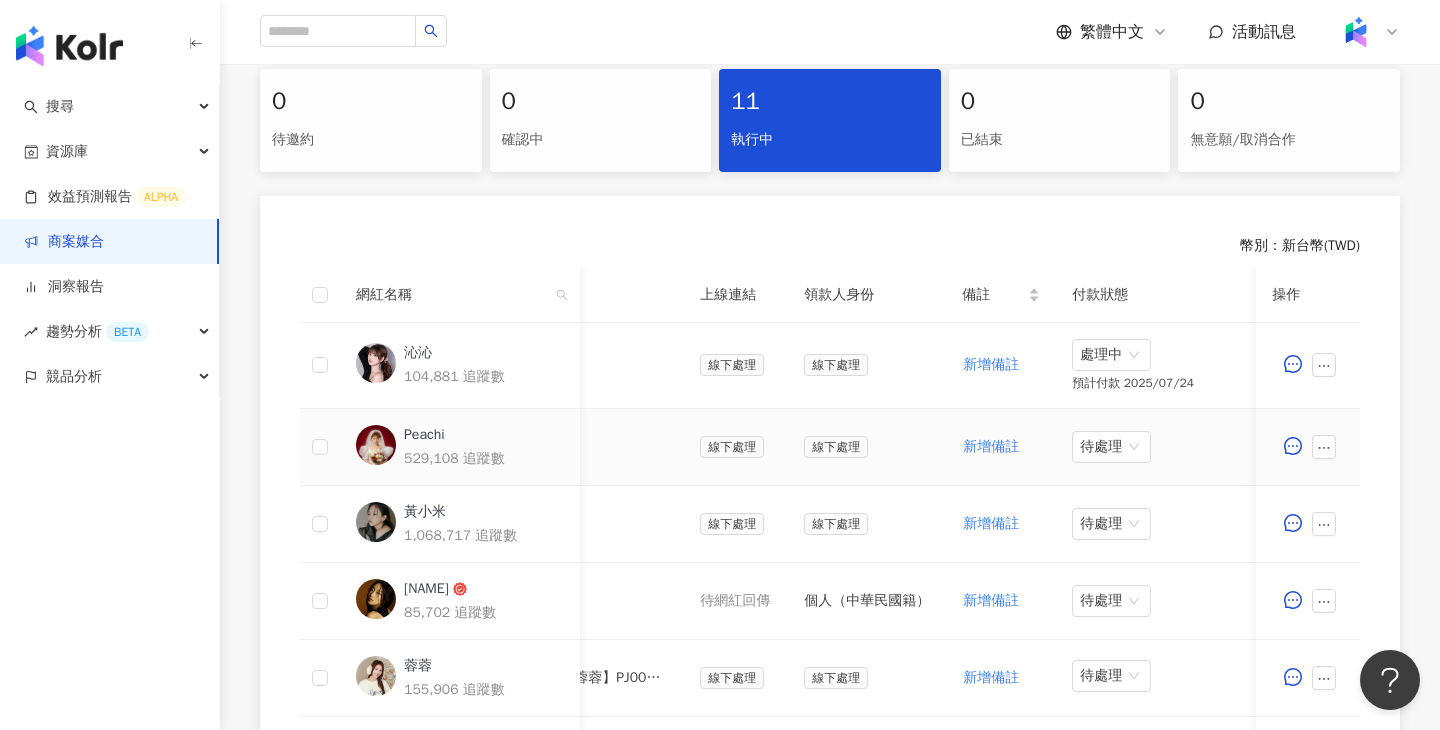 scroll, scrollTop: 425, scrollLeft: 0, axis: vertical 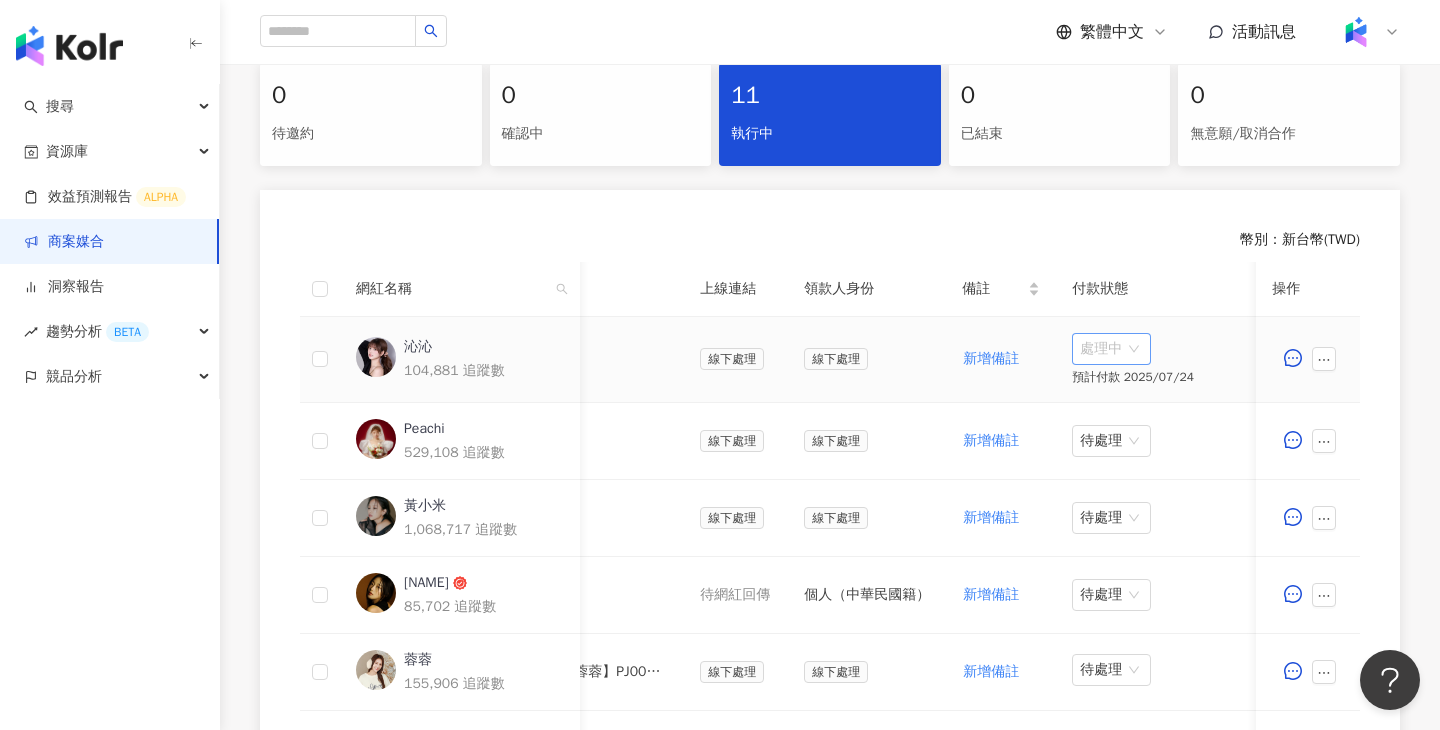 click on "處理中" at bounding box center (1111, 349) 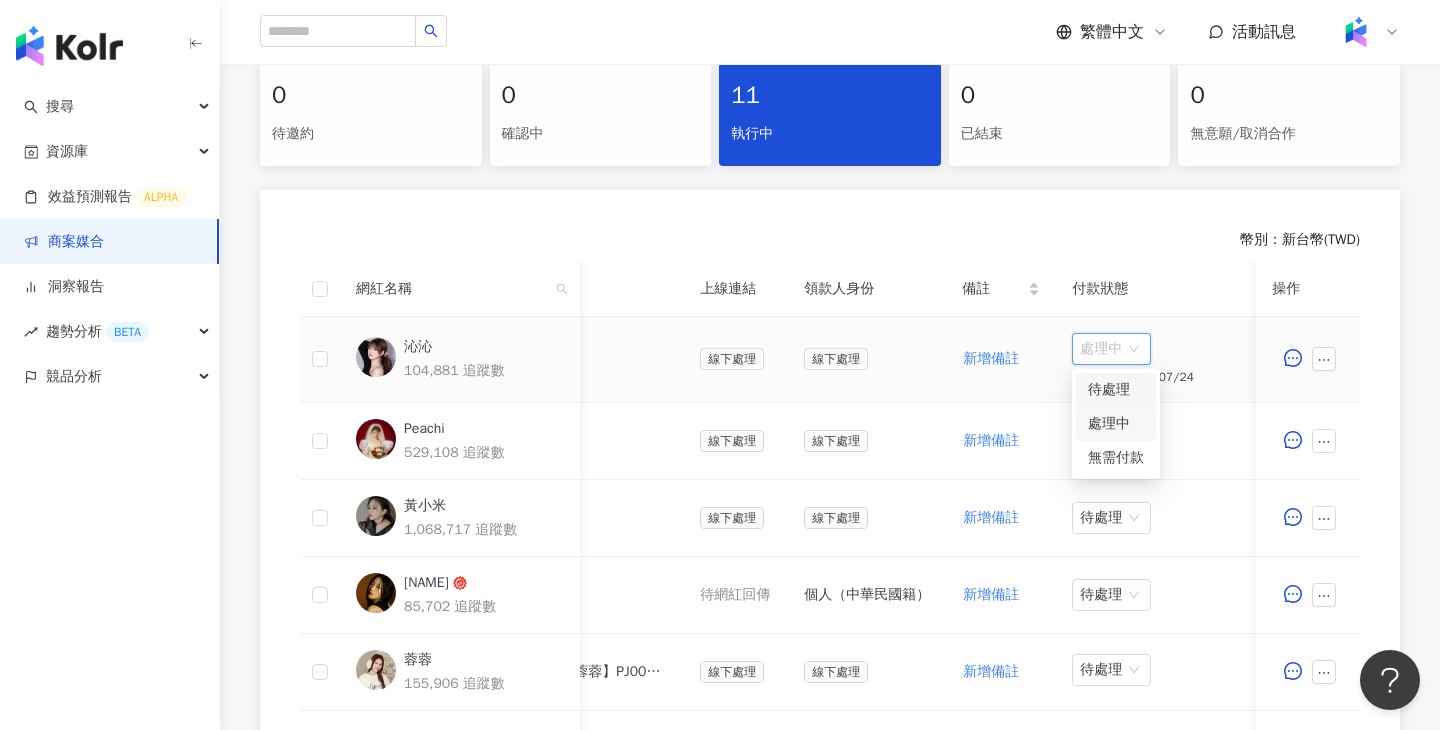 click on "待處理" at bounding box center (1116, 390) 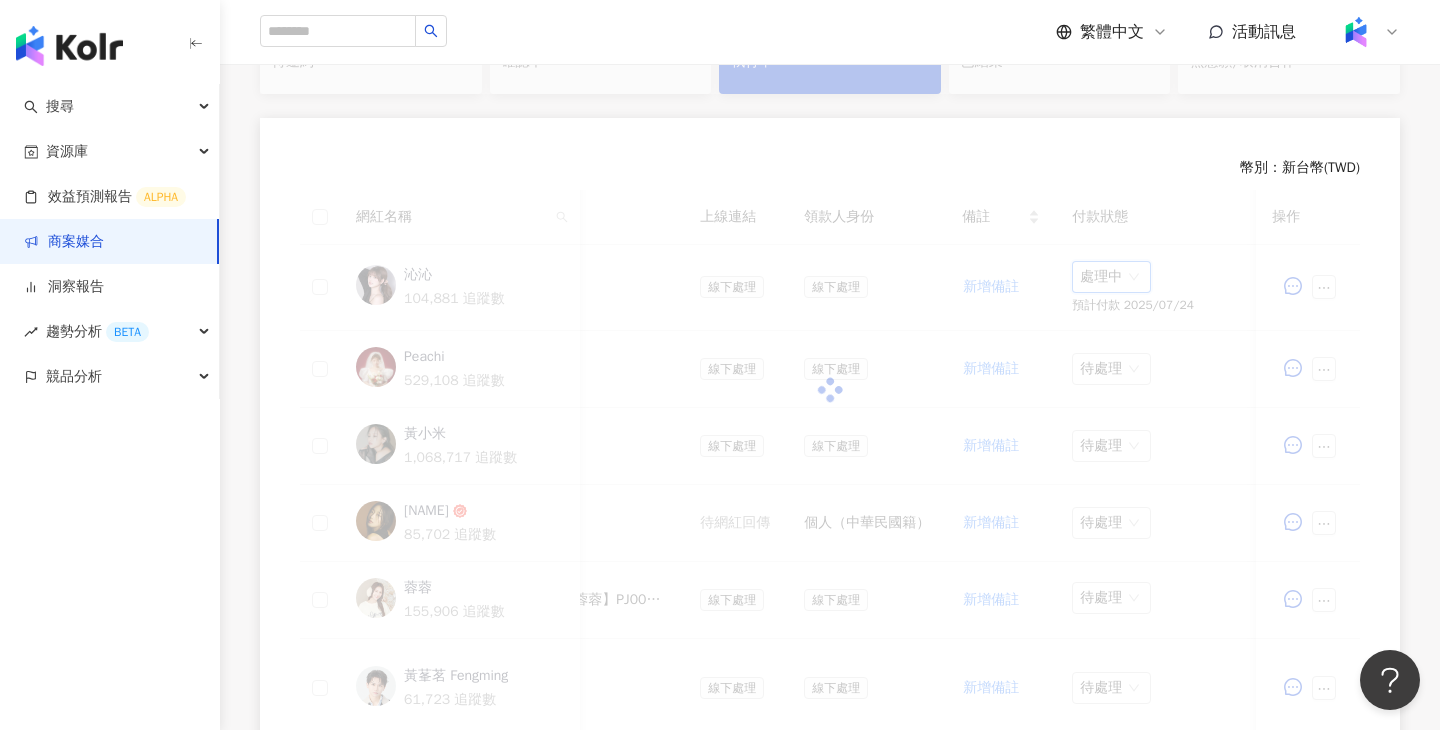 scroll, scrollTop: 425, scrollLeft: 0, axis: vertical 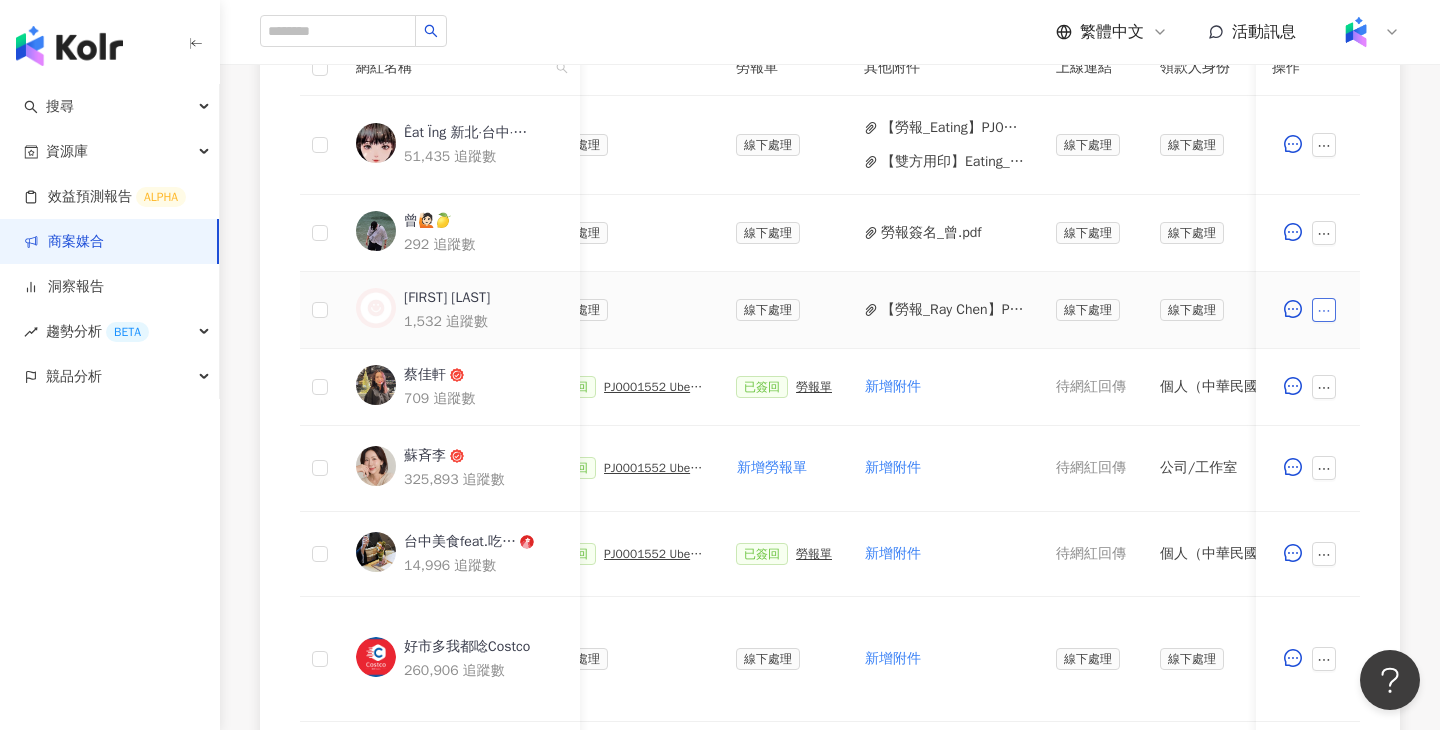 click 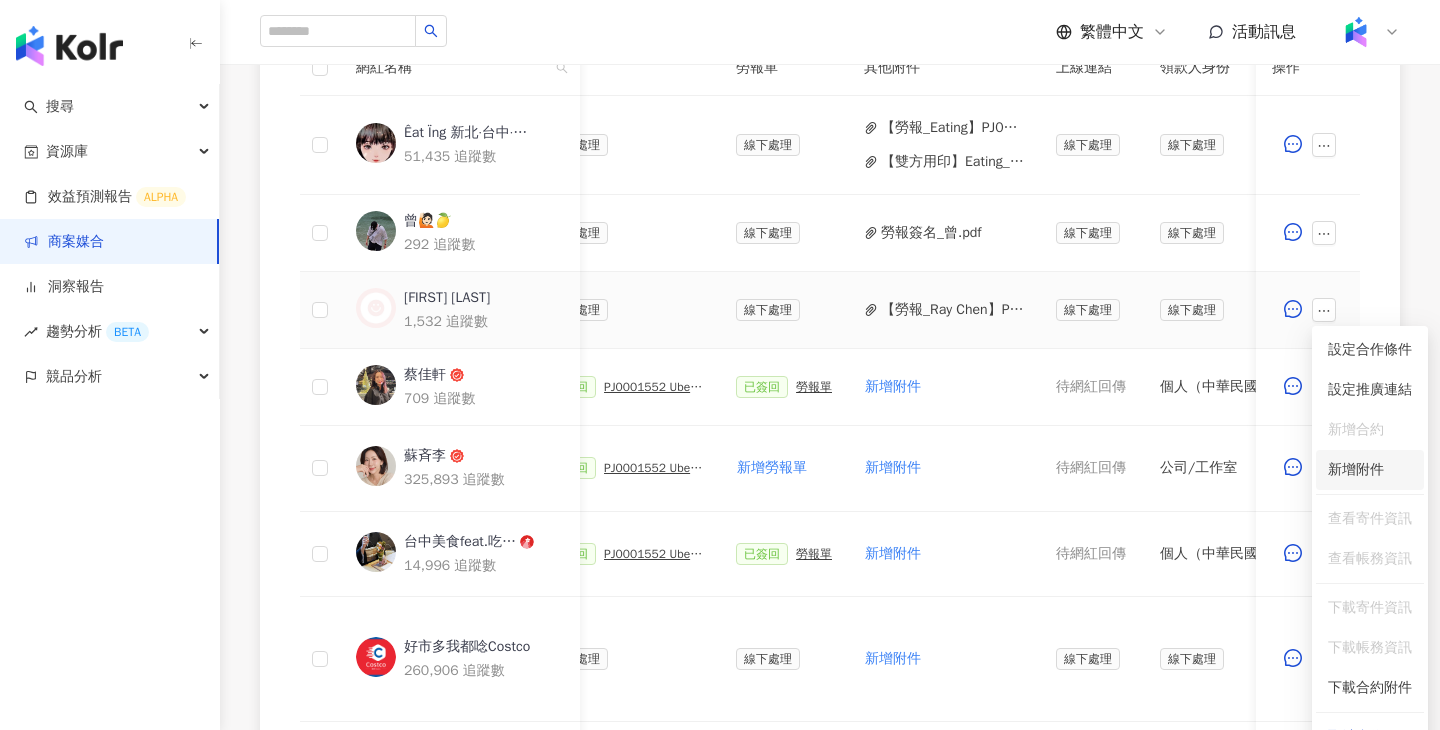 click on "新增附件" at bounding box center (1356, 469) 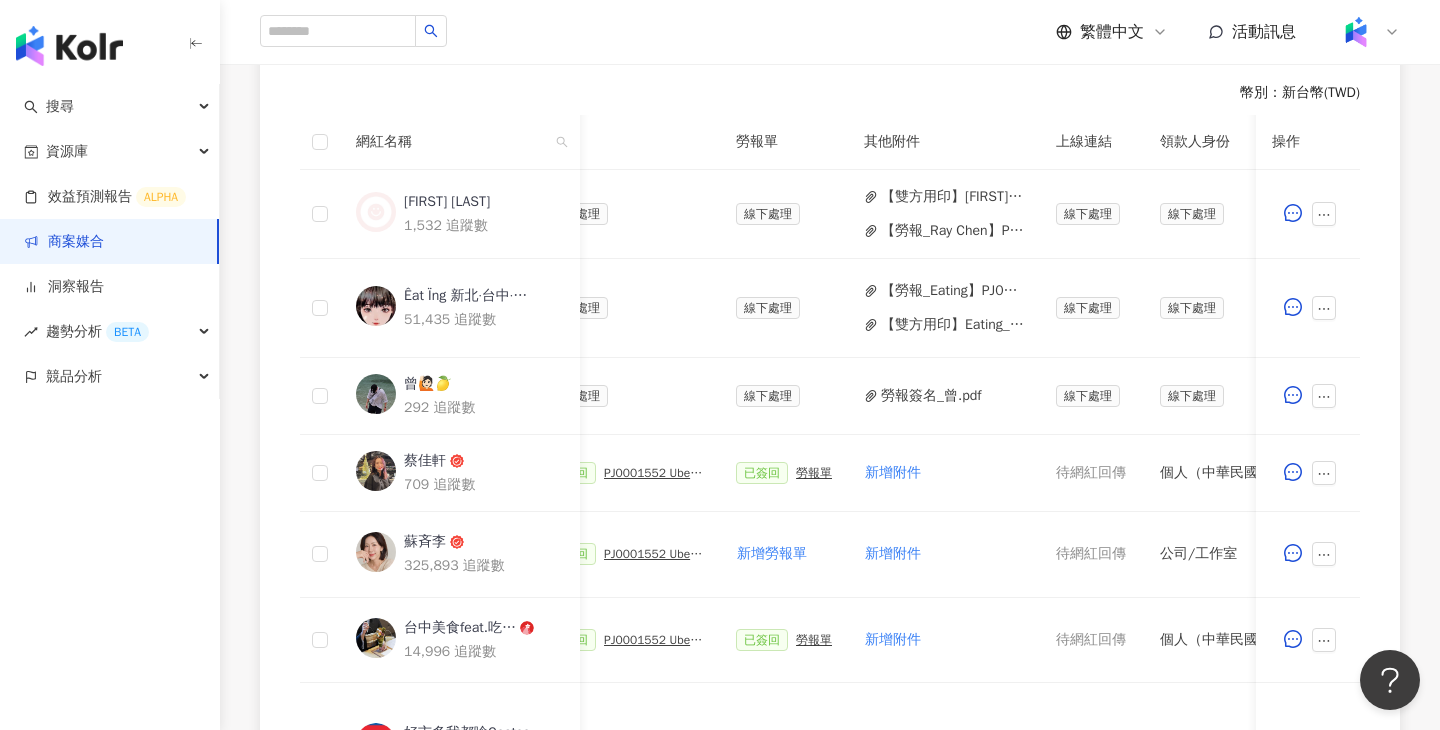 scroll, scrollTop: 566, scrollLeft: 0, axis: vertical 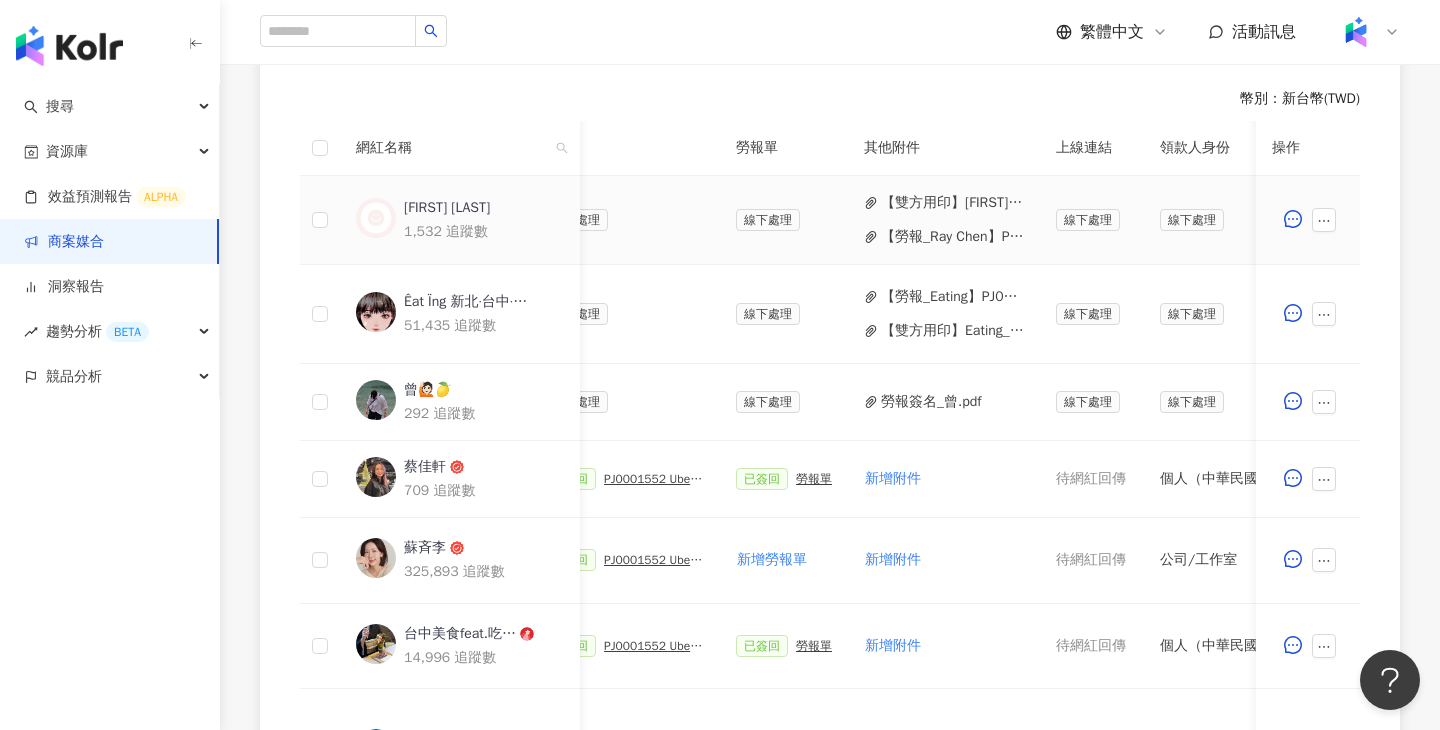 click on "【雙方用印】[FIRST] [LAST]_PJ0001552 Uber Eats_costco_202506_kol口碑.pdf" at bounding box center (952, 203) 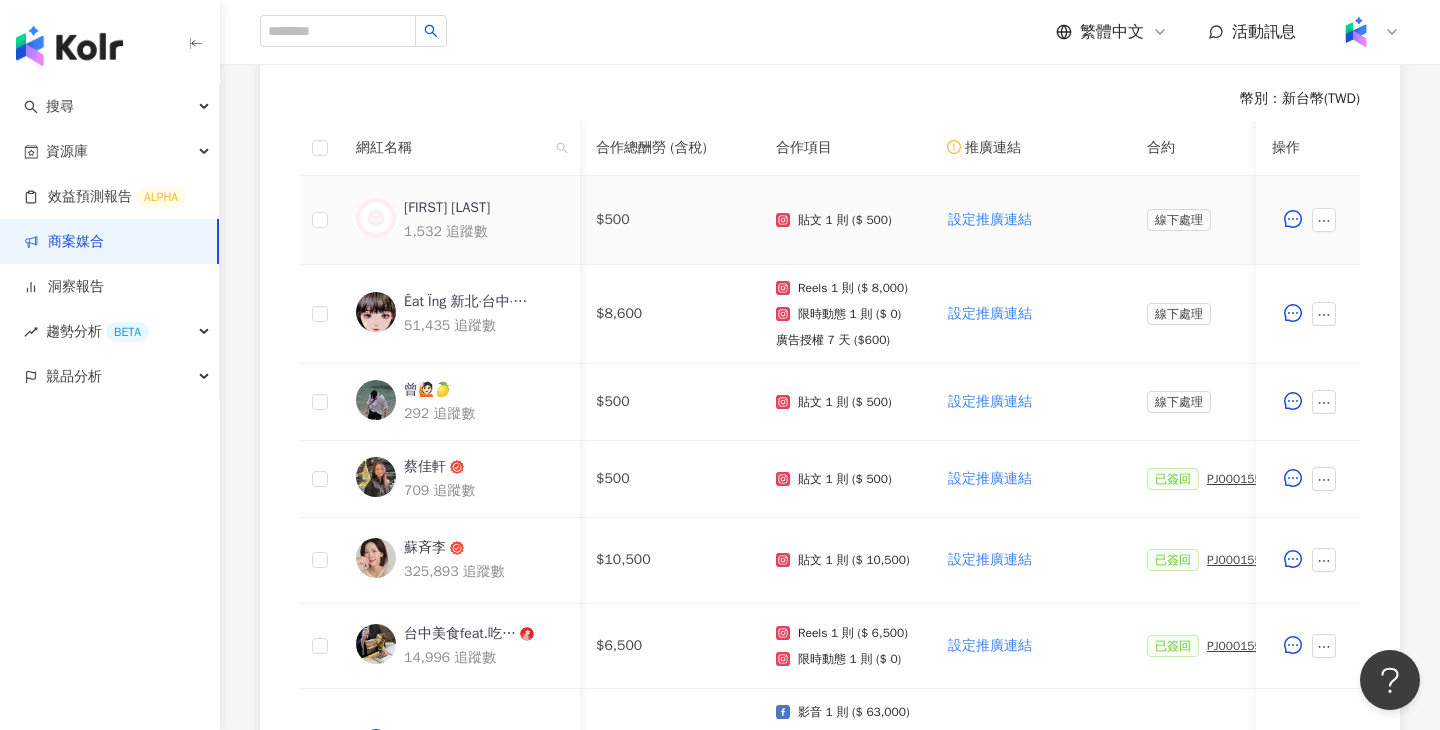 scroll, scrollTop: 0, scrollLeft: 964, axis: horizontal 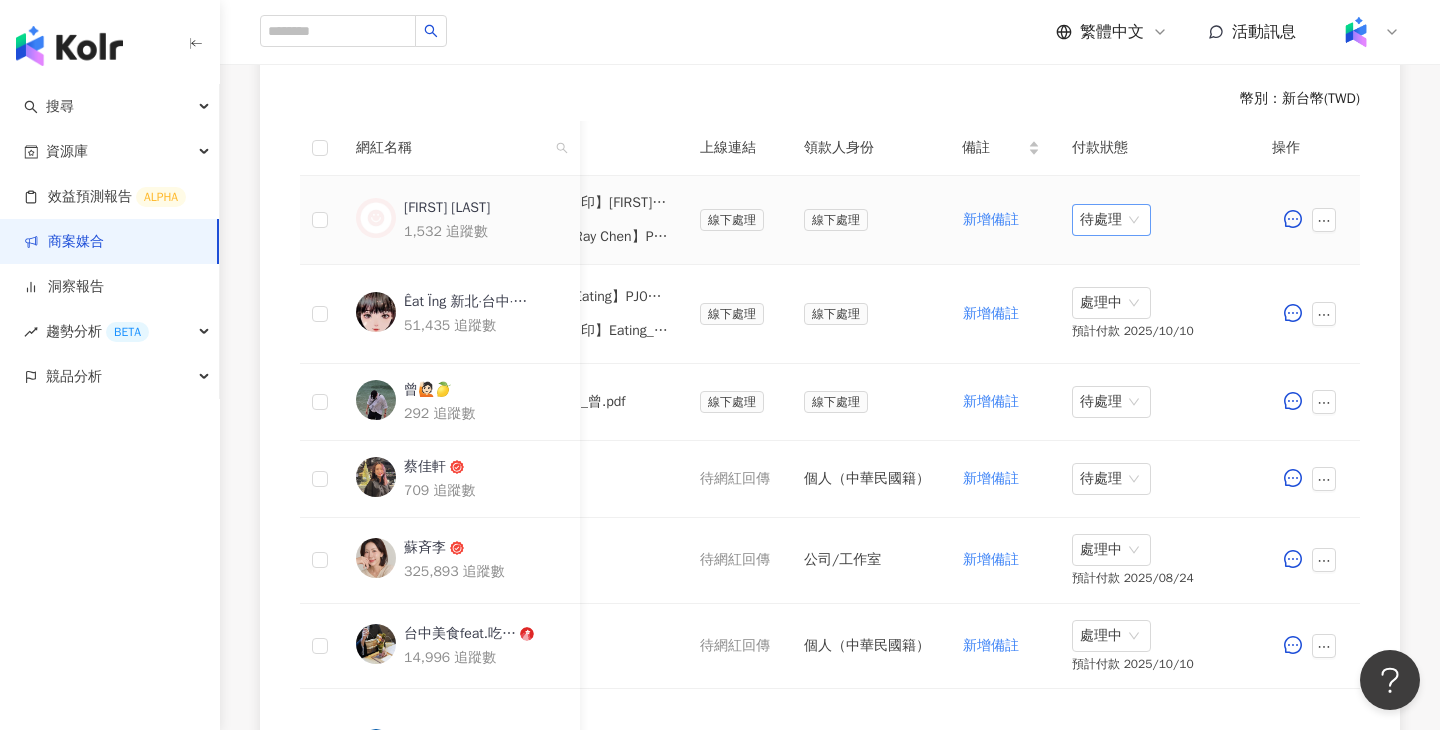 click on "待處理" at bounding box center [1111, 220] 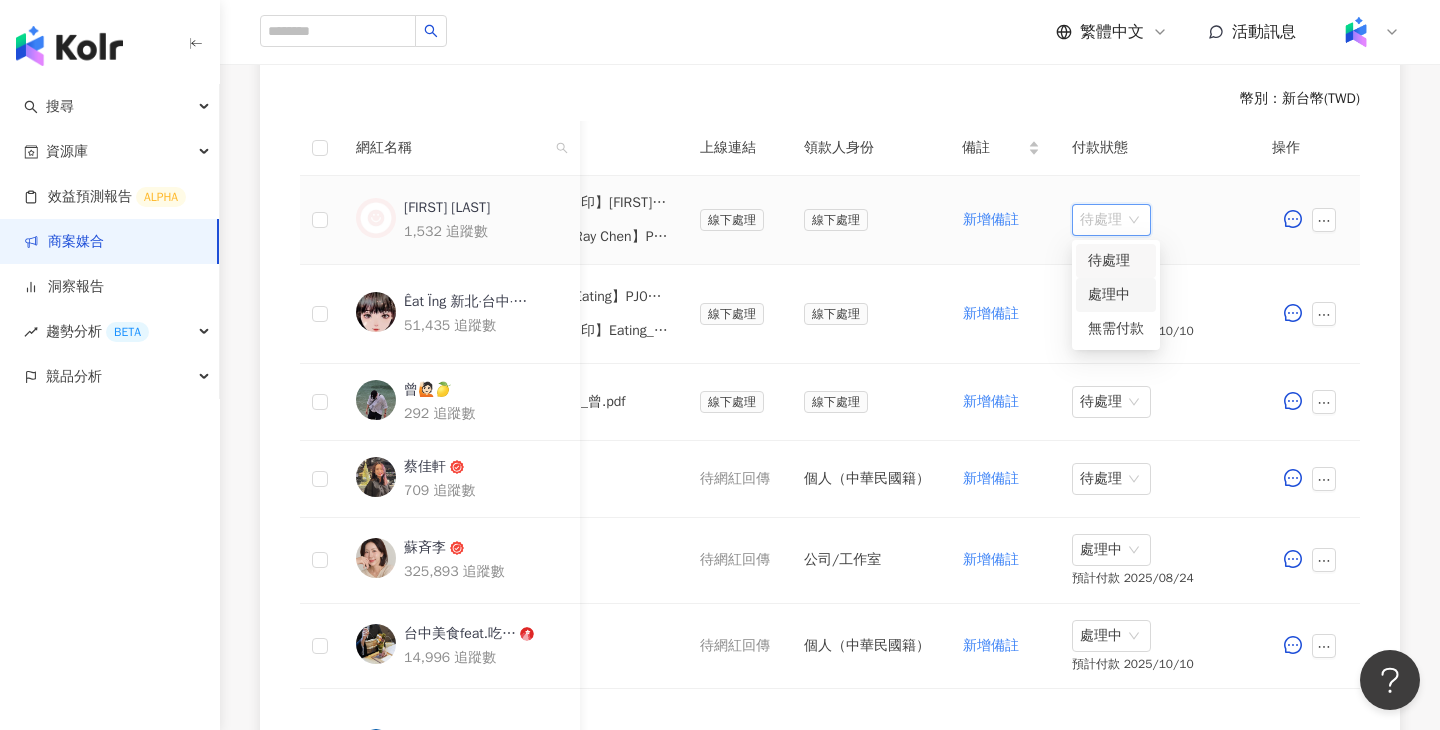 click on "處理中" at bounding box center (1116, 295) 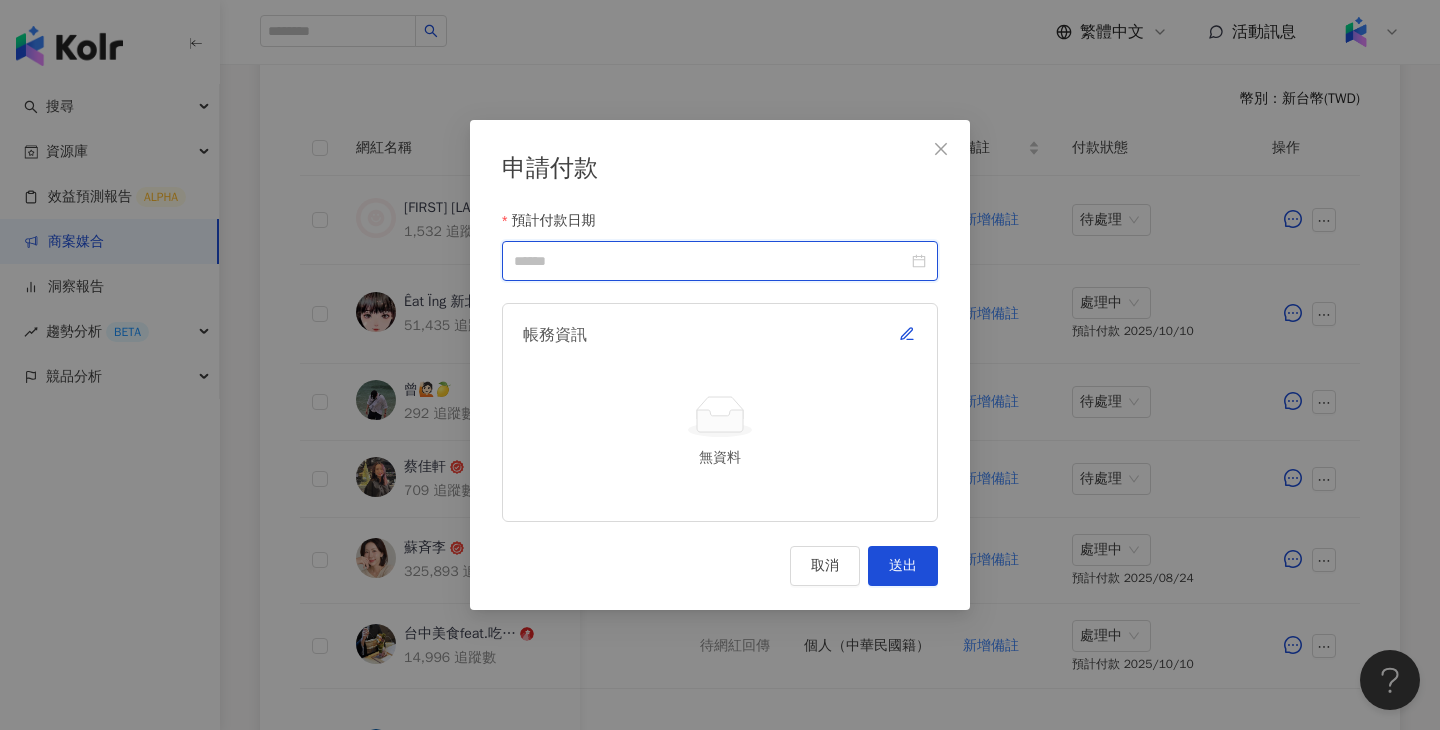 click on "預計付款日期" at bounding box center (711, 261) 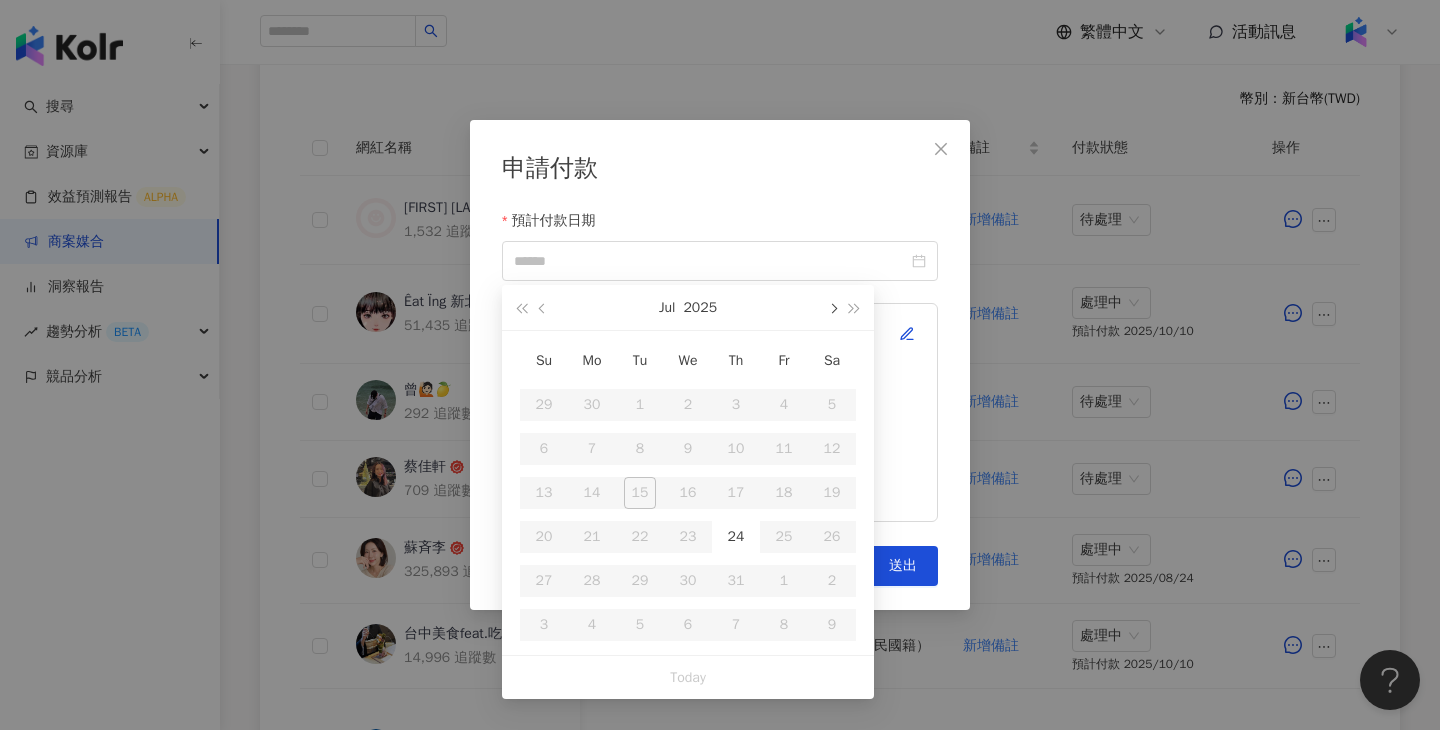click at bounding box center (832, 307) 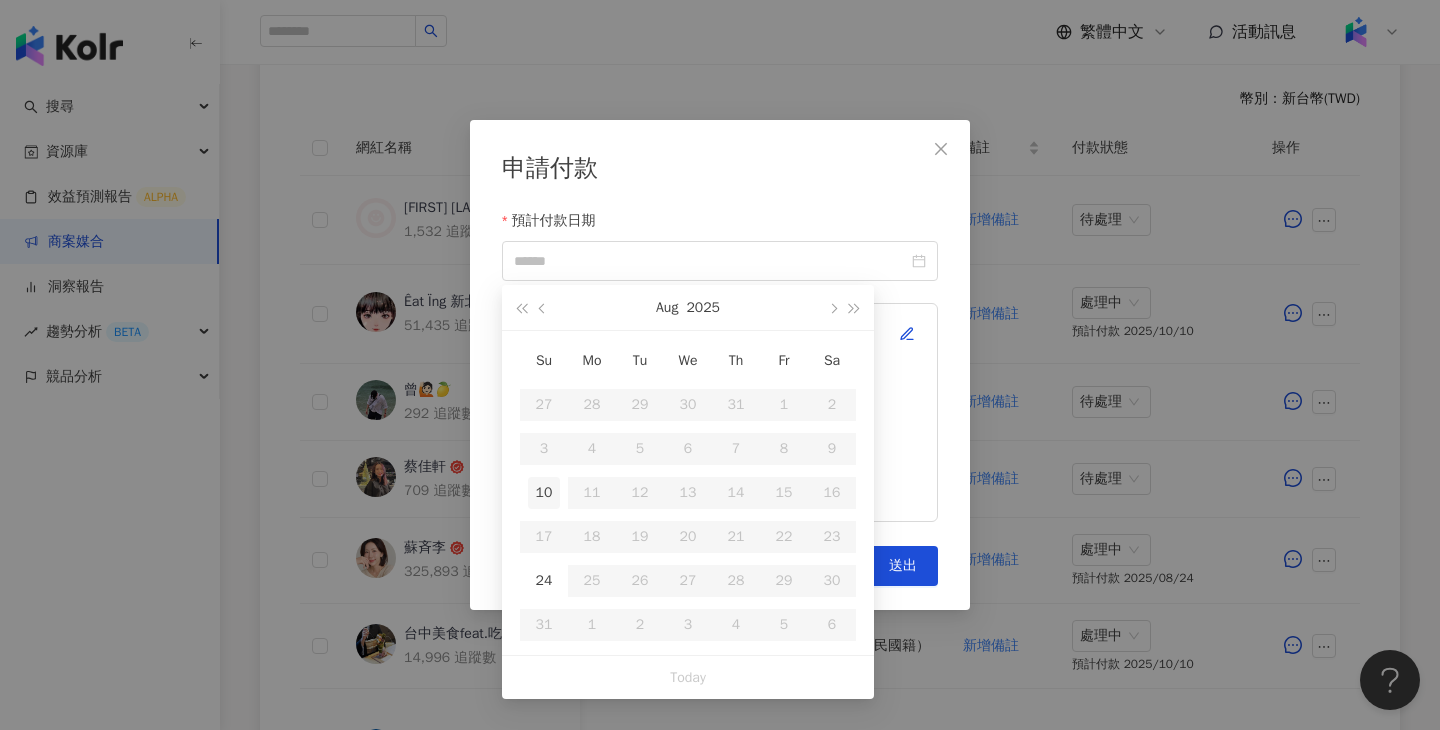 type on "**********" 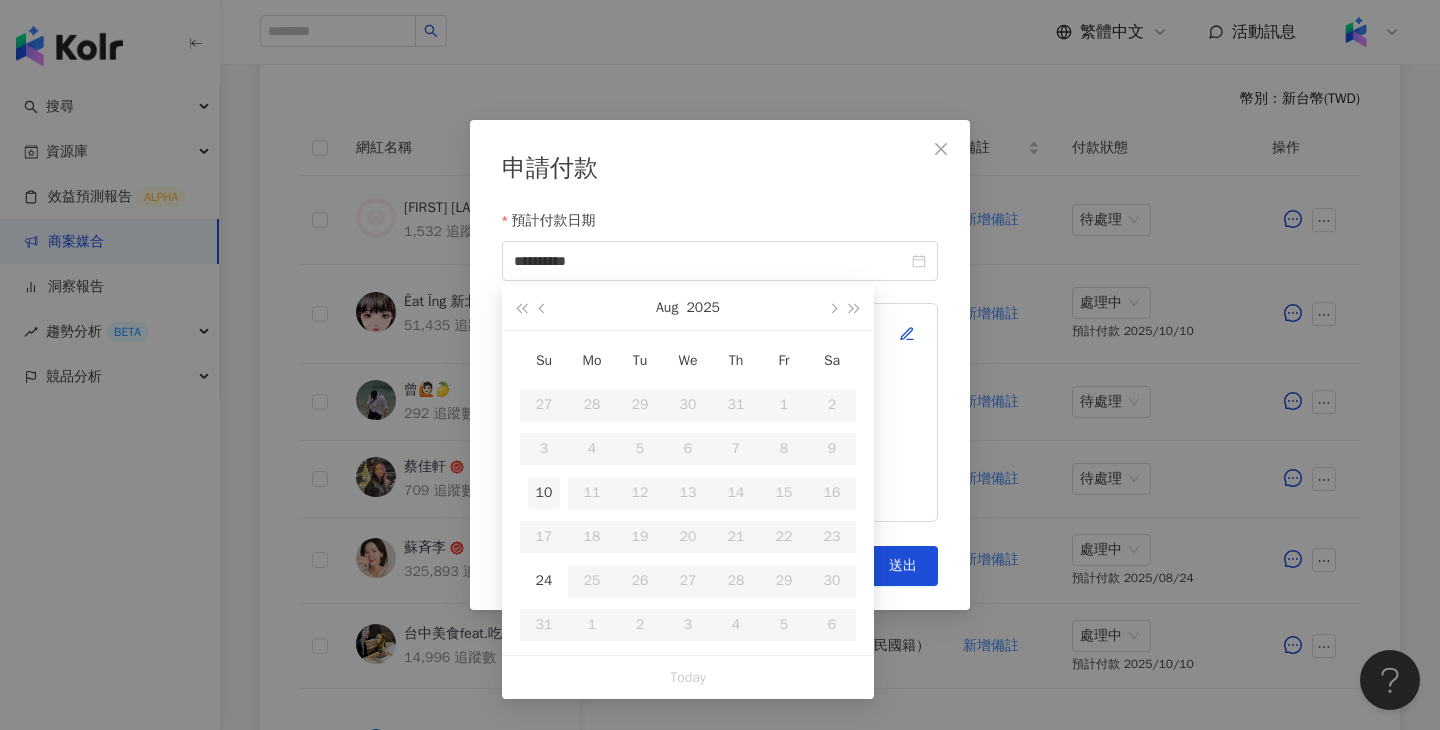 click on "10" at bounding box center [544, 493] 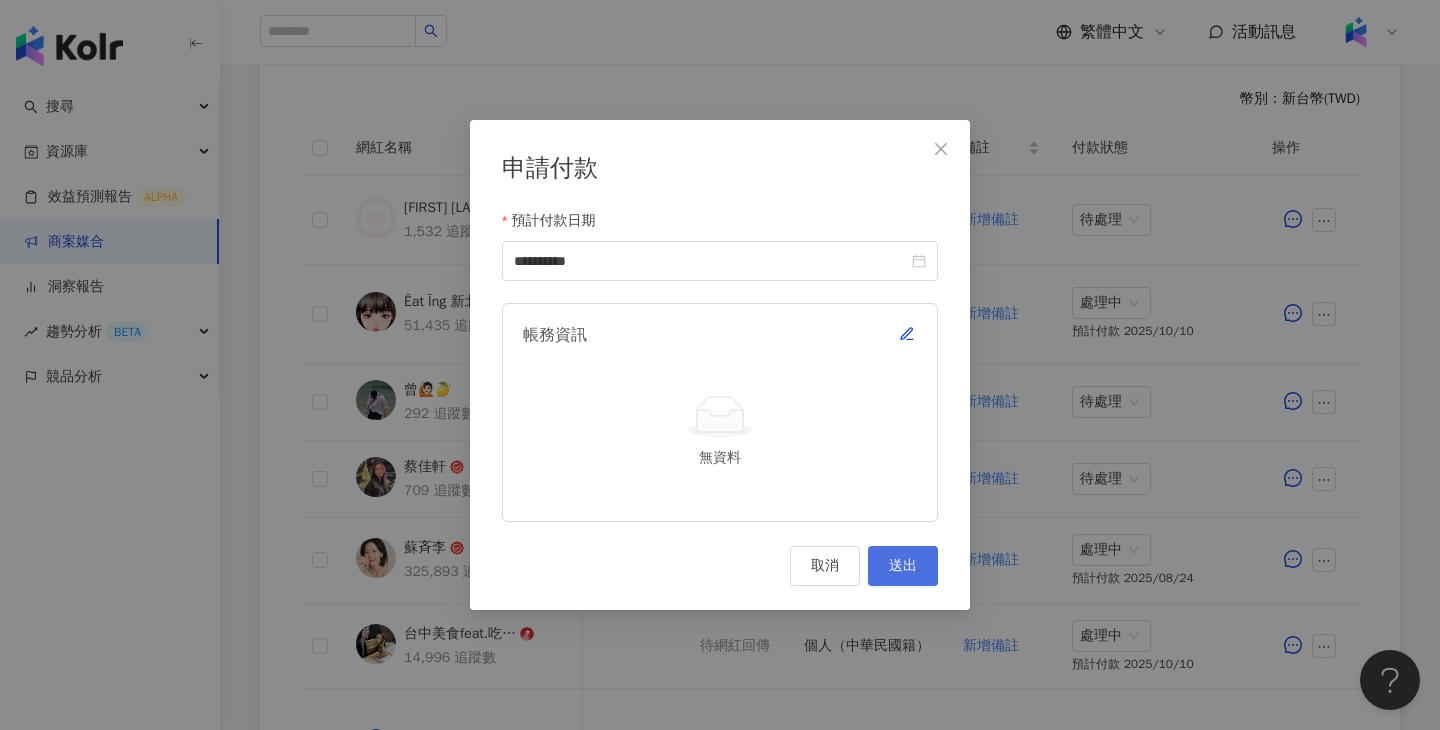 click on "送出" at bounding box center (903, 566) 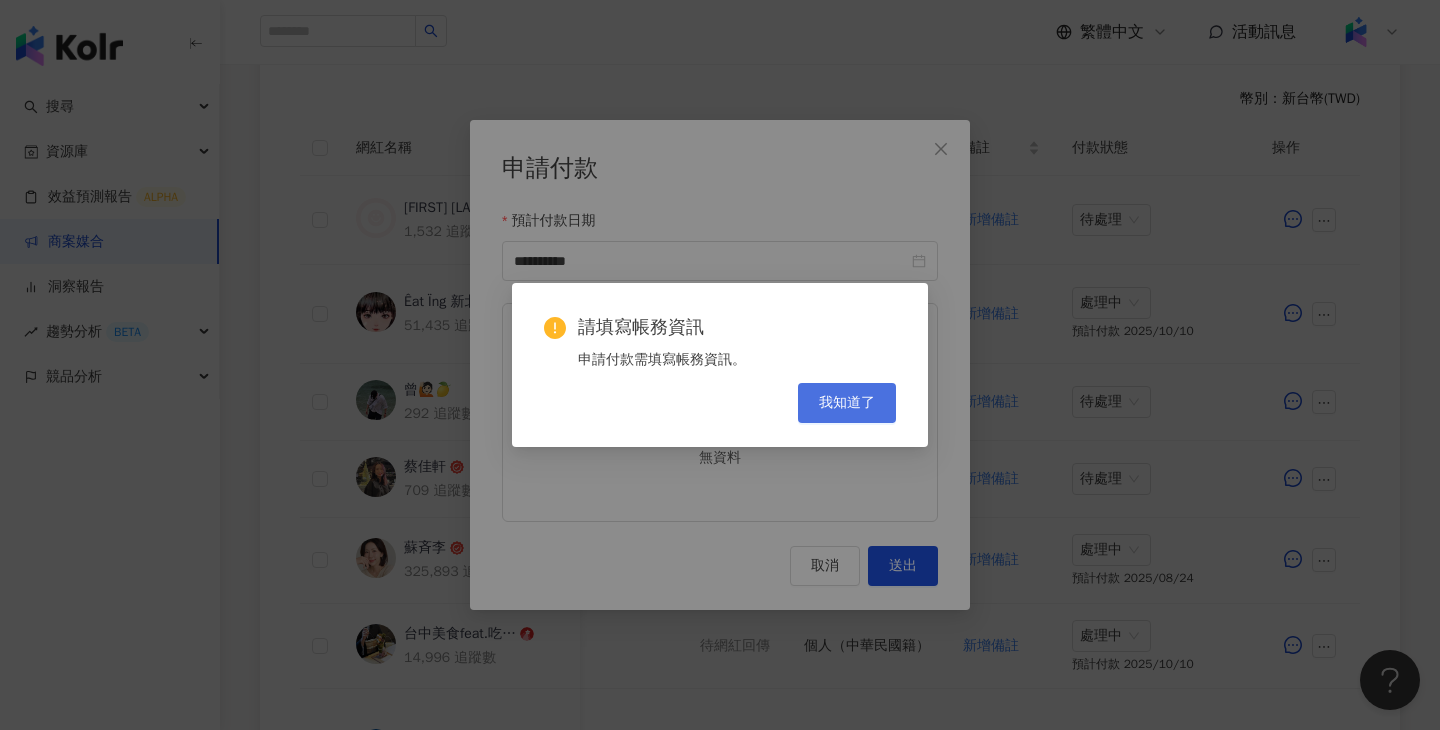 click on "我知道了" at bounding box center [847, 403] 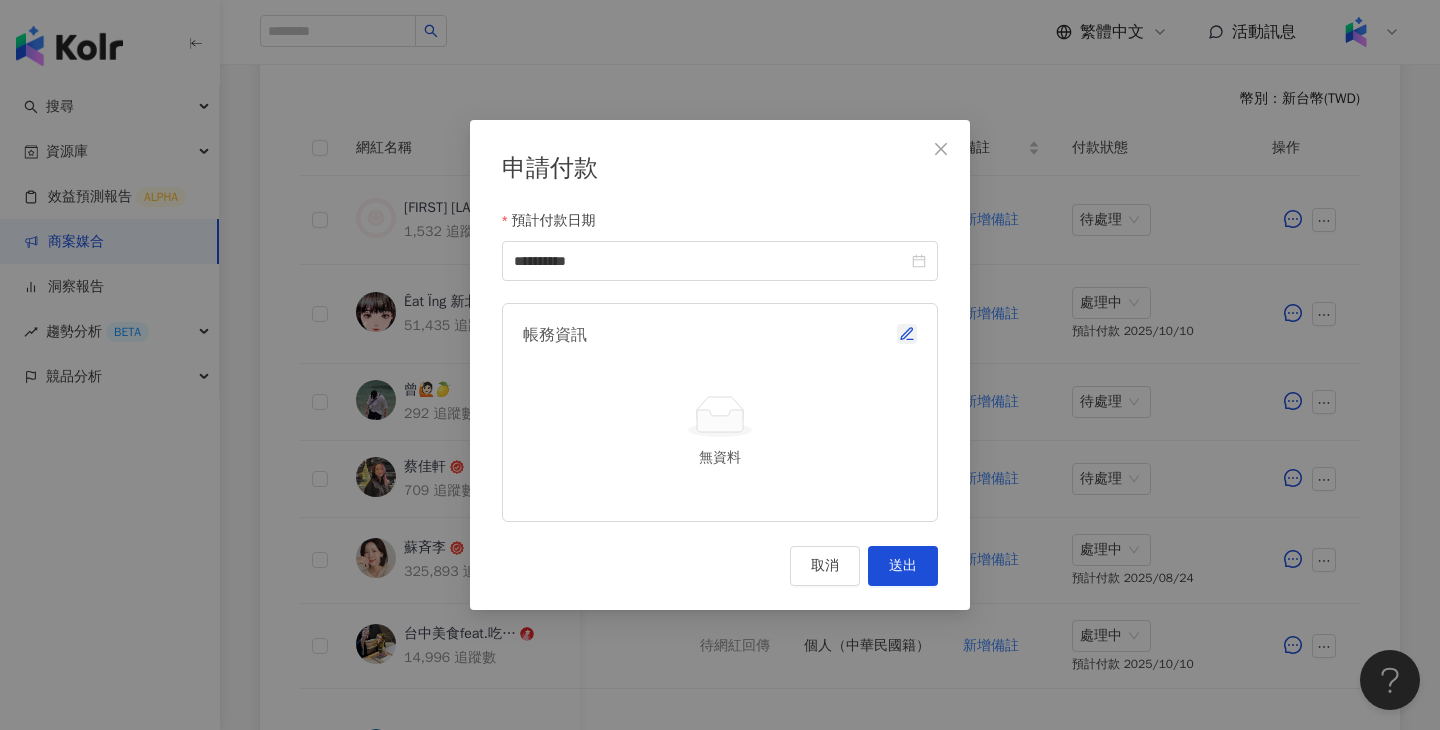 click at bounding box center (907, 334) 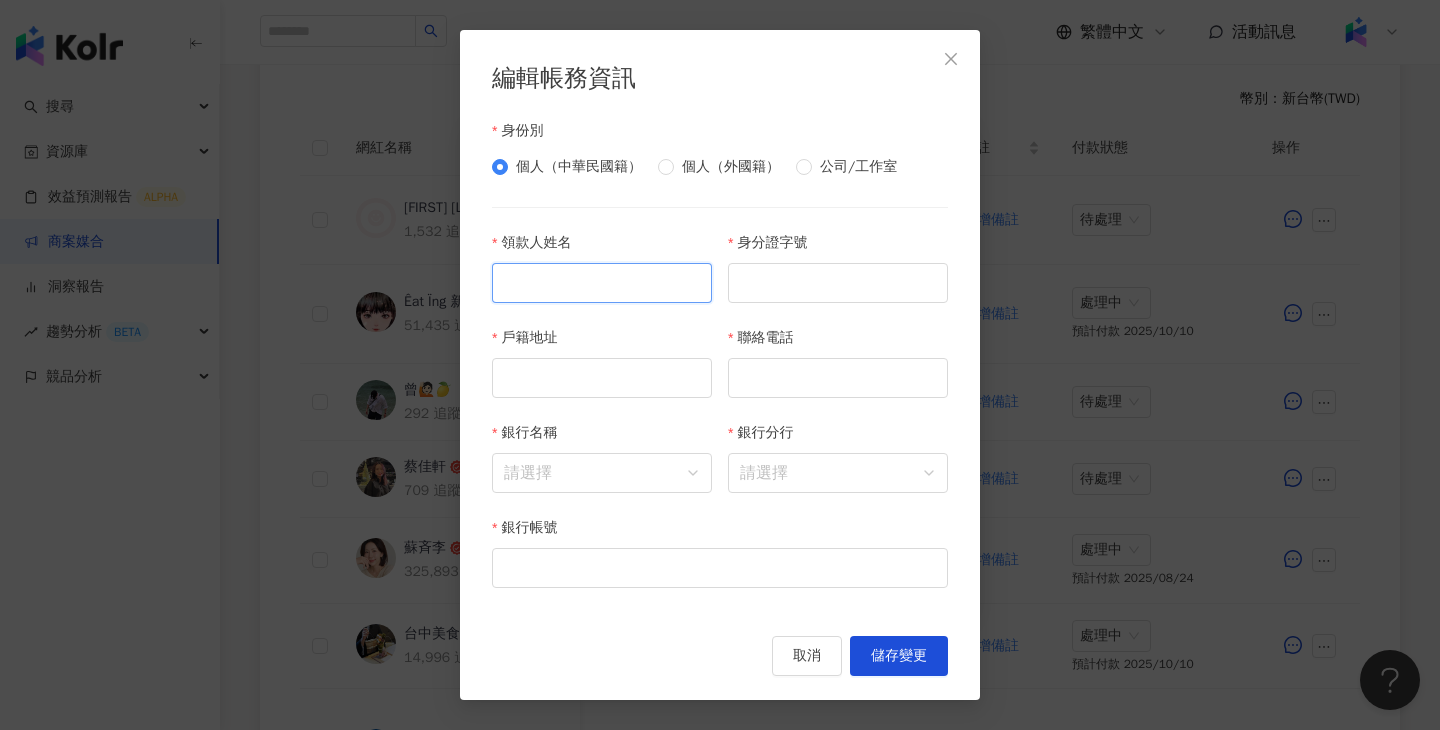 click on "領款人姓名" at bounding box center (602, 283) 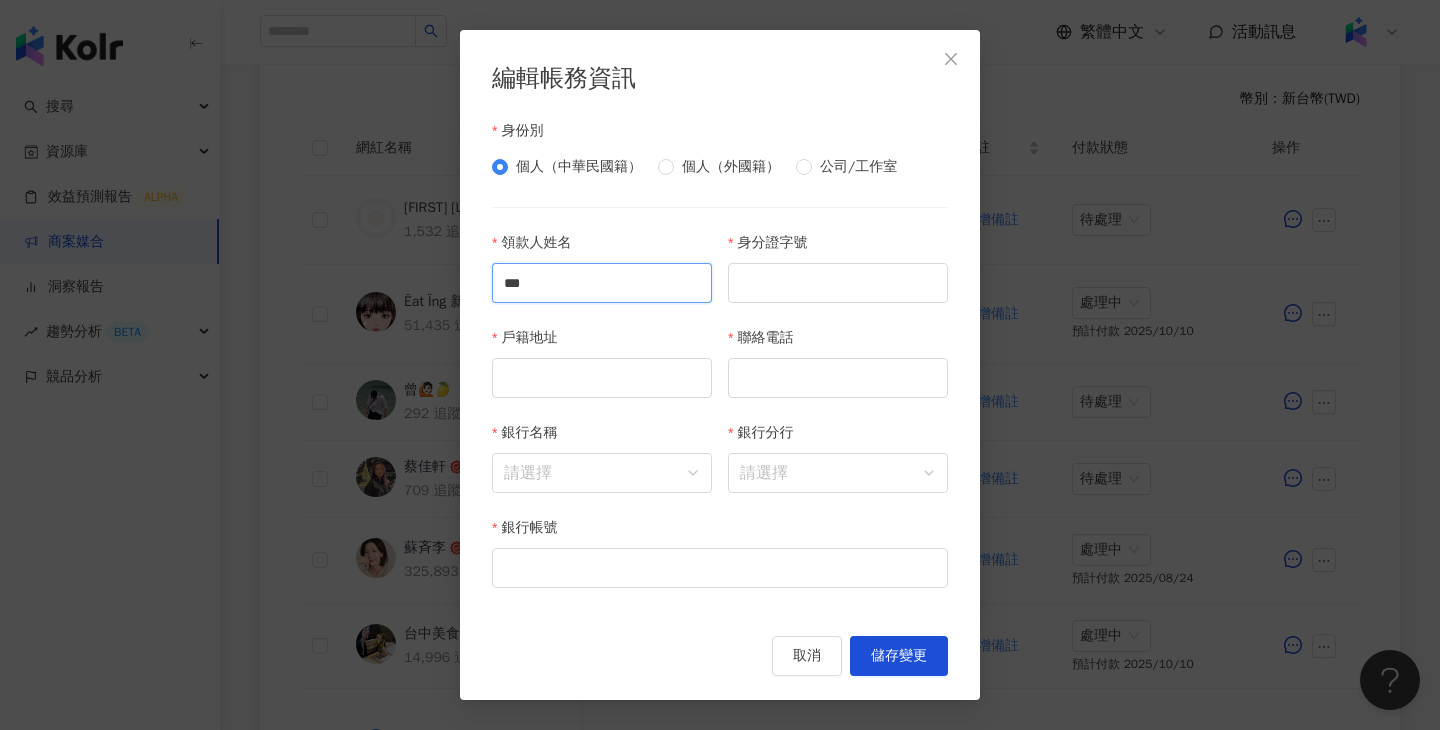 type on "***" 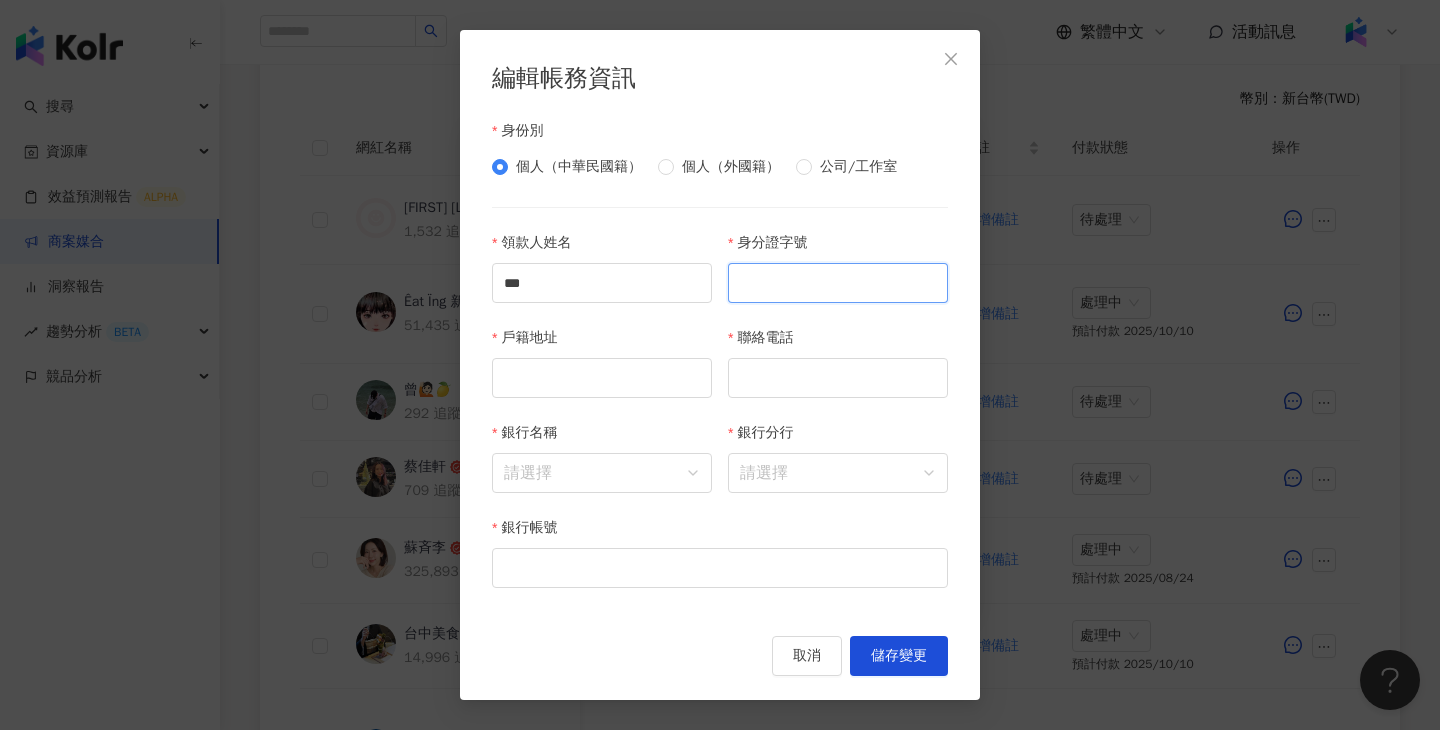 click on "身分證字號" at bounding box center [838, 283] 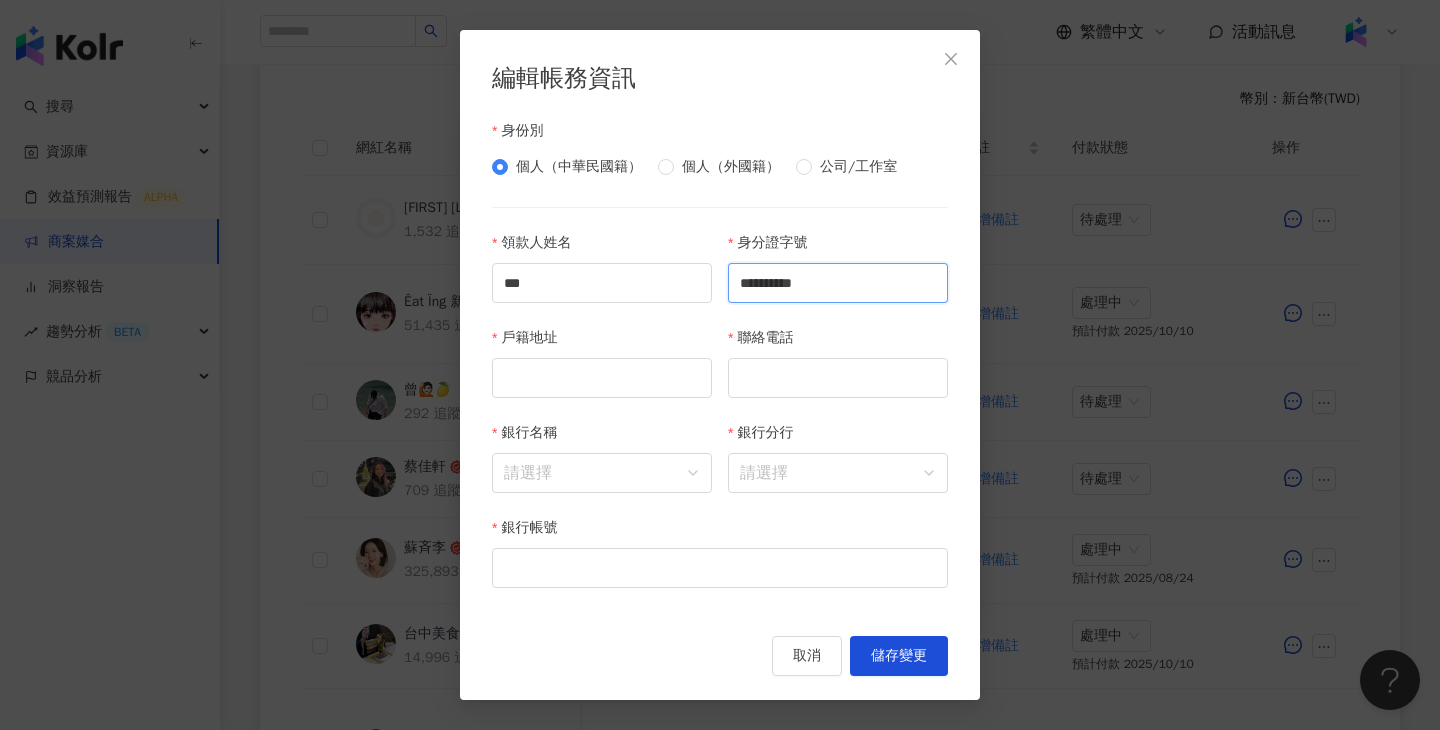 type on "**********" 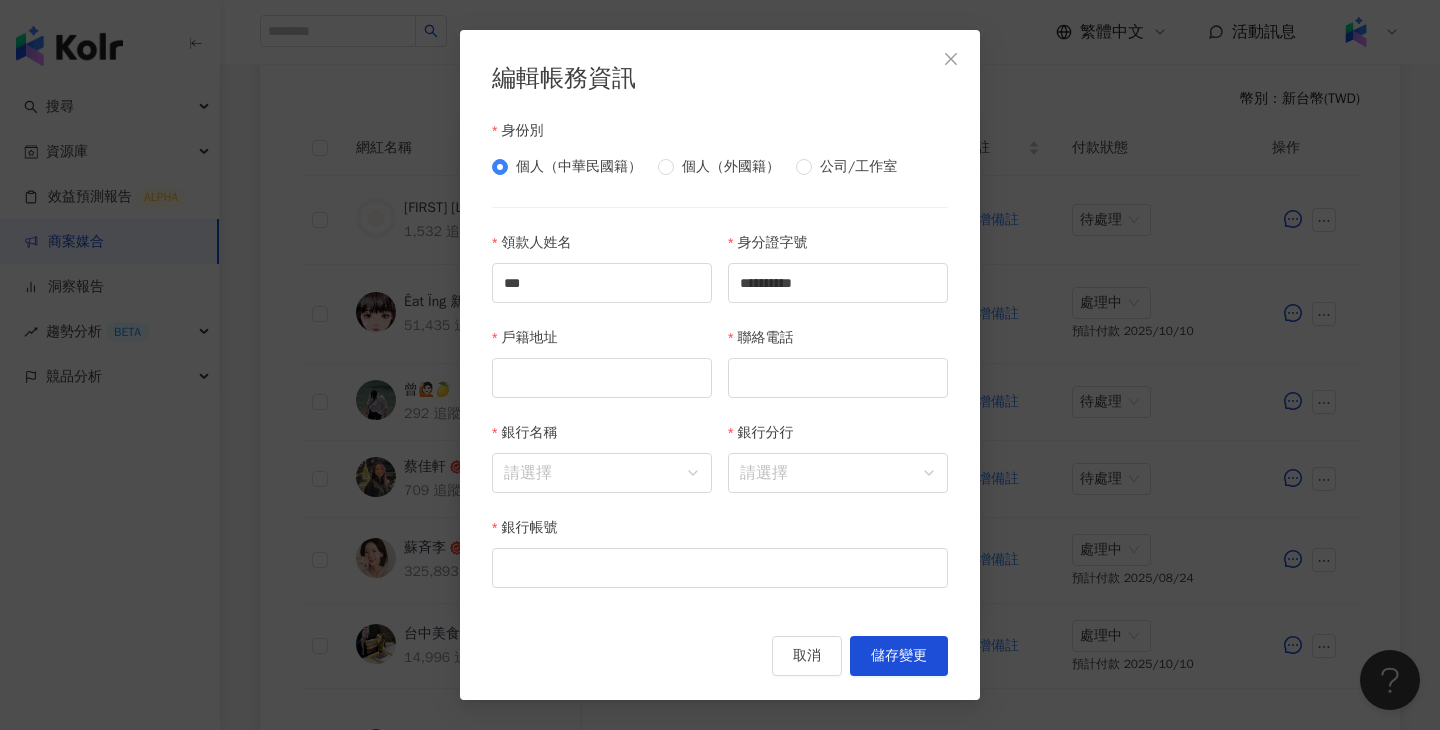 click on "戶籍地址" at bounding box center (602, 374) 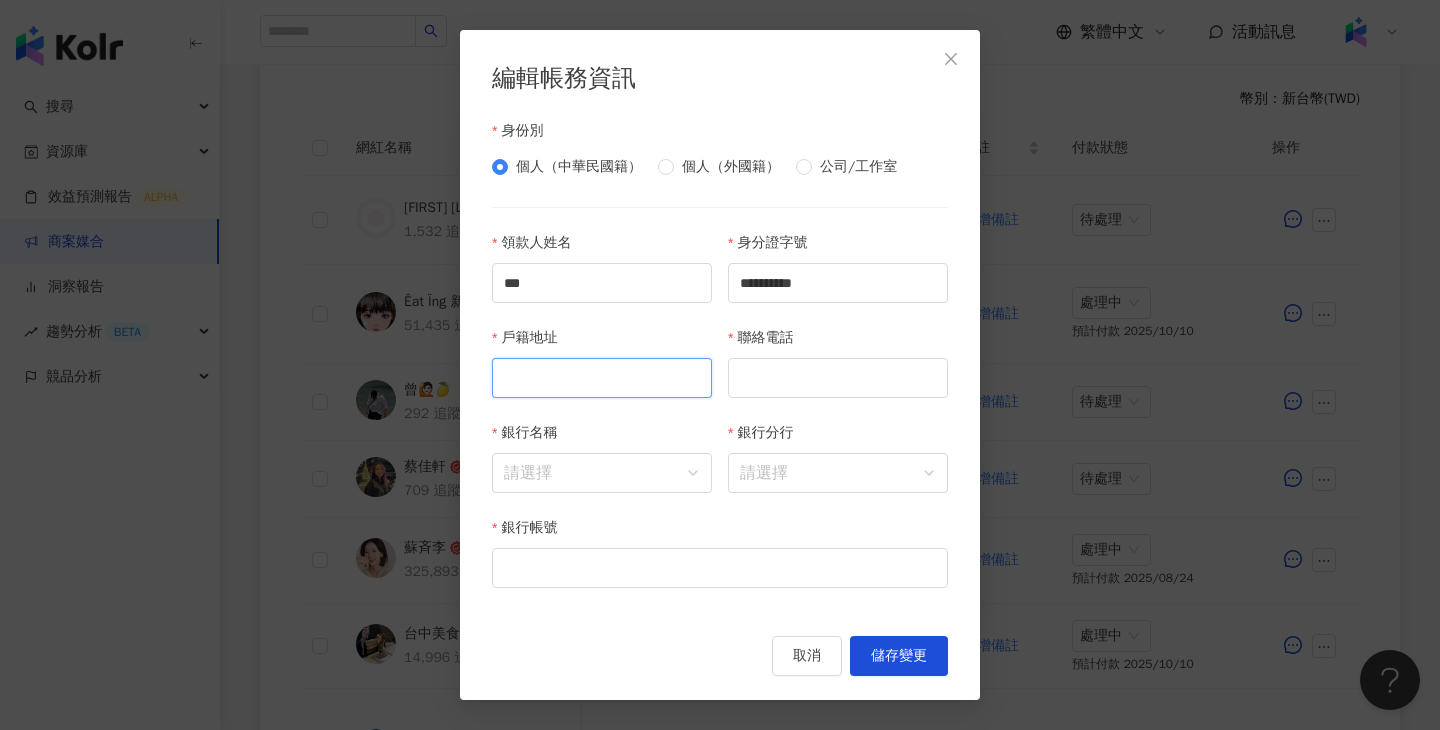 click on "戶籍地址" at bounding box center [602, 378] 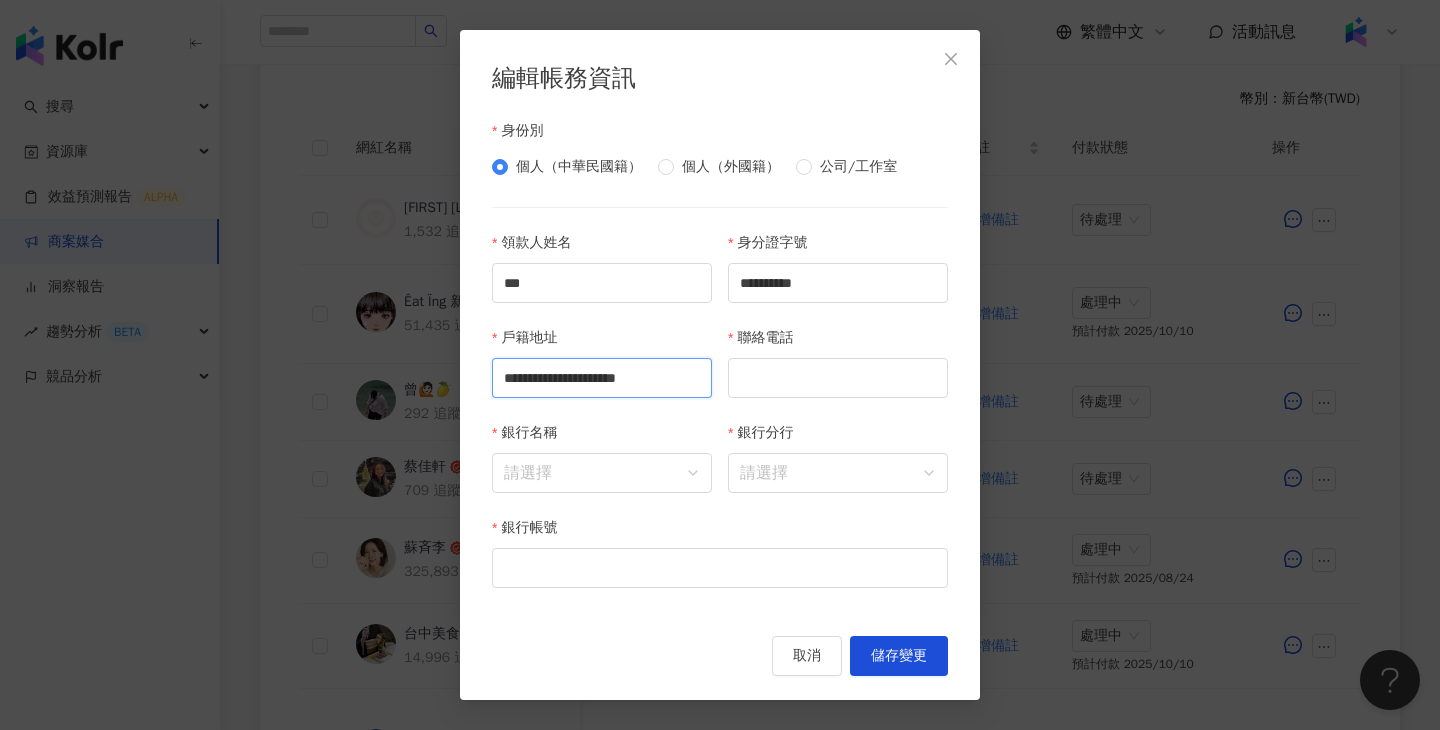 scroll, scrollTop: 0, scrollLeft: 73, axis: horizontal 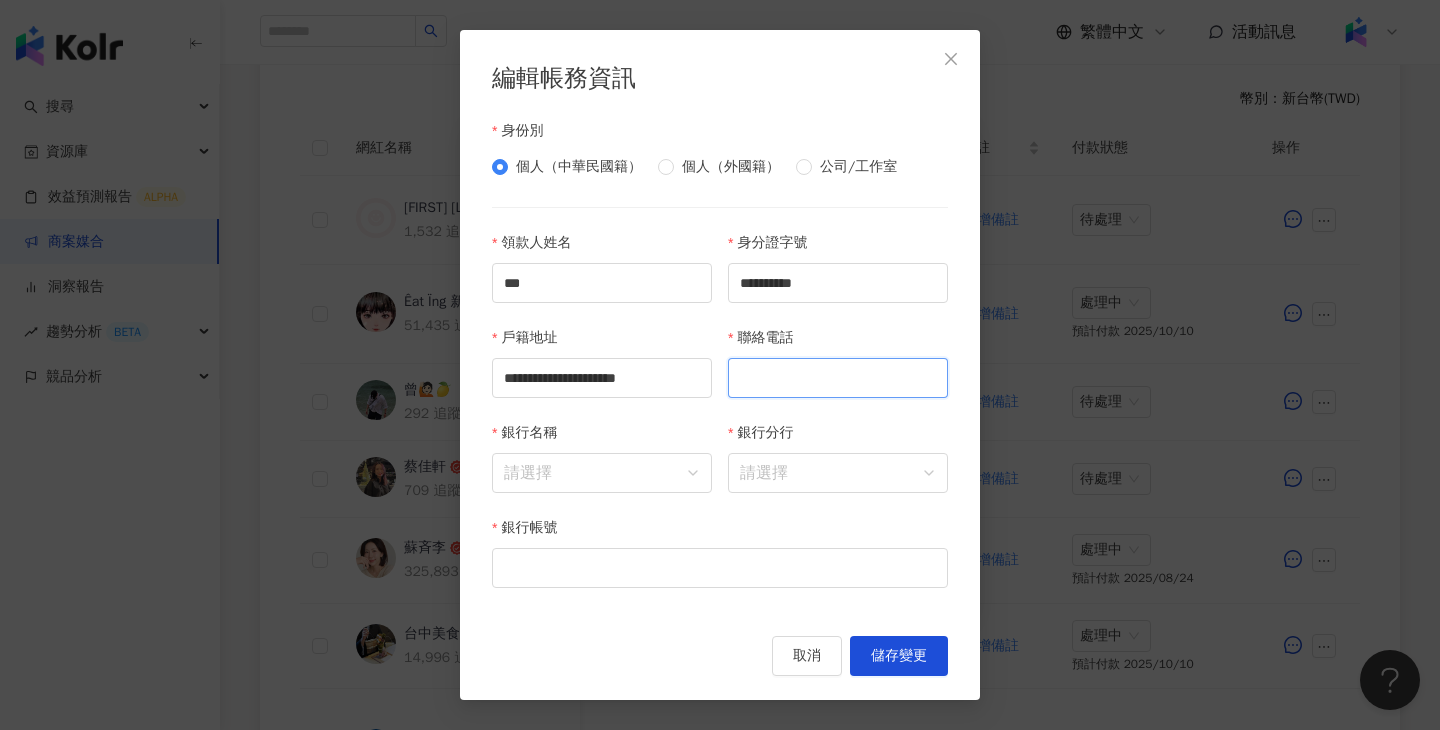 click on "聯絡電話" at bounding box center [838, 378] 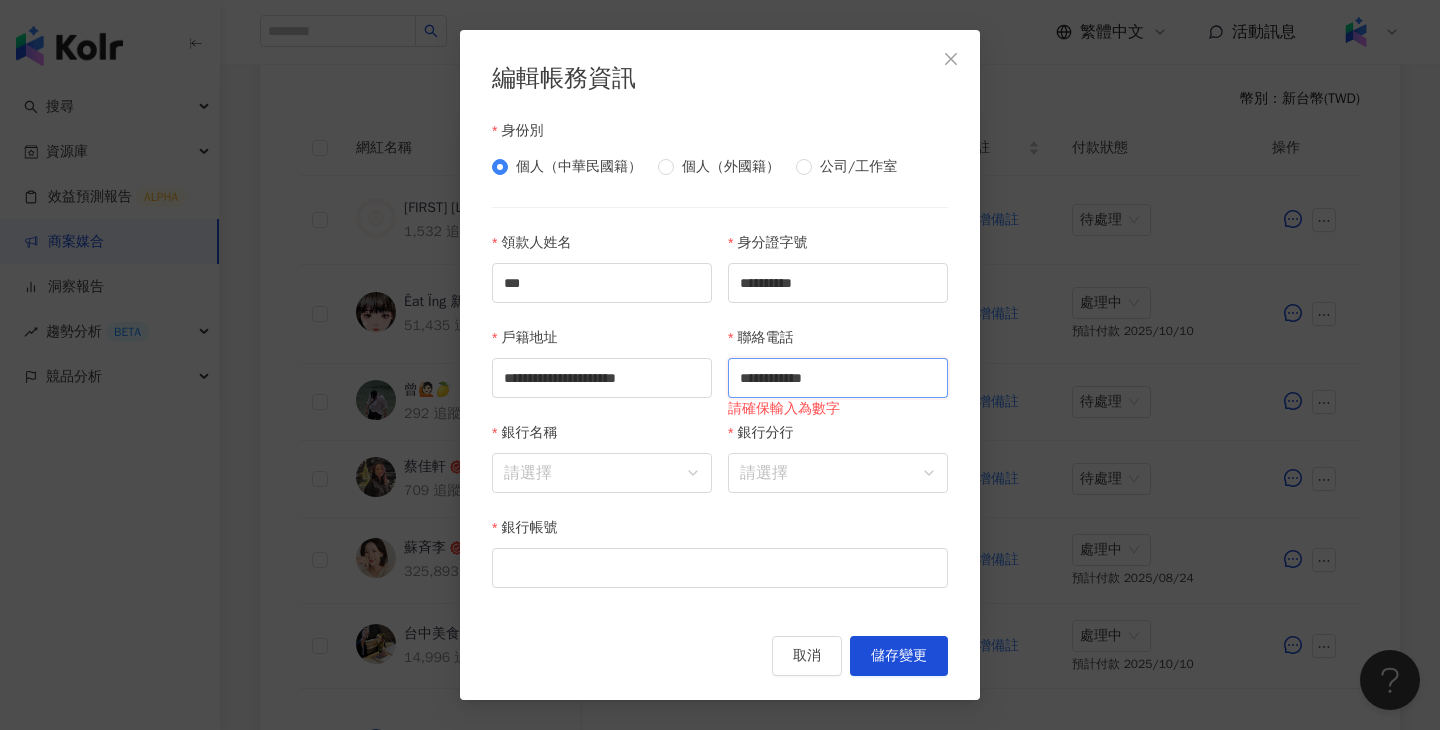 click on "**********" at bounding box center [838, 378] 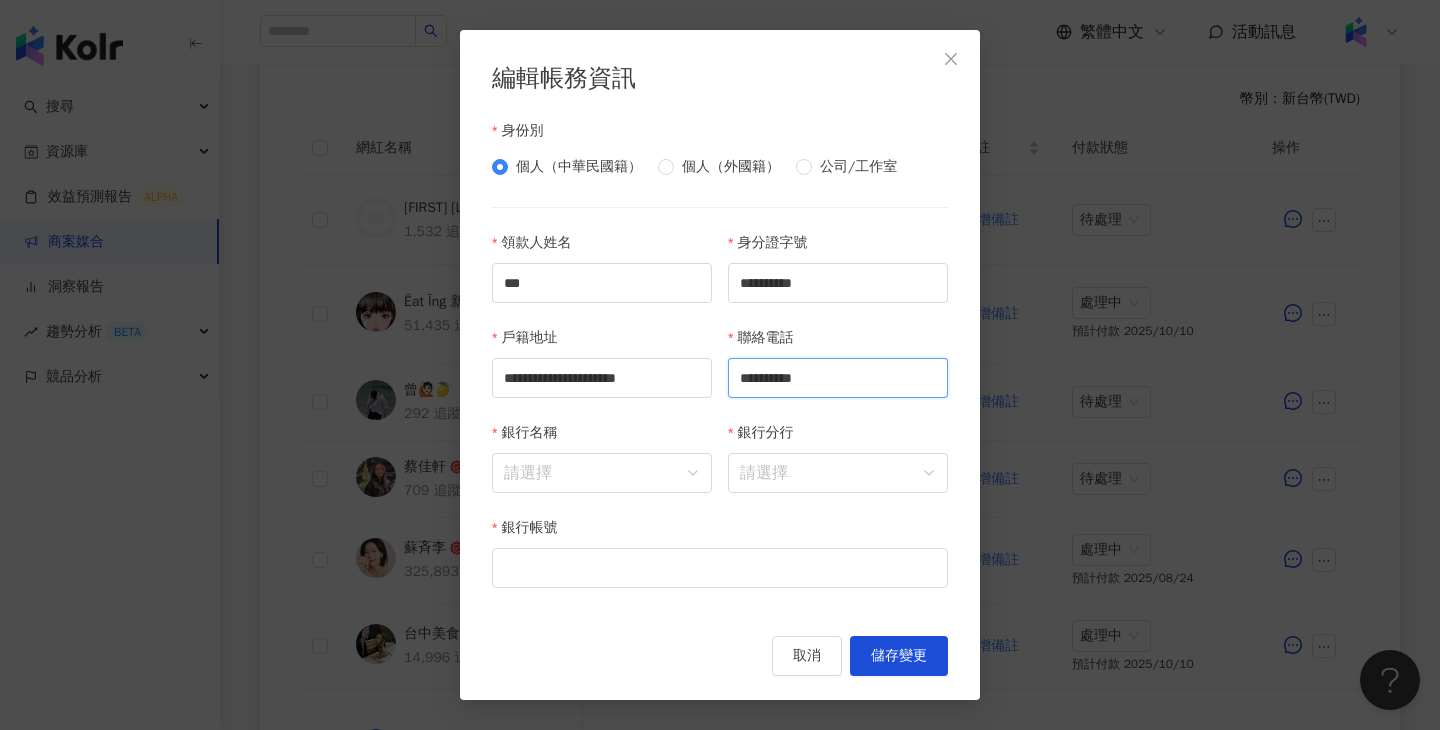 type on "**********" 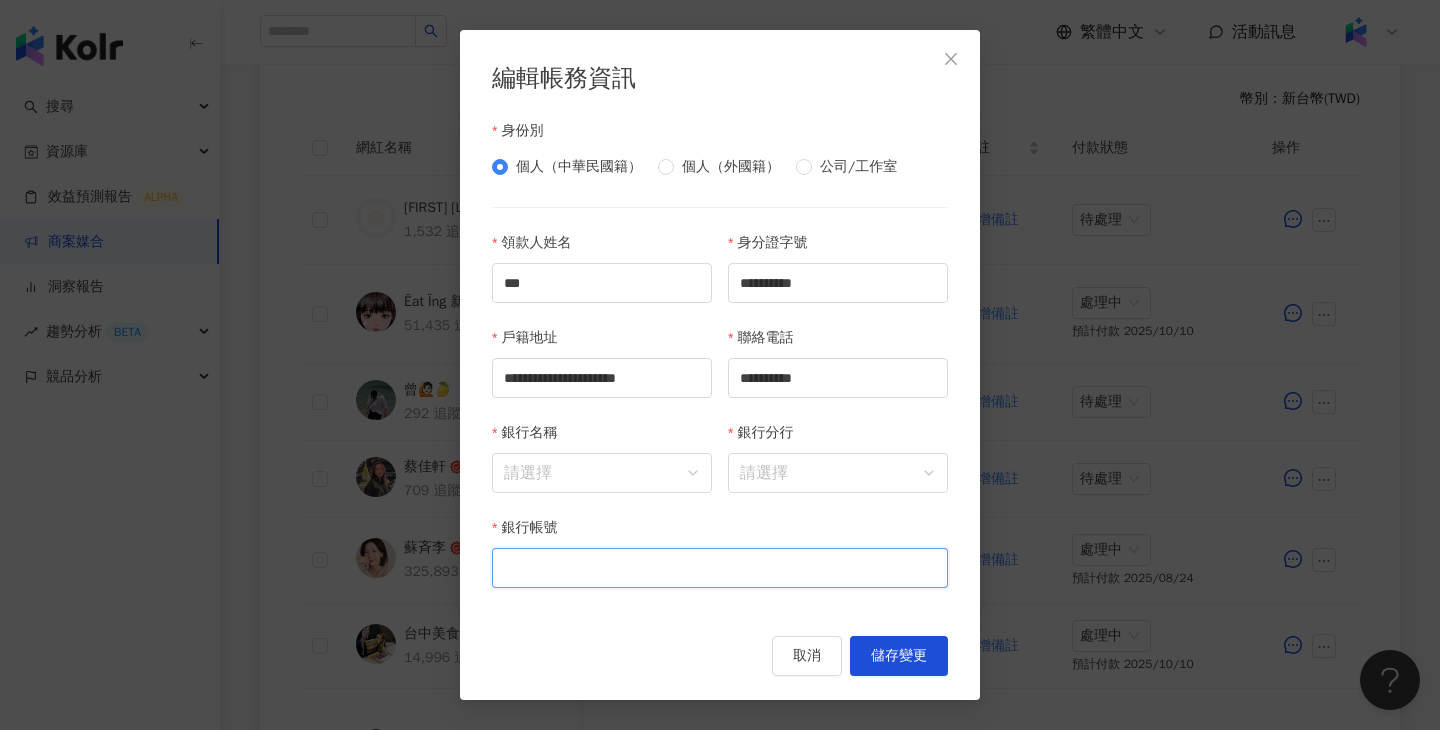 click on "銀行帳號" at bounding box center (720, 568) 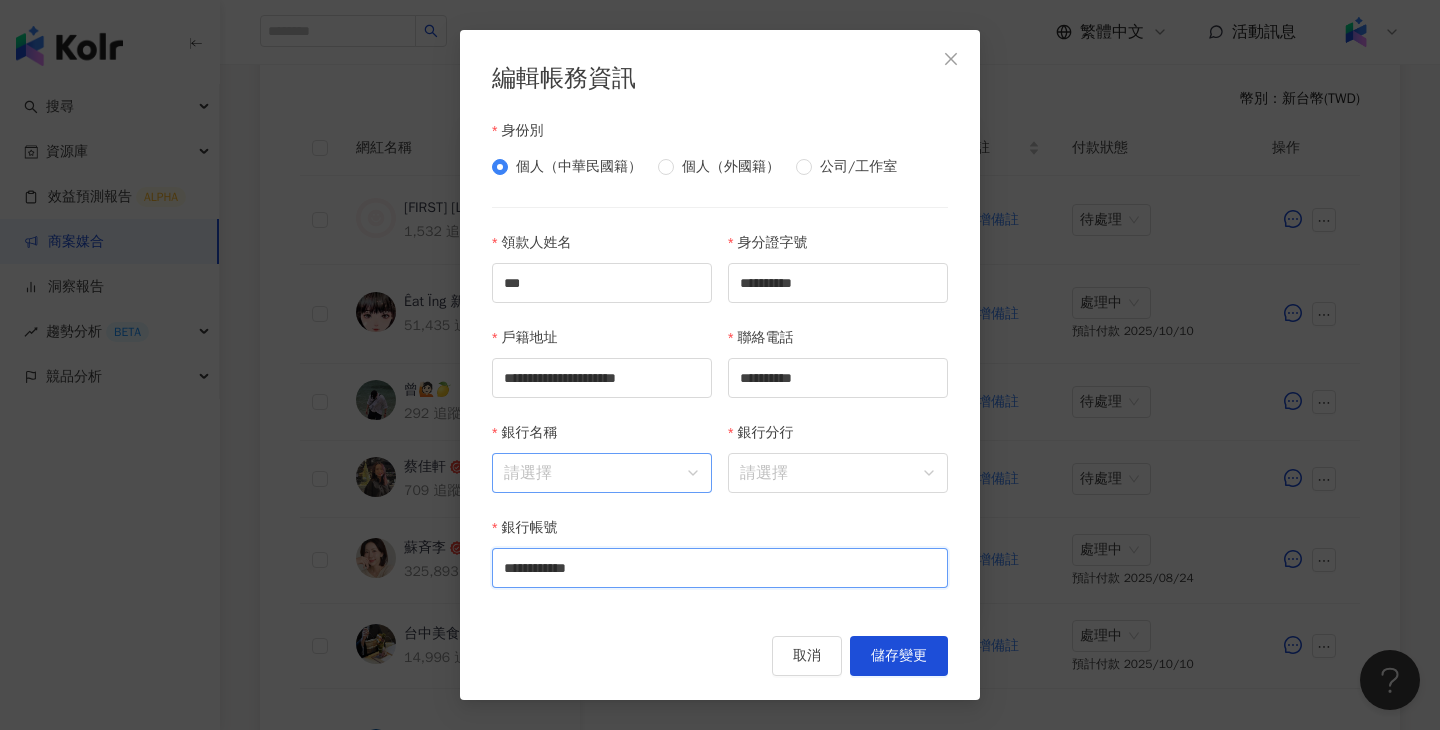 type on "**********" 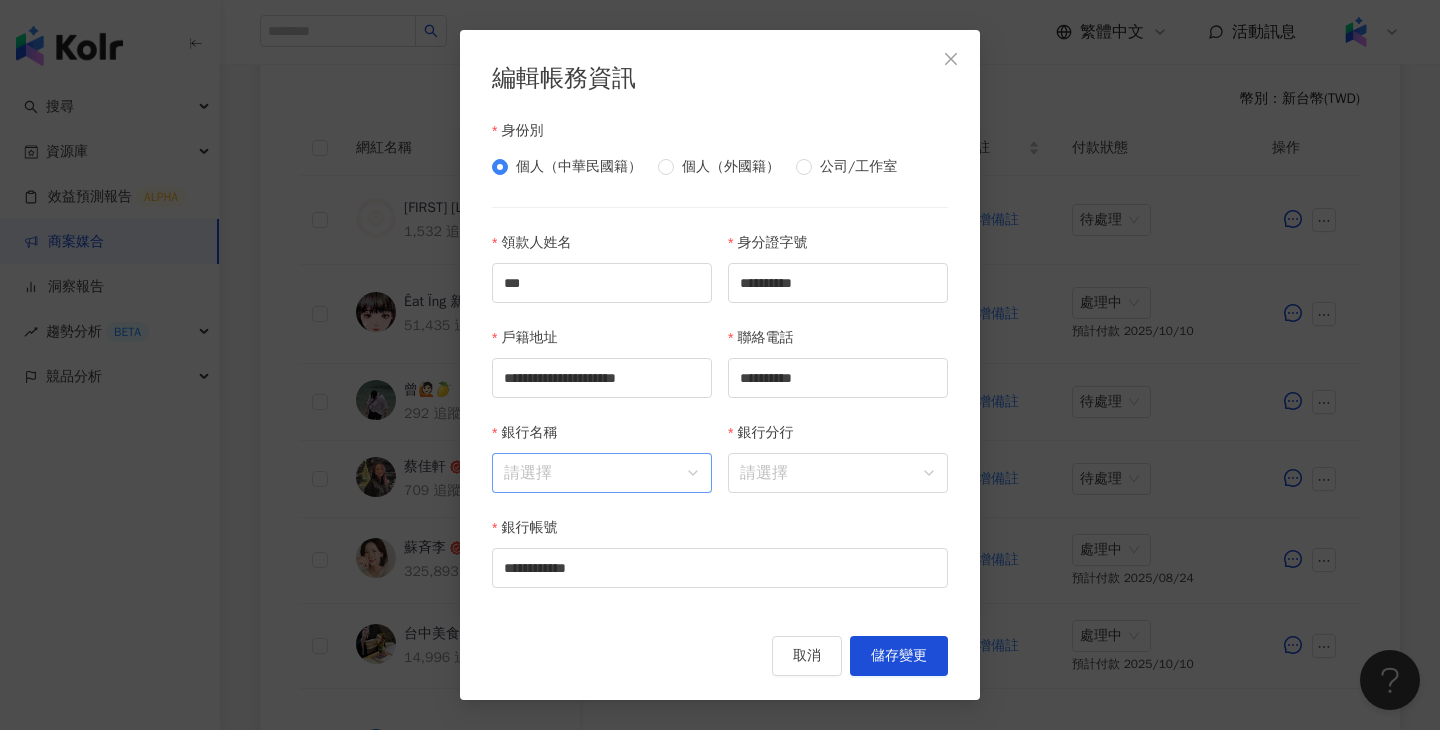 click on "銀行名稱" at bounding box center [602, 473] 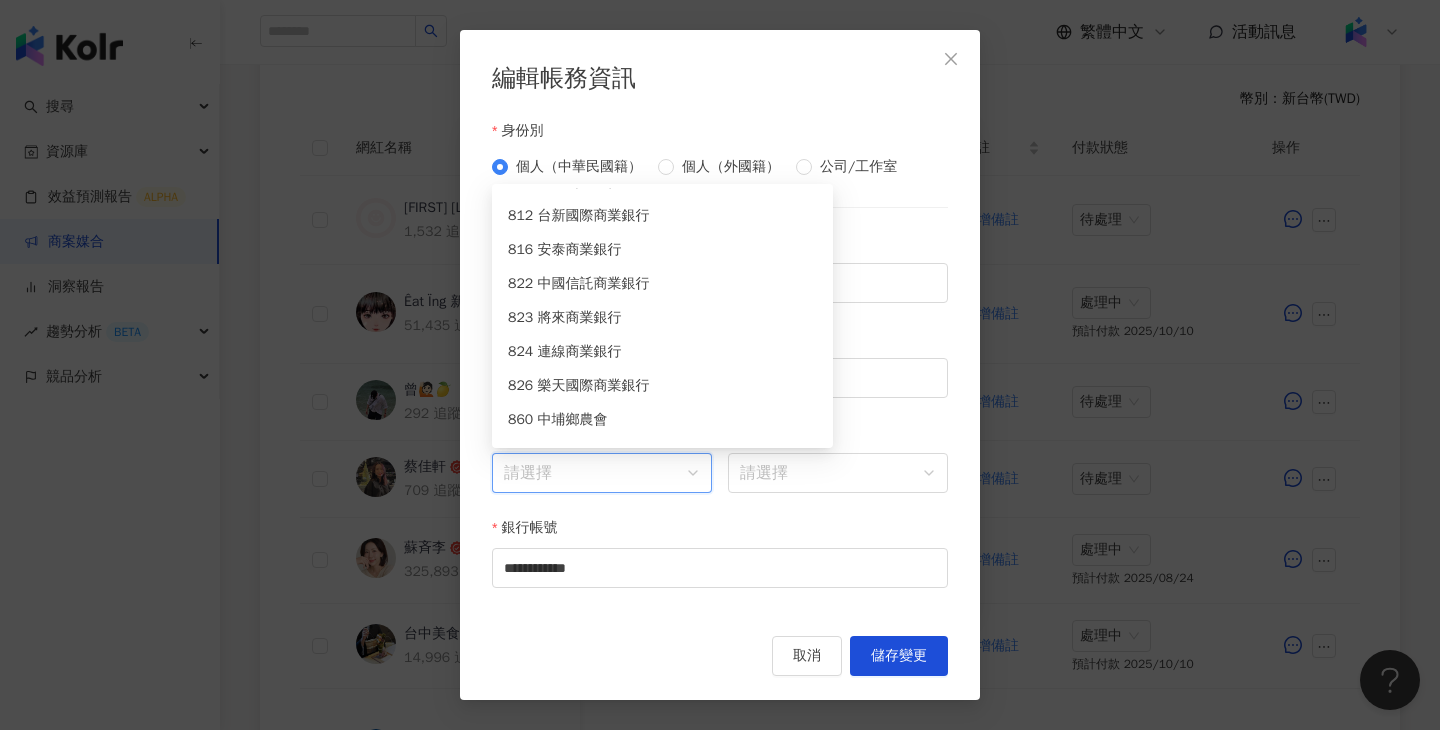 scroll, scrollTop: 7413, scrollLeft: 0, axis: vertical 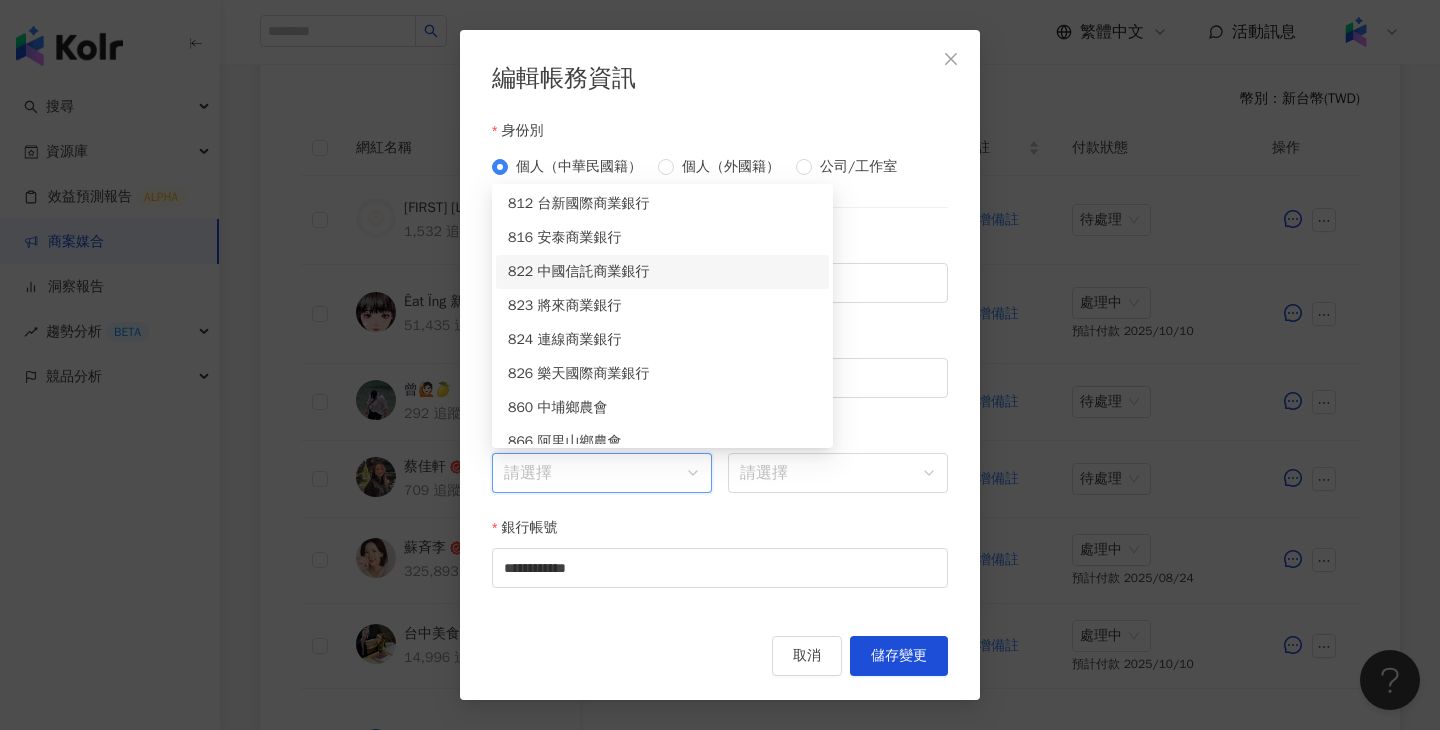 click on "822 中國信託商業銀行" at bounding box center [662, 272] 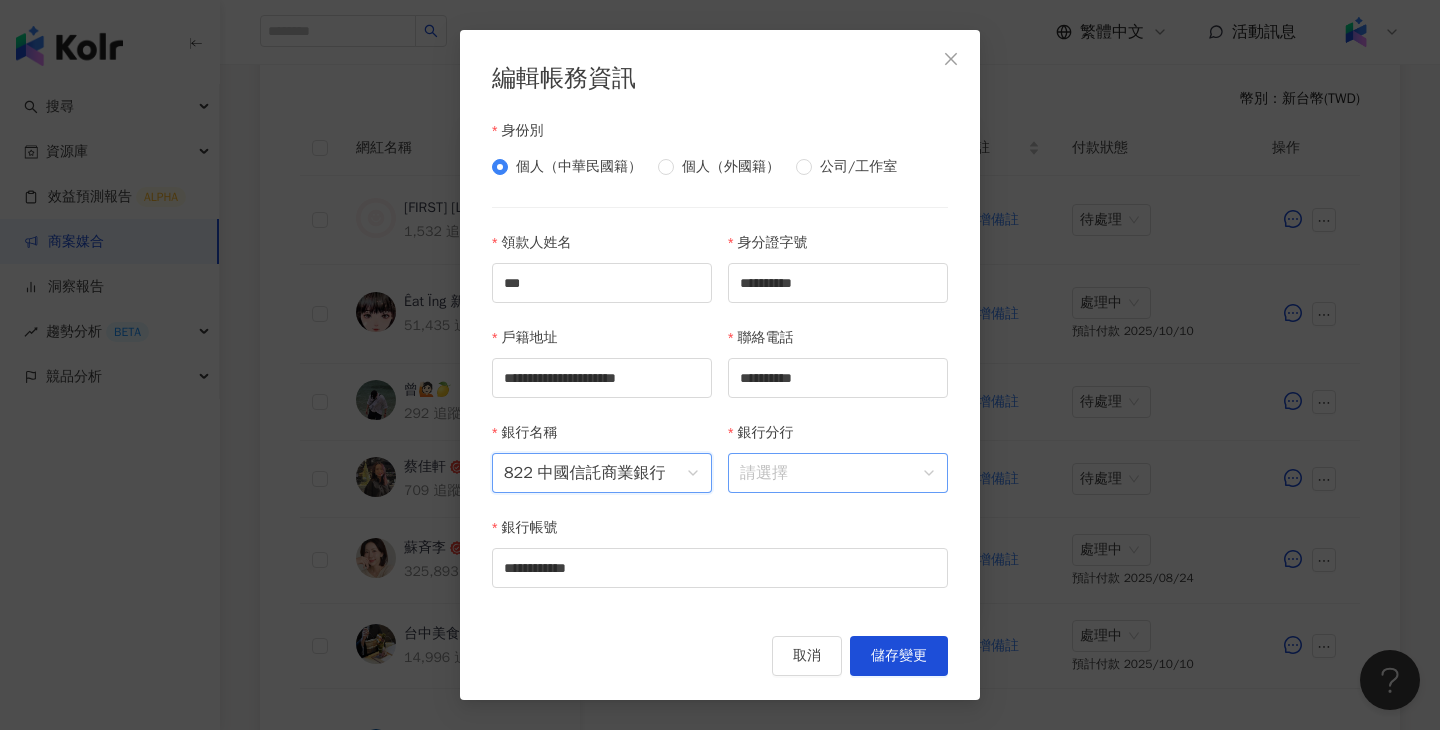 click on "銀行分行" at bounding box center (838, 473) 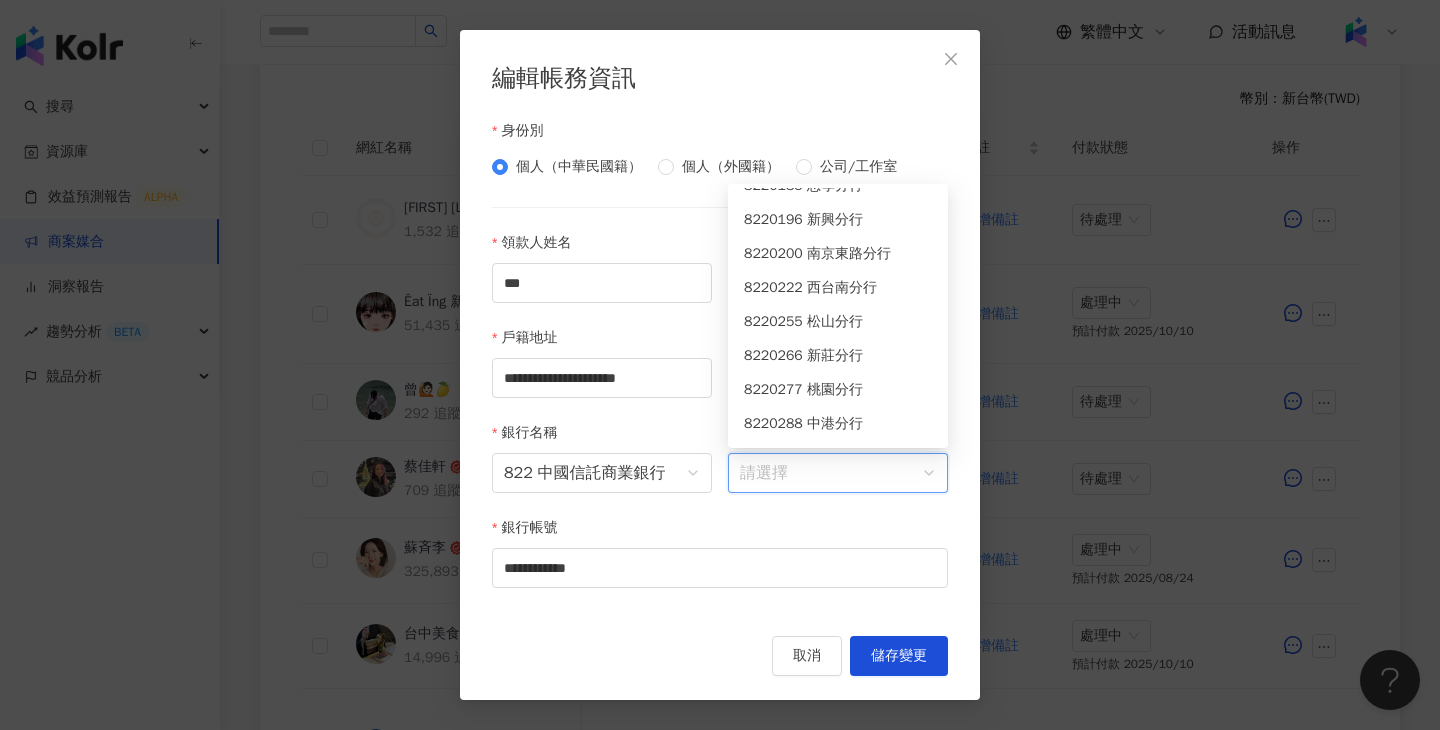 scroll, scrollTop: 609, scrollLeft: 0, axis: vertical 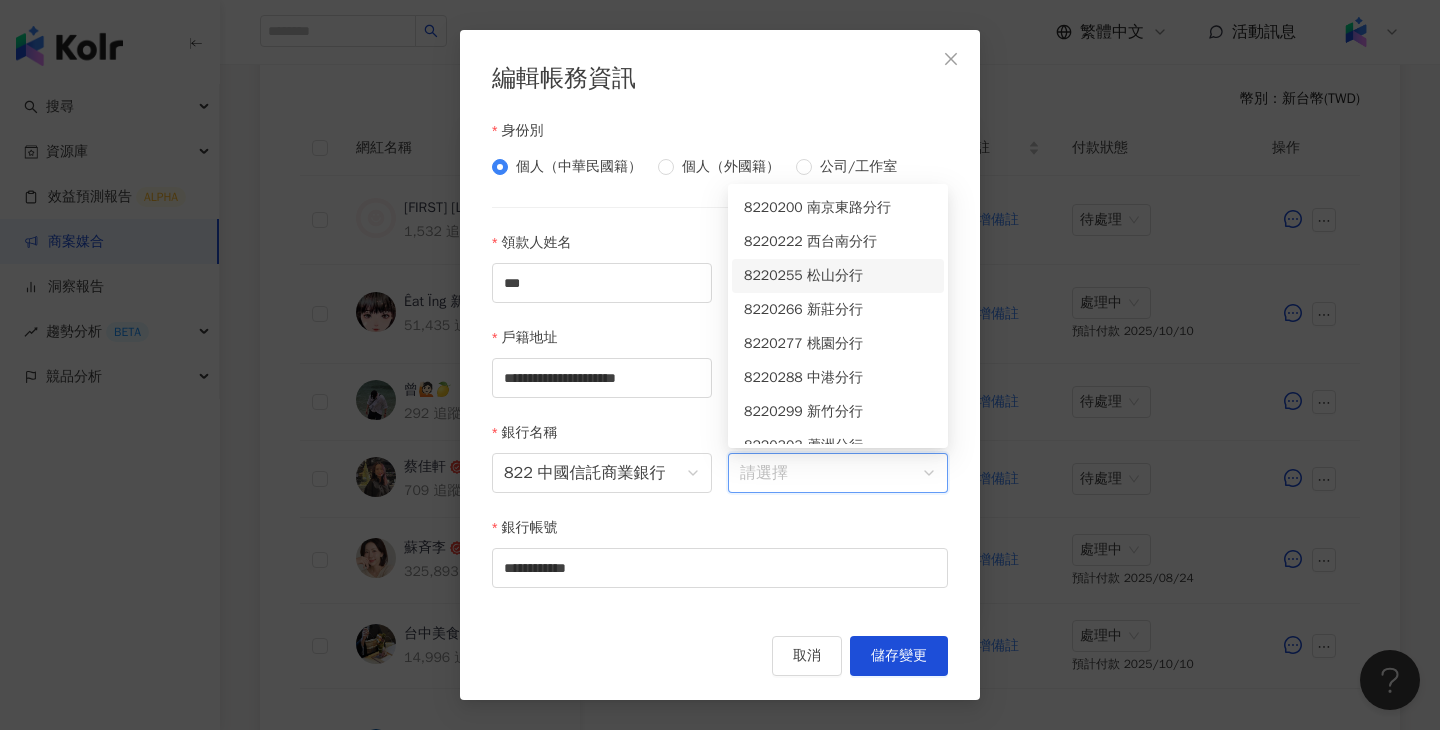 click on "8220255 松山分行" at bounding box center (838, 276) 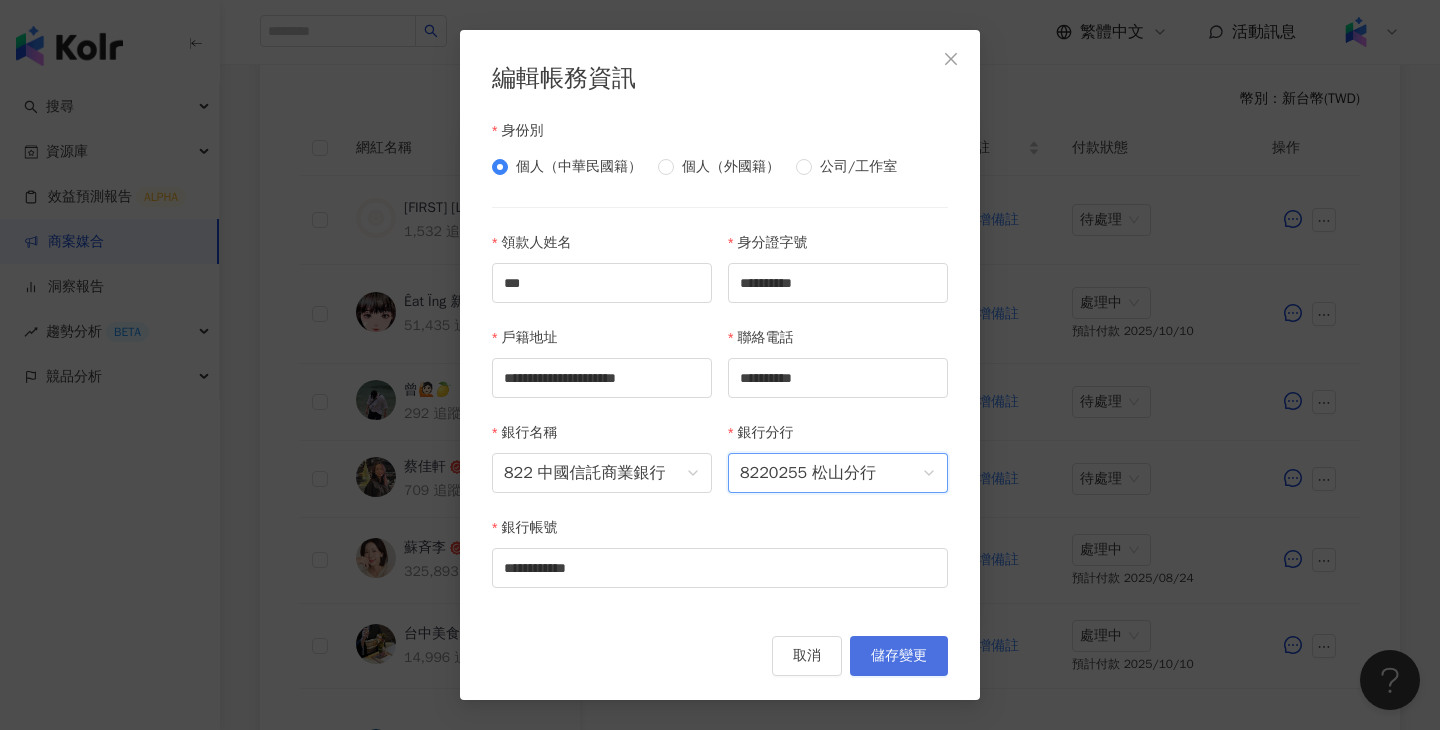 click on "儲存變更" at bounding box center (899, 656) 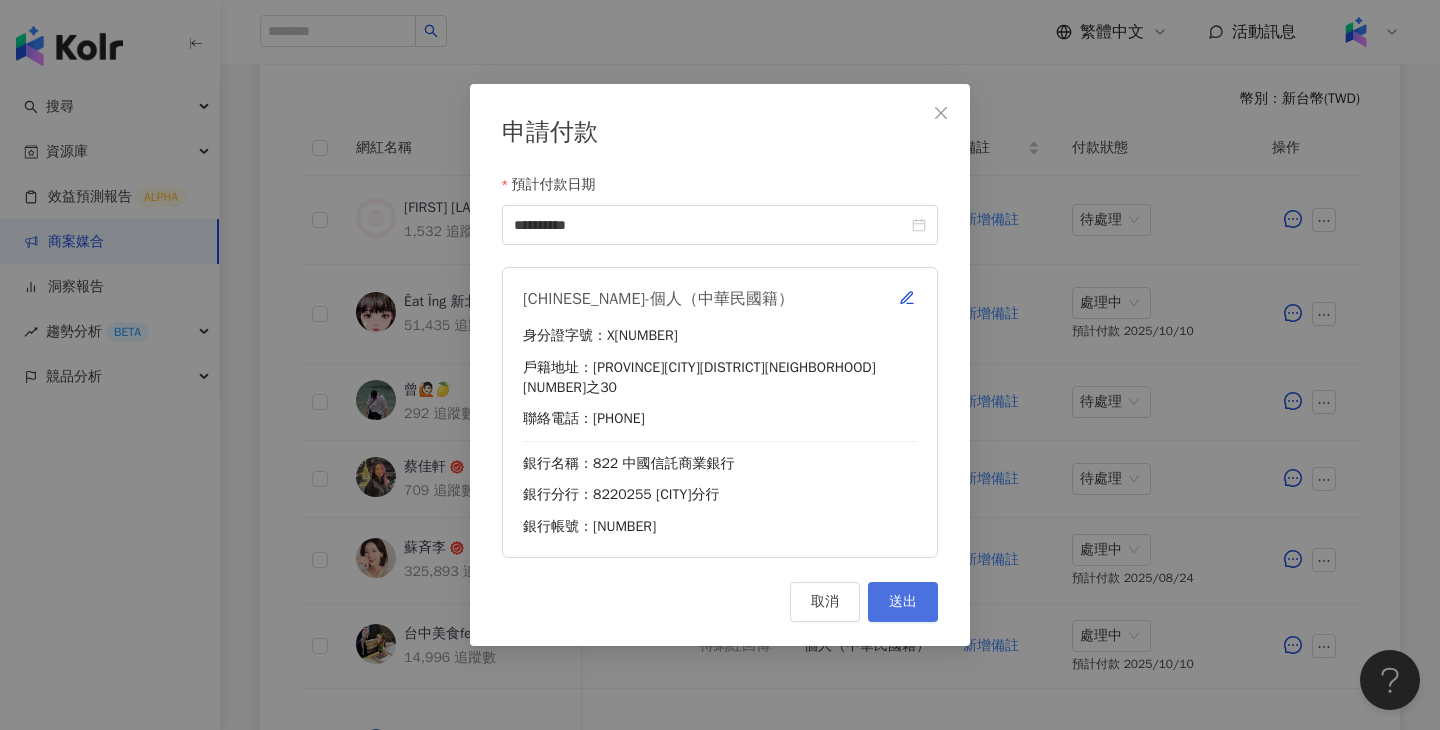 click on "送出" at bounding box center (903, 602) 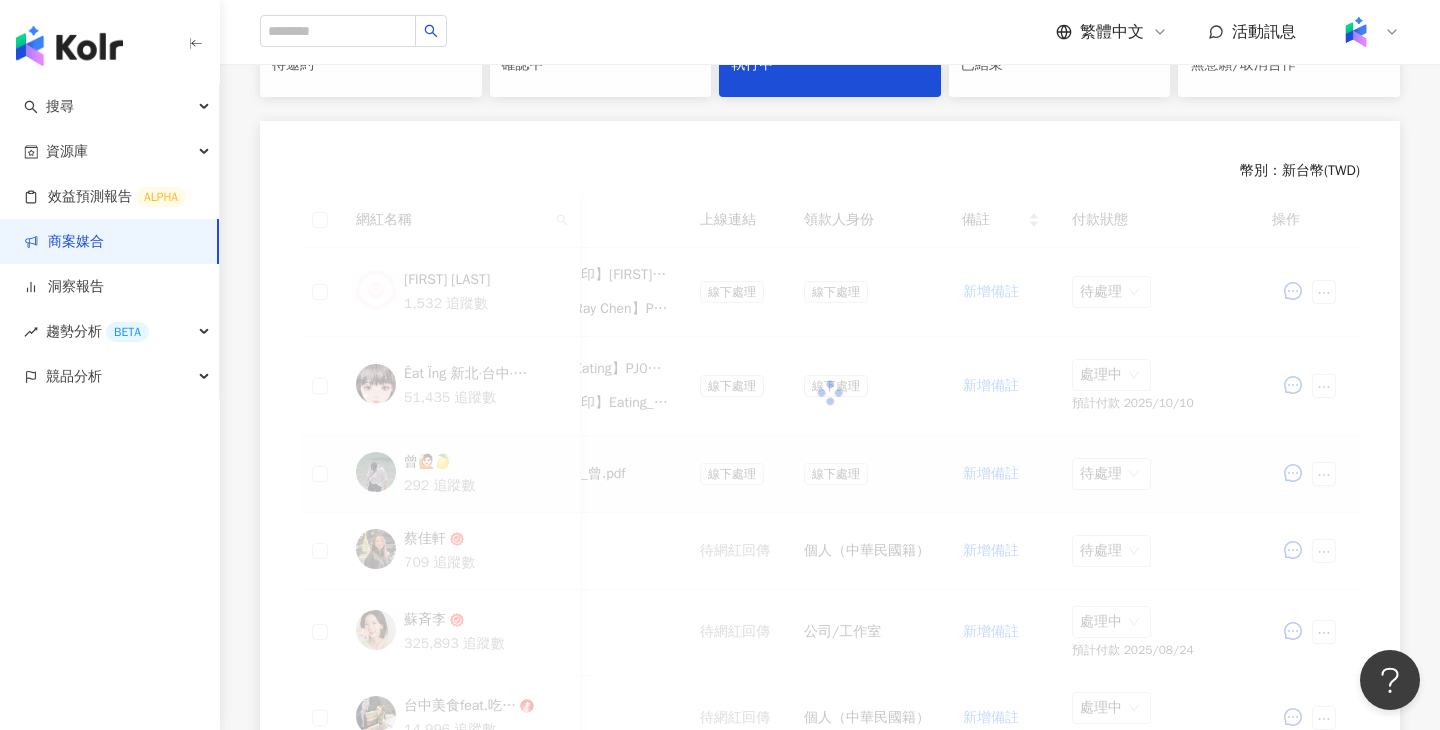 scroll, scrollTop: 566, scrollLeft: 0, axis: vertical 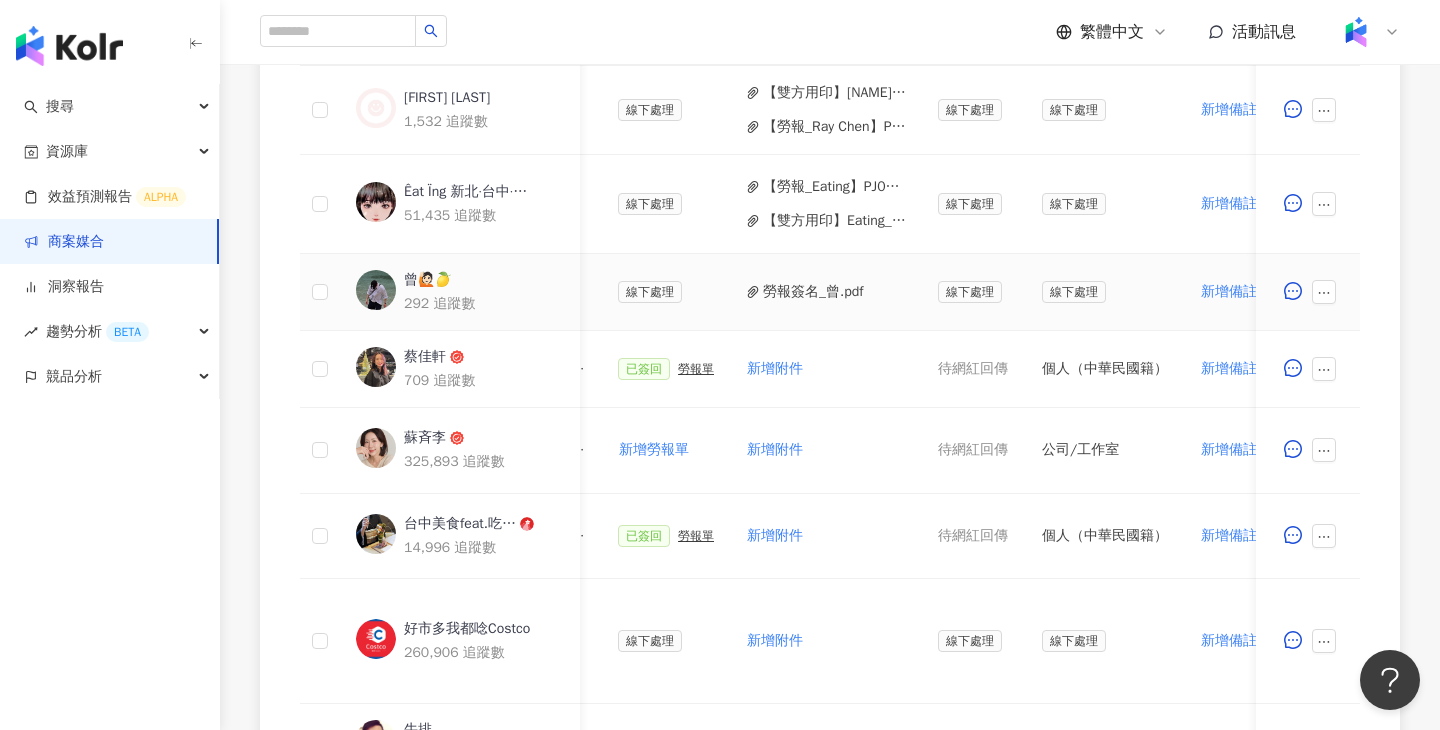 click on "勞報簽名_曾.pdf" at bounding box center [813, 292] 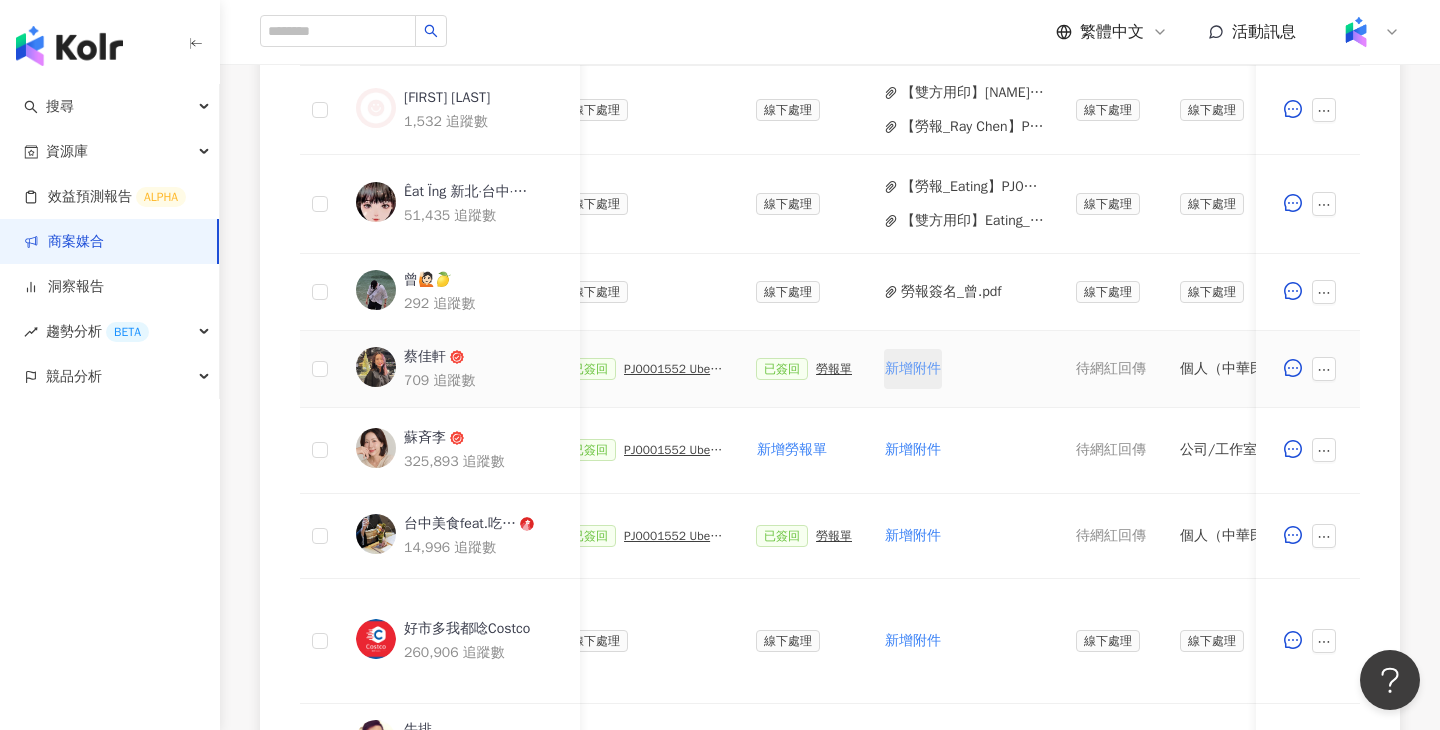 scroll, scrollTop: 0, scrollLeft: 535, axis: horizontal 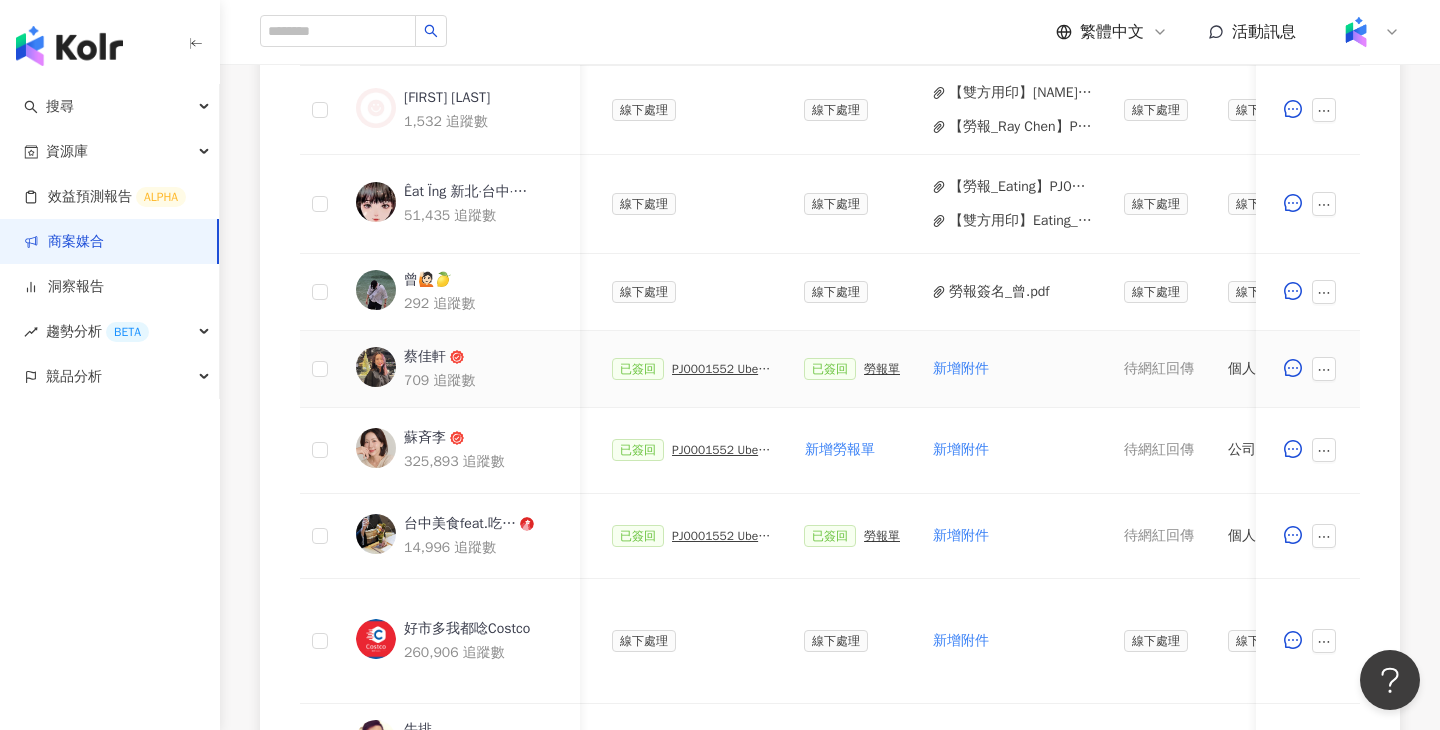 click on "PJ0001552 Uber Eats_costco_202506_活動確認單" at bounding box center [722, 369] 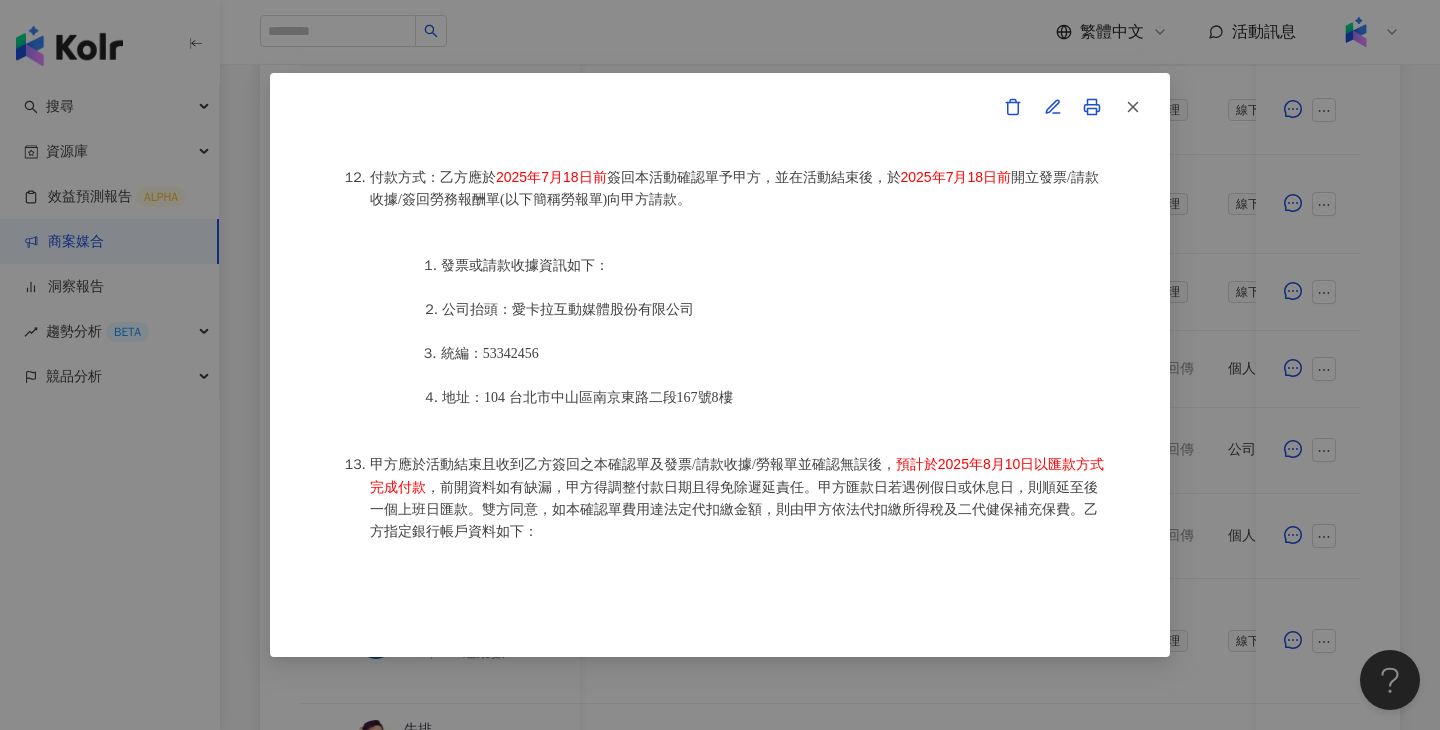 scroll, scrollTop: 2234, scrollLeft: 0, axis: vertical 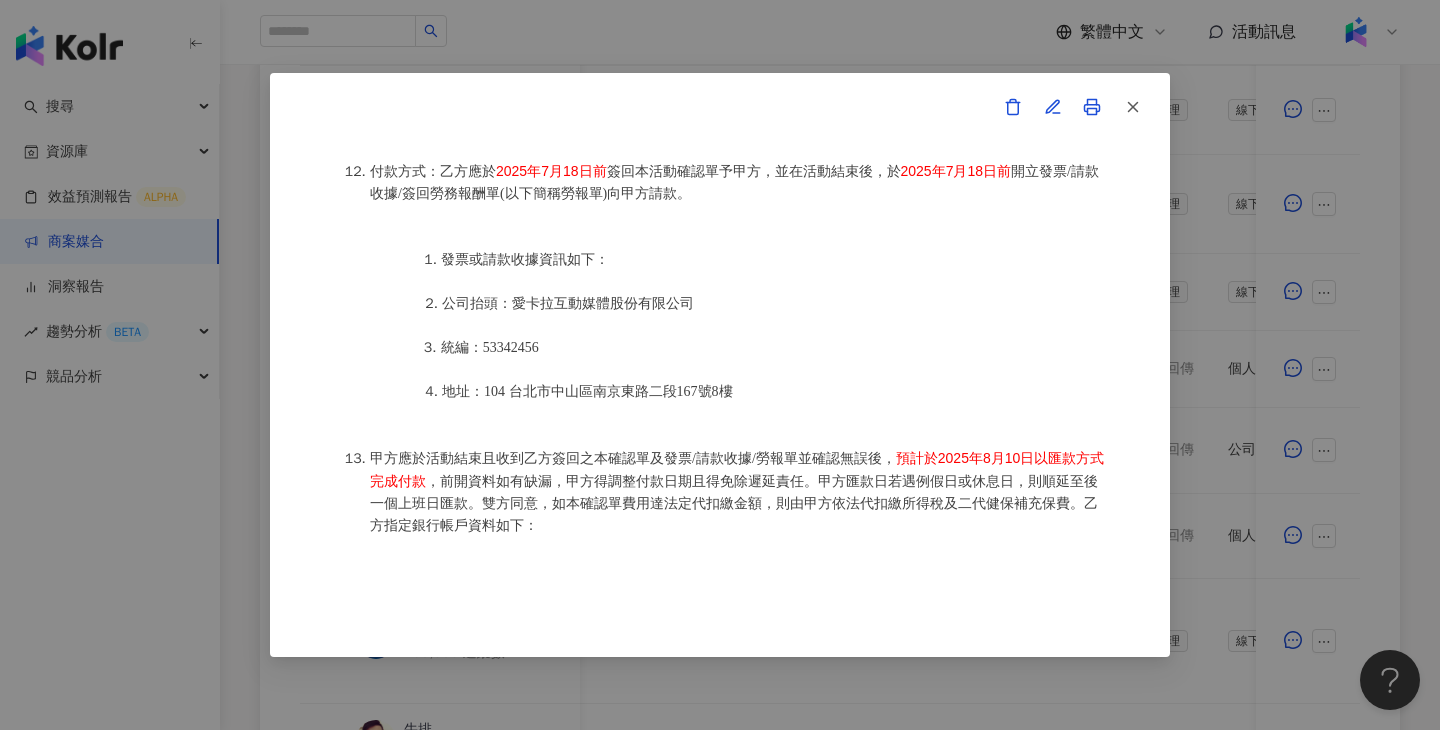 click on "活動確認單
約定雙方
甲方名稱：愛卡拉互動媒體股份有限公司
甲方負責人：[NAME]
甲方統一編號：53342456
甲方地址：104 台北市中山區南京東路二段167號8樓
甲方專案負責人：[NAME]
甲方專案負責人電話：02 8768 1110
甲方專案負責人 Email：isla.cheng@ikala.ai
乙方名稱：[NAME]
乙方地址：[CITY][DISTRICT][STREET][NUMBER]
乙方統一編號/身分證字號：[ID]
專案活動期間：2025年06月26日至2025年06月30日
費用（新台幣，含稅)： 500
約定條款
[NAME](以下簡稱乙方)保證有權簽署本確認單，簽署後即表示上列專案合作人員接受與愛卡拉互動媒體股份有限公司(以下簡稱甲方)簽署之活動確認單，並同意執行雙方所約定之合作項目。
簽署本確認單後，雙方需遵從 Uber Eats_costco_202506_kol口碑 專案活動條件，不得取消確認單或中途終止。
合作項目：" at bounding box center (720, 365) 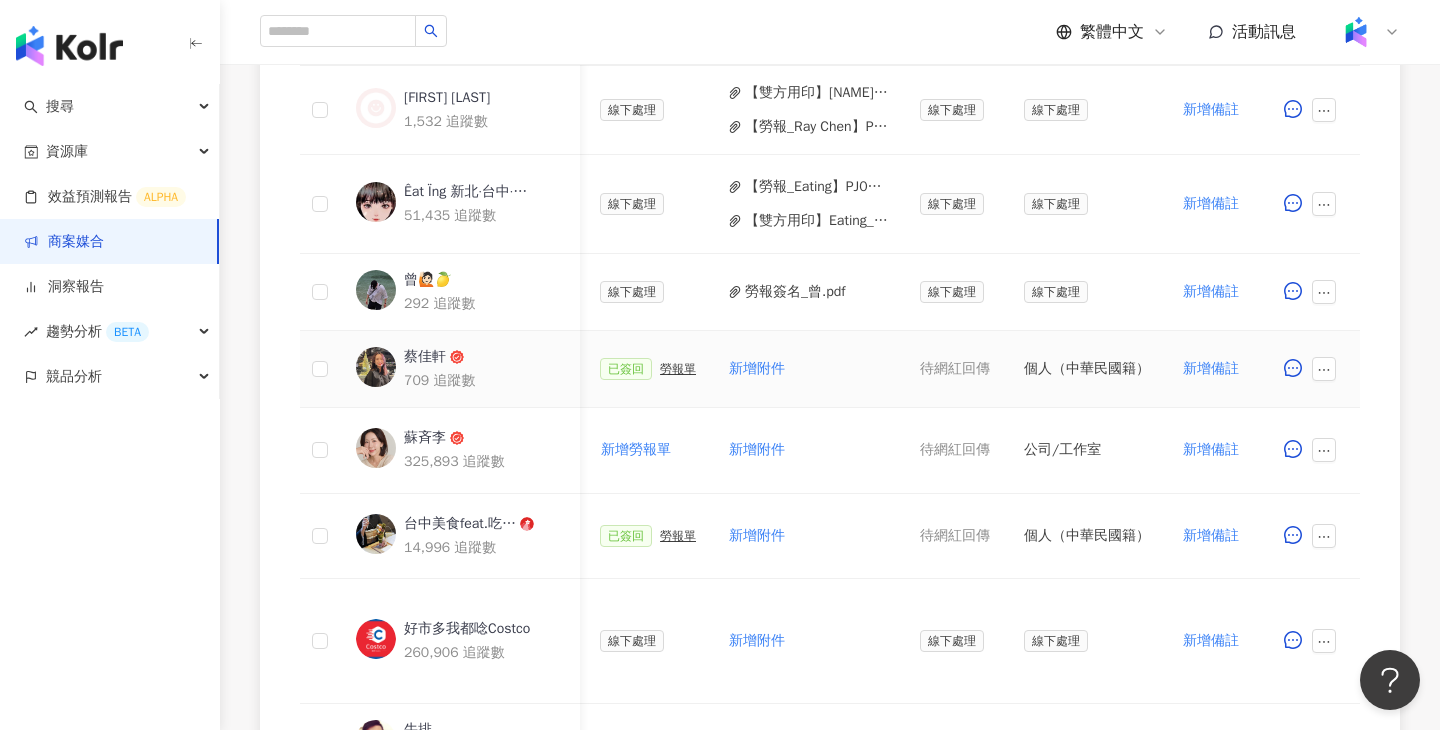 scroll, scrollTop: 0, scrollLeft: 964, axis: horizontal 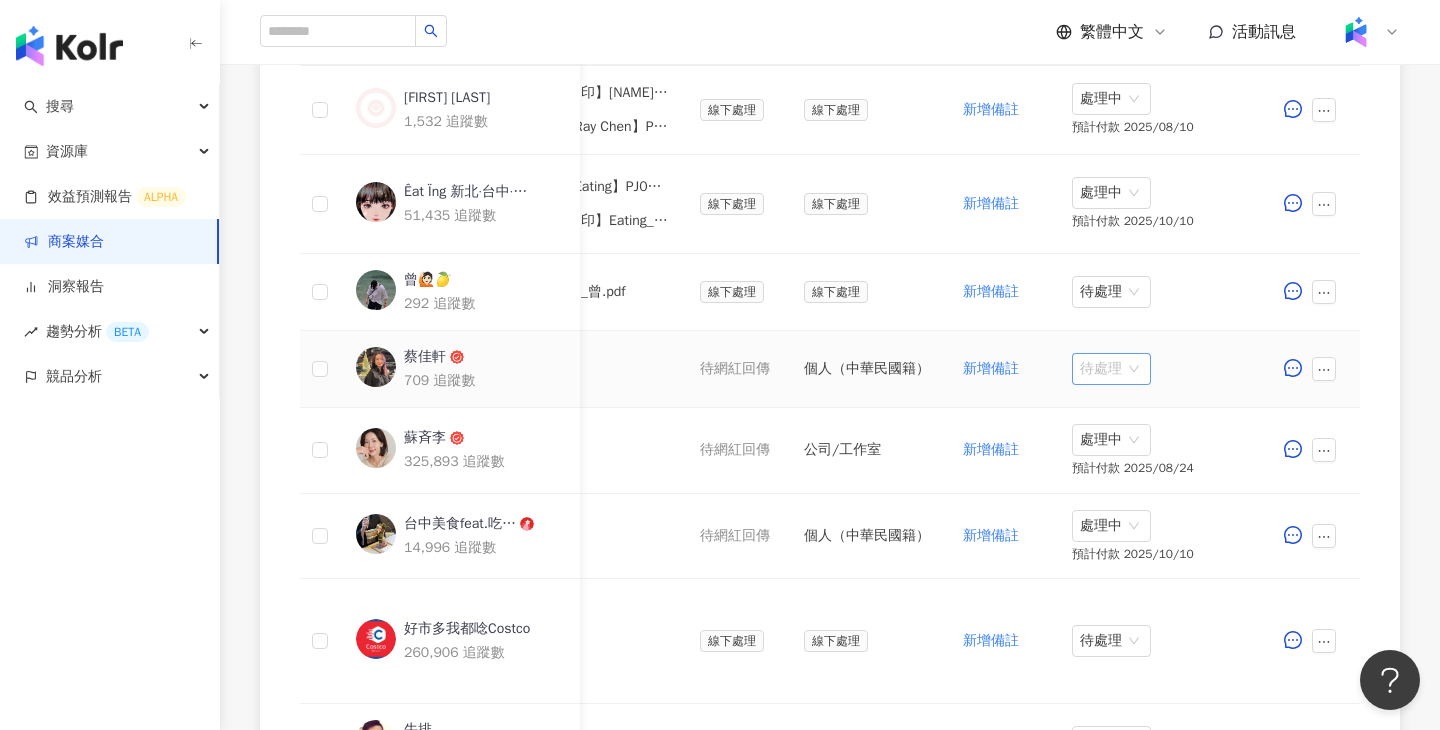 click on "待處理" at bounding box center (1111, 369) 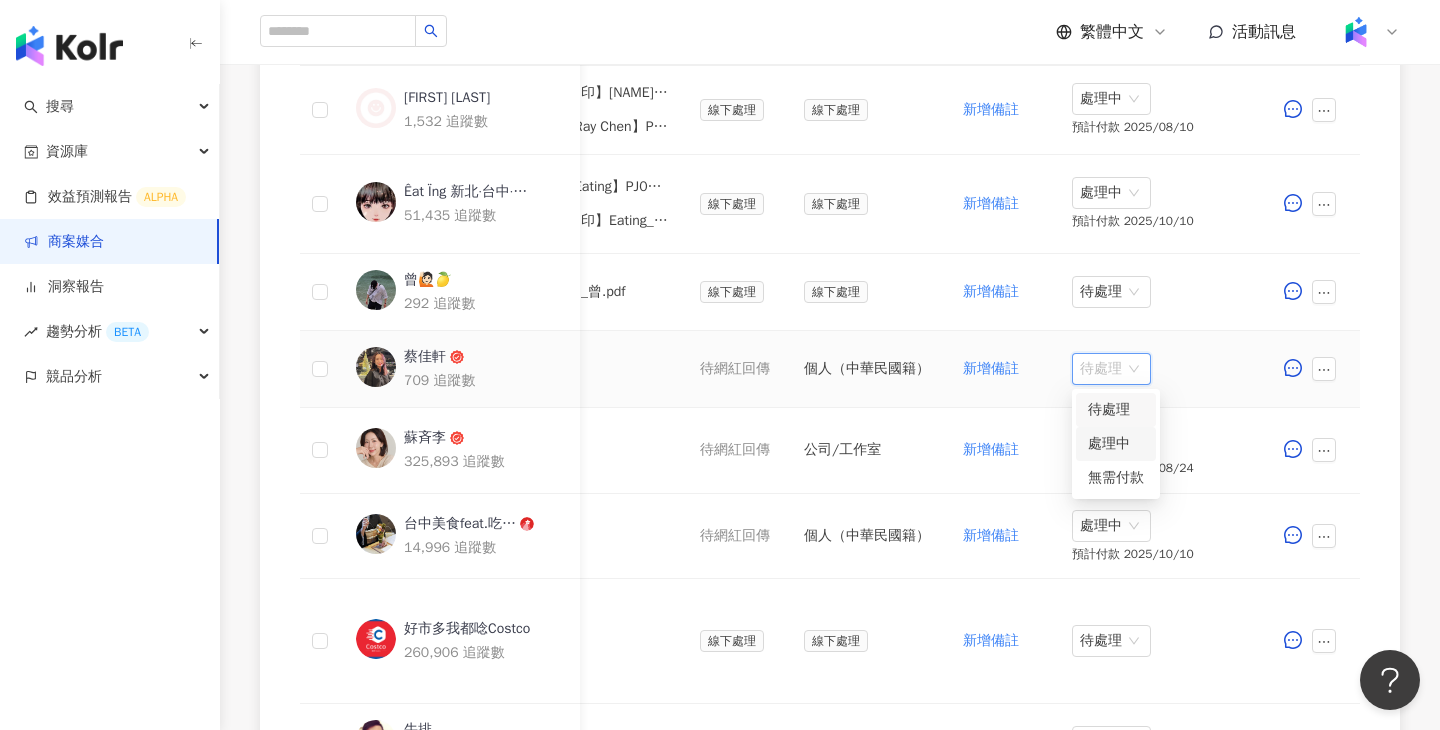 click on "處理中" at bounding box center [1116, 444] 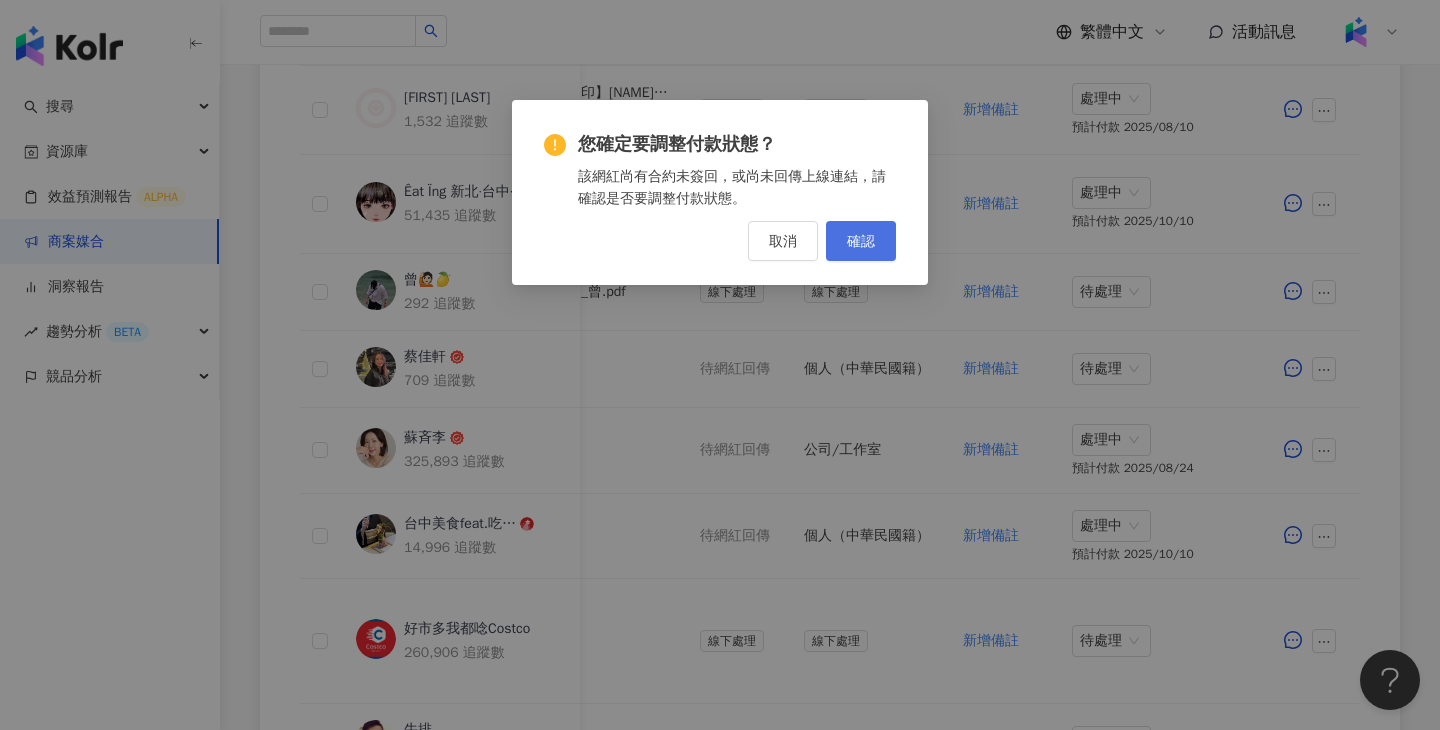 click on "確認" at bounding box center [861, 241] 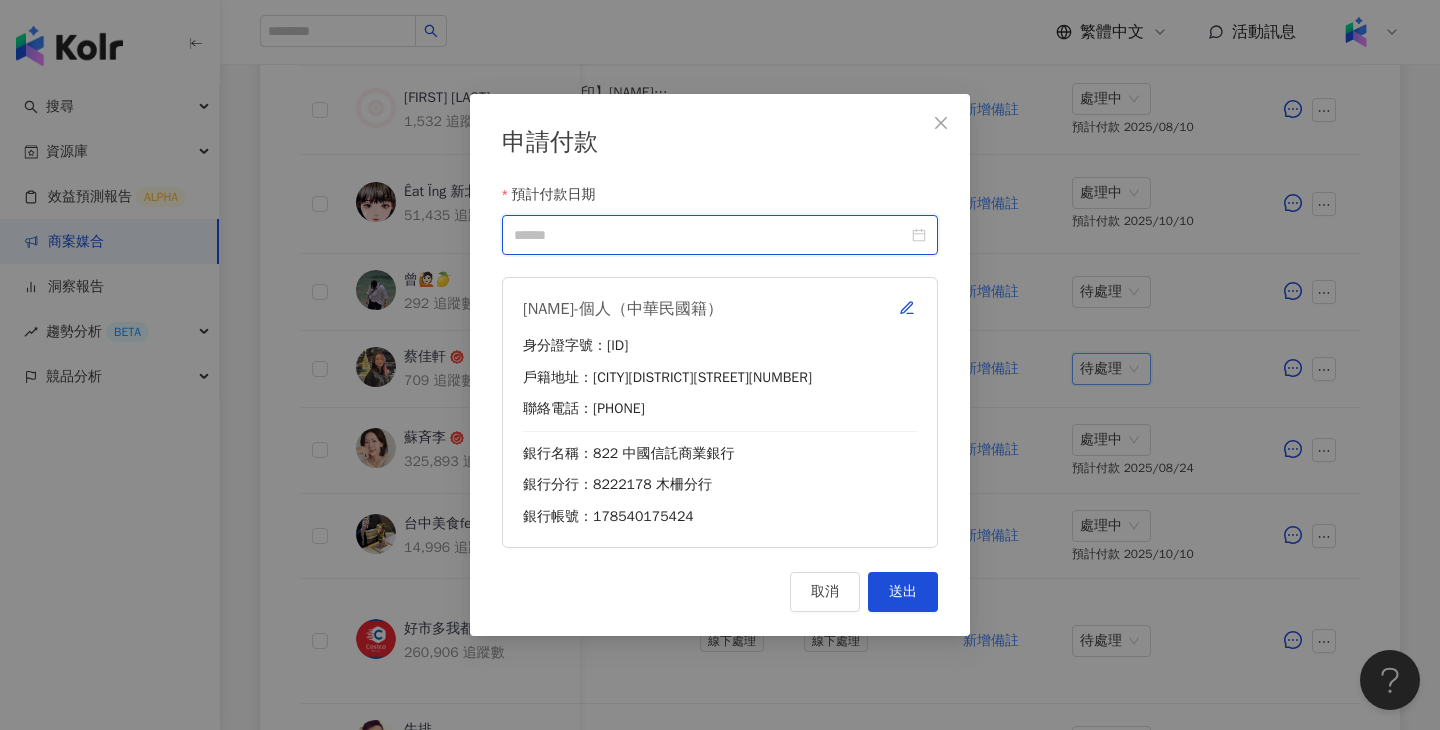 click on "預計付款日期" at bounding box center (711, 235) 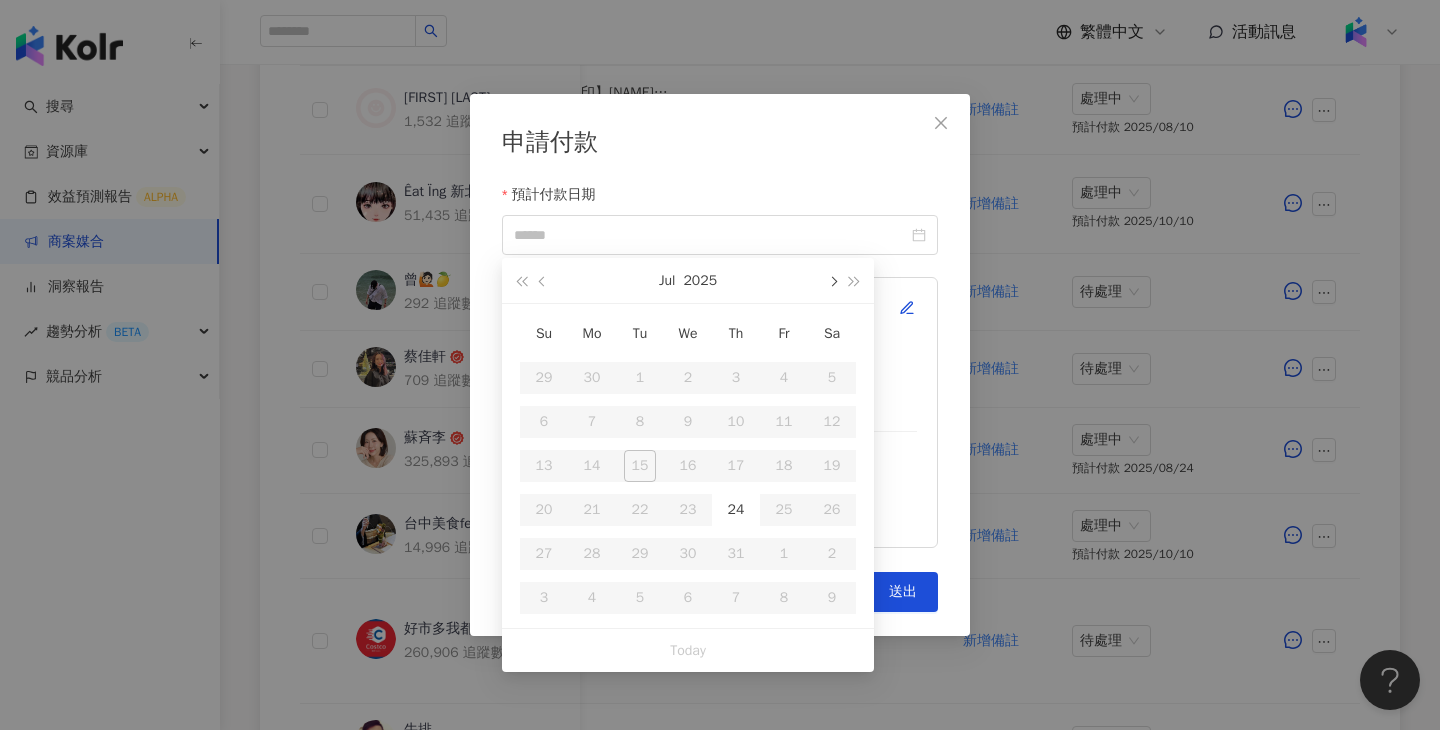 click at bounding box center [832, 280] 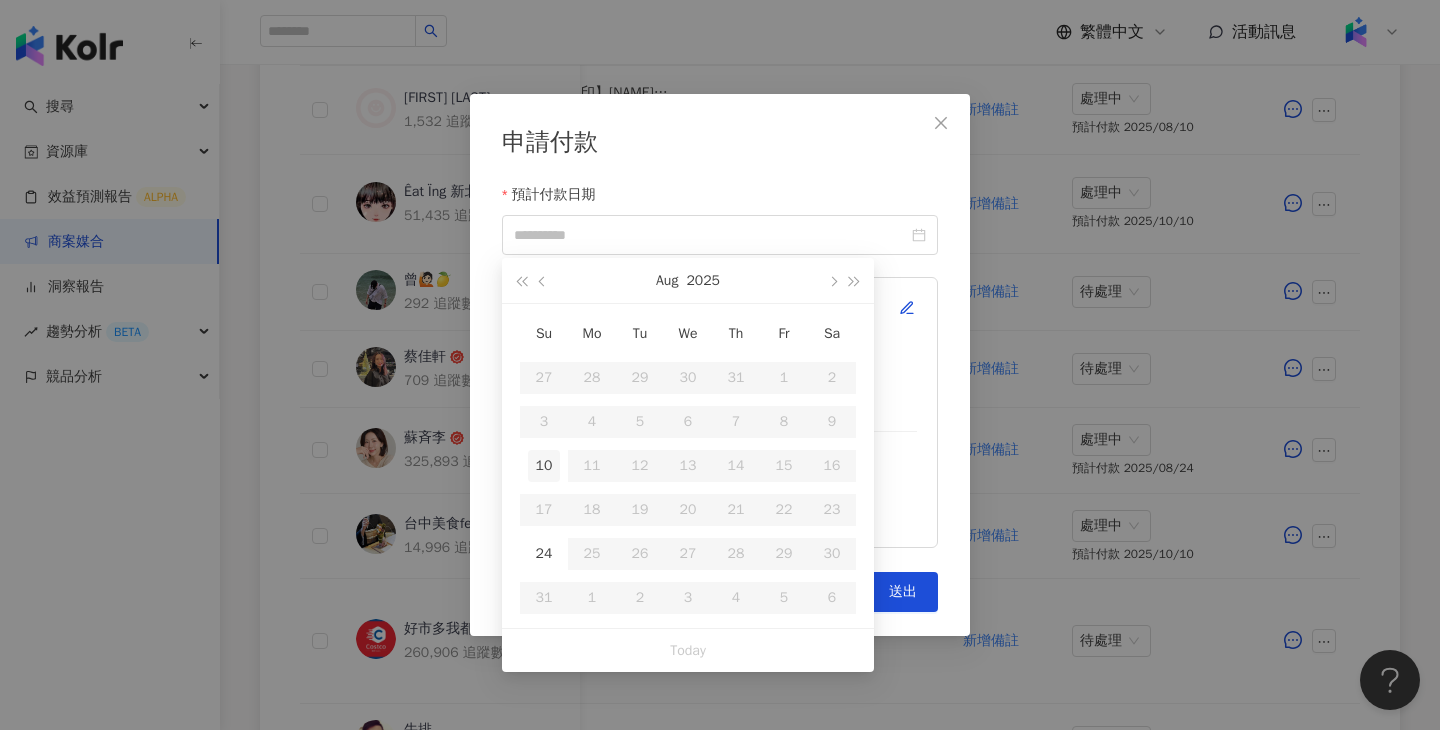 click on "10" at bounding box center [544, 466] 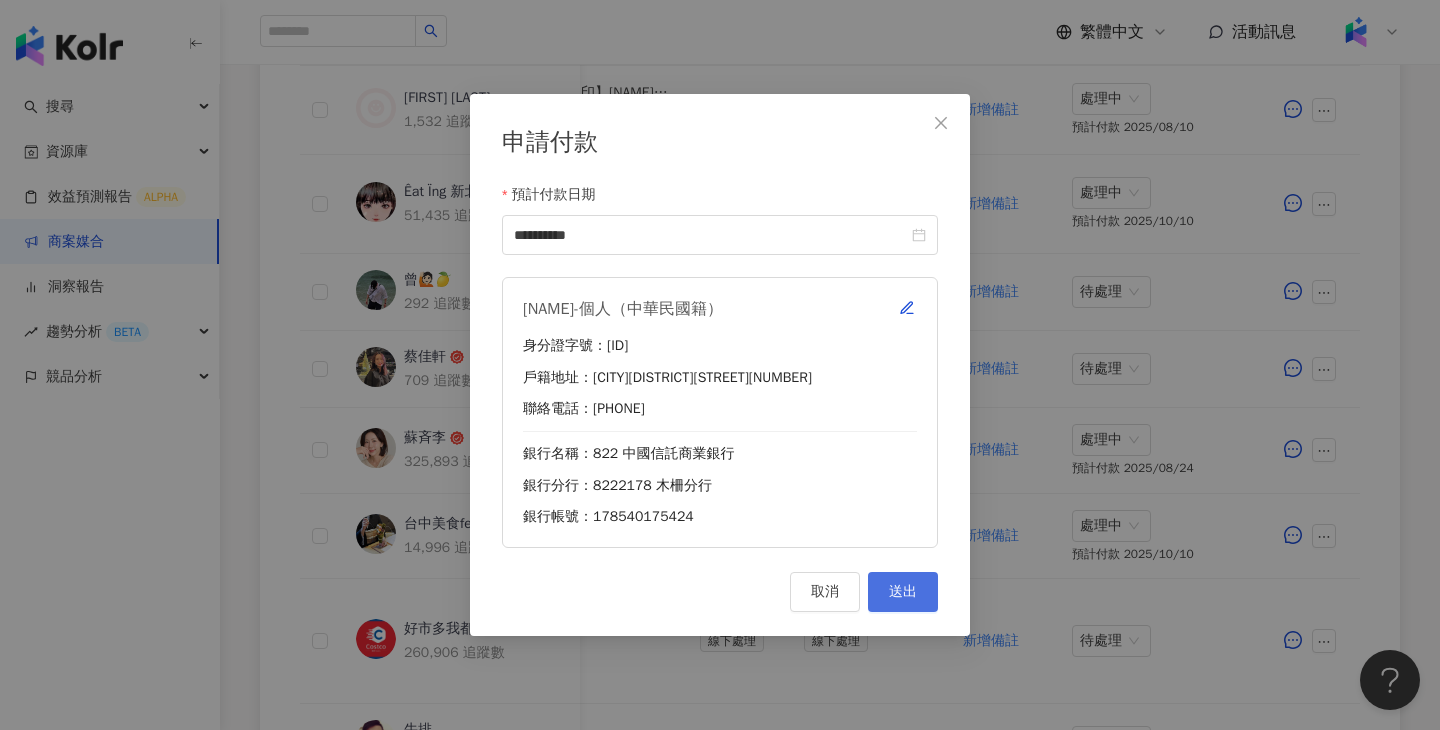 type on "**********" 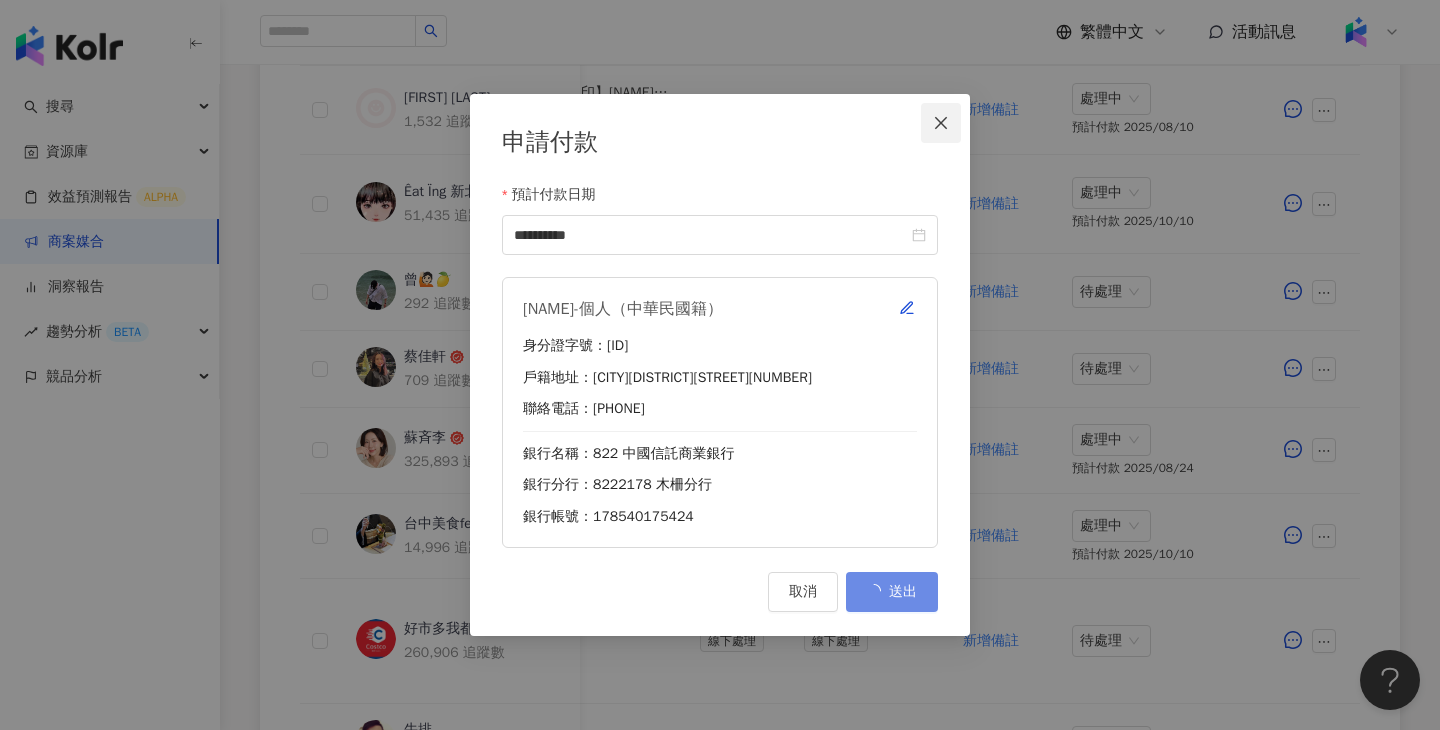 click at bounding box center (941, 123) 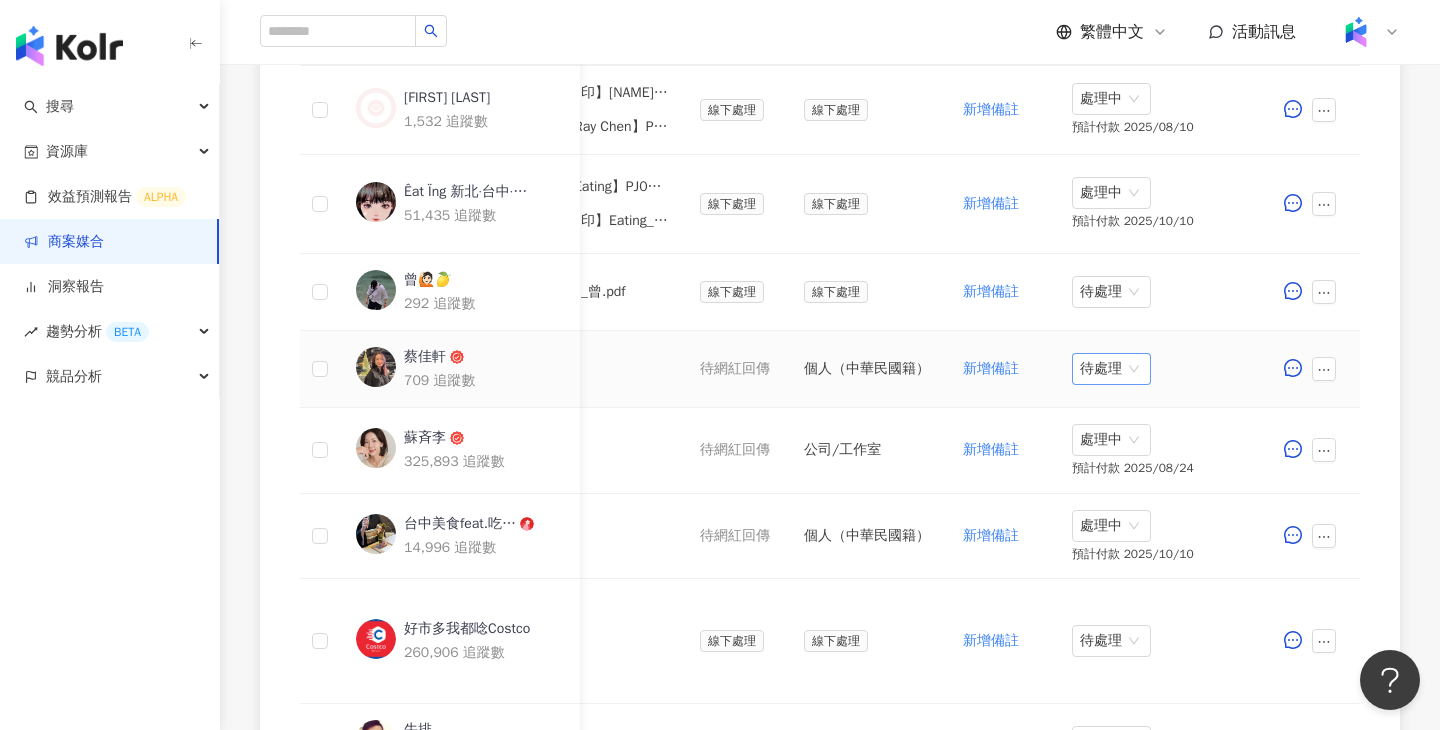 click on "搜尋 資源庫 效益預測報告 ALPHA 商案媒合 洞察報告 趨勢分析 BETA 競品分析 繁體中文 活動訊息 活動列表 Uber Eats_costco_202506_kol口碑 Uber Eats_costco_202506_kol口碑 加入網紅 發文平台： 合作項目： 詳情請見進案需求 預計合作人數：13 發文方式：限時動態、影音 合作檔期：2025/6/26 - 2025/9/14 網紅預算：$0 / 人 指定文字：  指定 Hashtag： 指定連結： 範例圖片： 網紅名單 聊天室 內容 報告 設定 0 待邀約 0 確認中 13 執行中 0 已結束 0 無意願/取消合作 幣別 ： 新台幣 ( TWD ) 網紅名稱 合作總酬勞 (含稅) 合作項目 推廣連結 合約 勞報單 其他附件 上線連結 領款人身份 備註 付款狀態 操作                           Ray Chen 1,532 追蹤數 $500 貼文 1 則 ($ 500) 設定推廣連結 線下處理 線下處理 【雙方用印】Ray chen_PJ0001552 Uber Eats_costco_202506_kol口碑.pdf 線下處理 線下處理 新增備註 處理中 N/A" at bounding box center [720, -311] 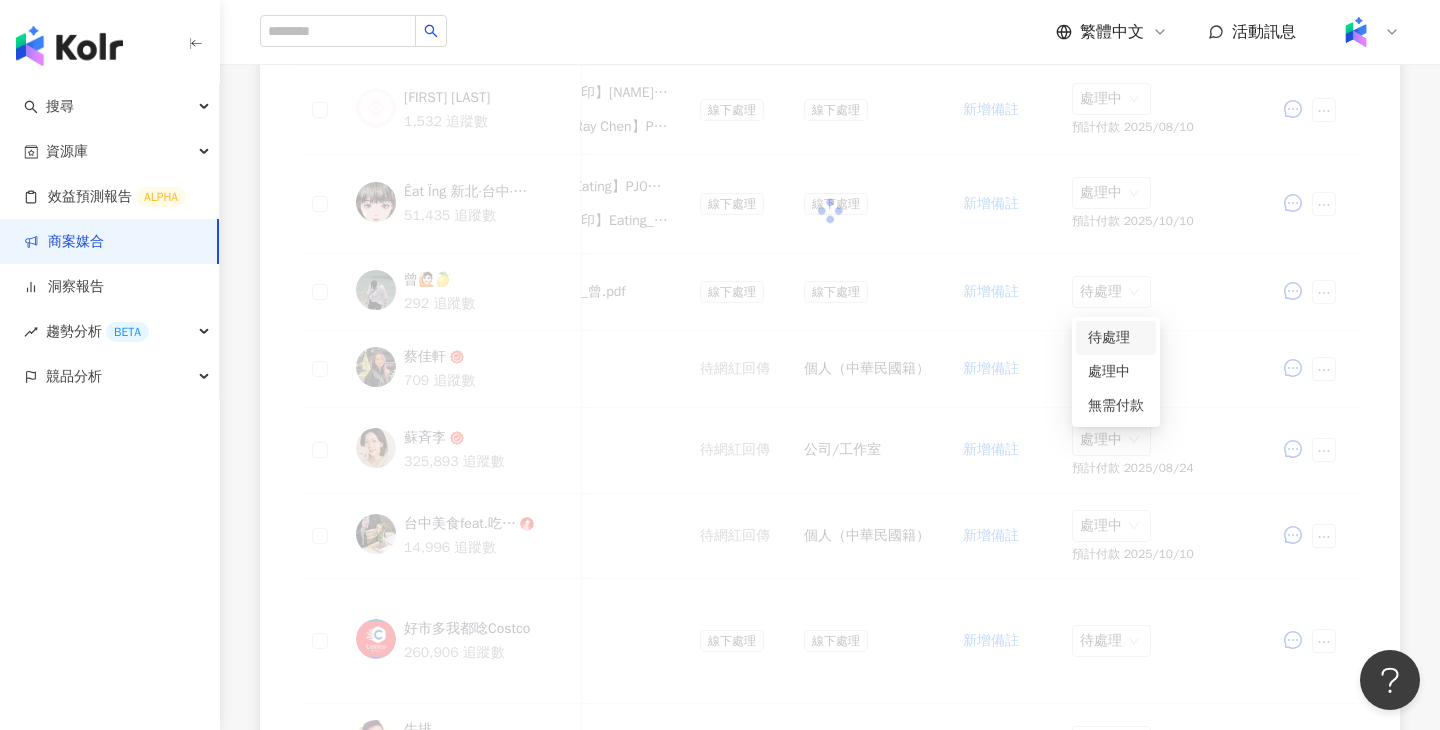 scroll, scrollTop: 676, scrollLeft: 0, axis: vertical 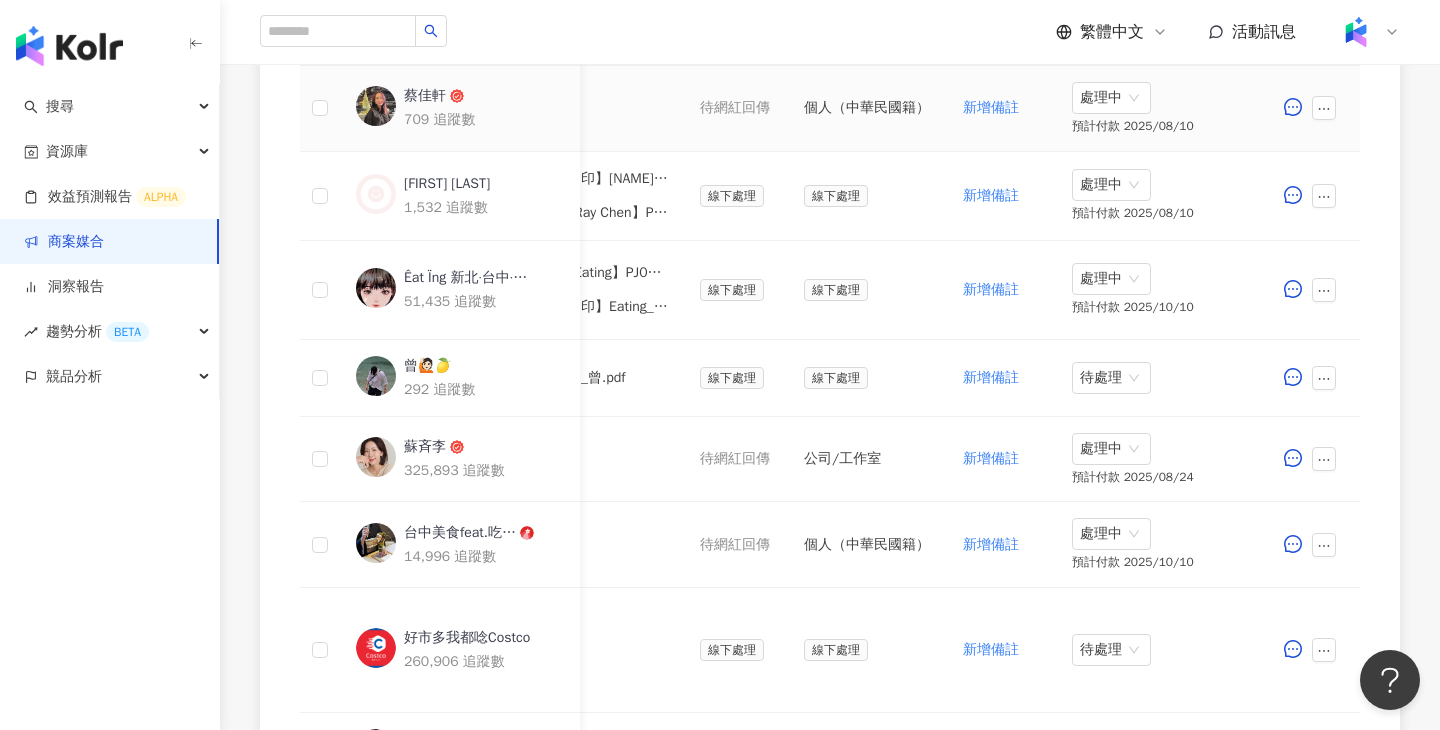 click on "新增備註" at bounding box center [1001, 109] 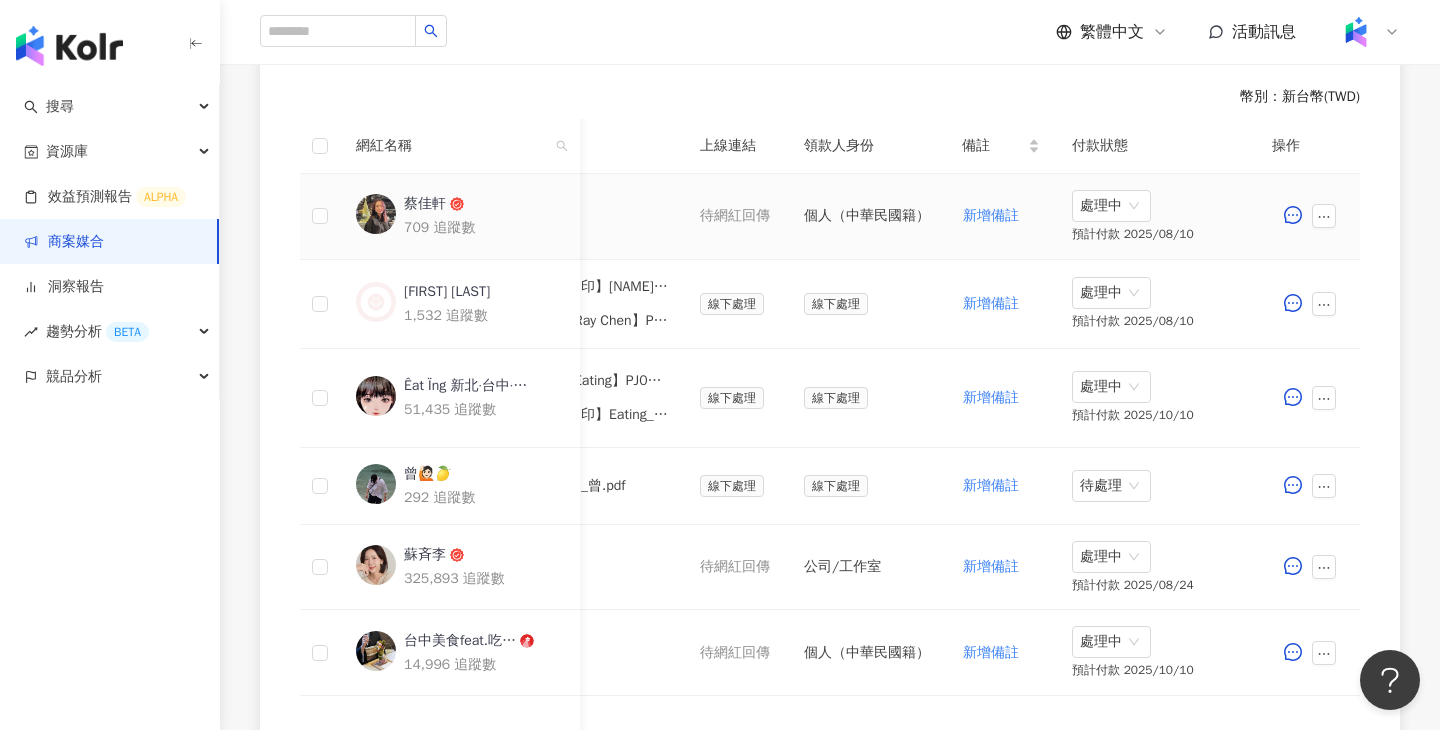 scroll, scrollTop: 569, scrollLeft: 0, axis: vertical 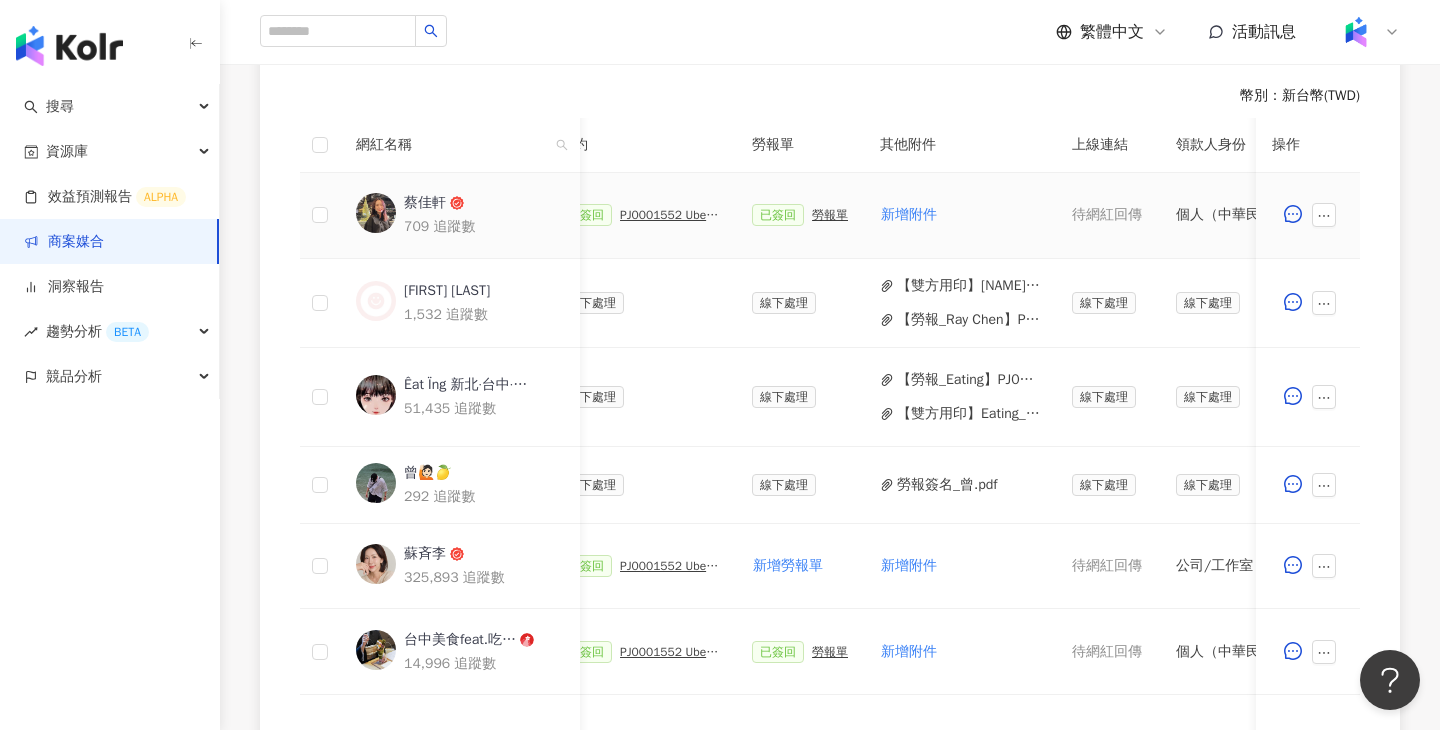 click on "PJ0001552 Uber Eats_costco_202506_活動確認單" at bounding box center [670, 215] 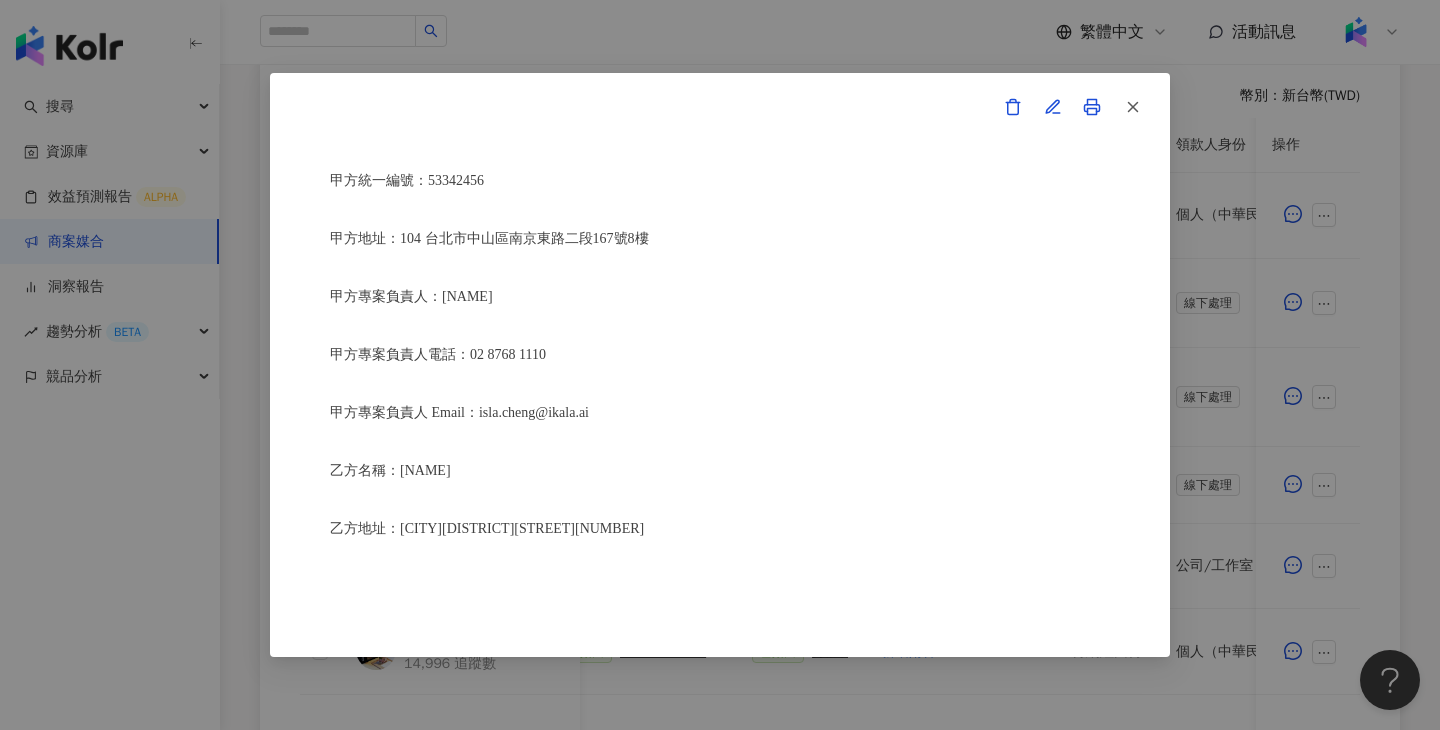 scroll, scrollTop: 266, scrollLeft: 0, axis: vertical 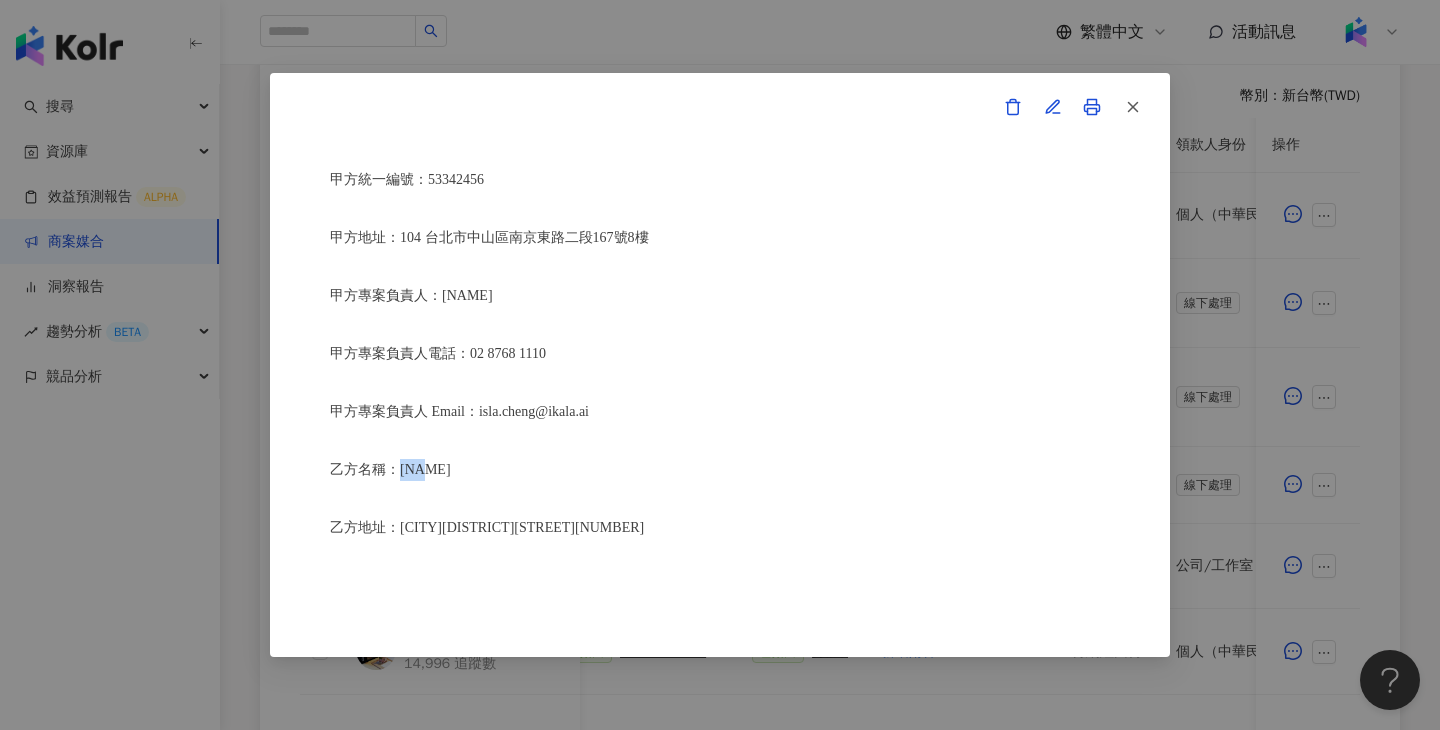 drag, startPoint x: 455, startPoint y: 465, endPoint x: 404, endPoint y: 465, distance: 51 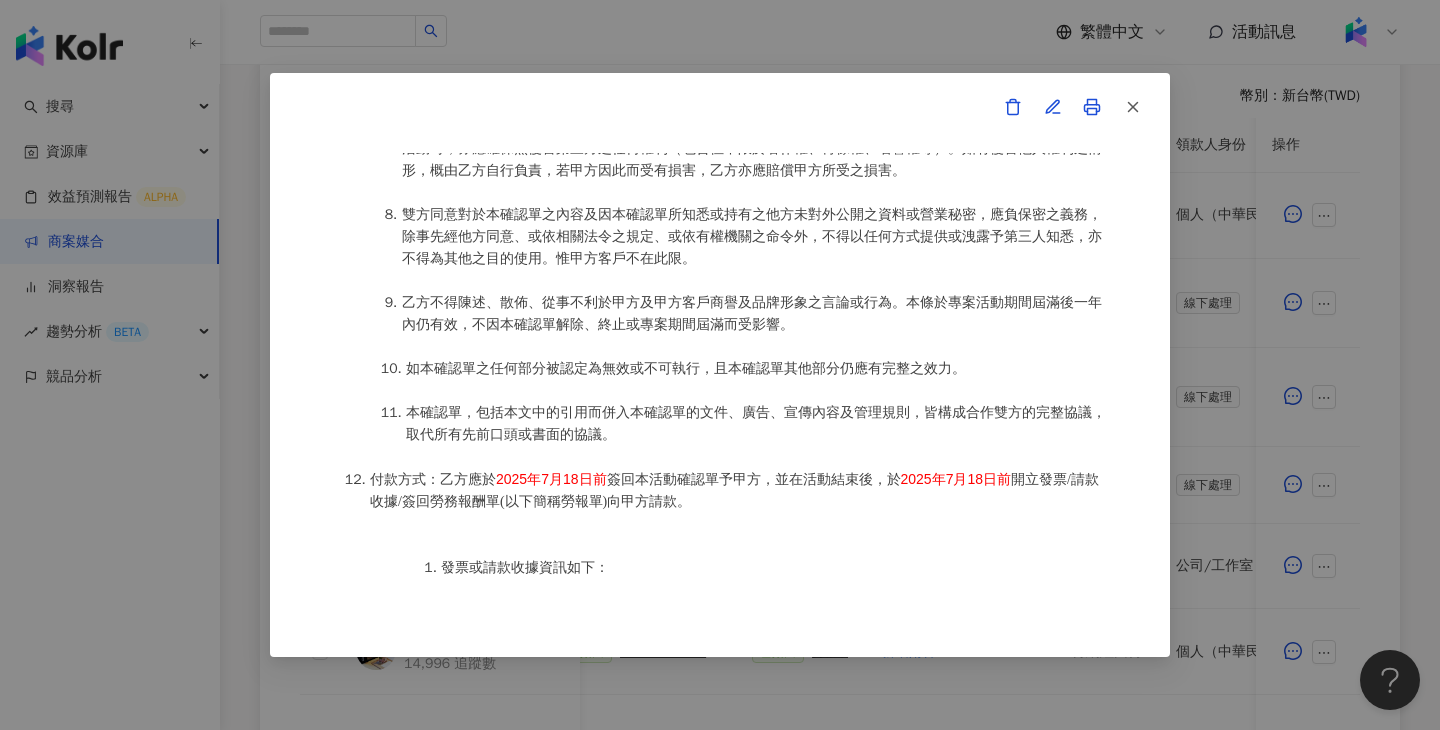 scroll, scrollTop: 2370, scrollLeft: 0, axis: vertical 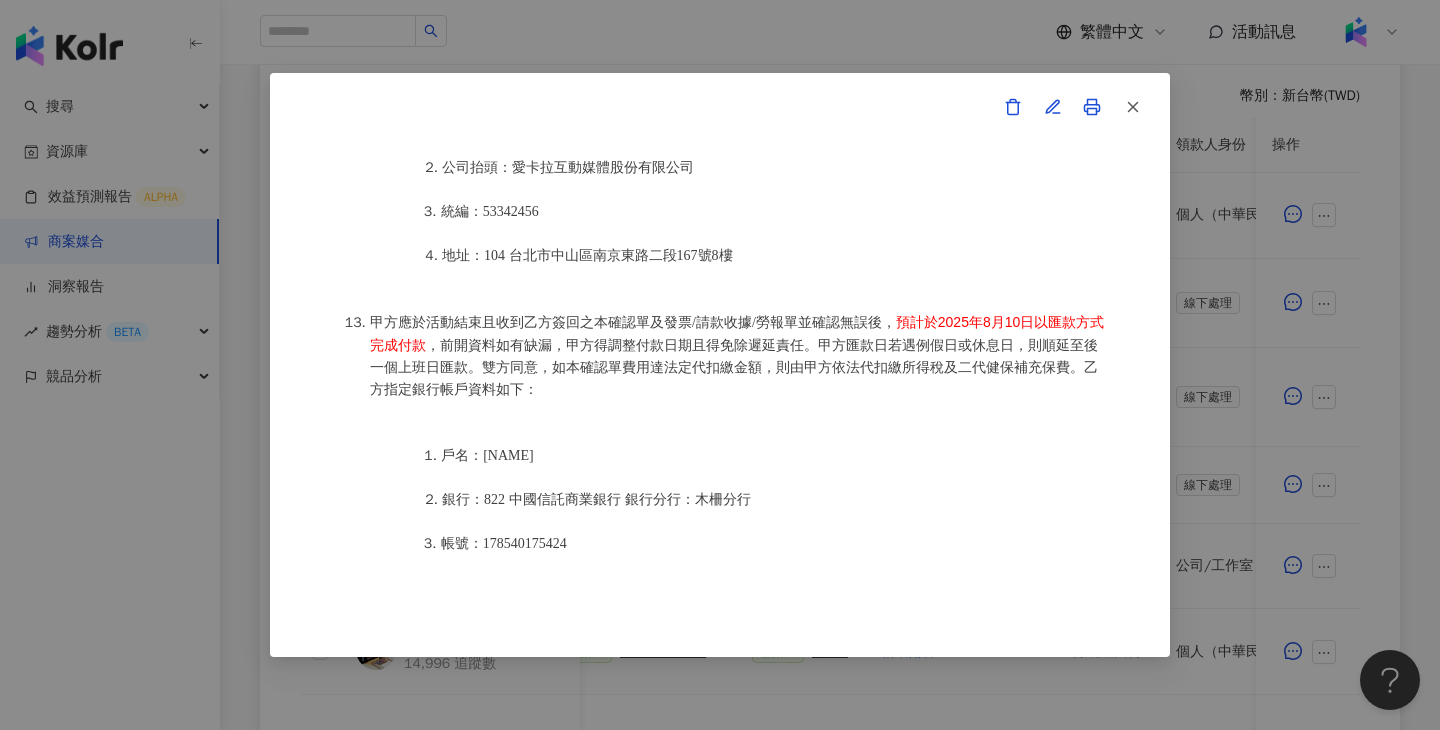 click on "活動確認單
約定雙方
甲方名稱：愛卡拉互動媒體股份有限公司
甲方負責人：程世嘉
甲方統一編號：53342456
甲方地址：104 台北市中山區南京東路二段167號8樓
甲方專案負責人：鄭采妮
甲方專案負責人電話：02 8768 1110
甲方專案負責人 Email：isla.cheng@ikala.ai
乙方名稱：蔡佳軒
乙方地址：新北市永和區保生路22巷19弄18號3樓
乙方統一編號/身分證字號：H225420188
專案活動期間：2025年06月26日至2025年06月30日
費用（新台幣，含稅)： 500
約定條款
蔡佳軒(以下簡稱乙方)保證有權簽署本確認單，簽署後即表示上列專案合作人員接受與愛卡拉互動媒體股份有限公司(以下簡稱甲方)簽署之活動確認單，並同意執行雙方所約定之合作項目。
簽署本確認單後，雙方需遵從 Uber Eats_costco_202506_kol口碑 專案活動條件，不得取消確認單或中途終止。
合作項目：" at bounding box center [720, 365] 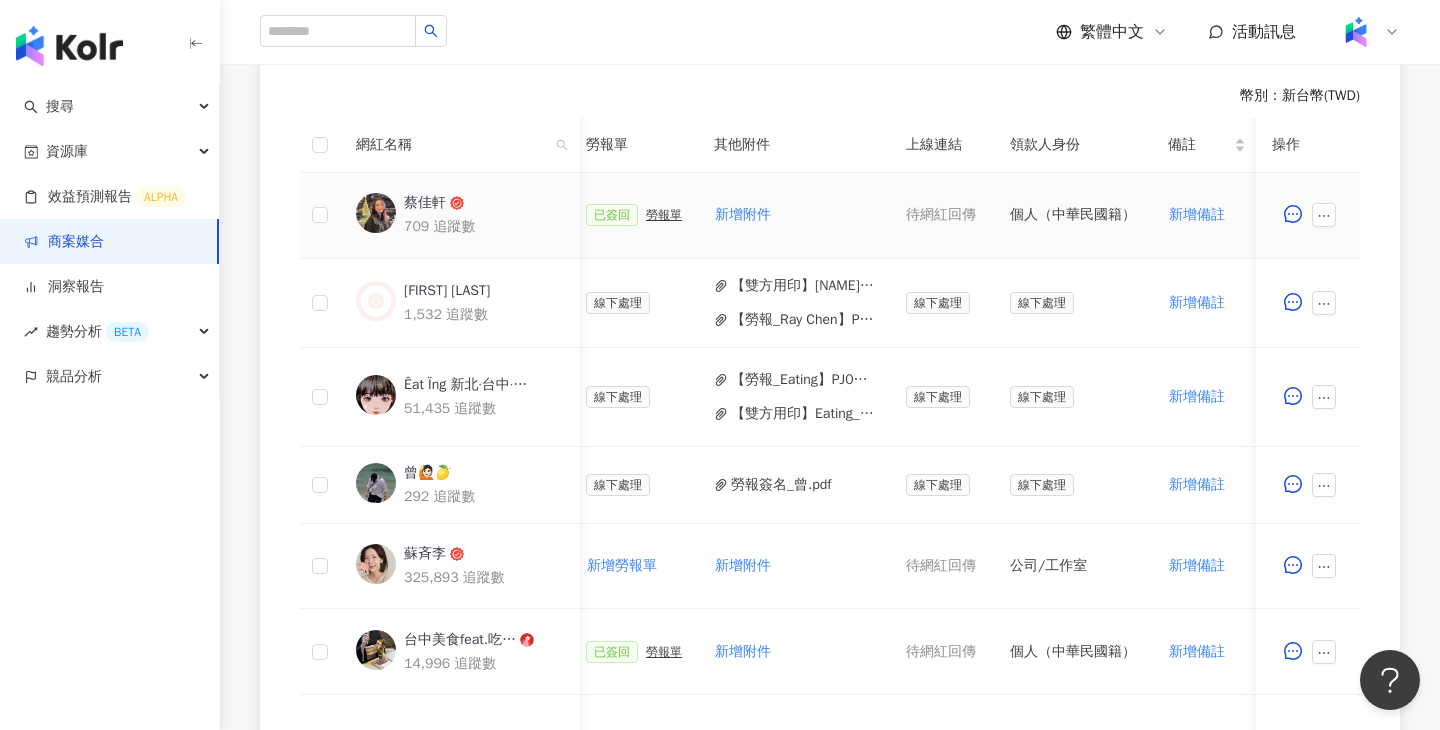 scroll, scrollTop: 0, scrollLeft: 964, axis: horizontal 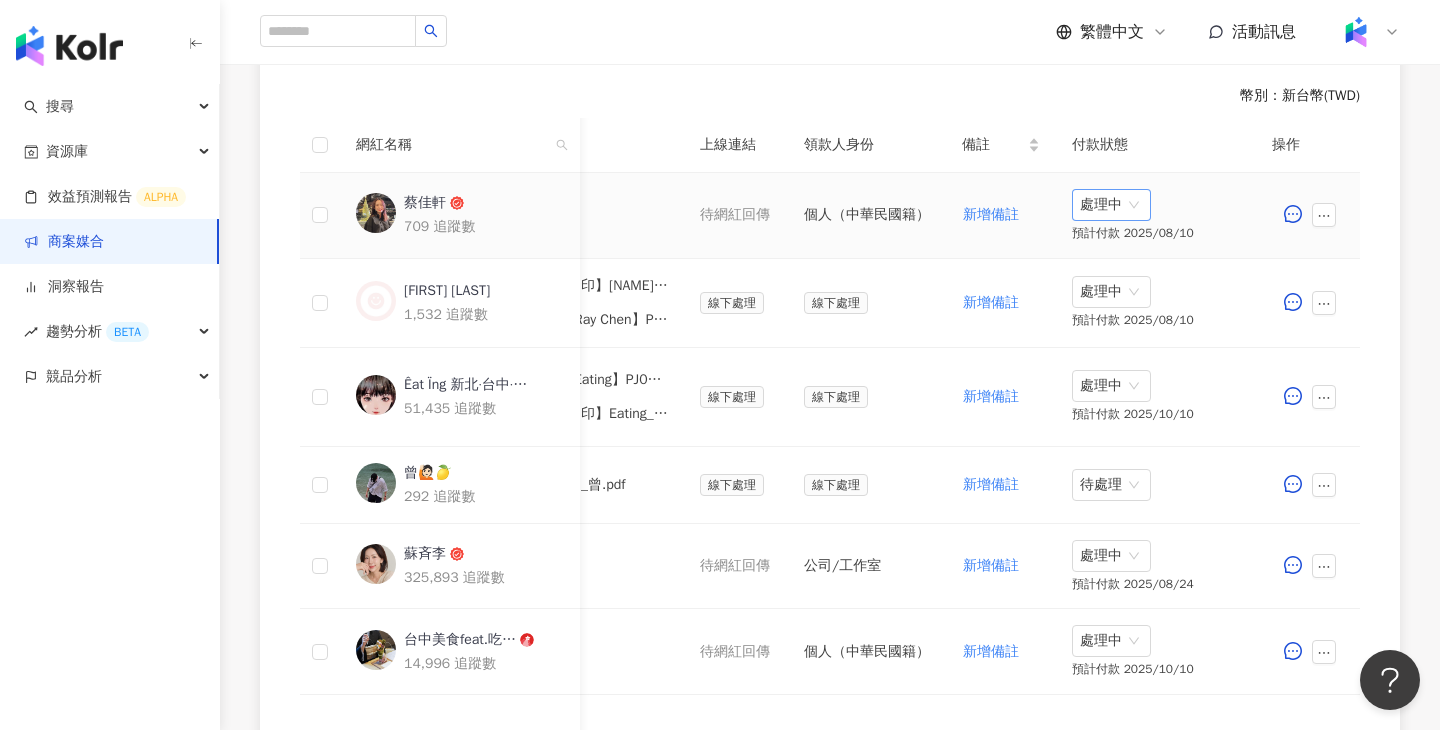 click on "處理中" at bounding box center (1111, 205) 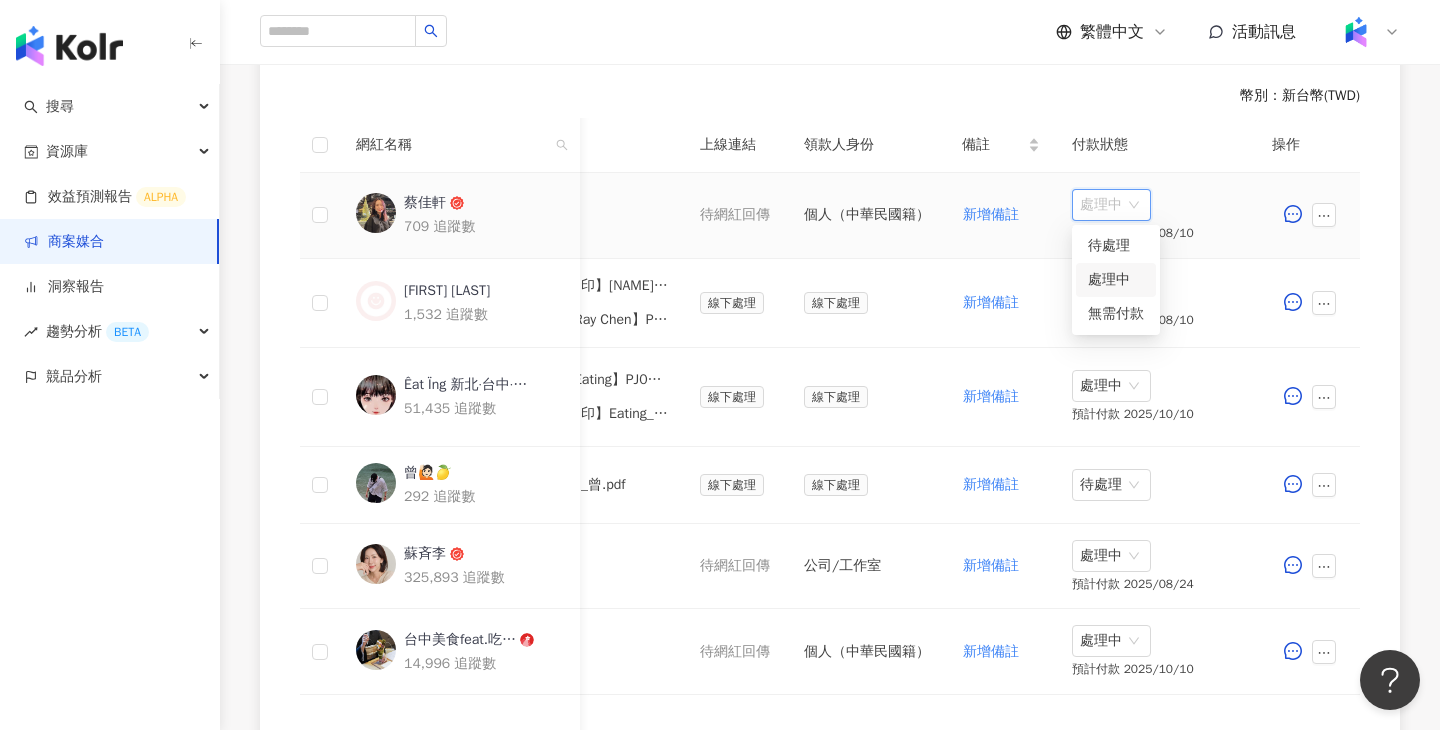 click on "待處理" at bounding box center (1116, 246) 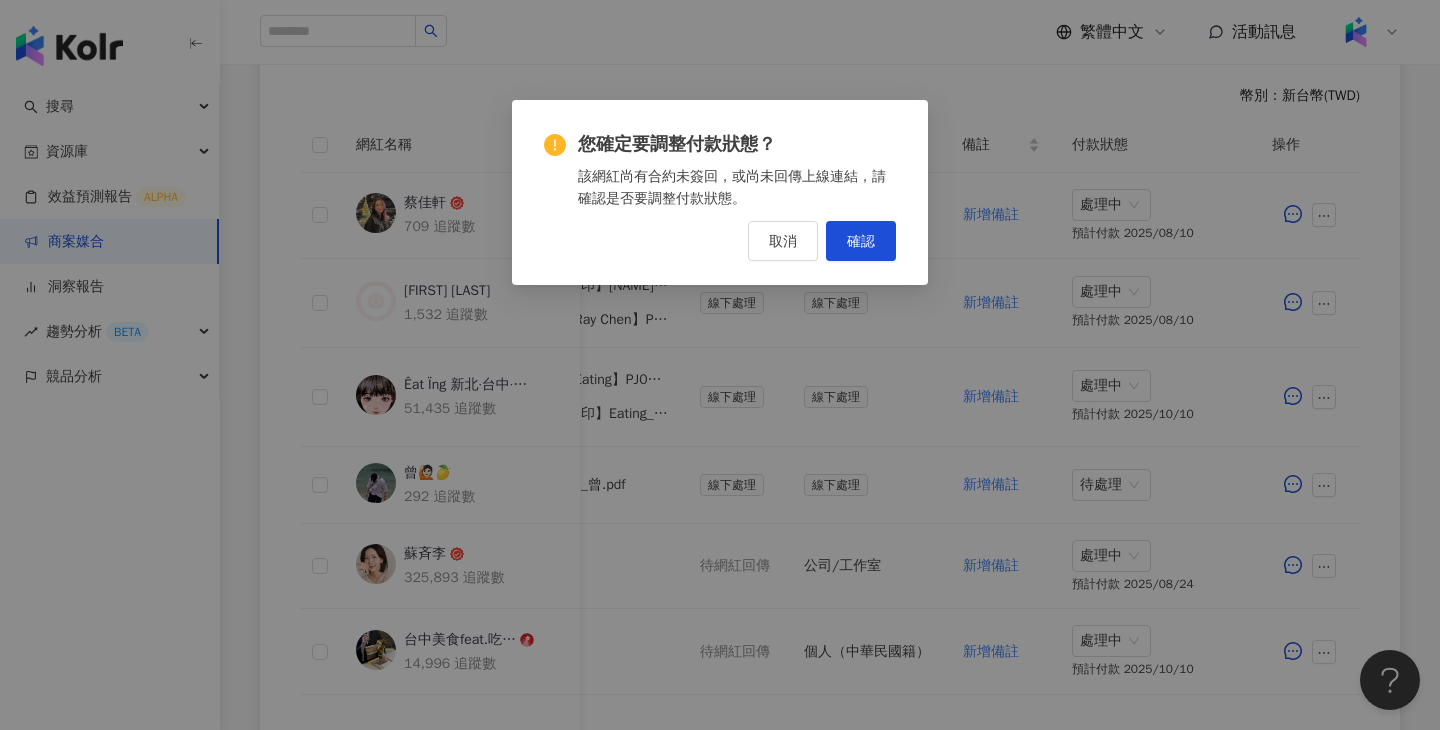 click on "您確定要調整付款狀態？ 該網紅尚有合約未簽回，或尚未回傳上線連結，請確認是否要調整付款狀態。 取消 確認" at bounding box center [720, 192] 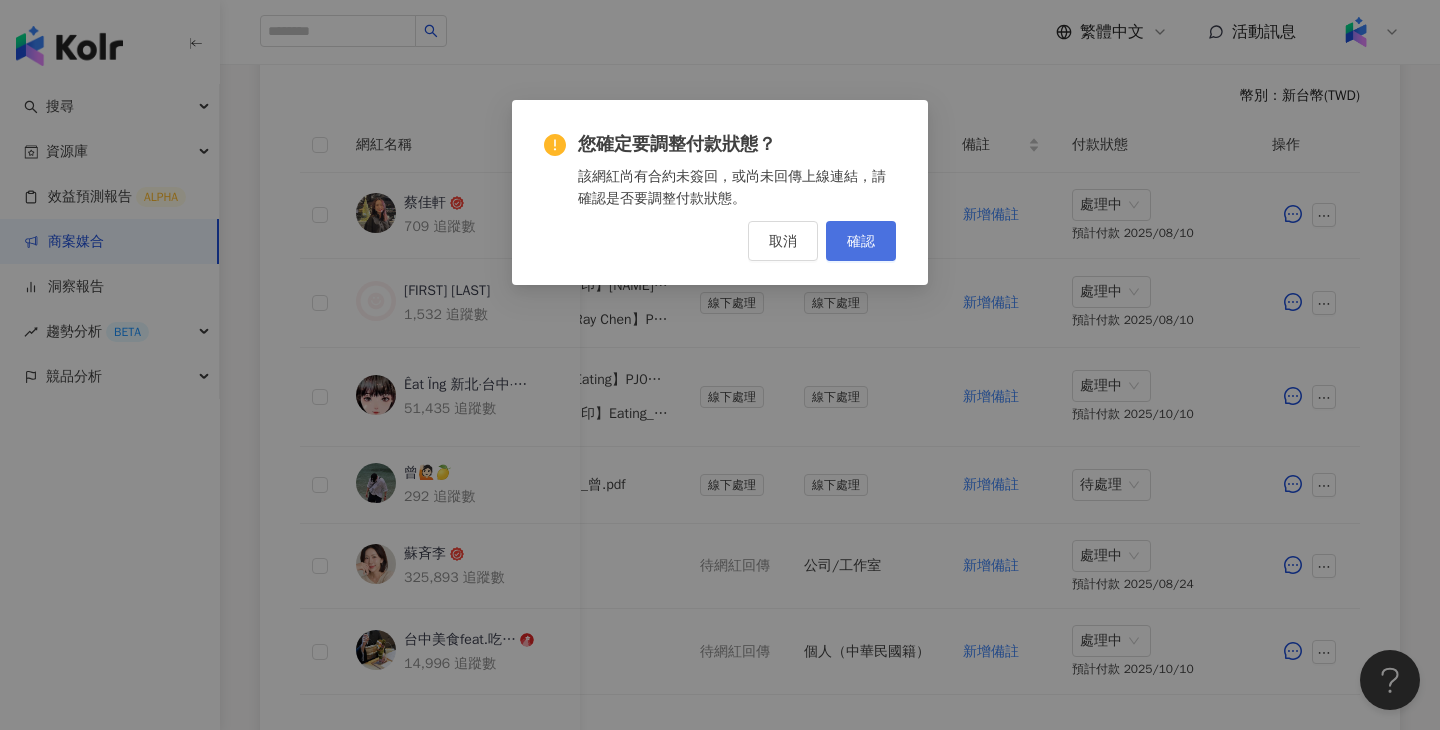 click on "確認" at bounding box center (861, 241) 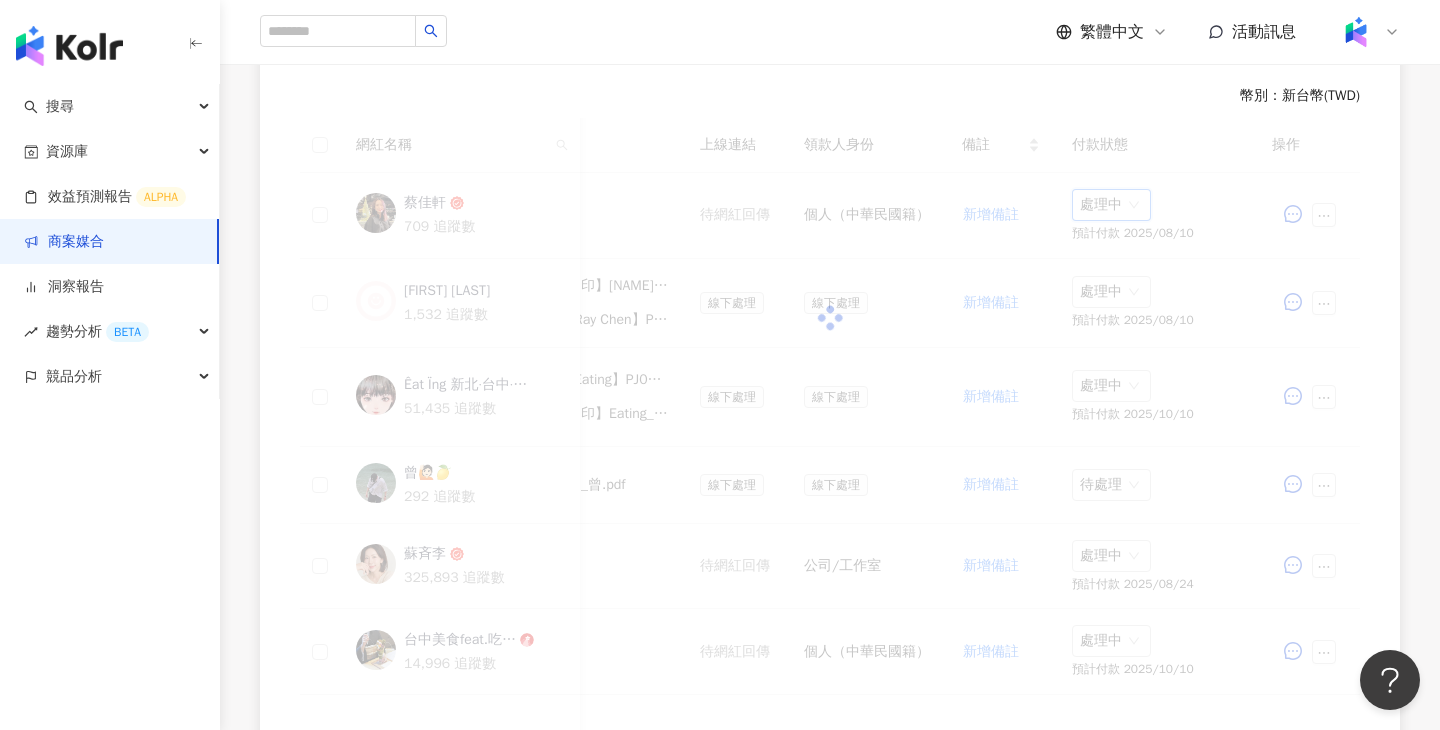 scroll, scrollTop: 569, scrollLeft: 0, axis: vertical 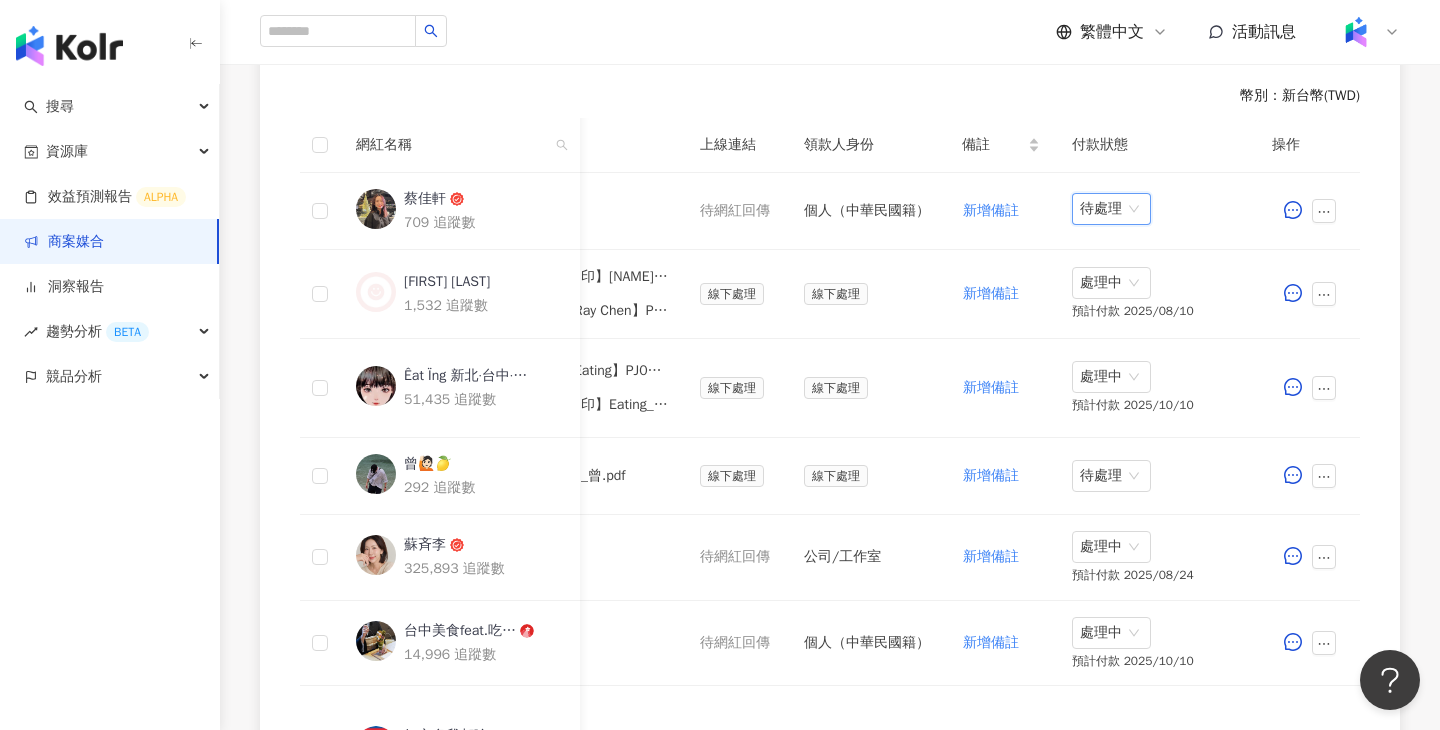 click on "待處理" at bounding box center [1111, 209] 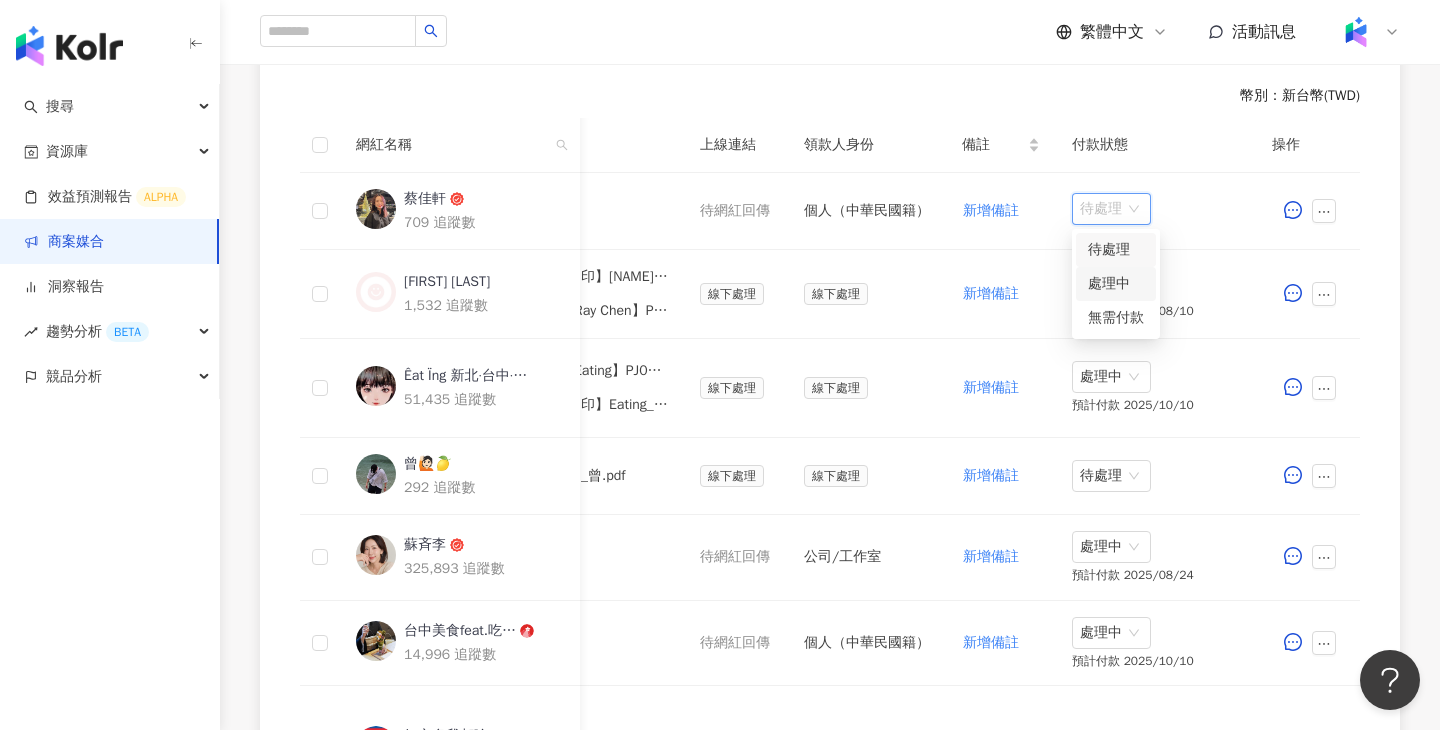 click on "處理中" at bounding box center [1116, 284] 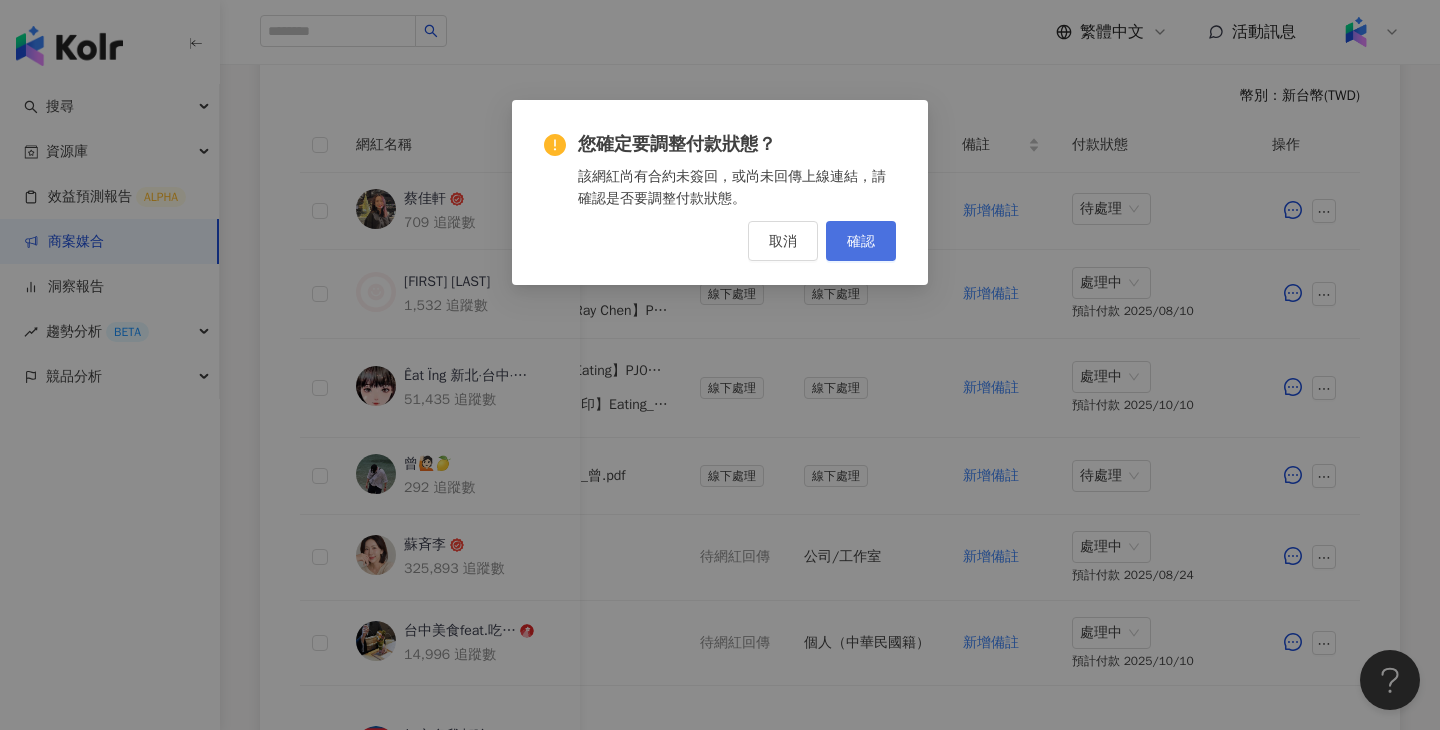 click on "確認" at bounding box center (861, 241) 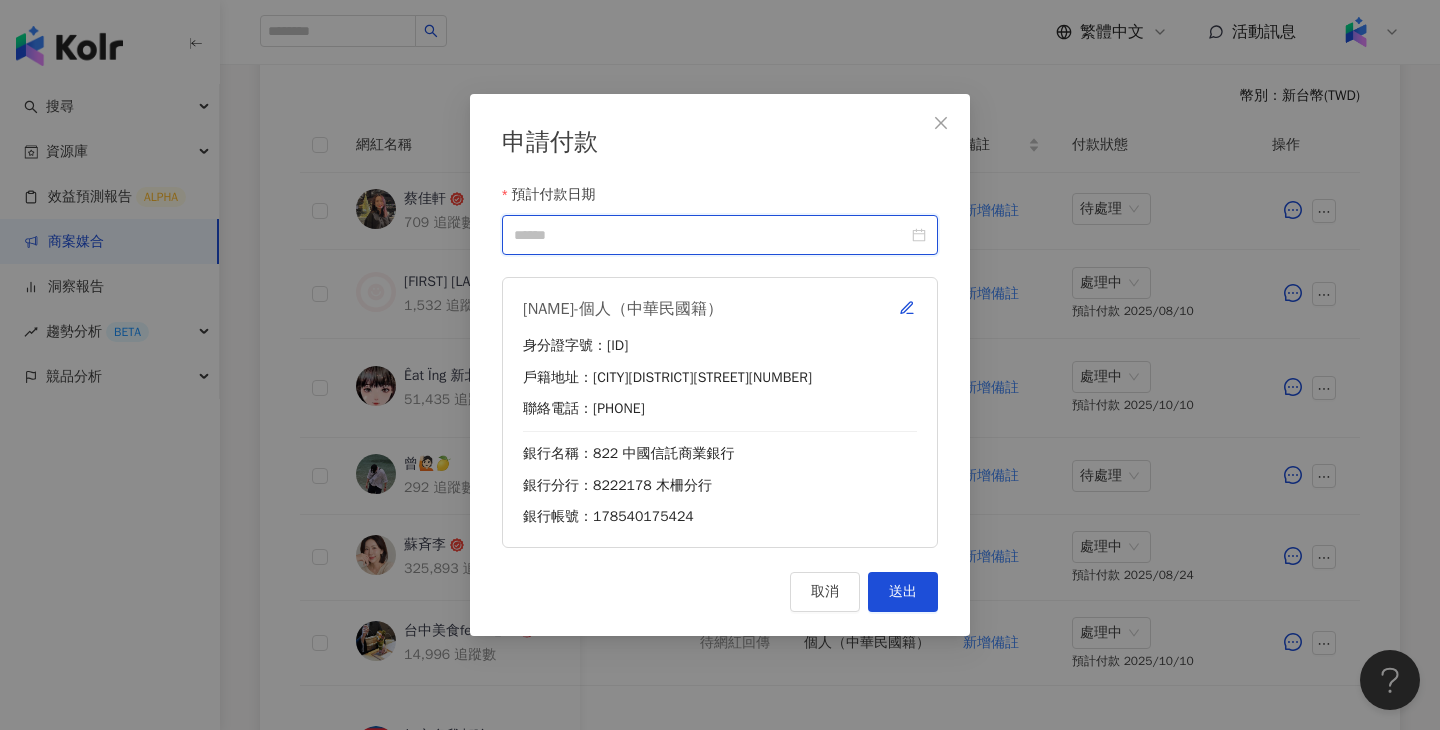 click on "預計付款日期" at bounding box center [711, 235] 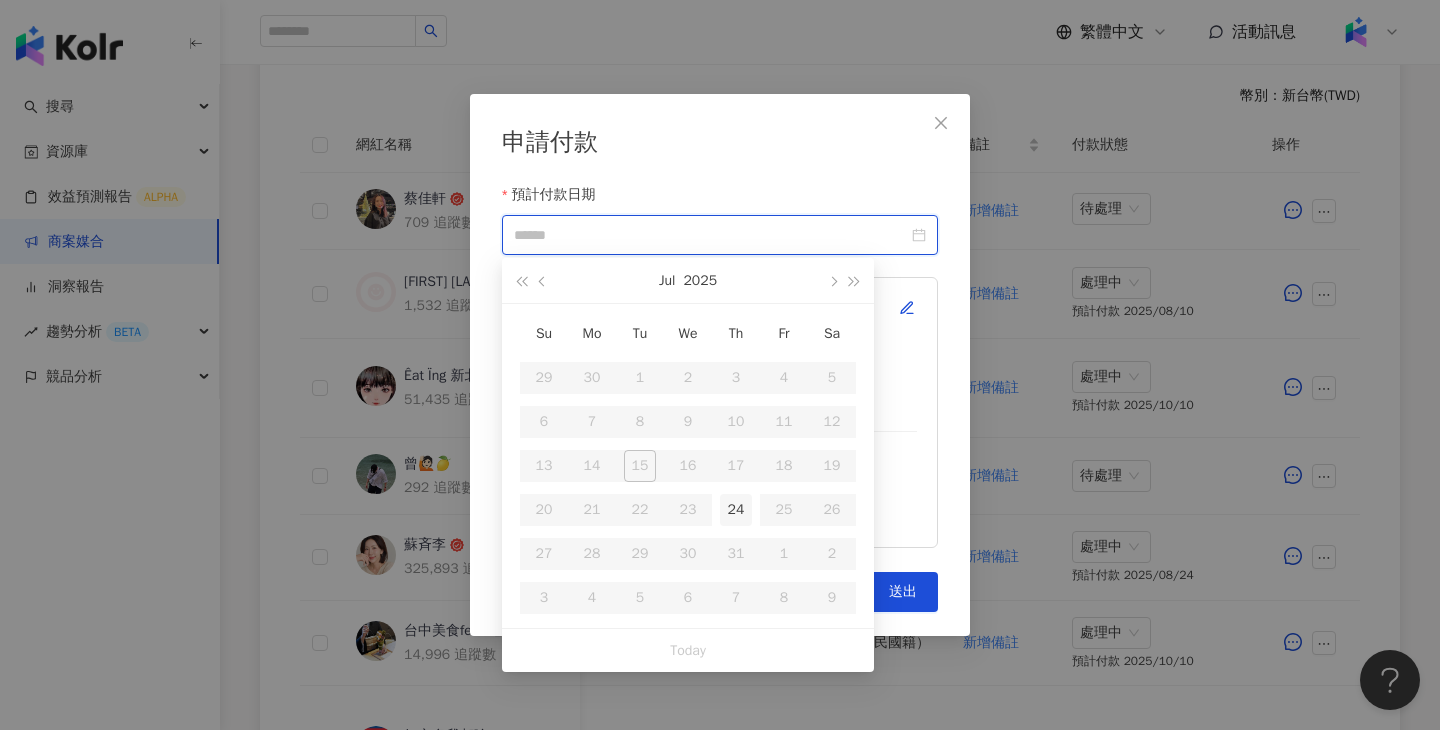 type on "**********" 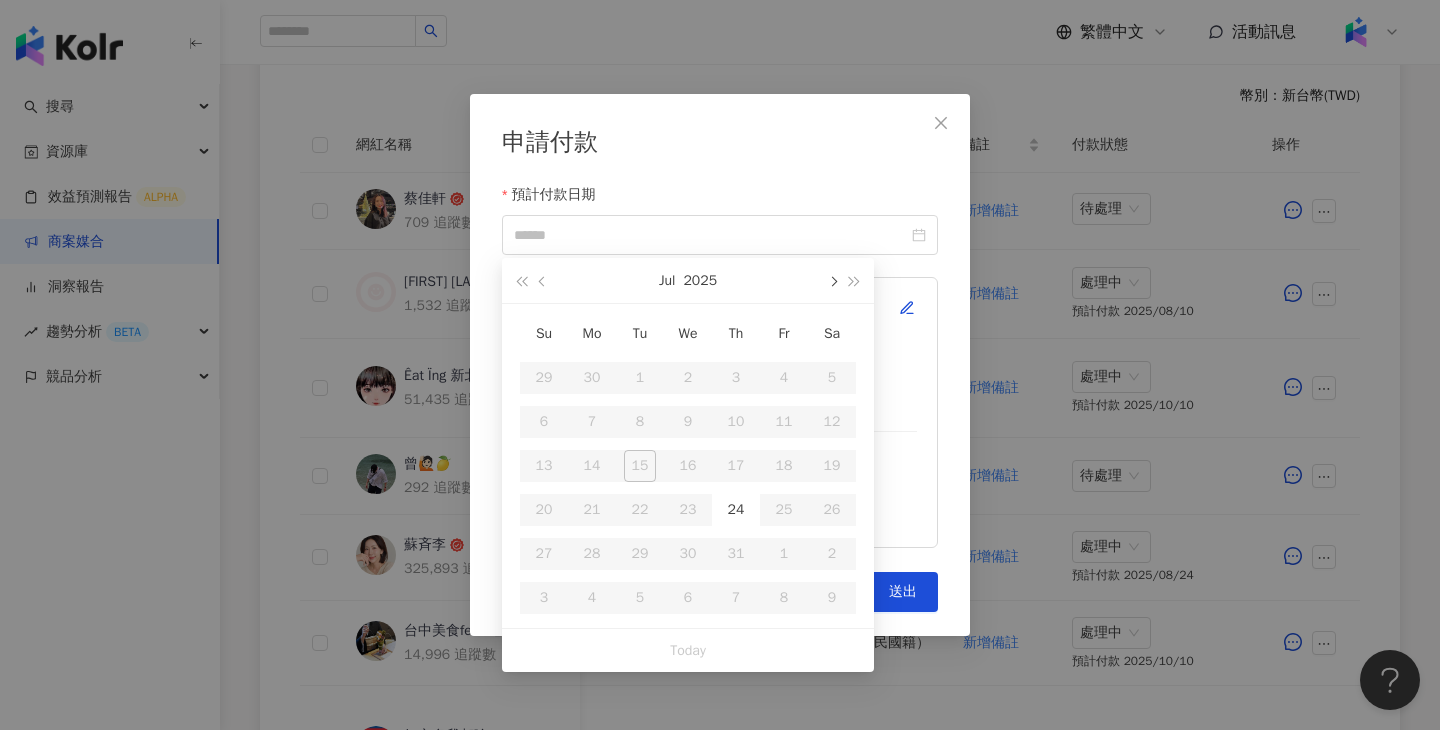 click at bounding box center [832, 280] 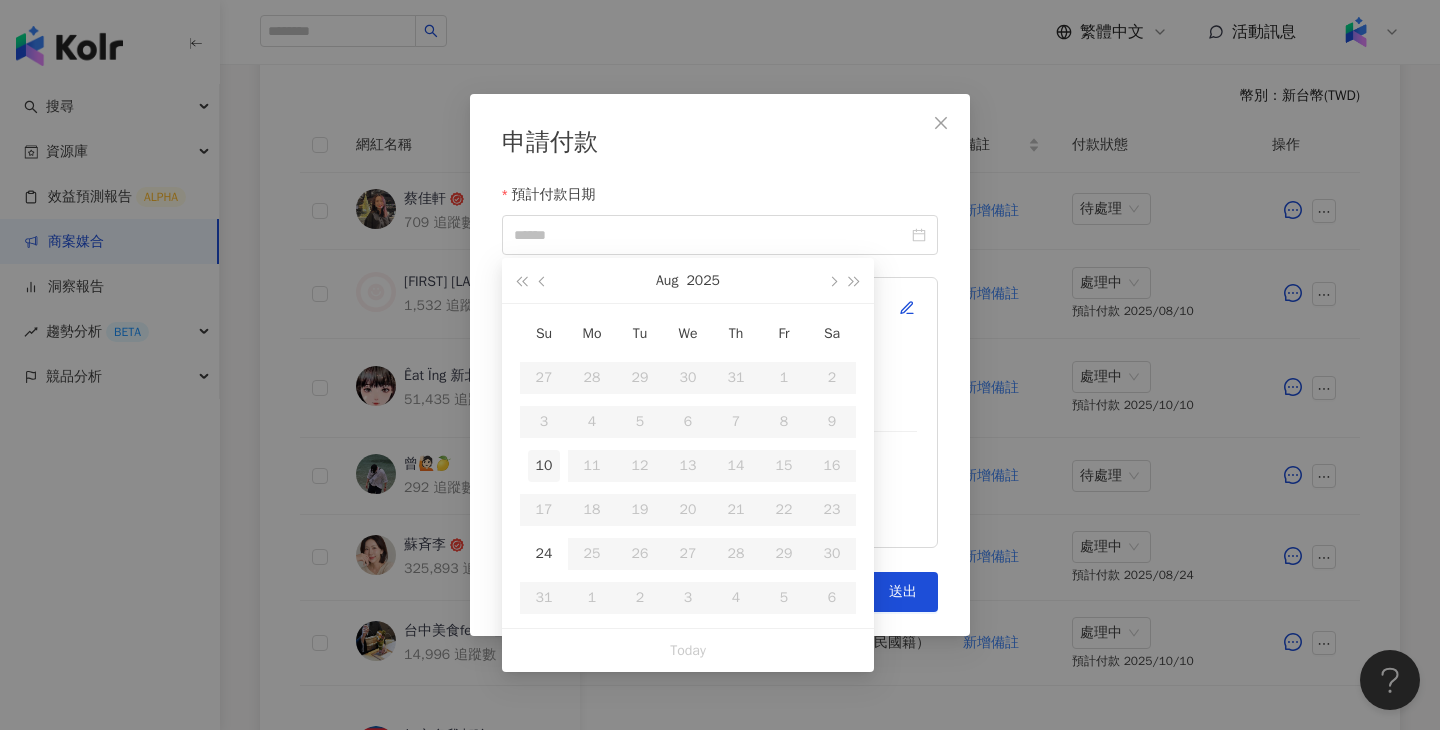 type on "**********" 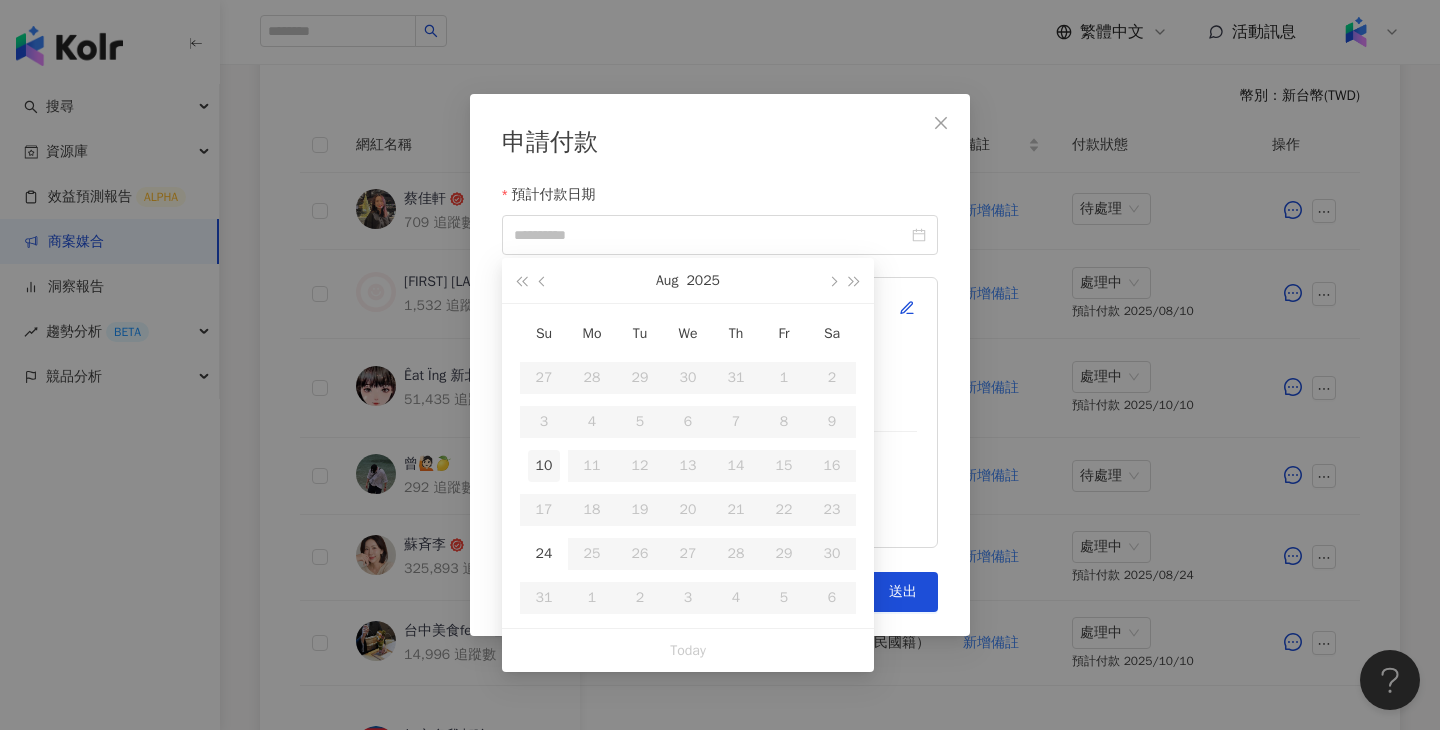 click on "10" at bounding box center (544, 466) 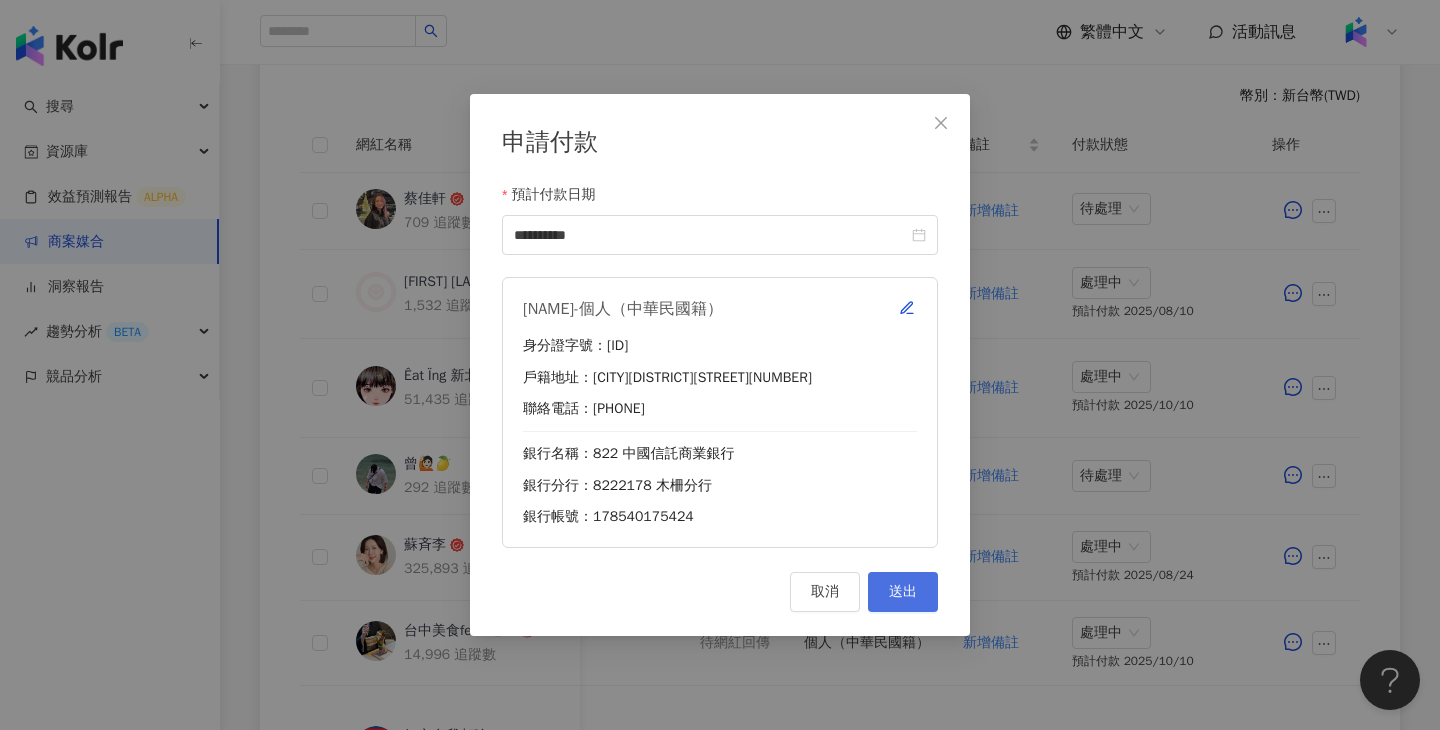 click on "送出" at bounding box center (903, 592) 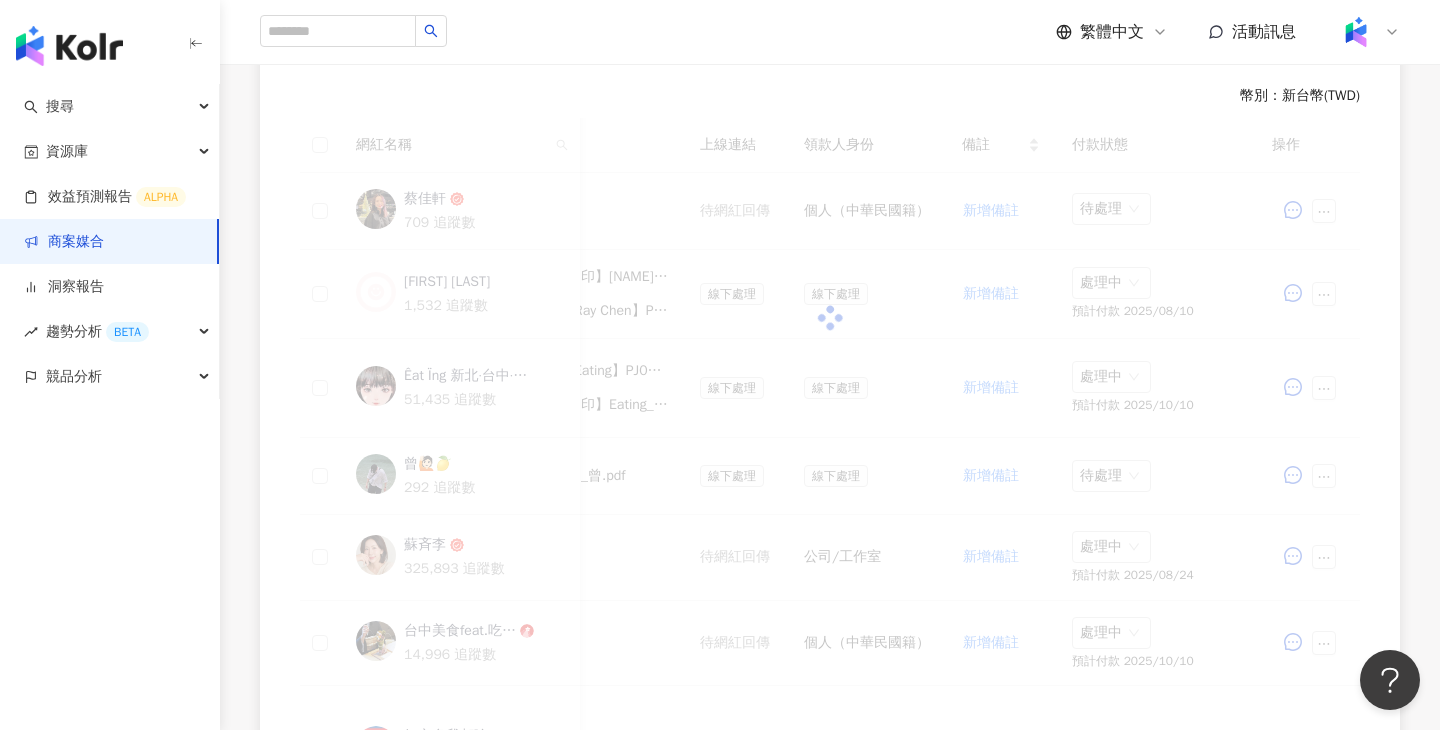 scroll, scrollTop: 569, scrollLeft: 0, axis: vertical 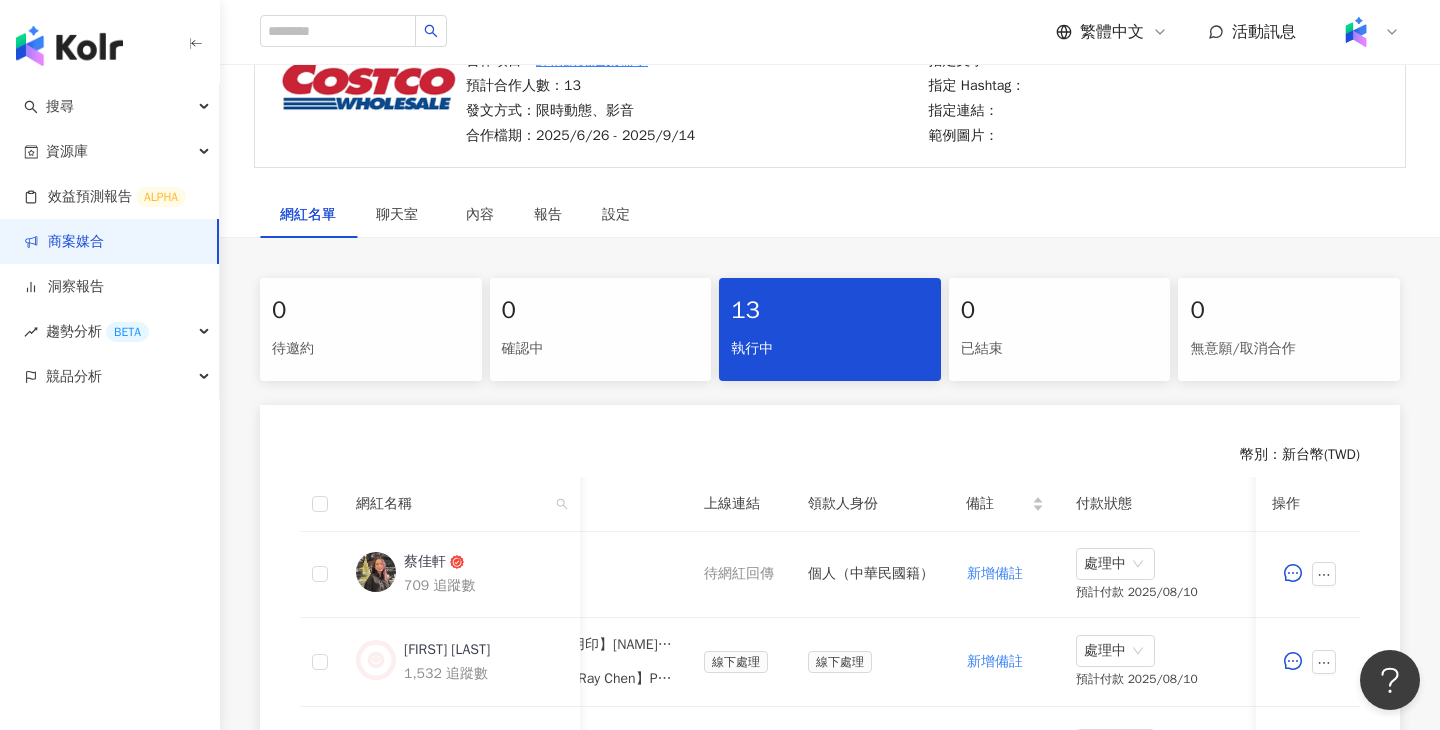 click on "網紅名單 聊天室 內容 報告 設定" at bounding box center [830, 215] 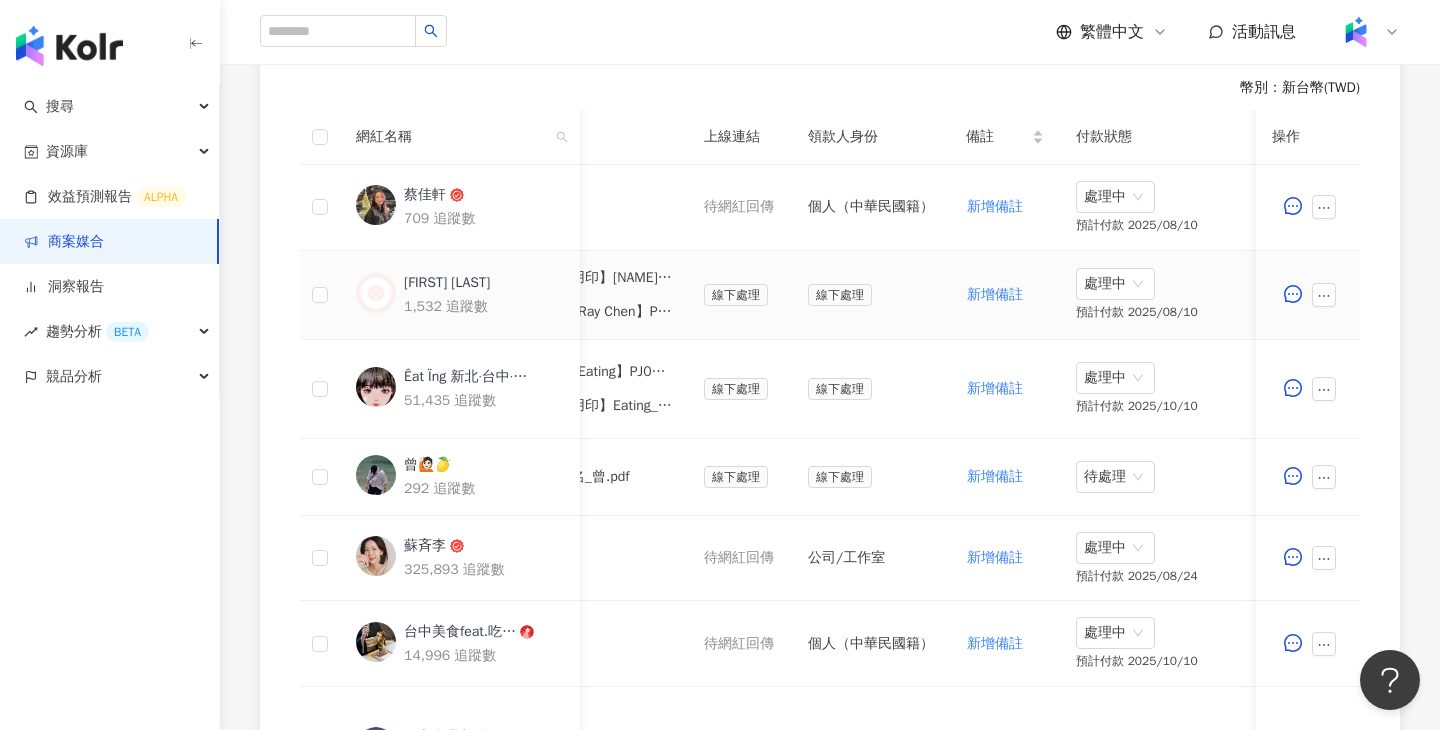 scroll, scrollTop: 576, scrollLeft: 0, axis: vertical 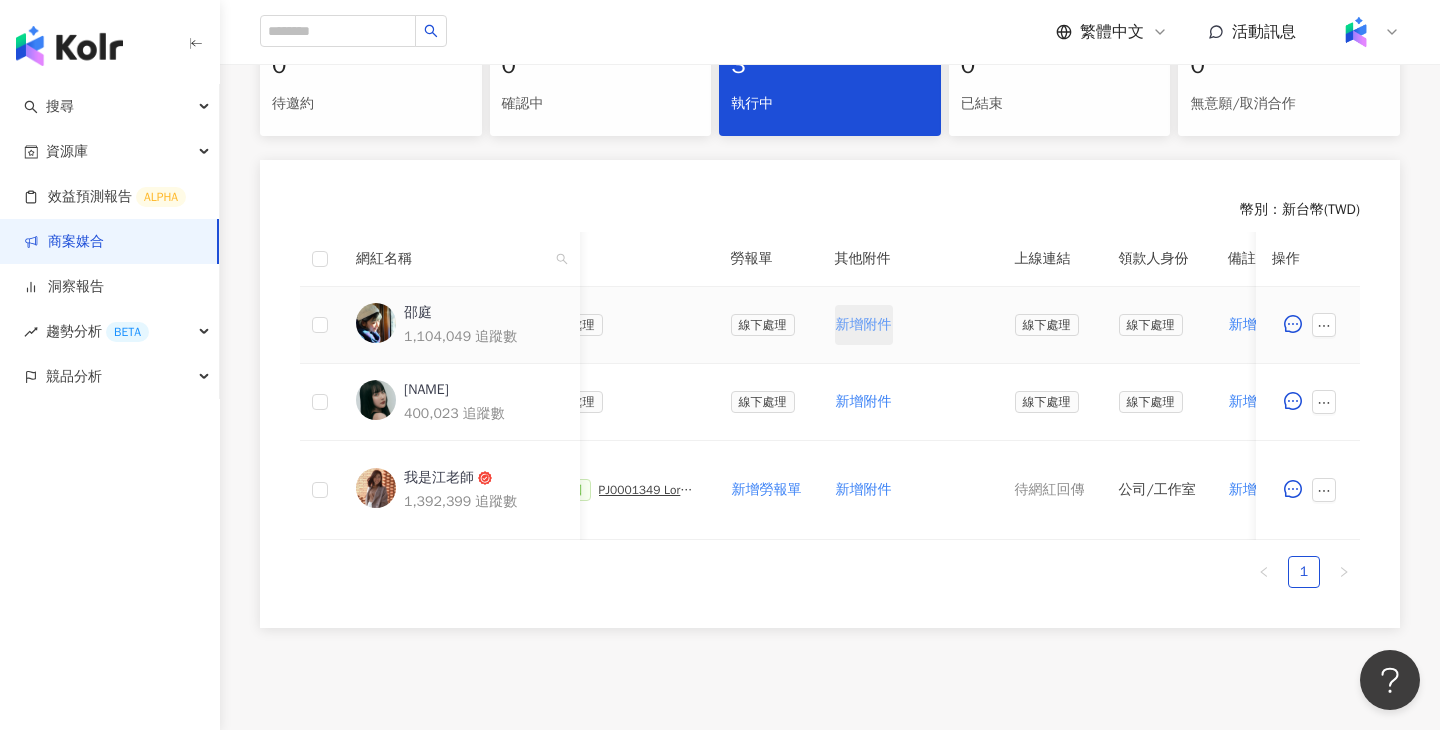 click on "新增附件" at bounding box center [864, 325] 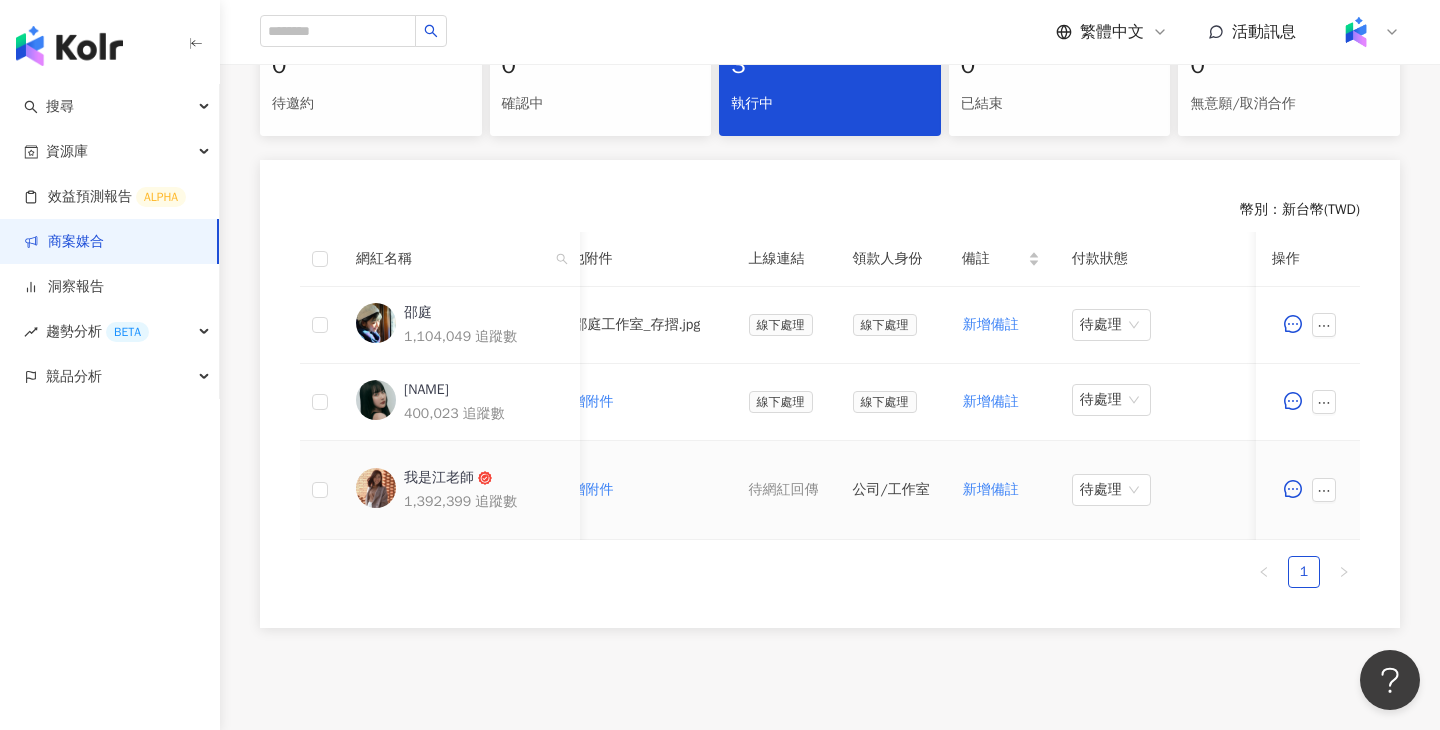 scroll, scrollTop: 0, scrollLeft: 170, axis: horizontal 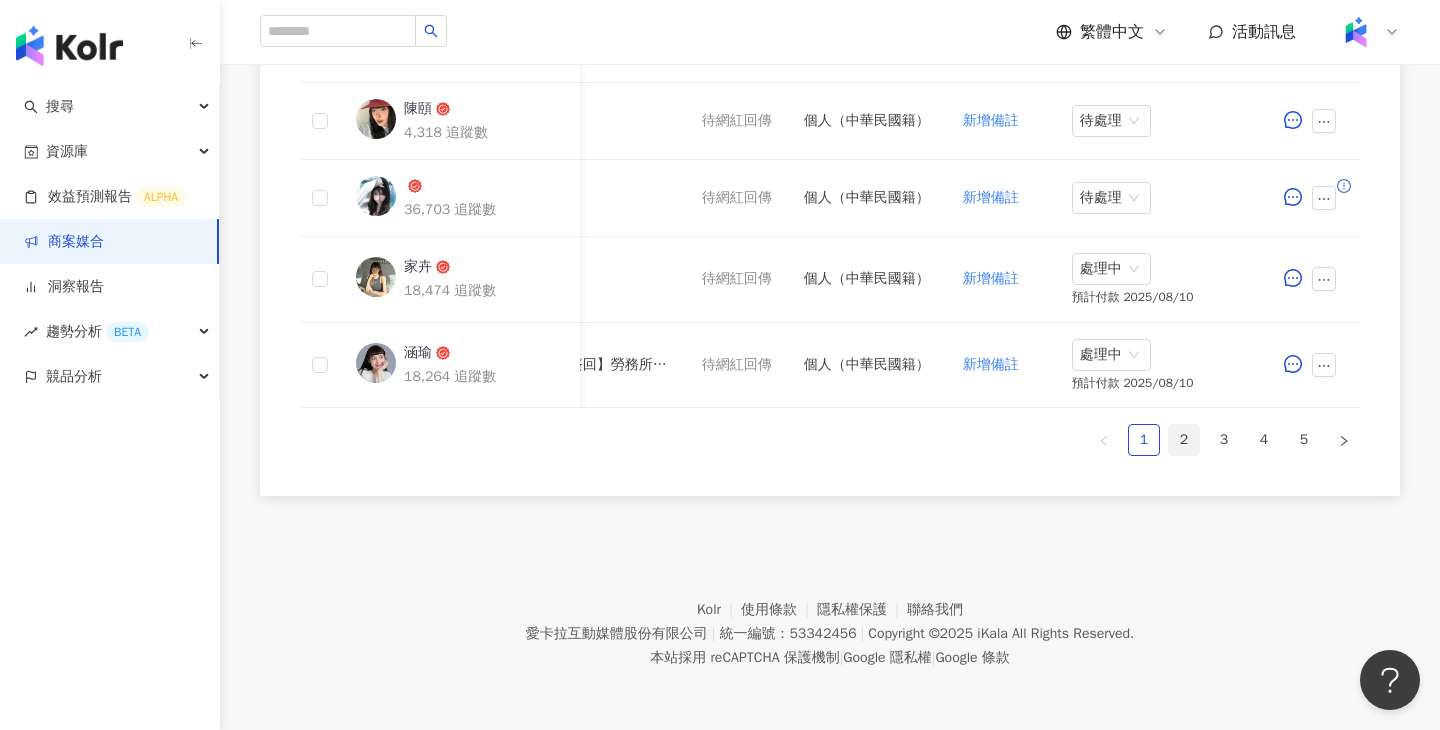 click on "2" at bounding box center [1184, 440] 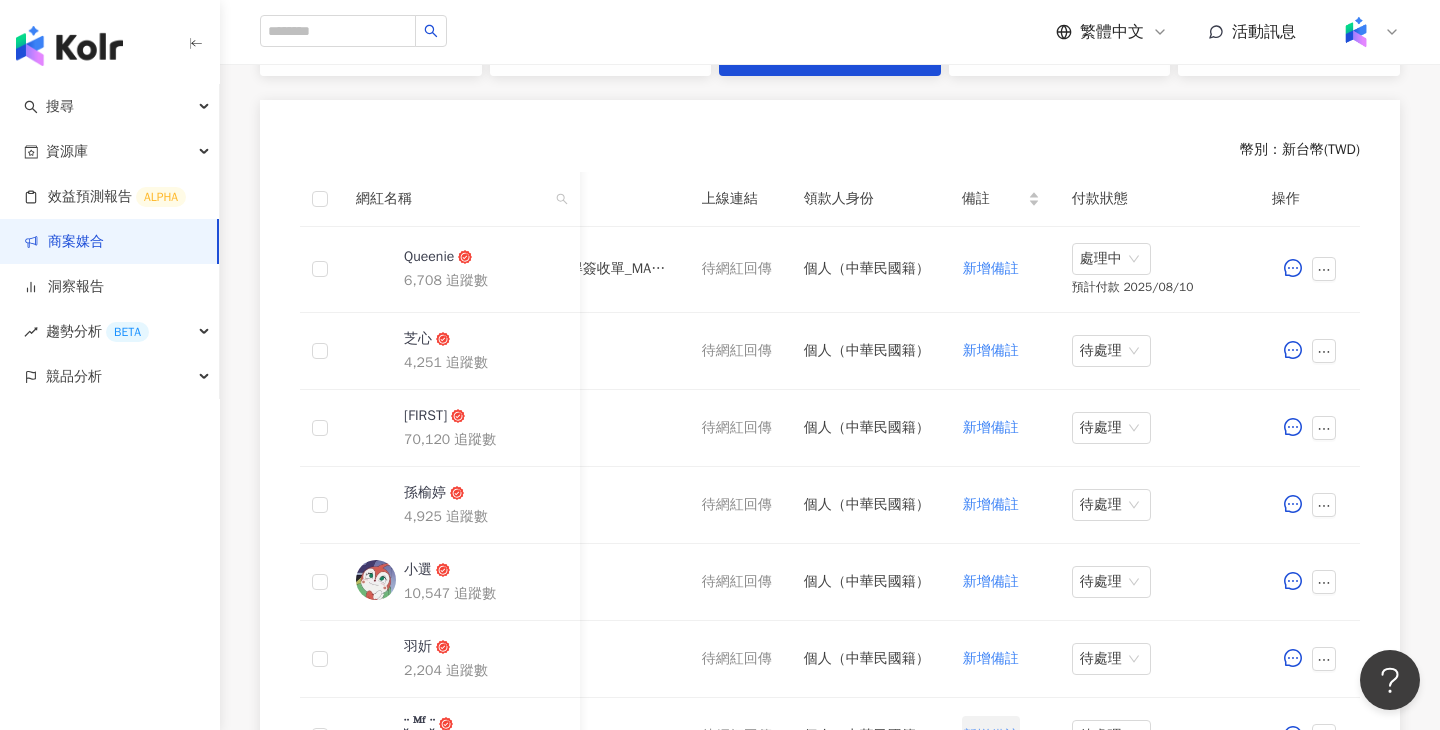 scroll, scrollTop: 512, scrollLeft: 0, axis: vertical 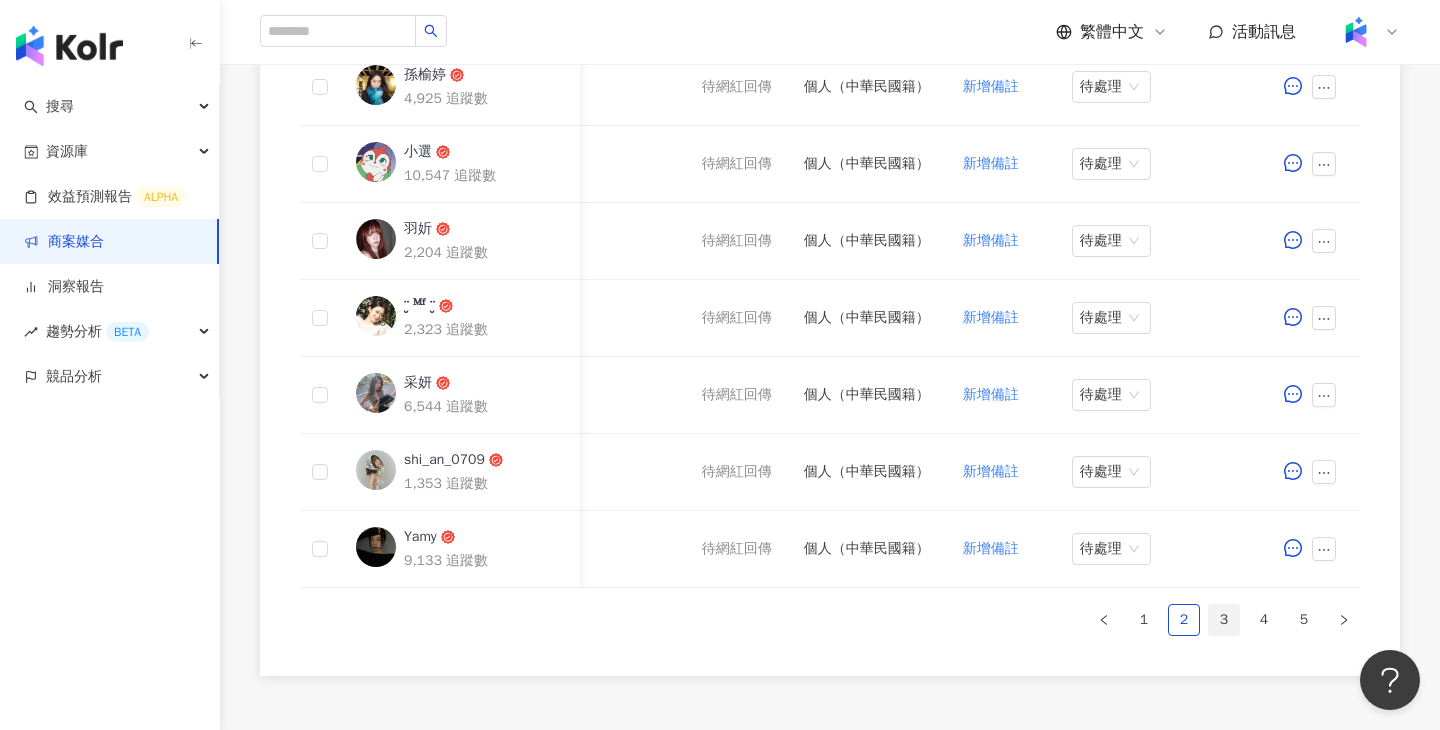 click on "3" at bounding box center [1224, 620] 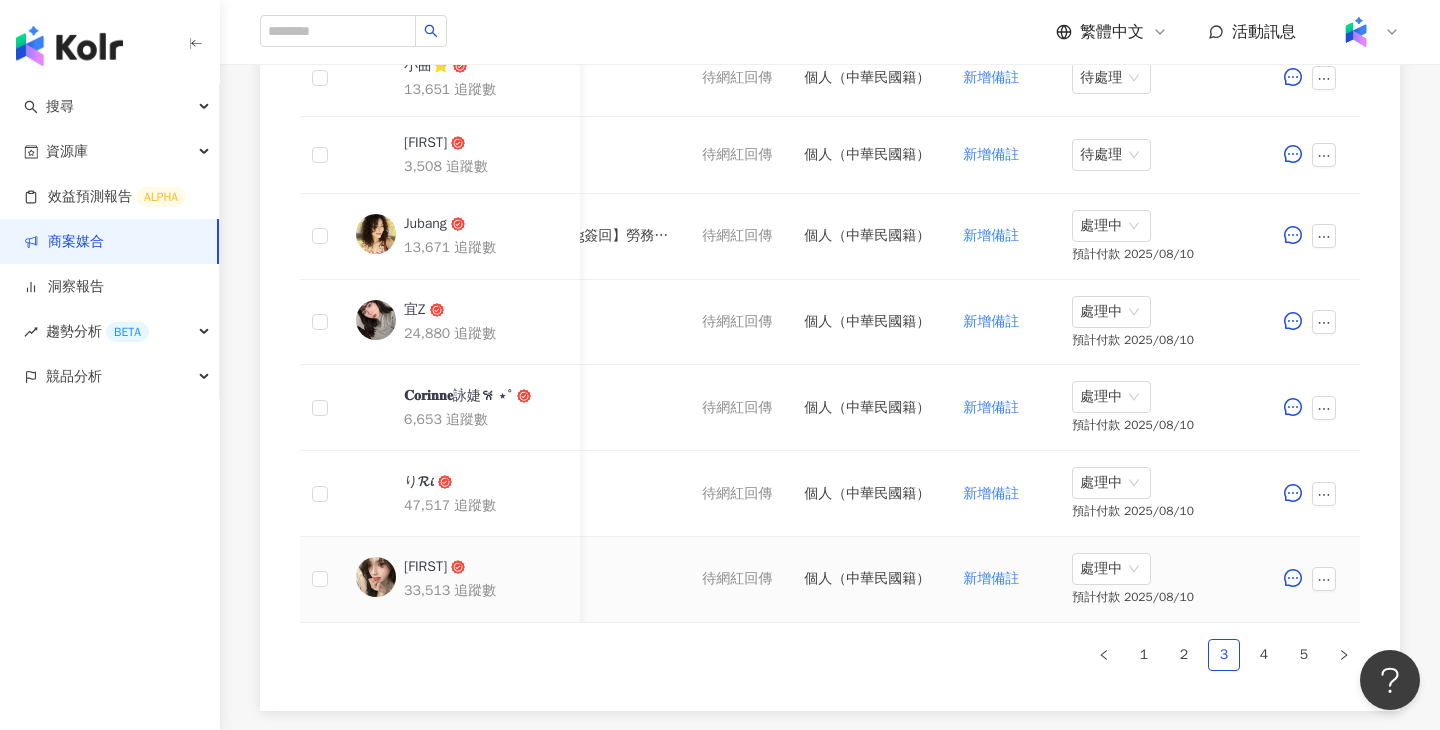 scroll, scrollTop: 0, scrollLeft: 951, axis: horizontal 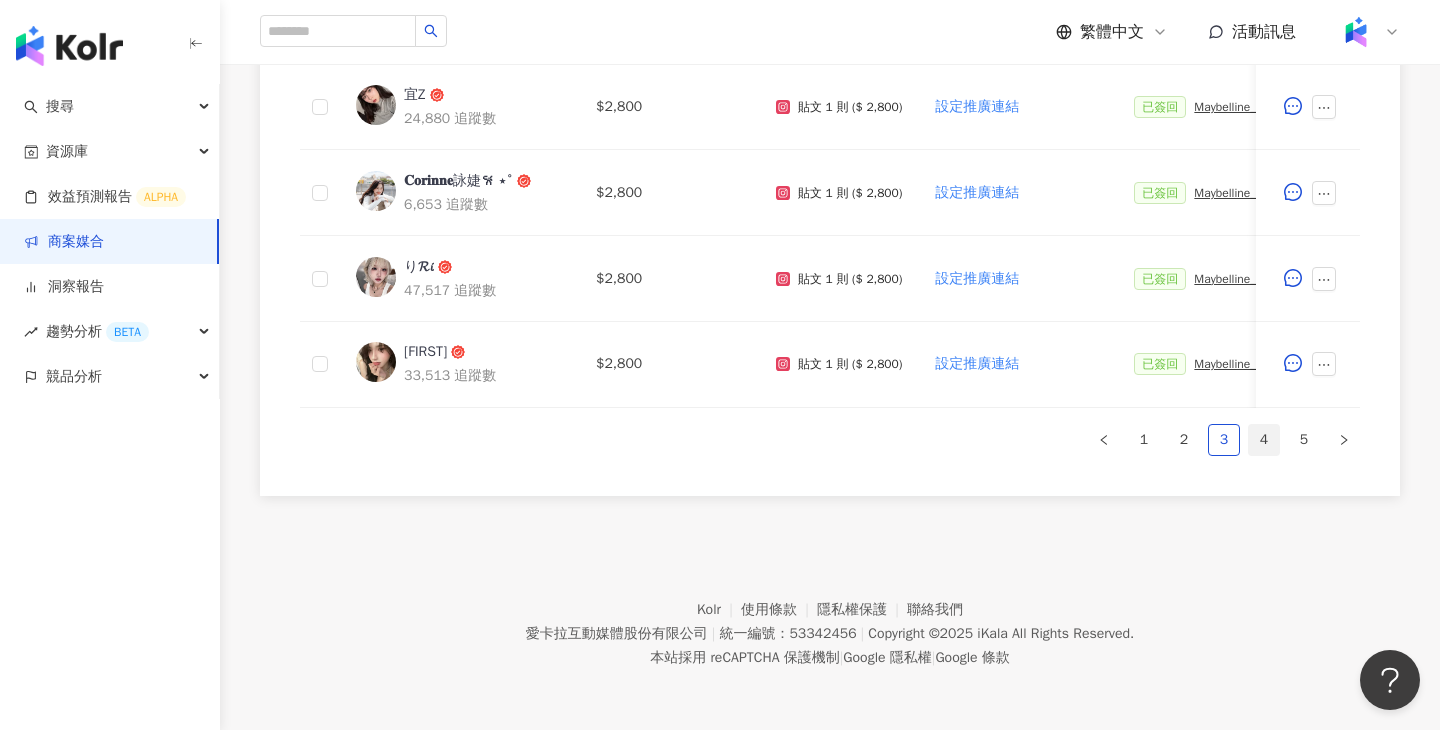 click on "4" at bounding box center (1264, 440) 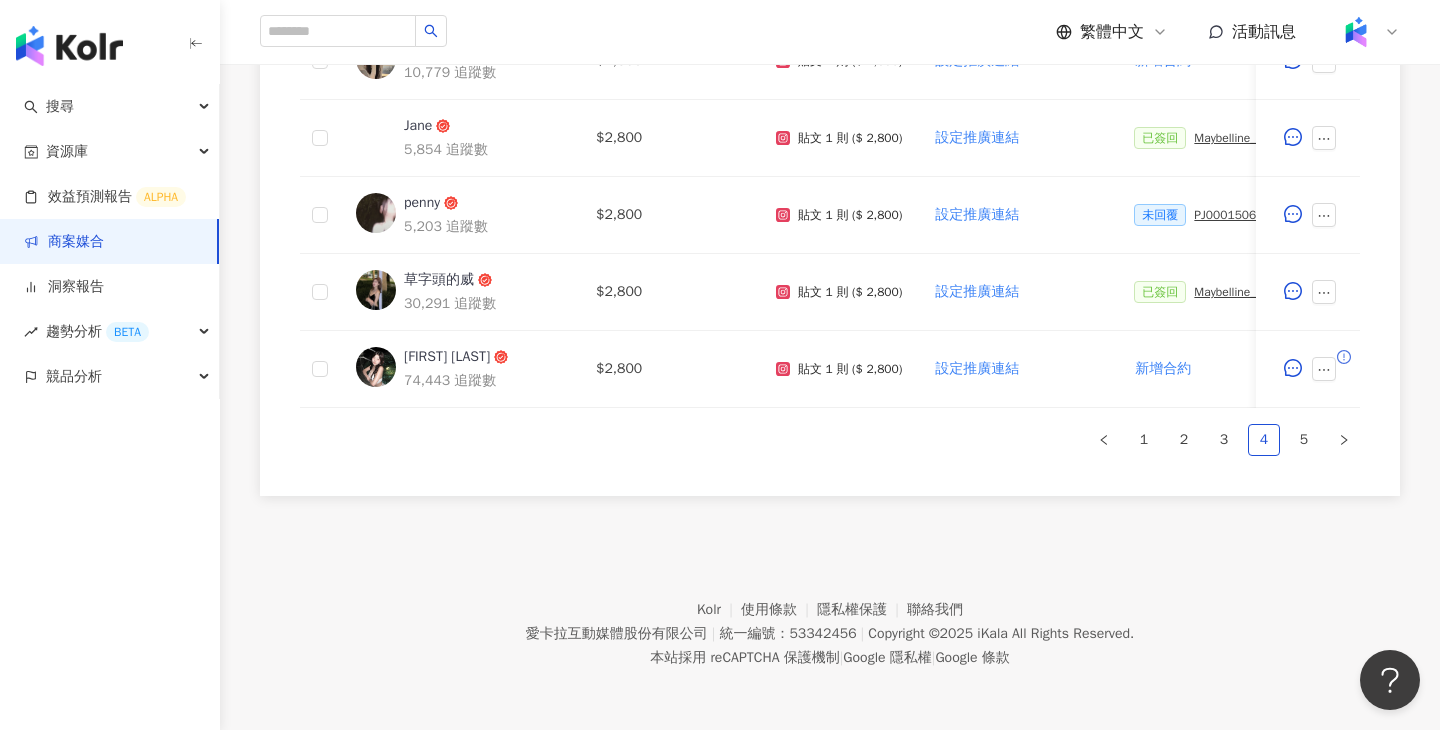scroll, scrollTop: 1139, scrollLeft: 0, axis: vertical 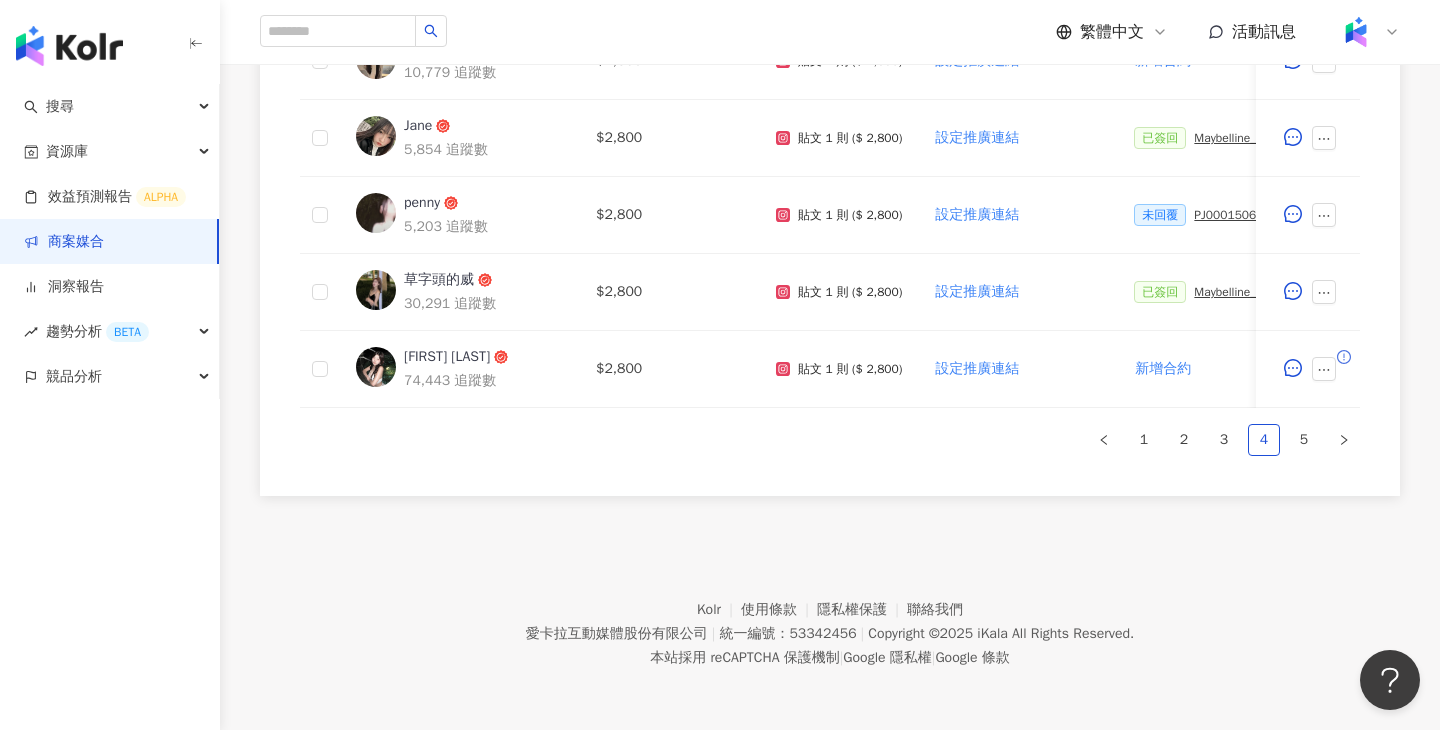 click on "Kolr 使用條款 隱私權保護 聯絡我們 愛卡拉互動媒體股份有限公司  |  統一編號：53342456  |  Copyright ©  2025   iKala   All Rights Reserved. 本站採用 reCAPTCHA 保護機制  |  Google 隱私權  |  Google 條款" at bounding box center [830, 619] 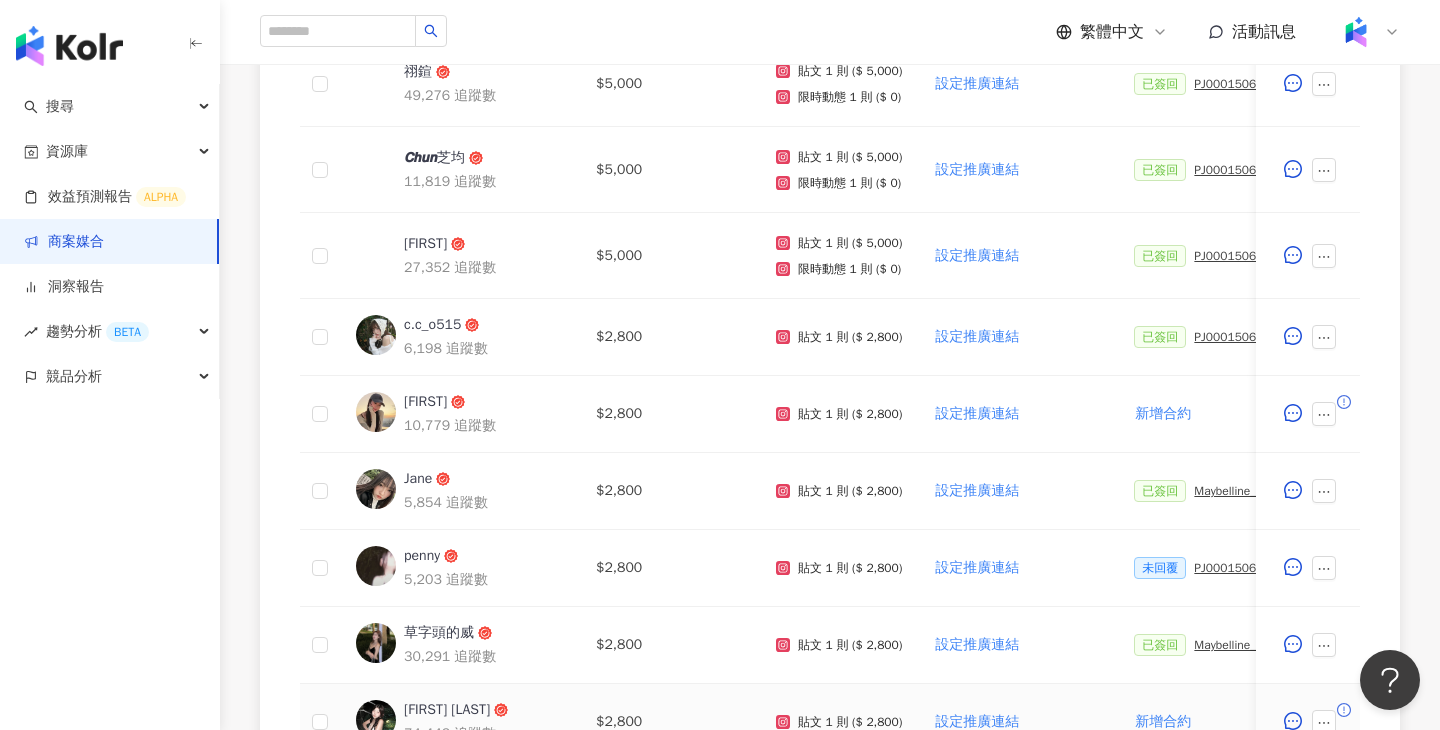 scroll, scrollTop: 1010, scrollLeft: 0, axis: vertical 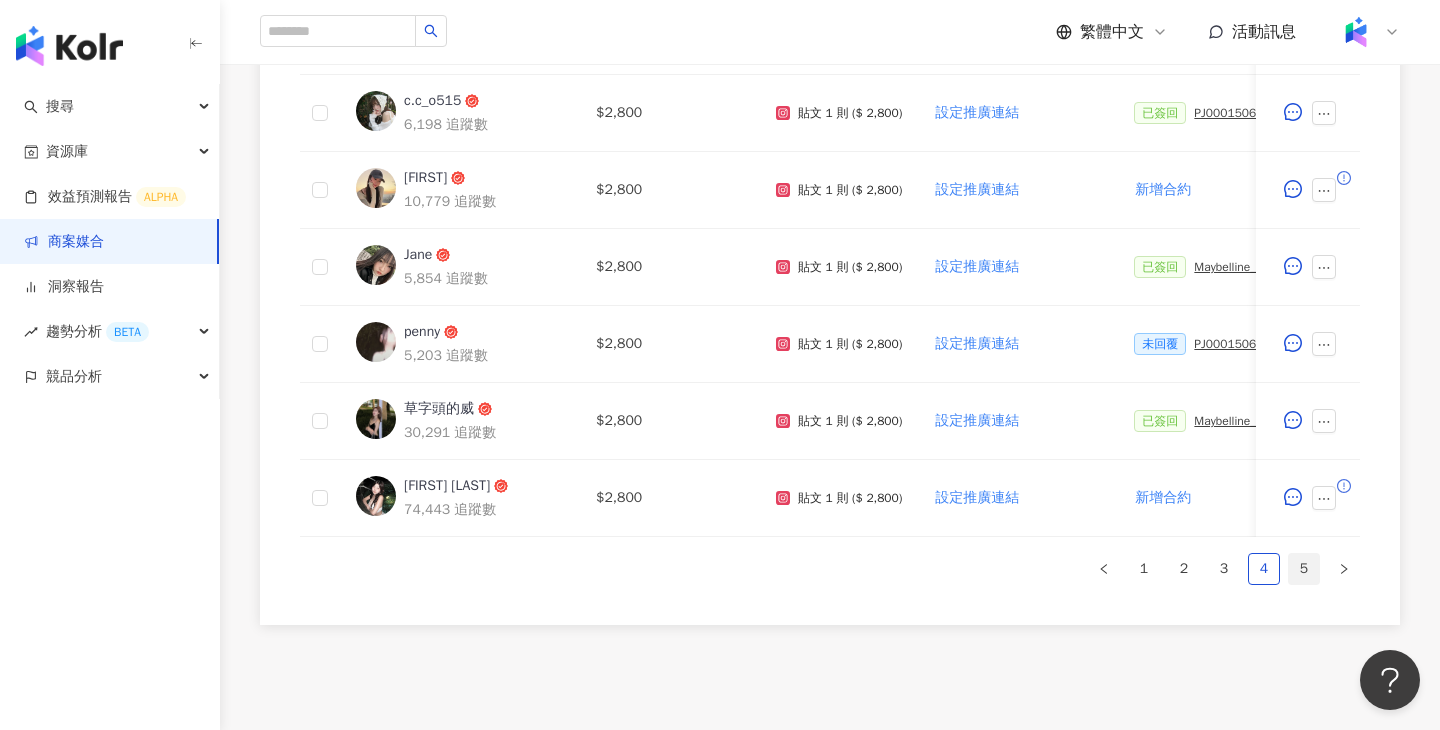 click on "5" at bounding box center [1304, 569] 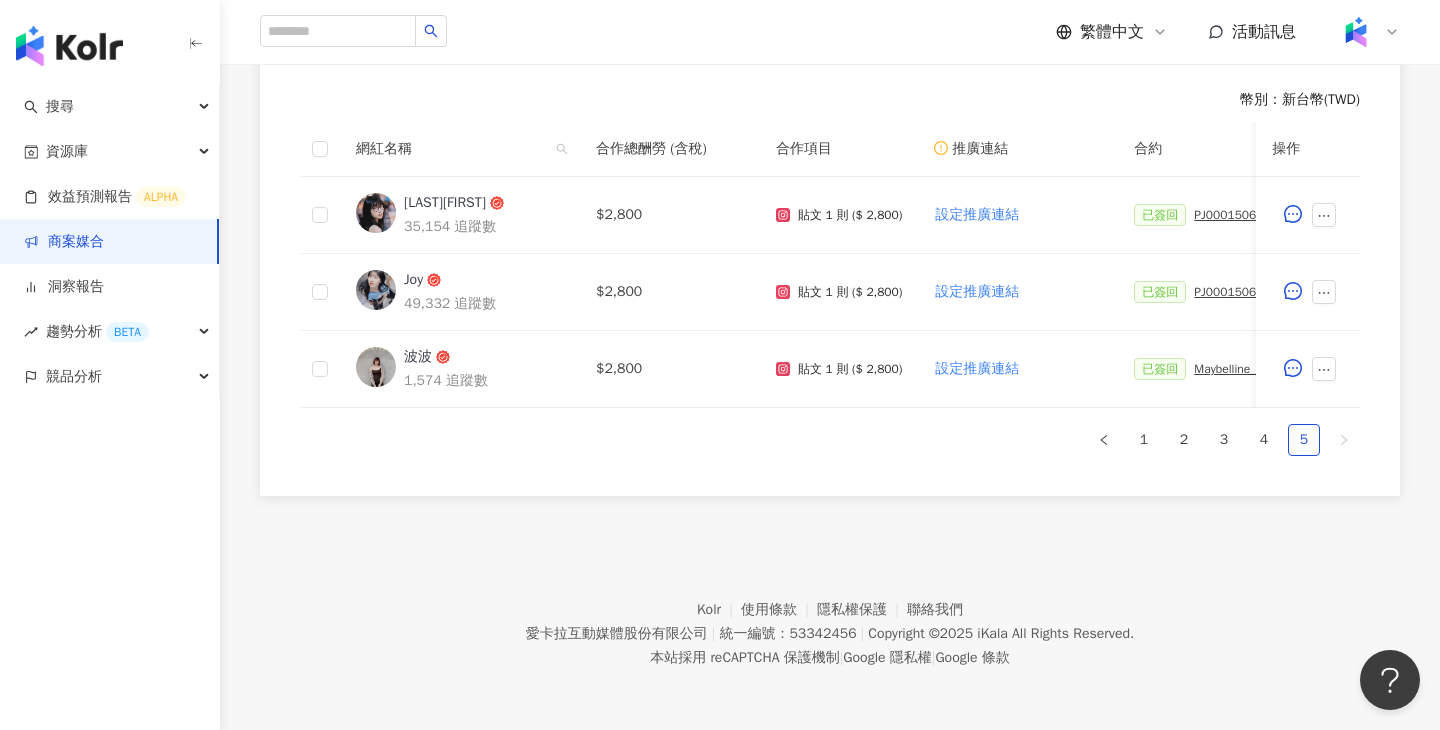 scroll, scrollTop: 565, scrollLeft: 0, axis: vertical 